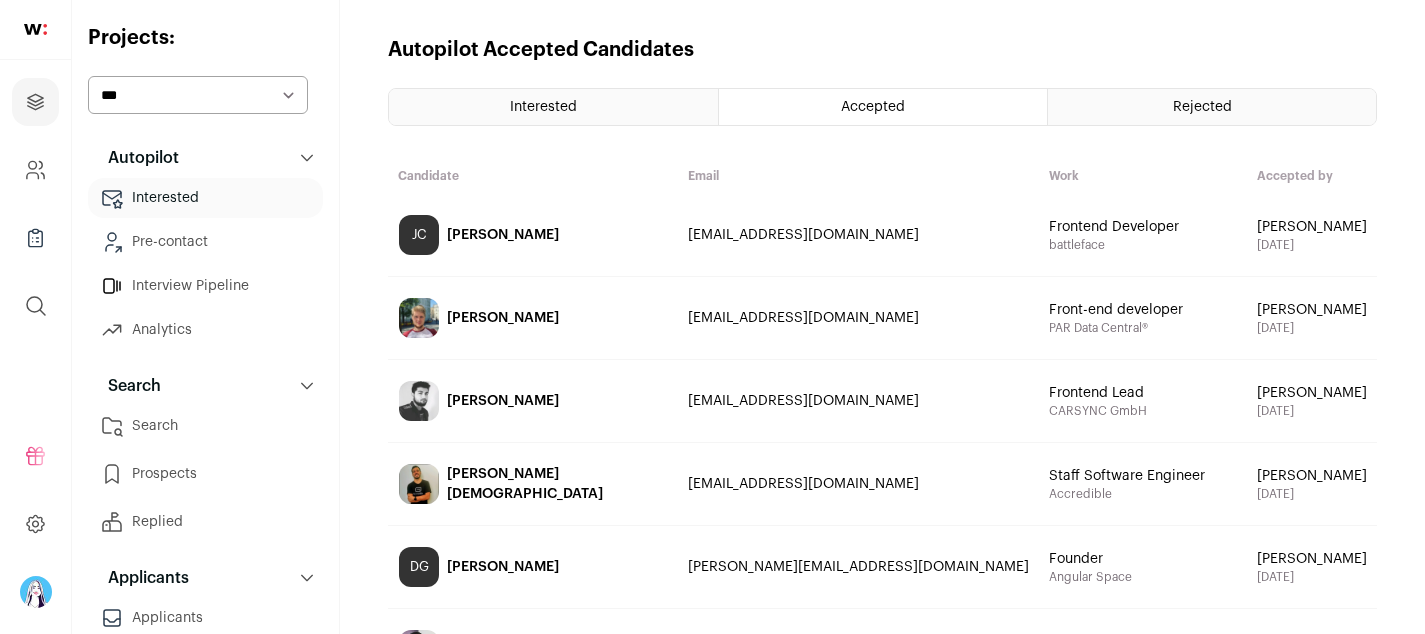 scroll, scrollTop: 0, scrollLeft: 0, axis: both 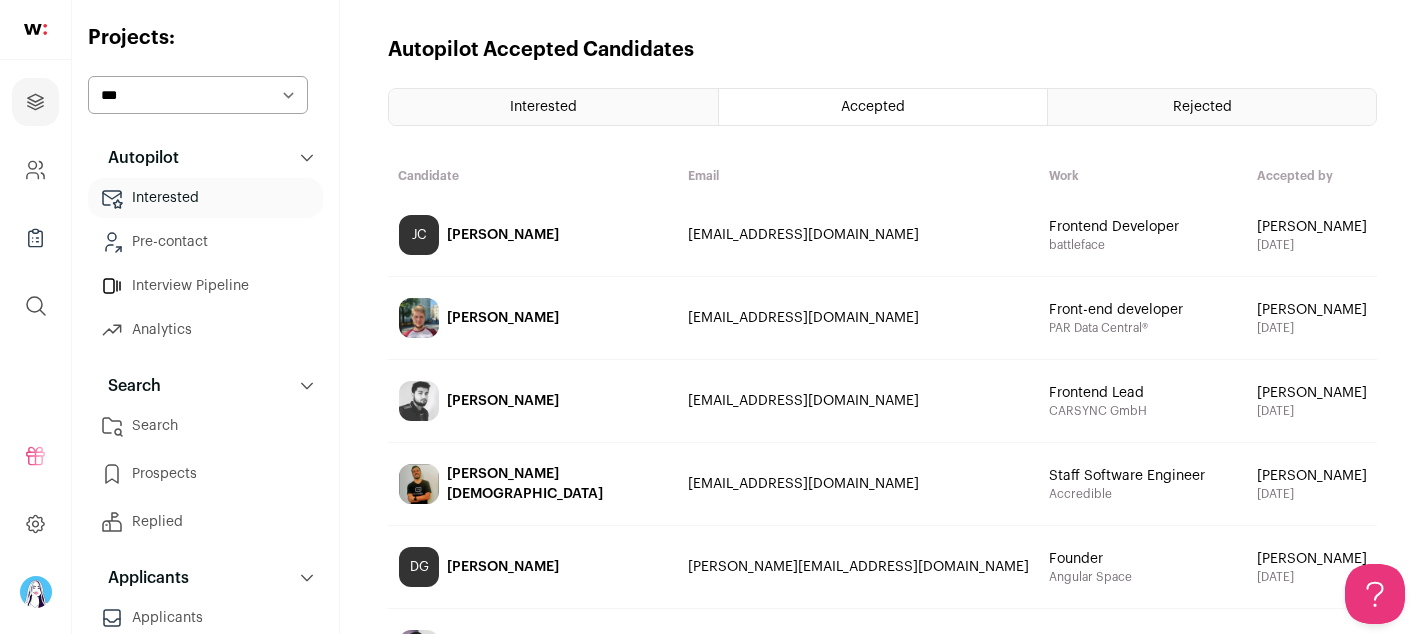 click on "**********" at bounding box center [205, 389] 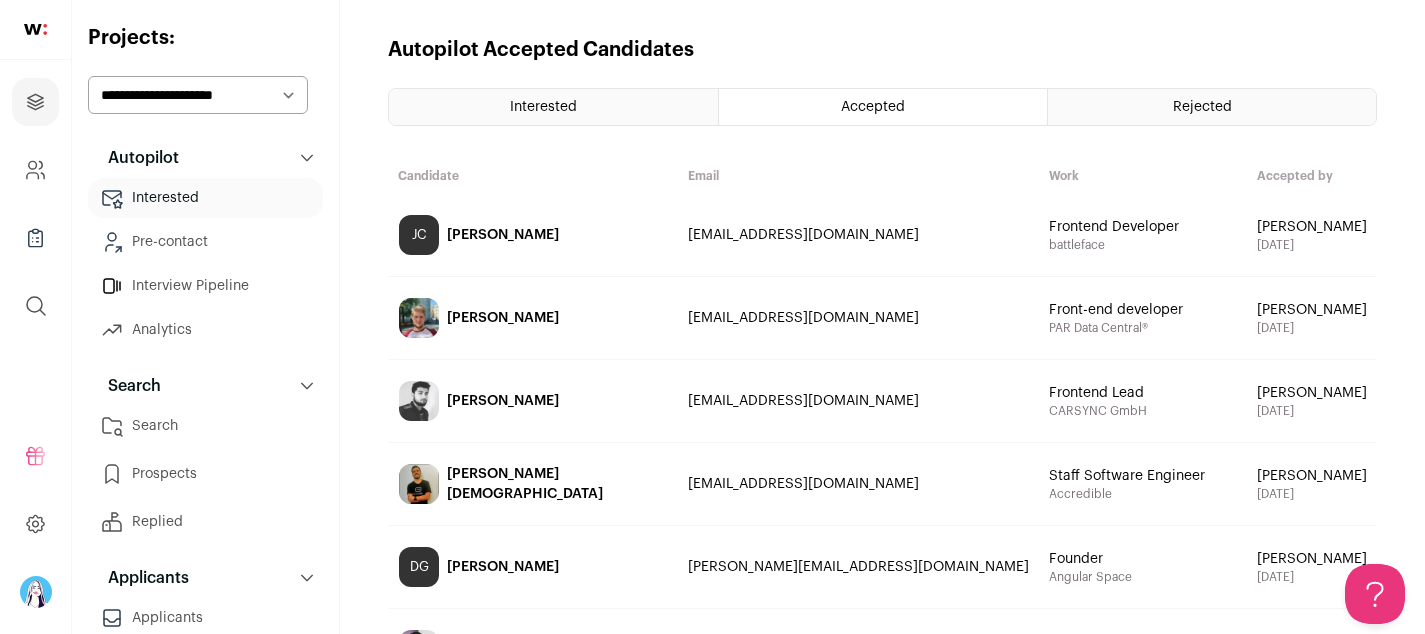 click on "Autopilot Accepted Candidates" at bounding box center (882, 50) 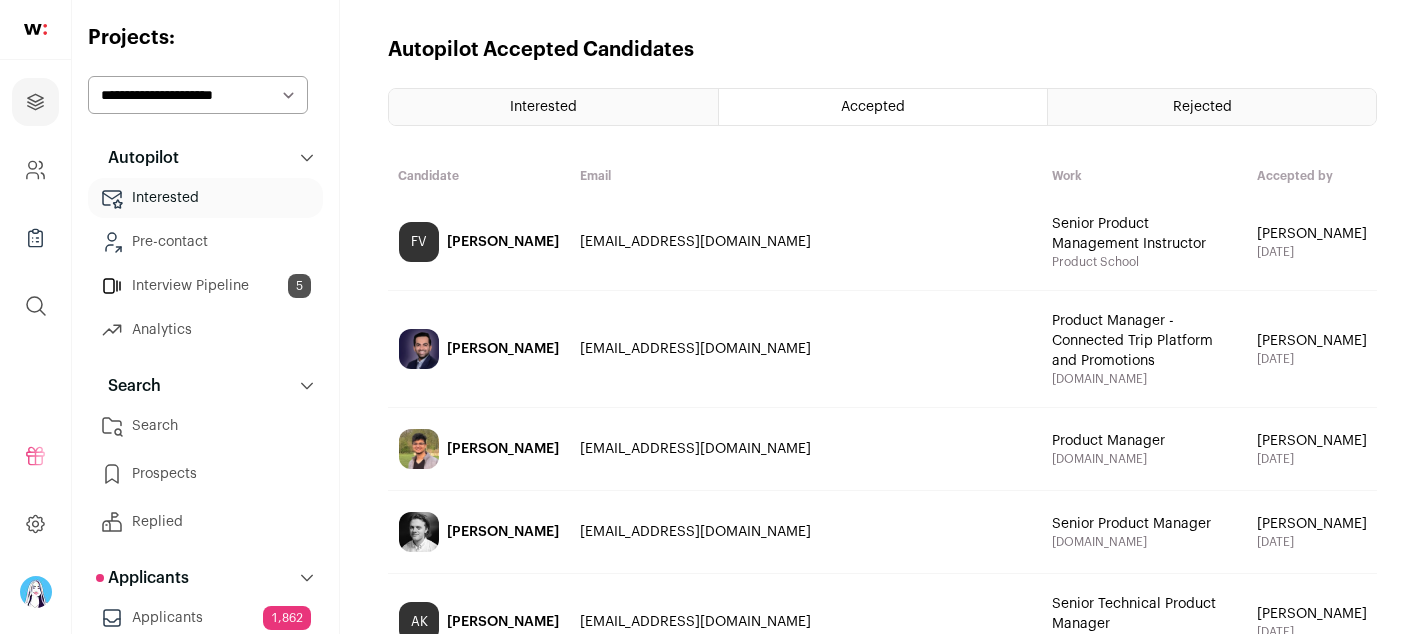 scroll, scrollTop: 0, scrollLeft: 0, axis: both 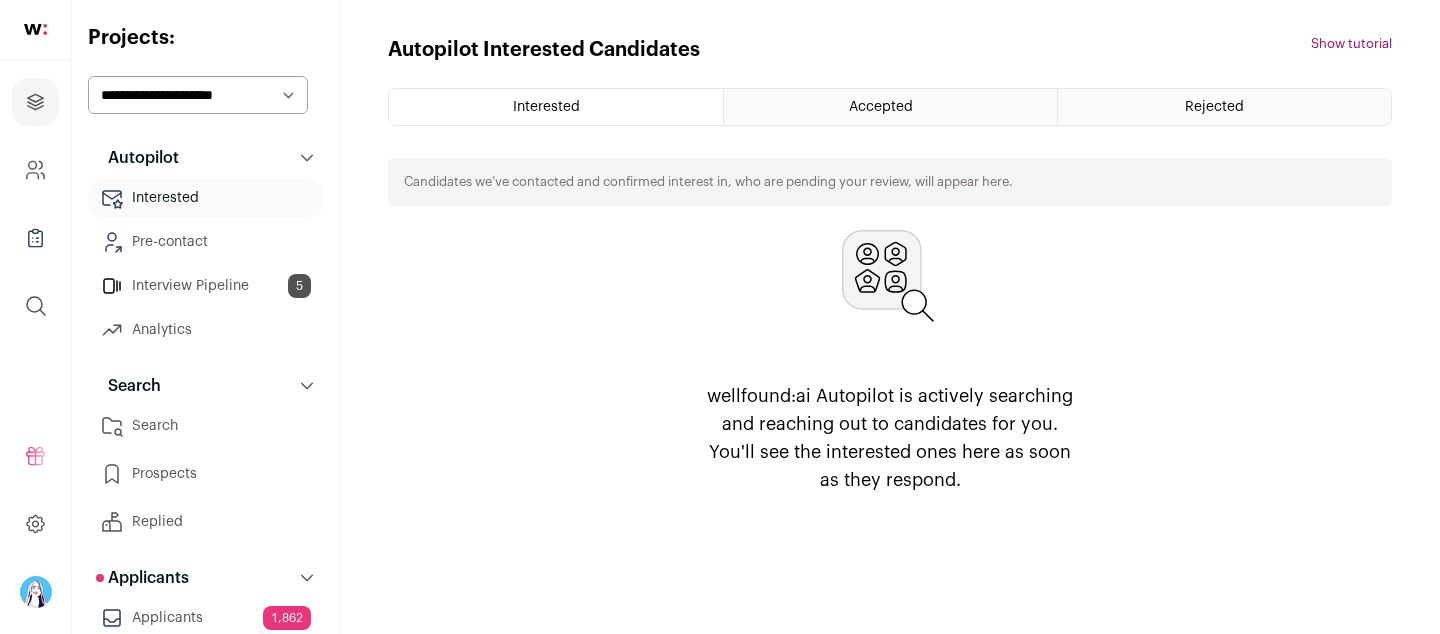 click on "Rejected" at bounding box center [1214, 107] 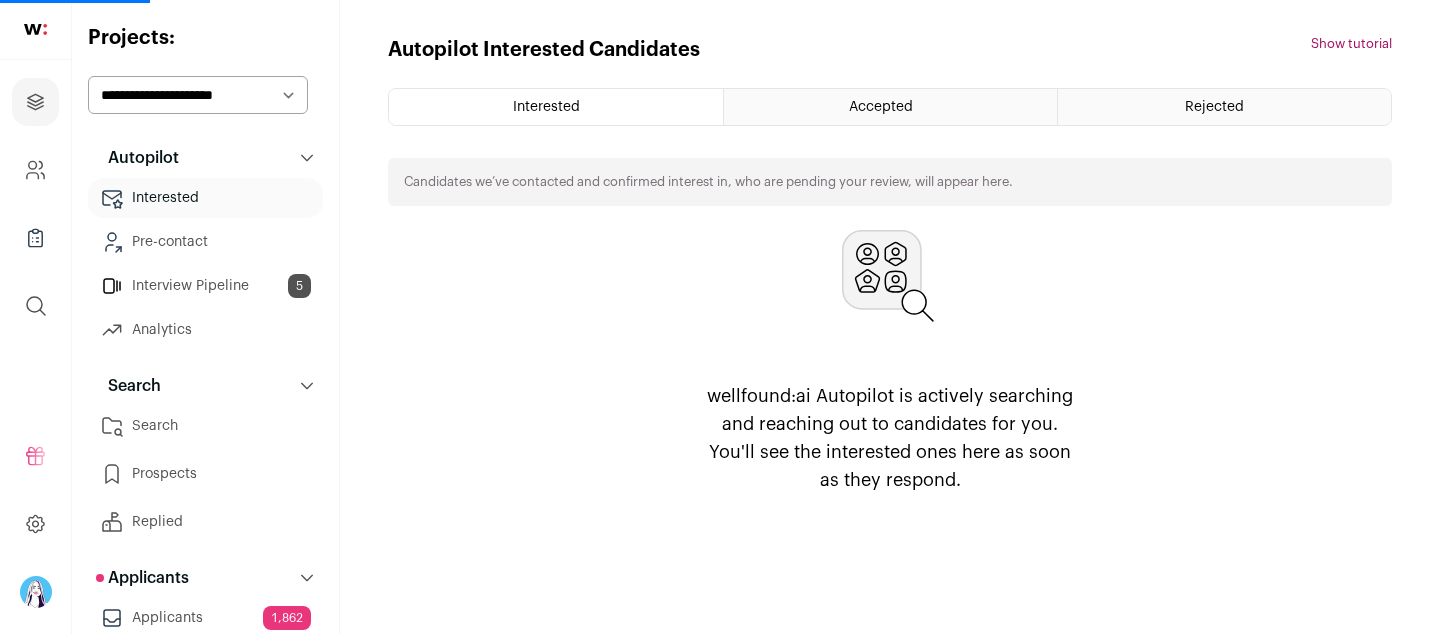 click on "Accepted" at bounding box center (890, 107) 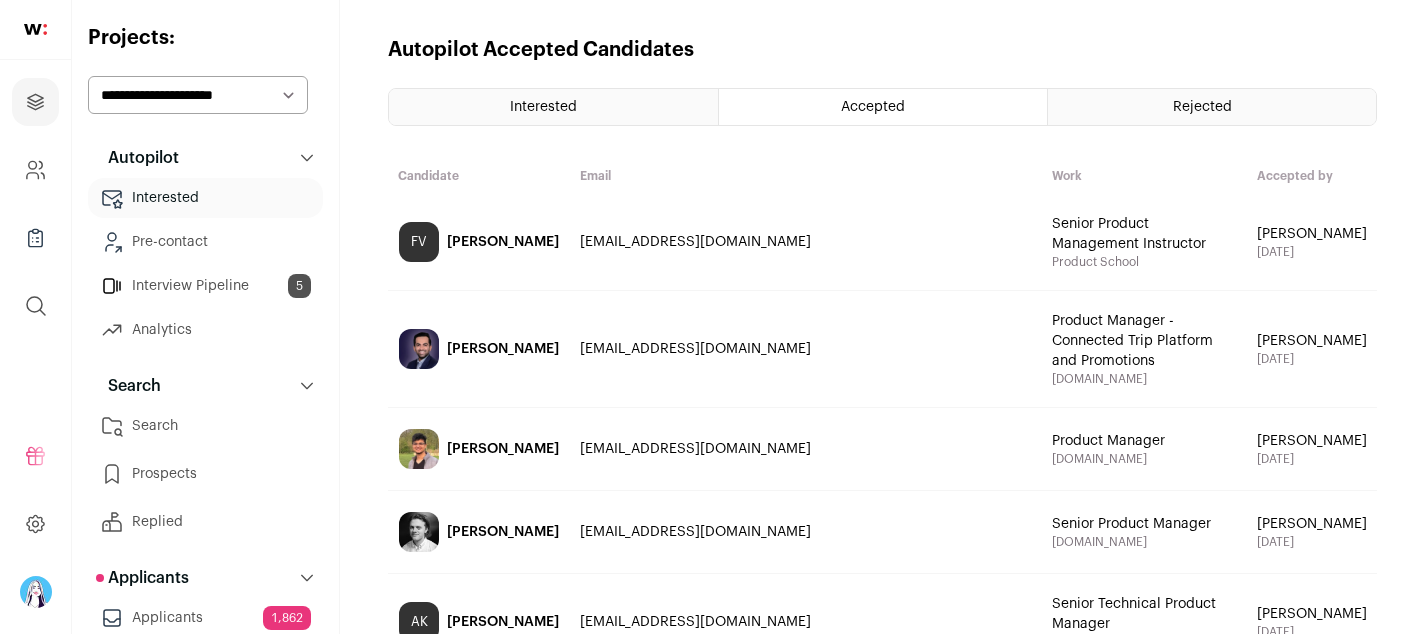 click on "Applicants
1,862" at bounding box center [205, 618] 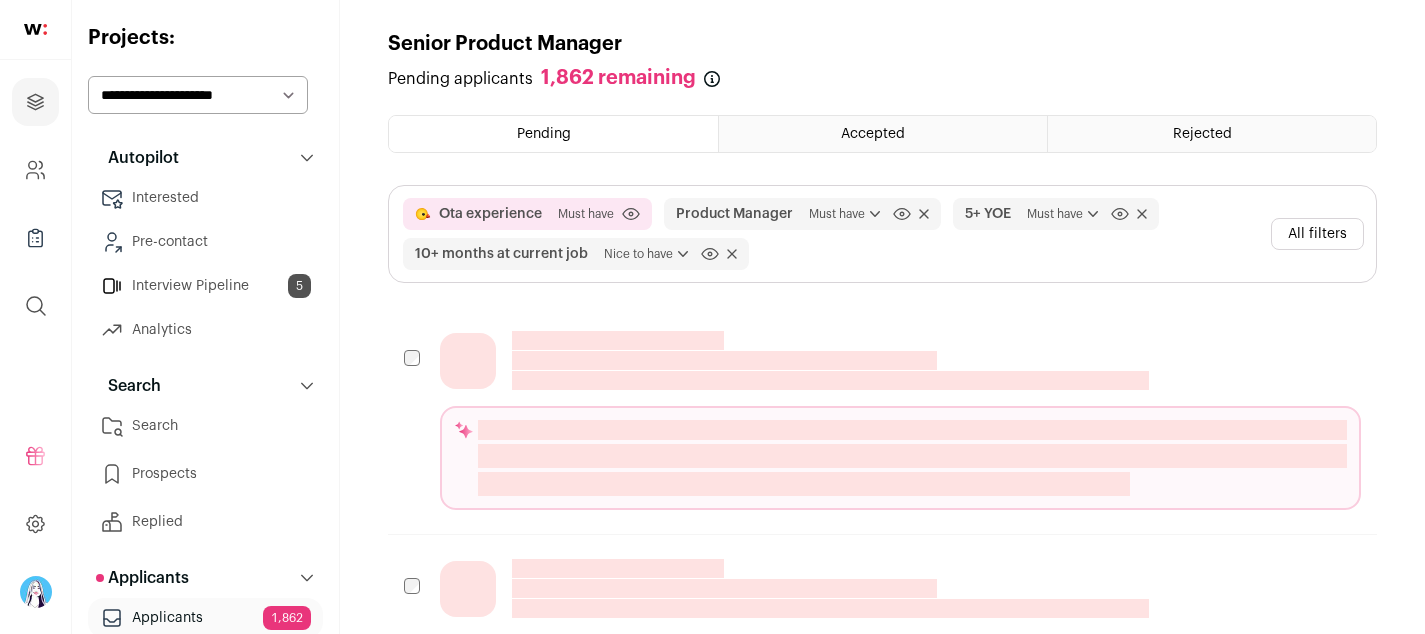 scroll, scrollTop: 60, scrollLeft: 0, axis: vertical 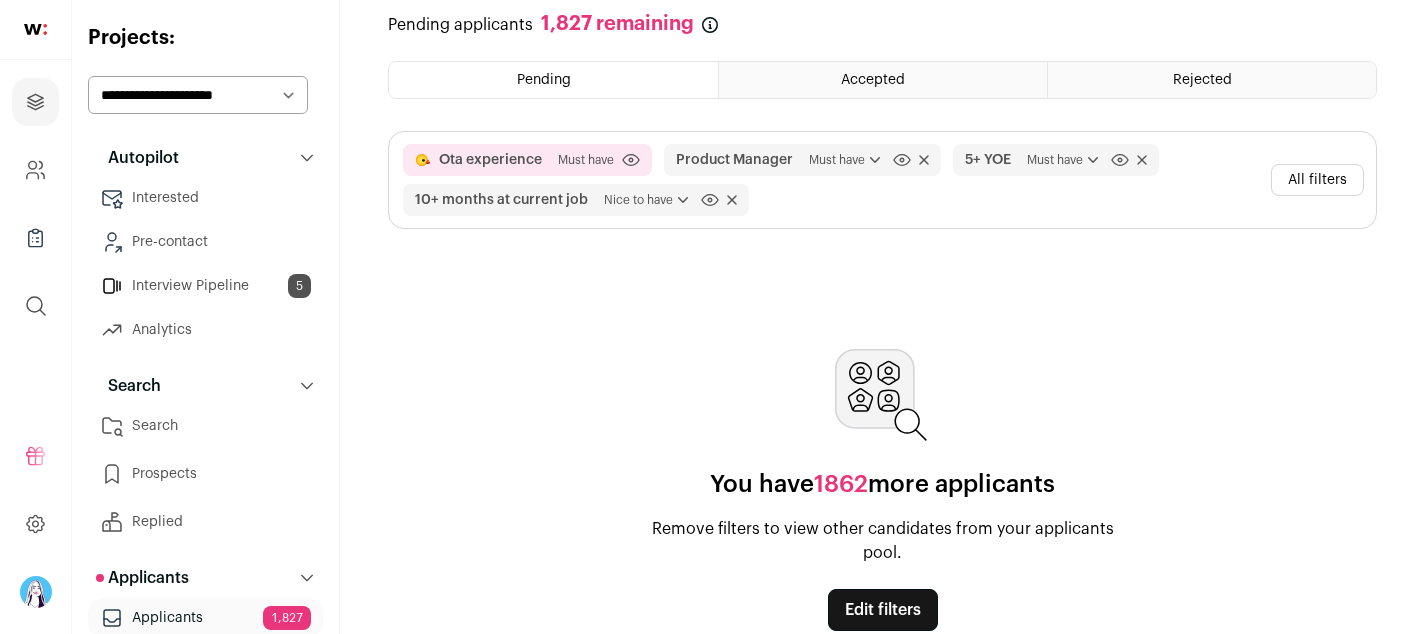 click on "All filters" at bounding box center [1317, 180] 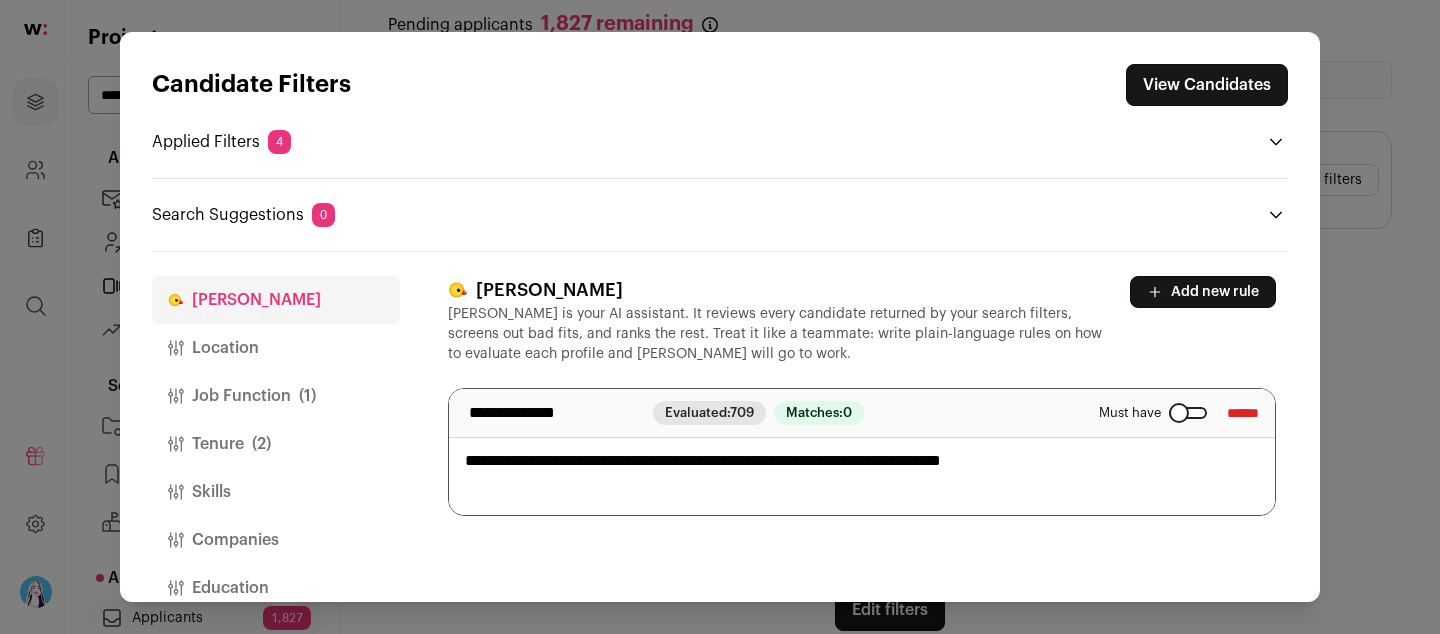 click on "******" at bounding box center [1243, 413] 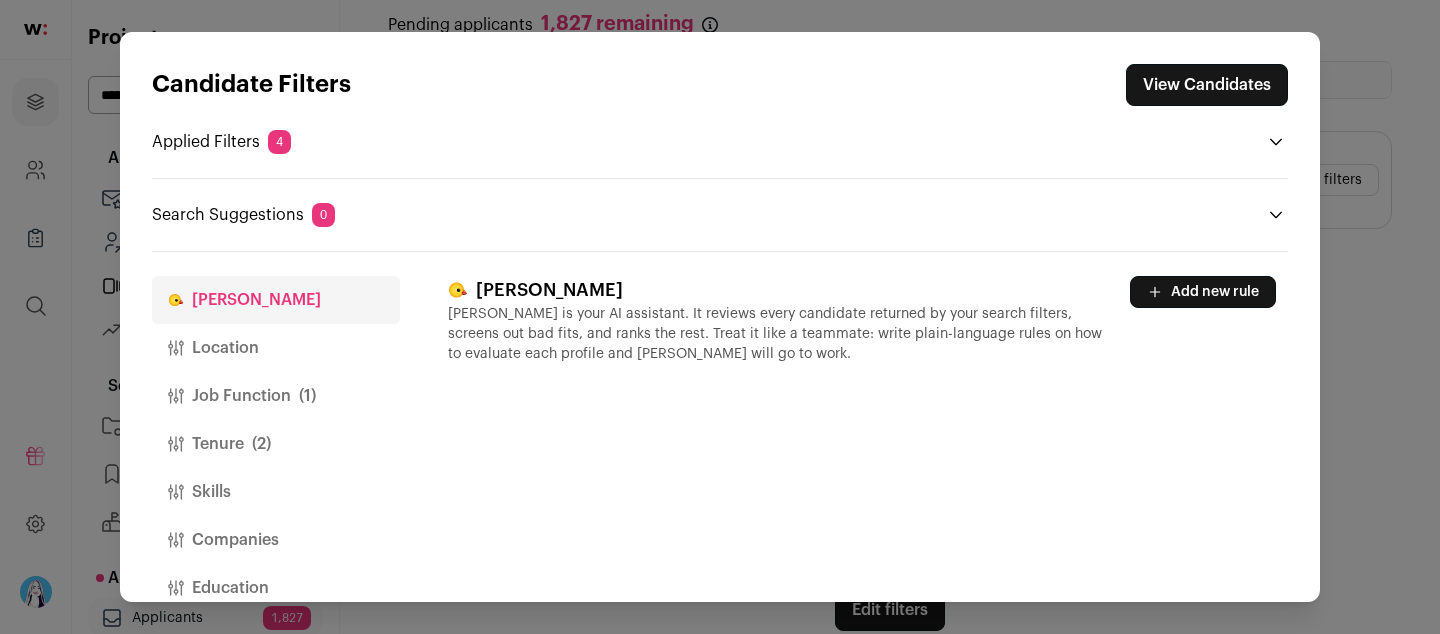 click on "Job Function
(1)" at bounding box center [276, 396] 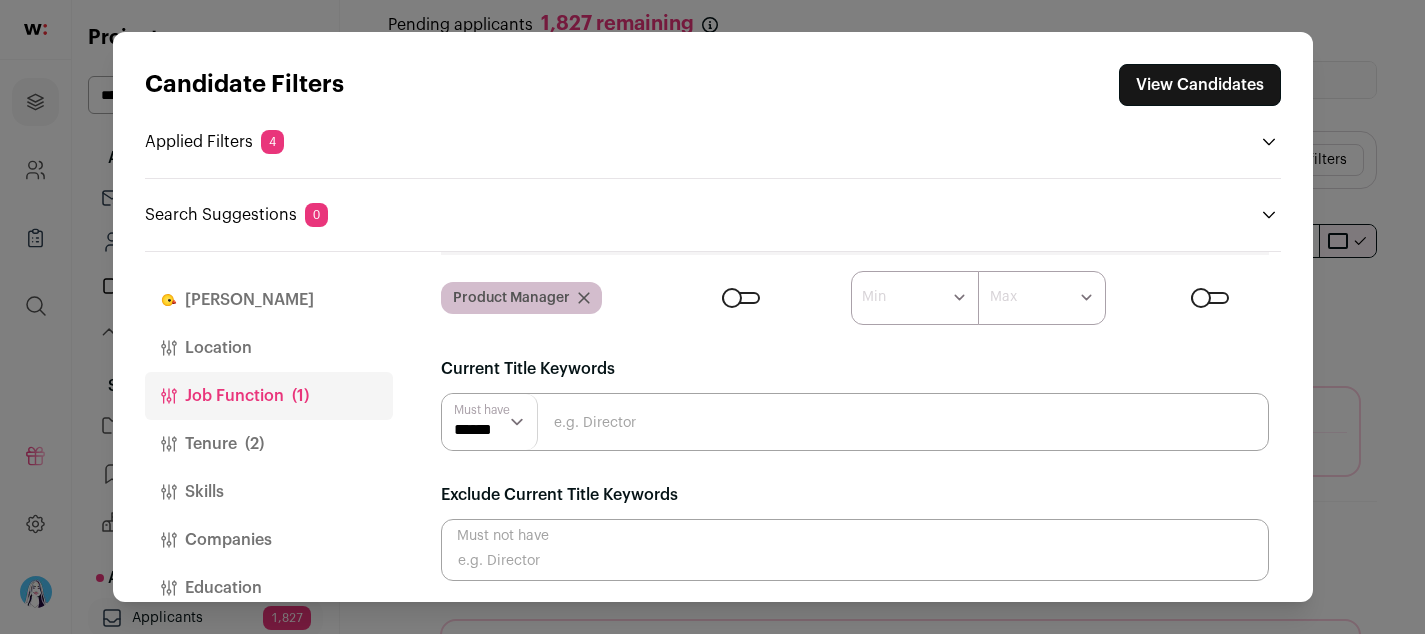 scroll, scrollTop: 156, scrollLeft: 0, axis: vertical 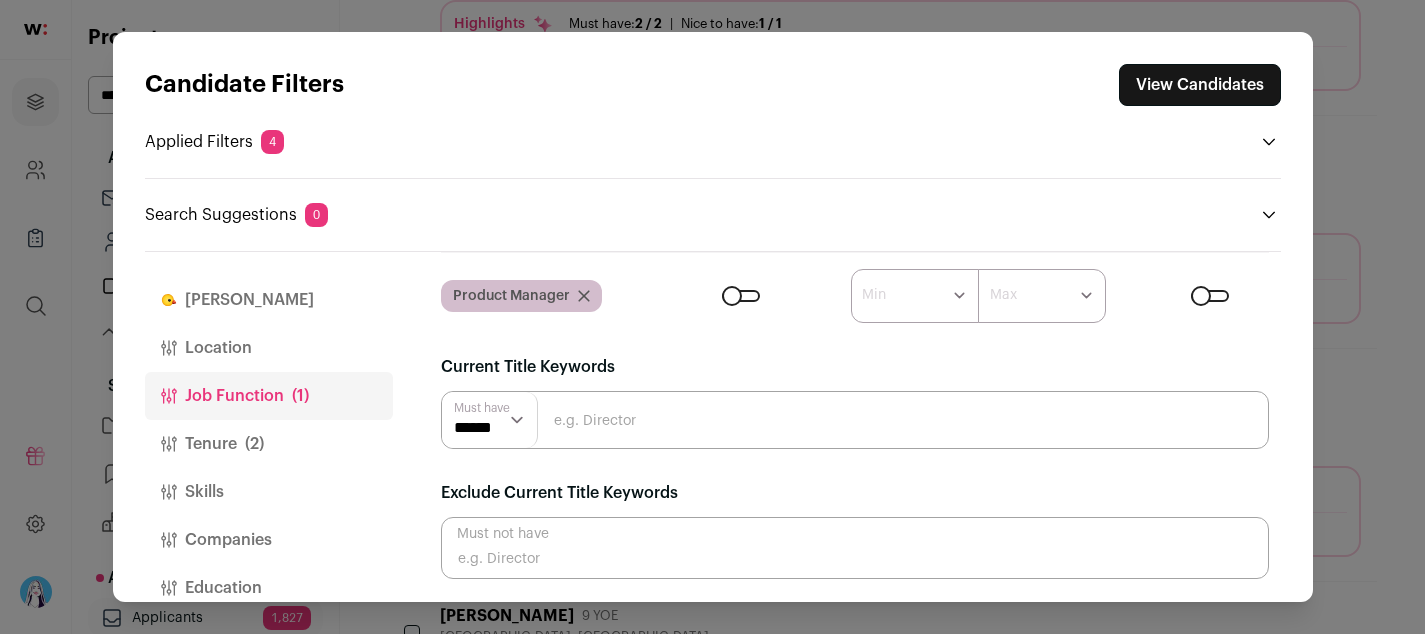 click on "Tenure
(2)" at bounding box center (269, 444) 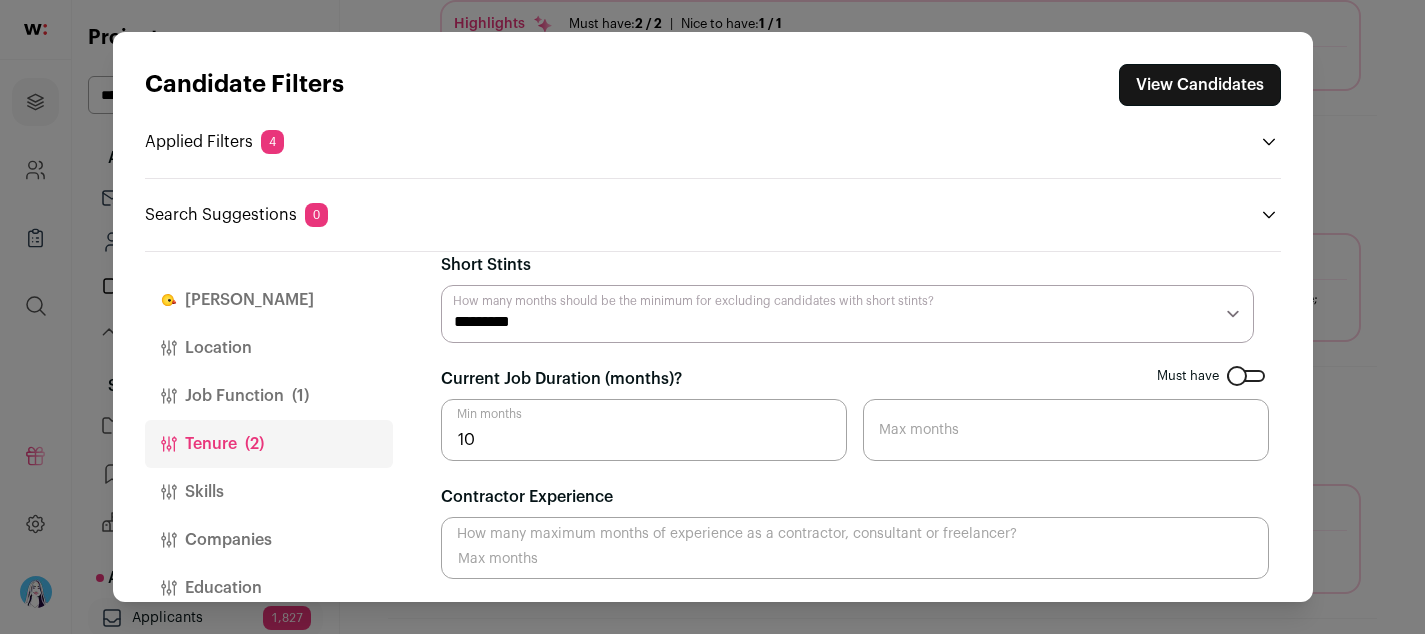 scroll, scrollTop: 133, scrollLeft: 0, axis: vertical 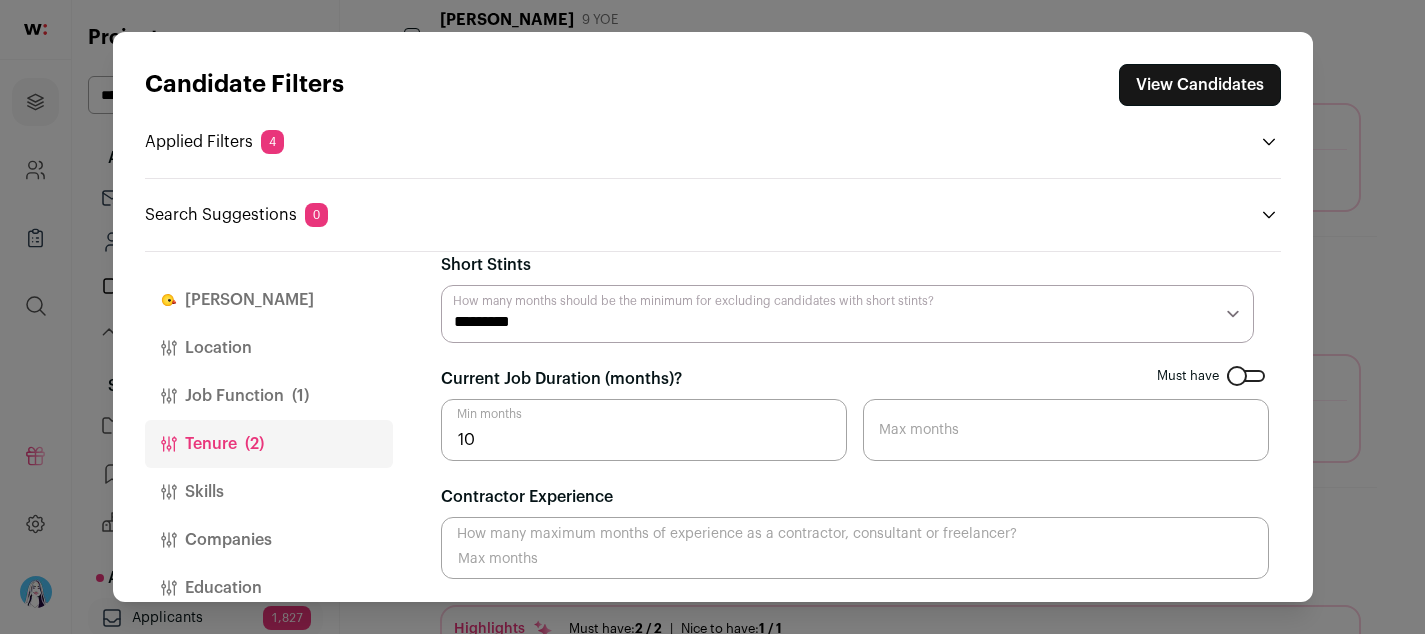 click on "[PERSON_NAME]" at bounding box center [269, 300] 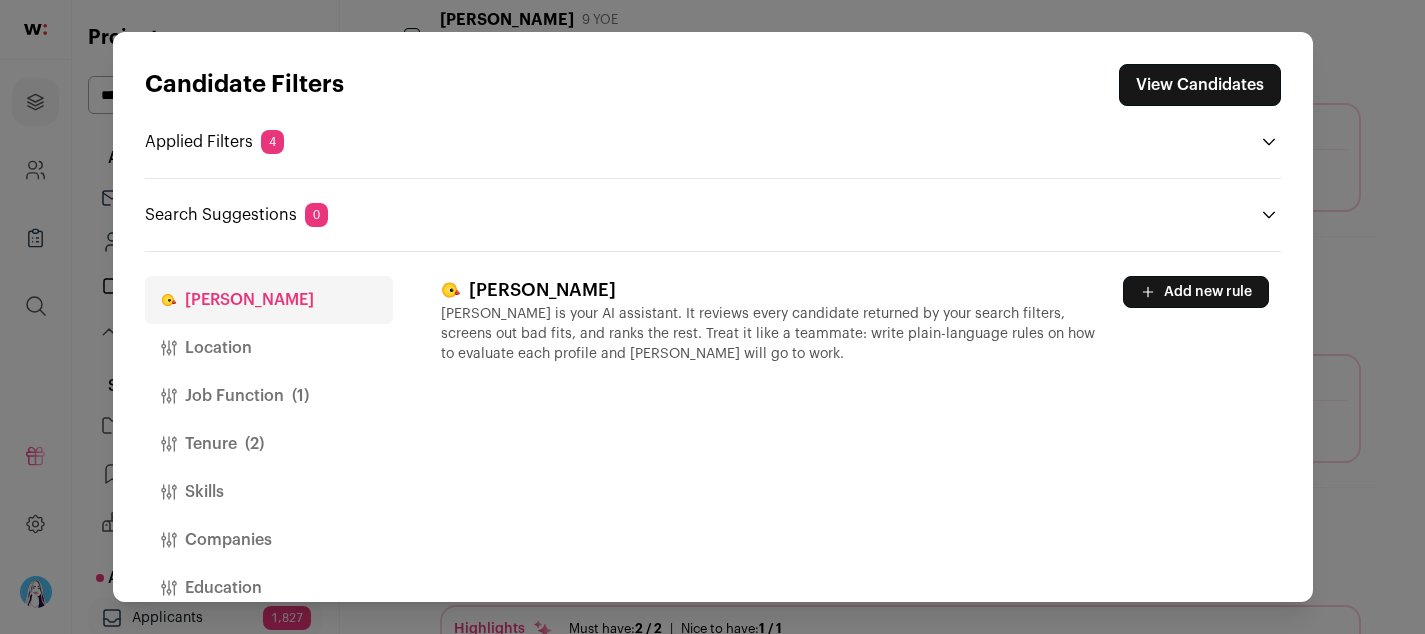 scroll, scrollTop: 0, scrollLeft: 0, axis: both 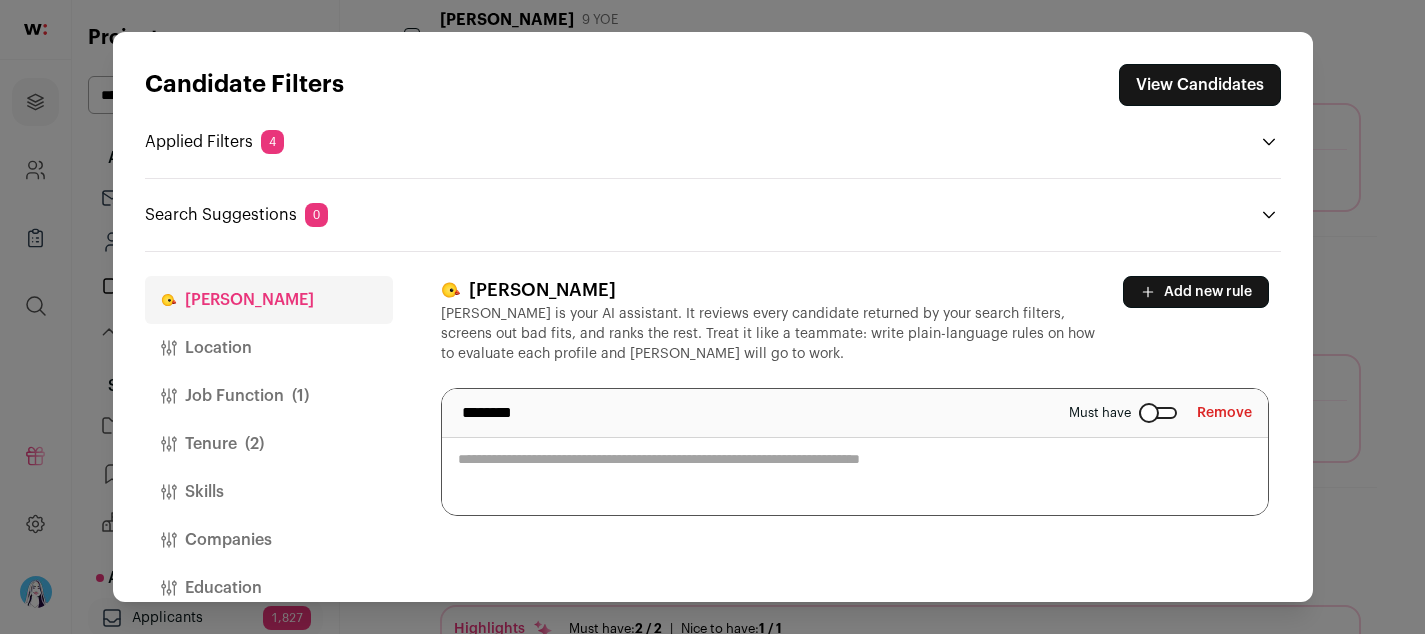 click at bounding box center (855, 452) 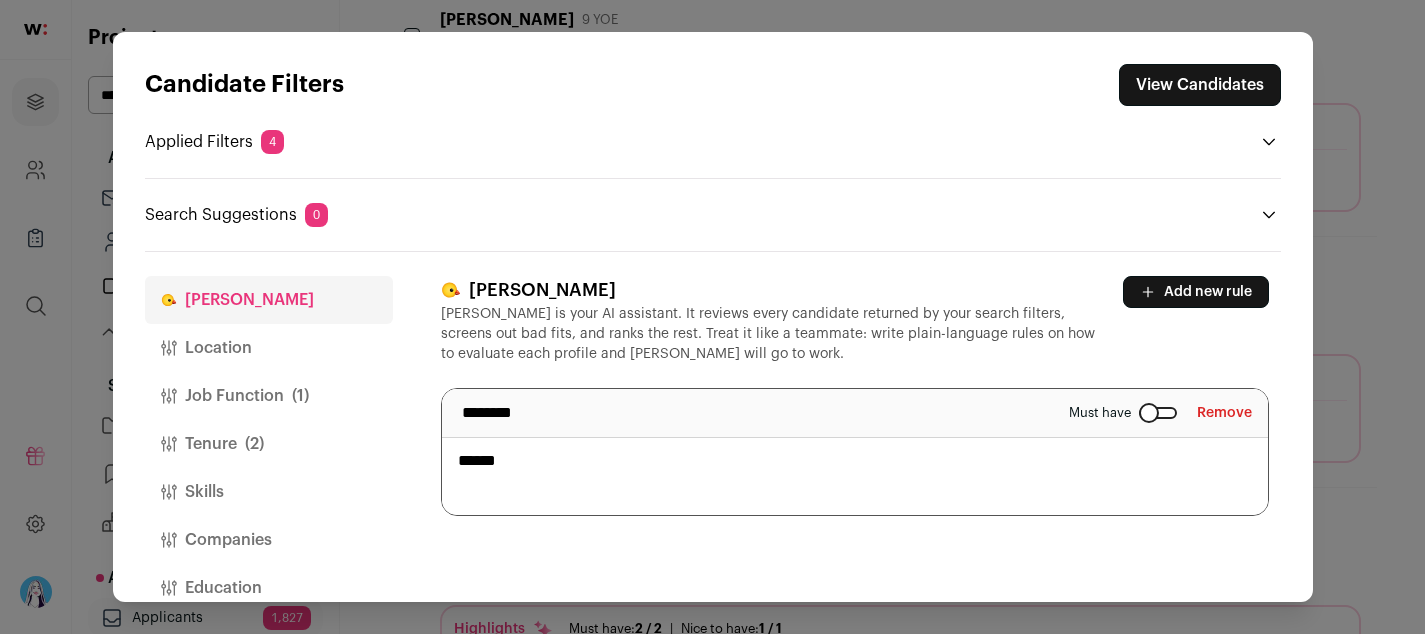 type on "*******" 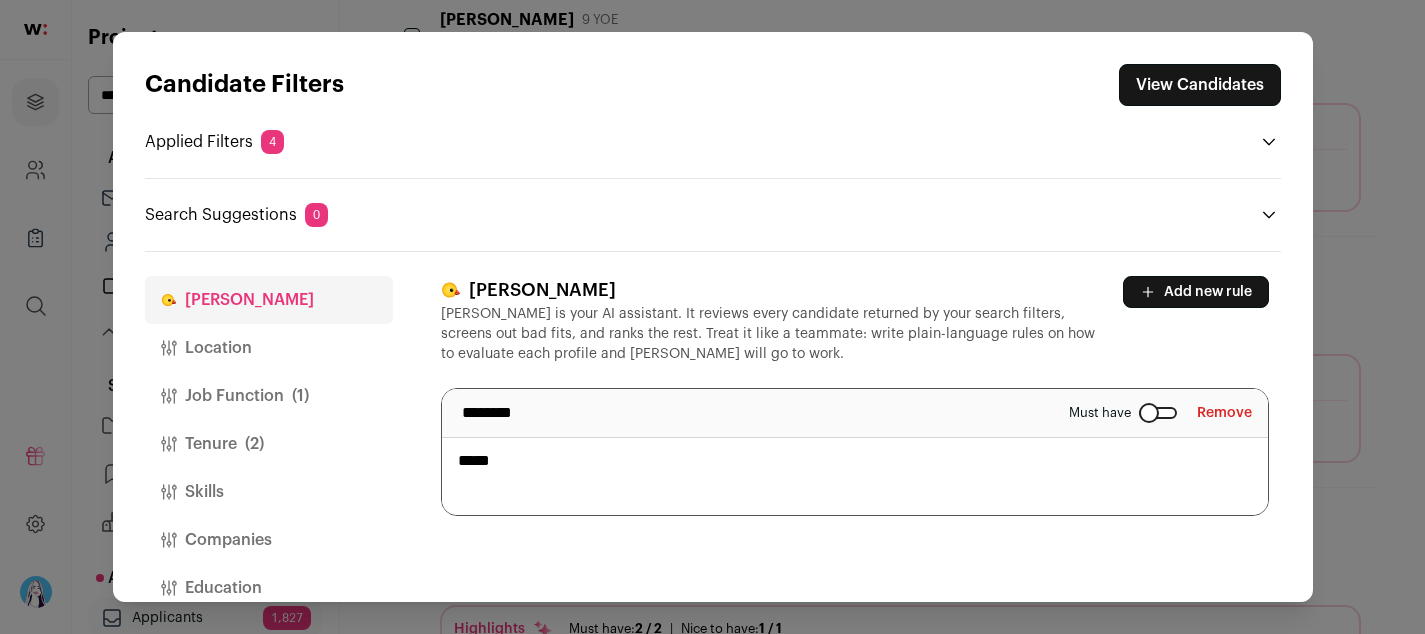 type on "******" 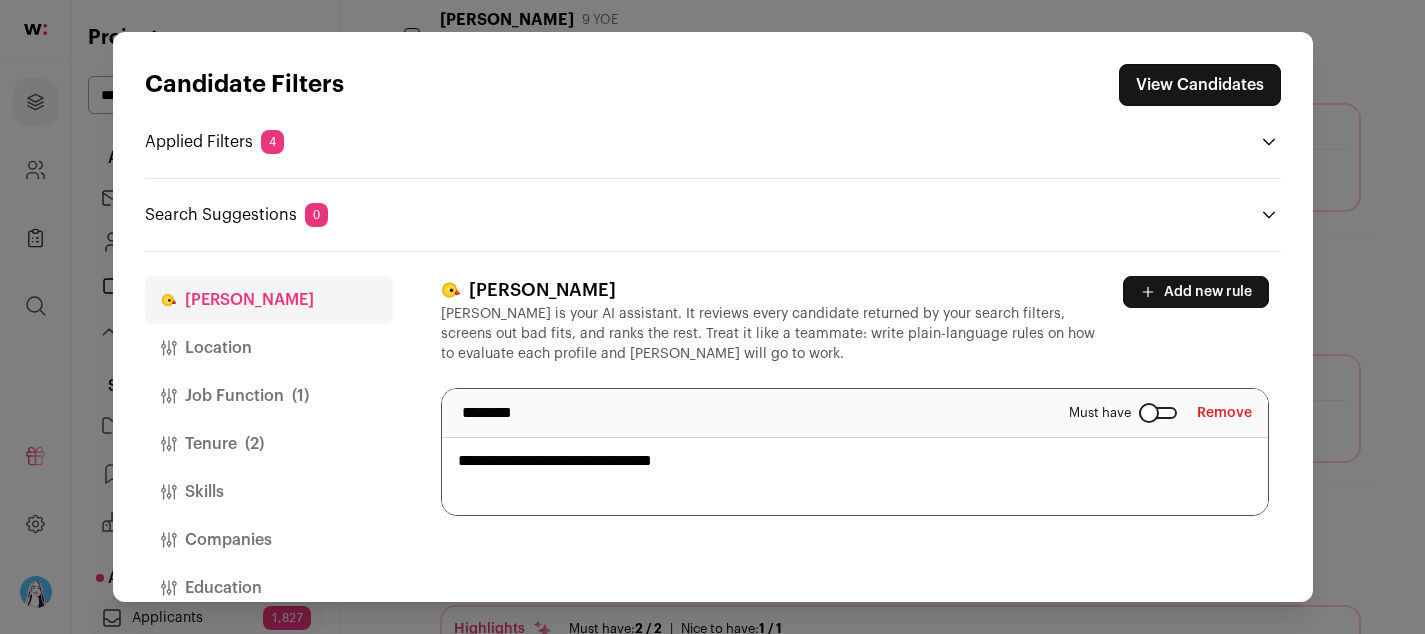 click on "**********" at bounding box center [855, 452] 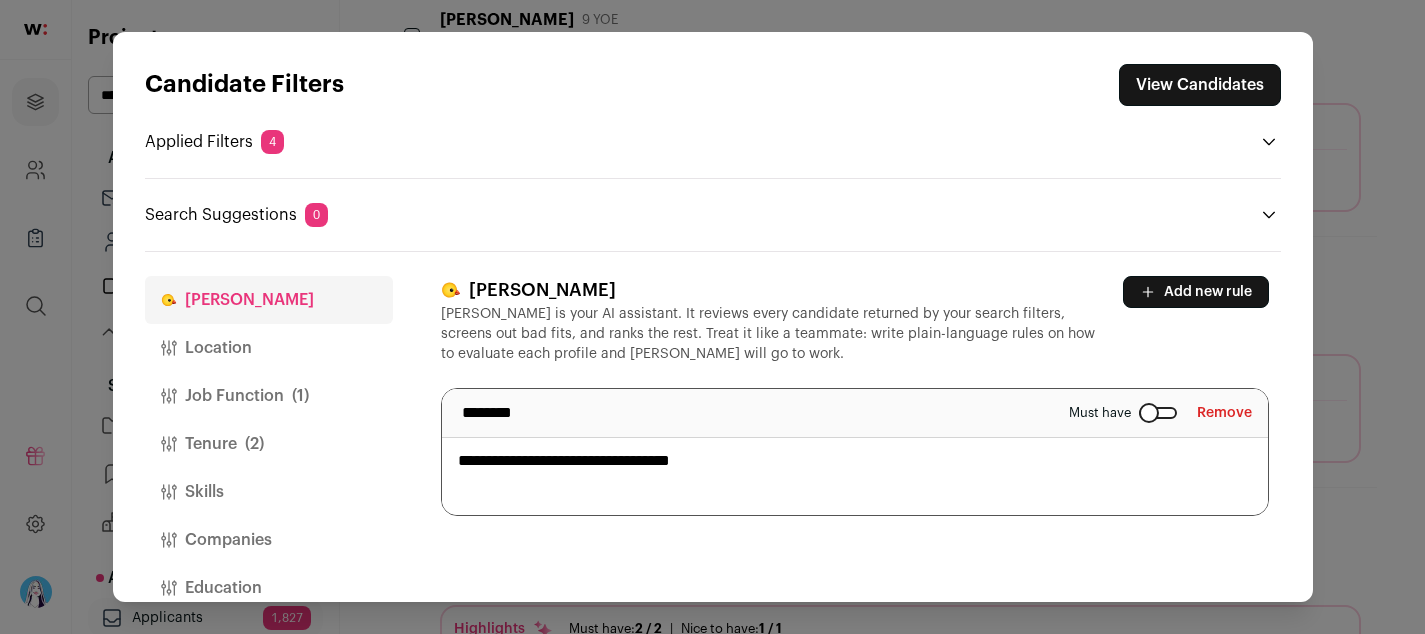 click on "**********" at bounding box center (855, 452) 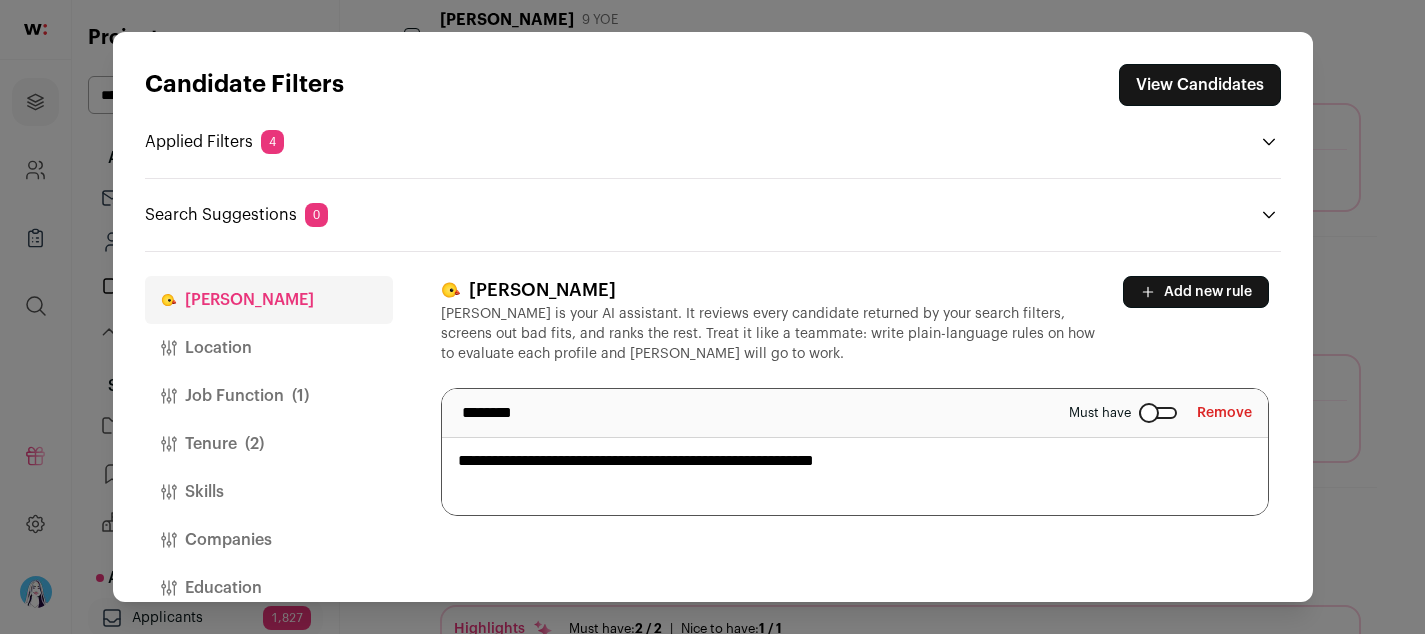 click on "**********" at bounding box center [855, 452] 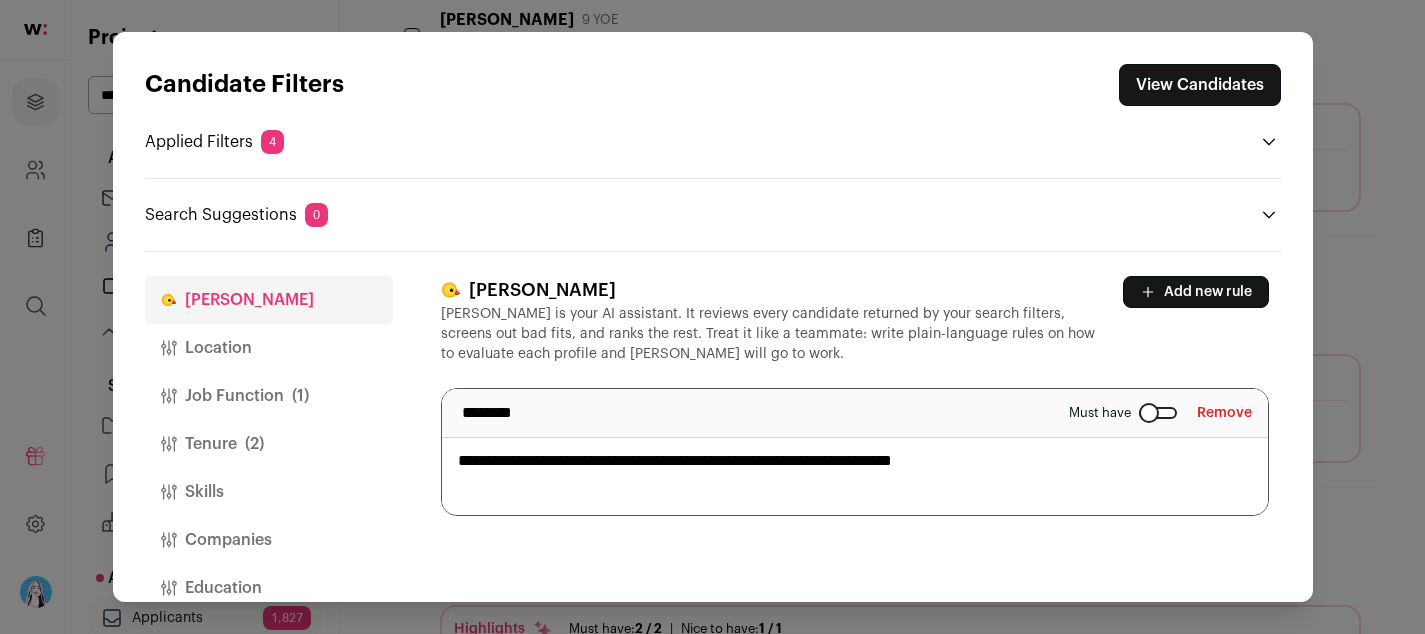 type on "**********" 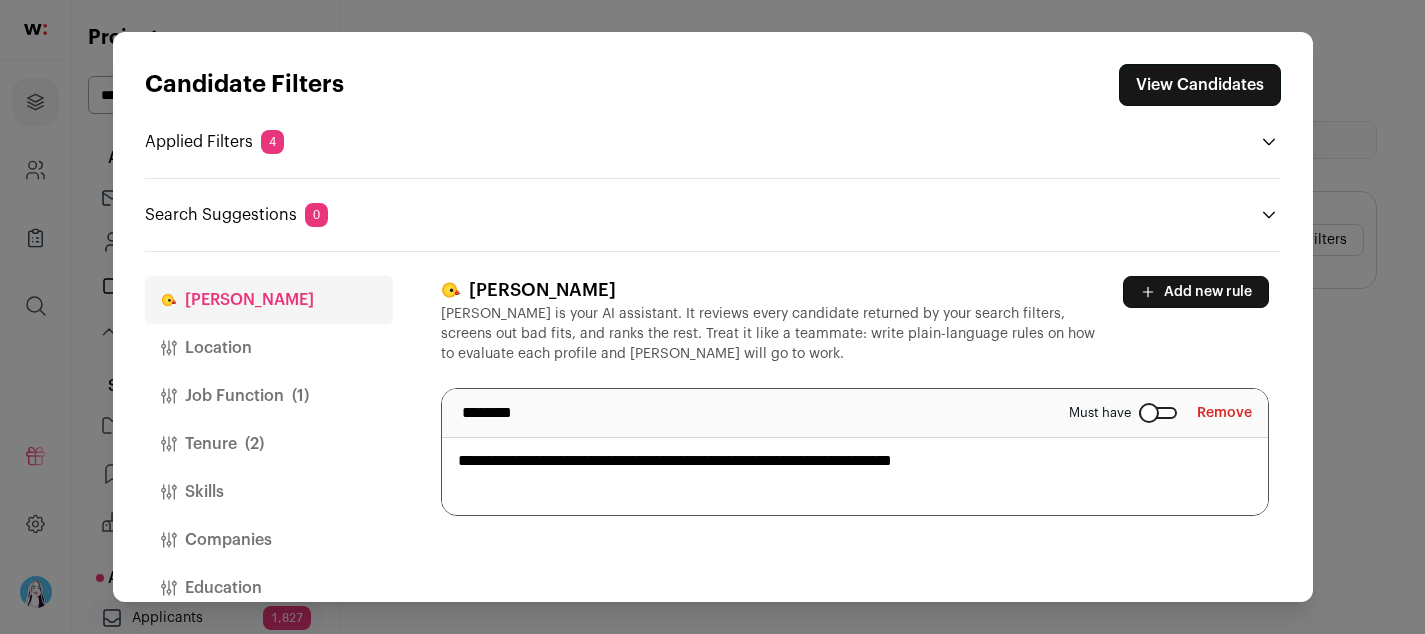 scroll, scrollTop: 0, scrollLeft: 0, axis: both 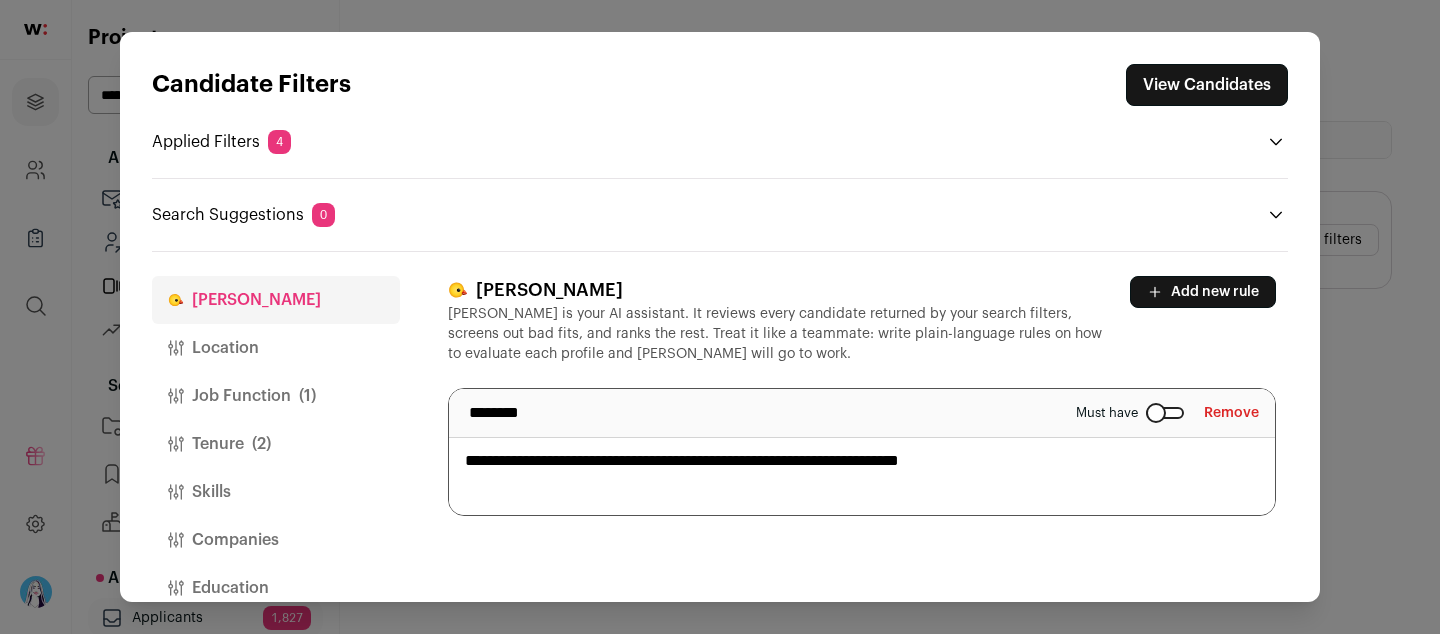 click on "Candidate Filters
View Candidates
Applied Filters
4
Ota experience
Must have
Product Manager
Must have
5+ YOE
Must have
10+ months at current job
[GEOGRAPHIC_DATA] to have
Search Suggestions
0" at bounding box center [720, 317] 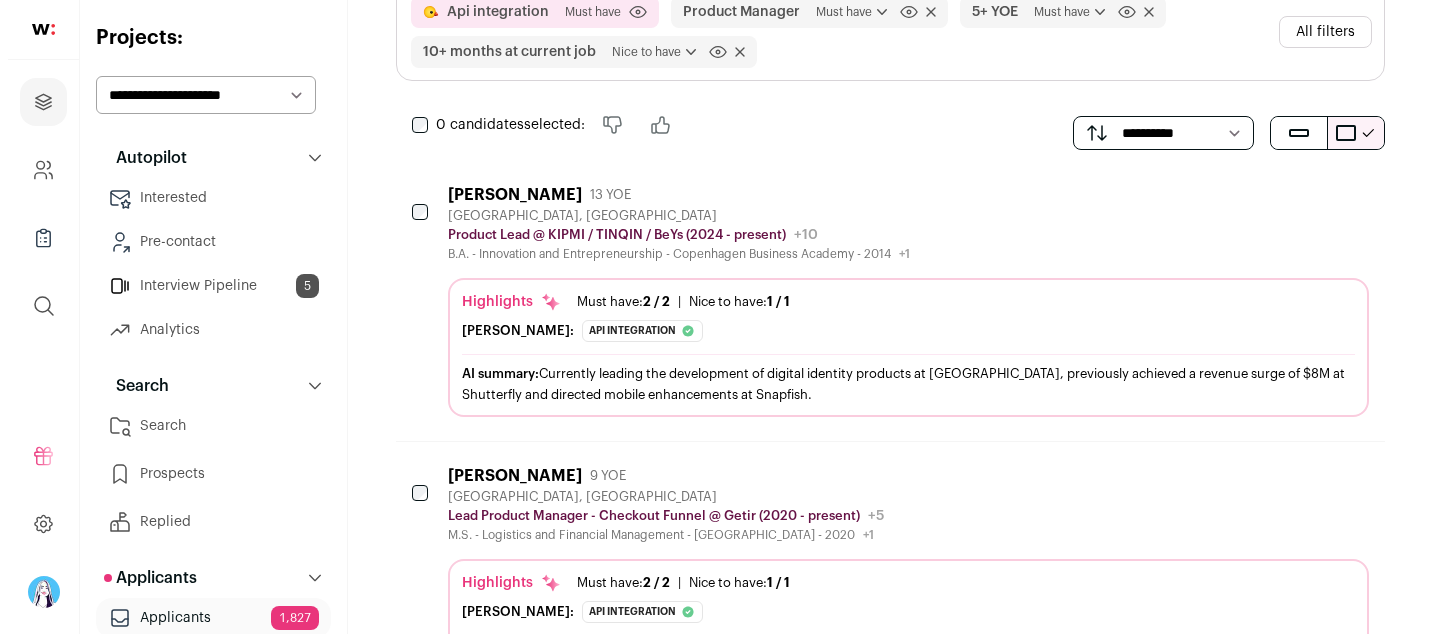 scroll, scrollTop: 209, scrollLeft: 0, axis: vertical 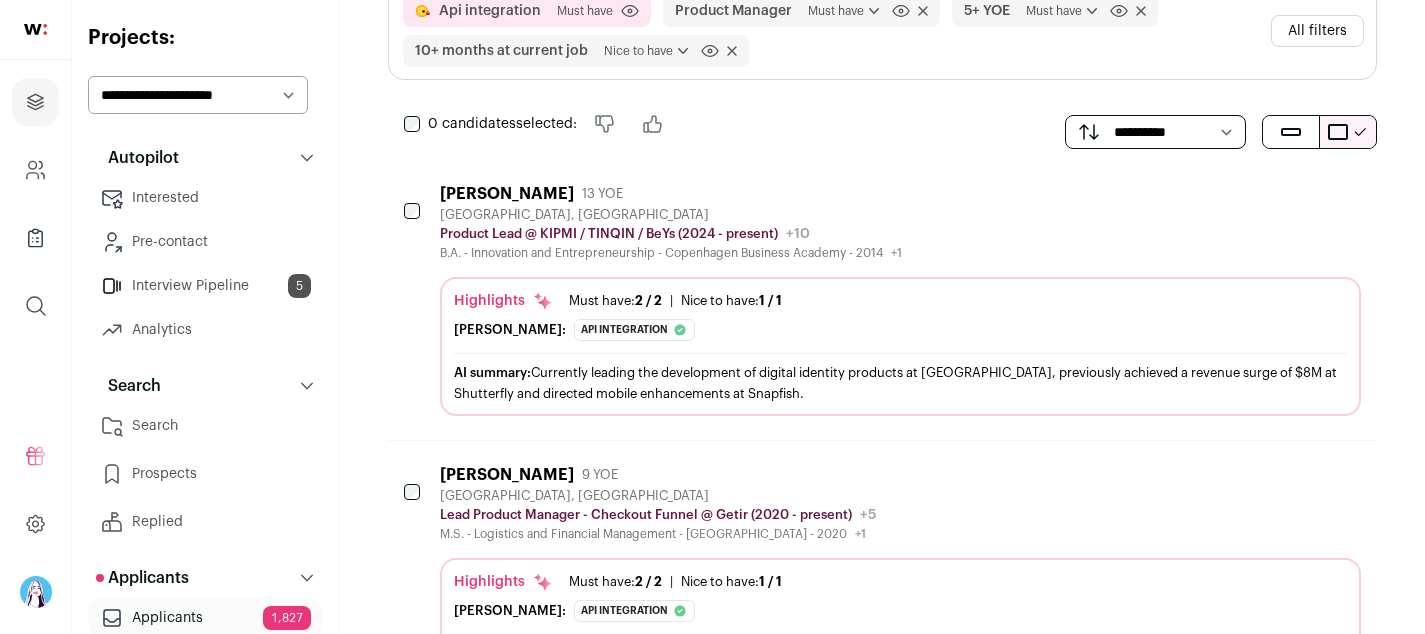 click on "[PERSON_NAME]" at bounding box center (507, 194) 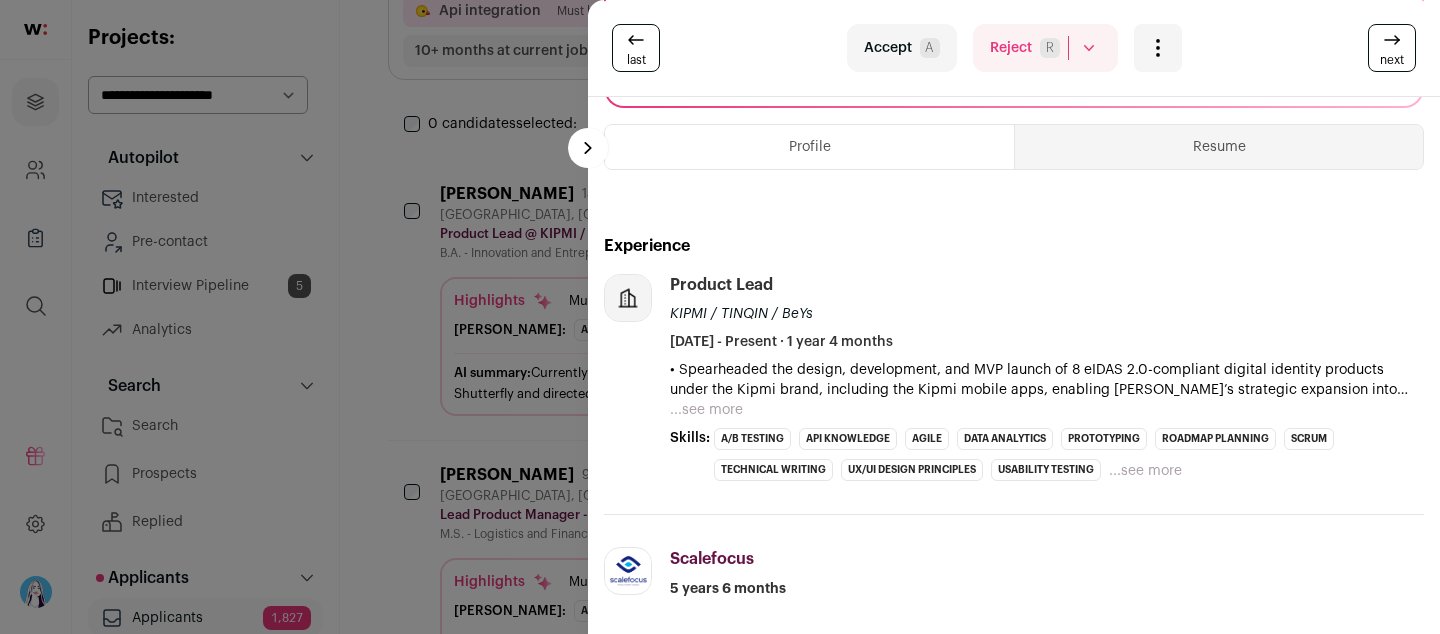 scroll, scrollTop: 542, scrollLeft: 0, axis: vertical 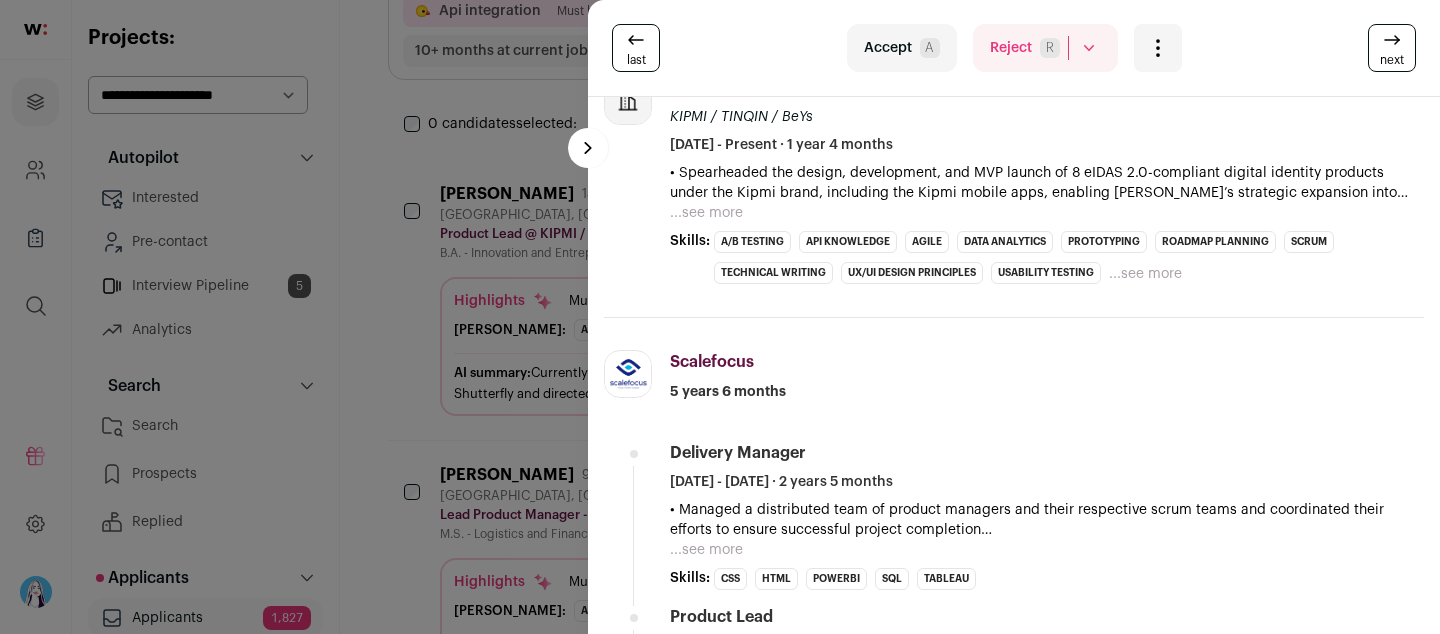 click on "...see more" at bounding box center [706, 213] 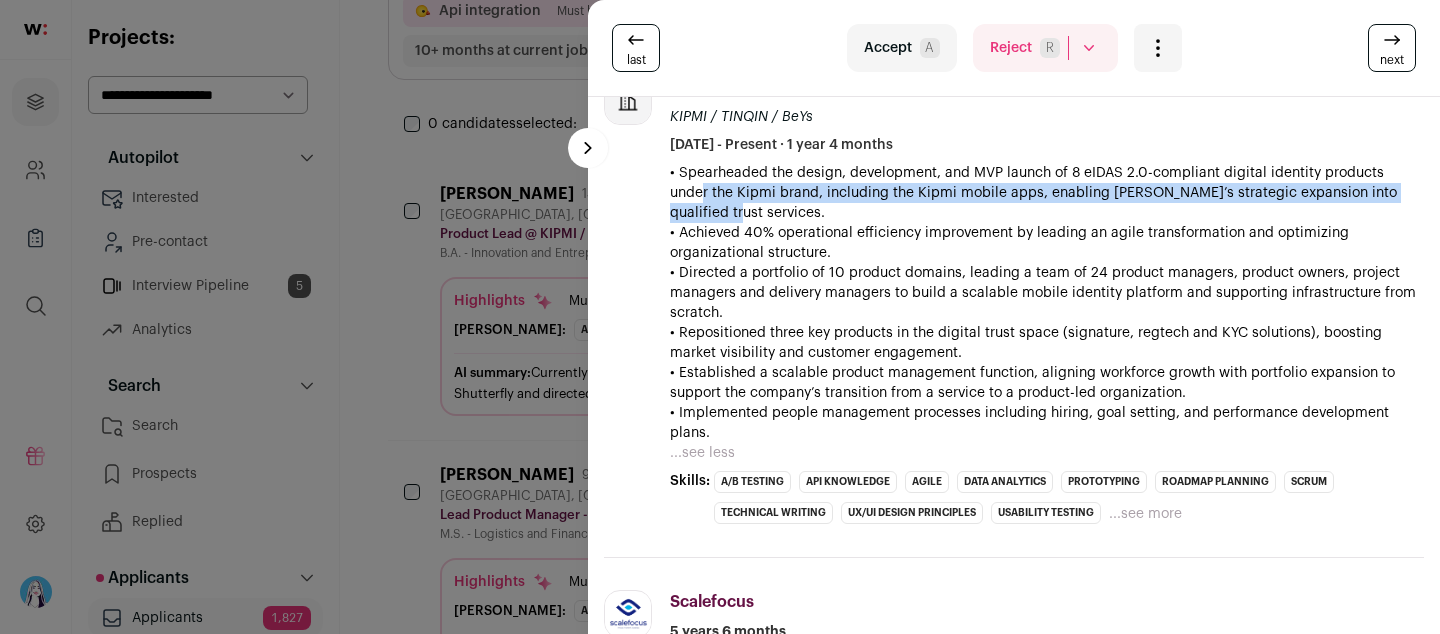 drag, startPoint x: 688, startPoint y: 195, endPoint x: 715, endPoint y: 207, distance: 29.546574 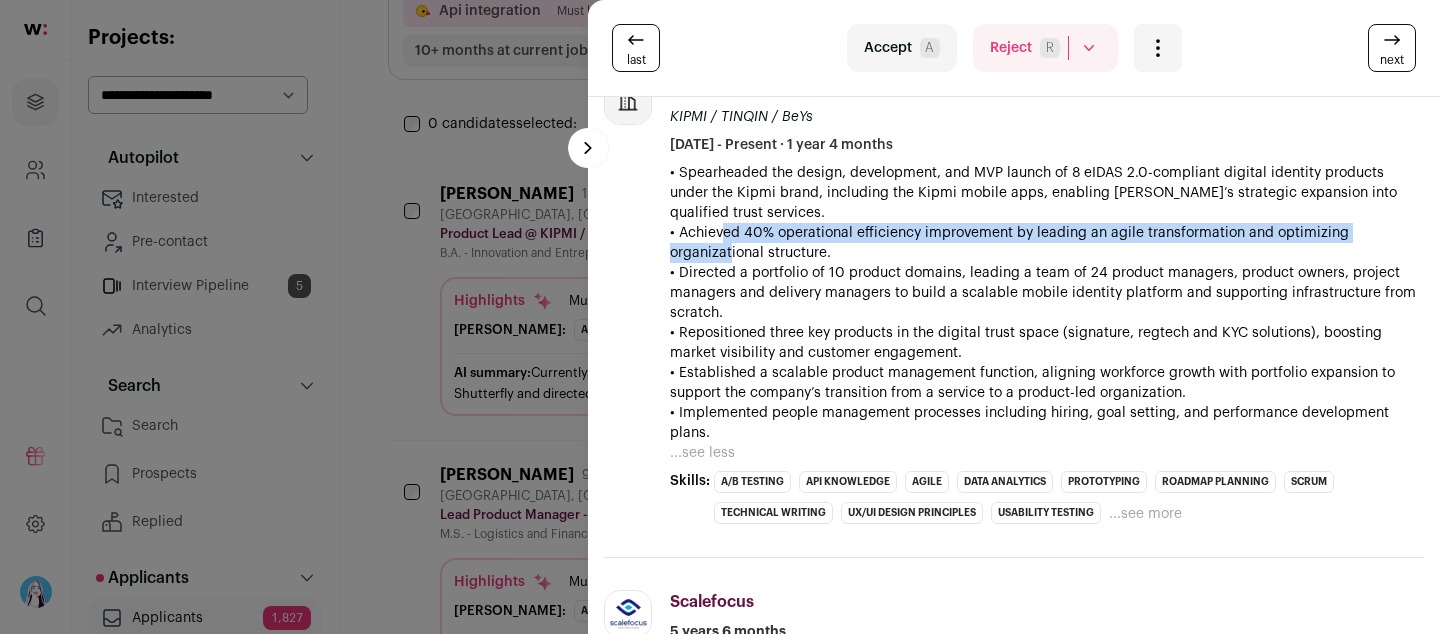 drag, startPoint x: 717, startPoint y: 233, endPoint x: 729, endPoint y: 258, distance: 27.730848 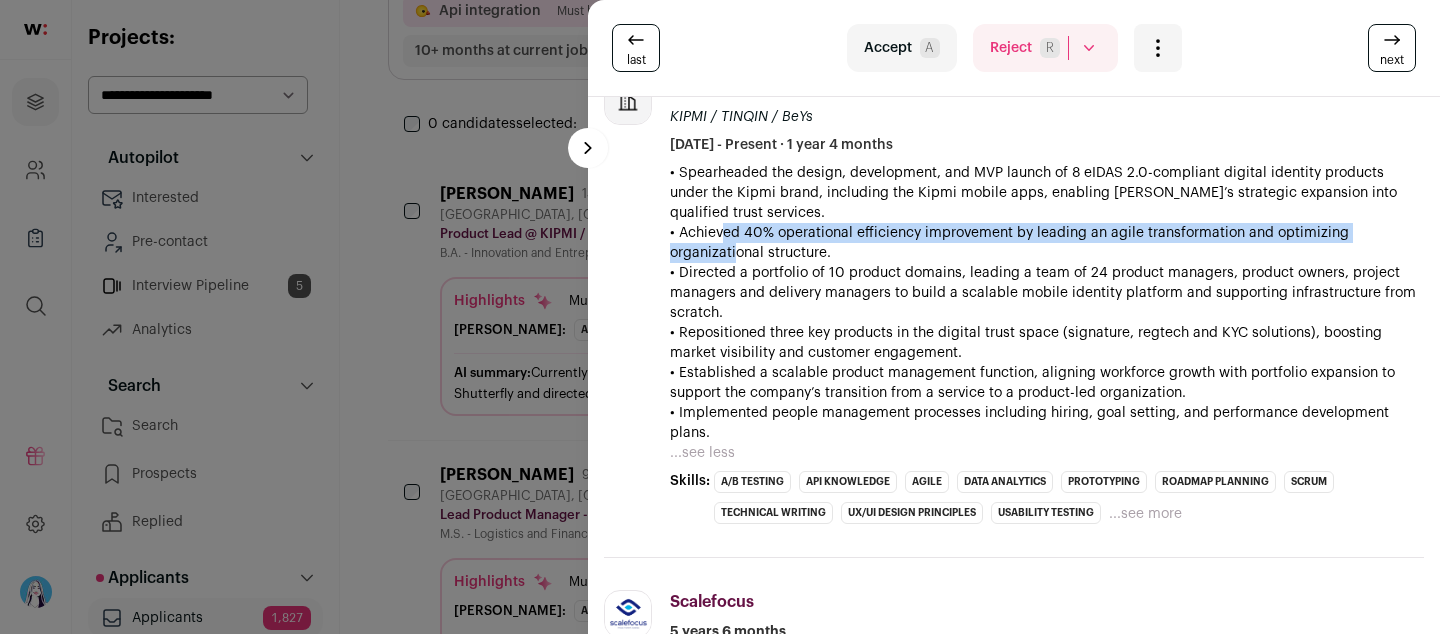 click on "• Achieved 40% operational efficiency improvement by leading an agile transformation and optimizing organizational structure." at bounding box center [1047, 243] 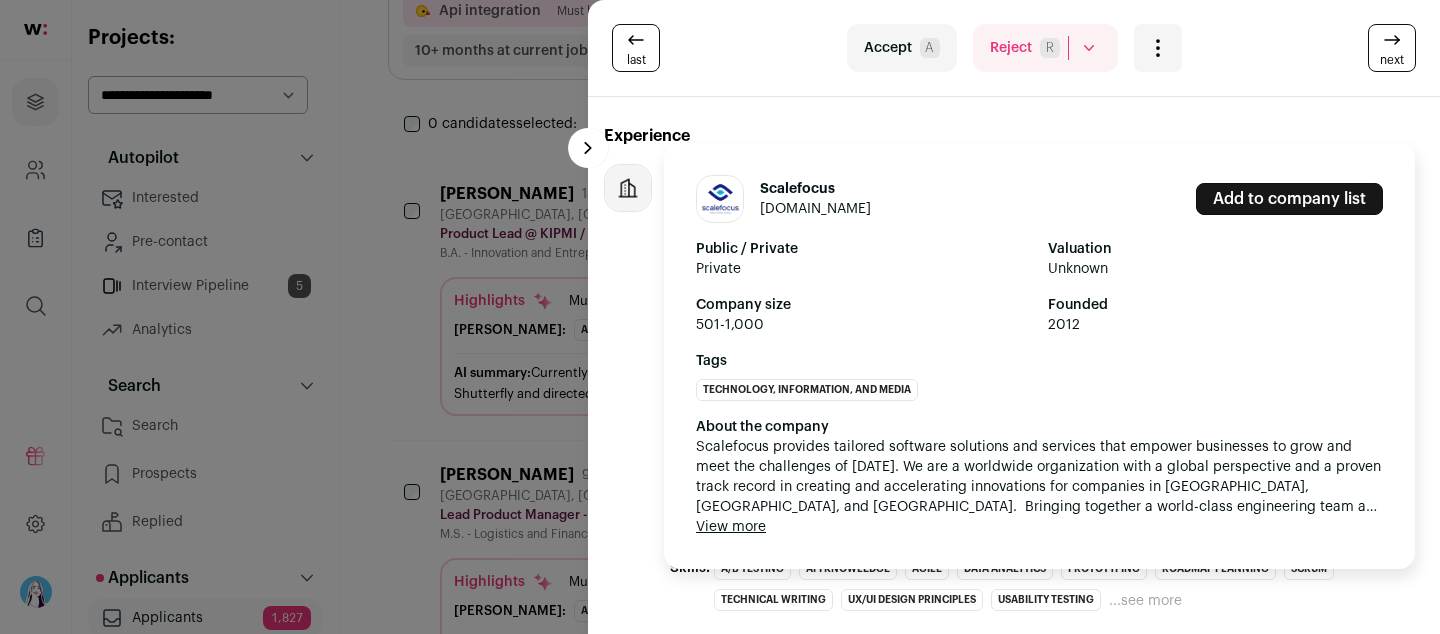 scroll, scrollTop: 318, scrollLeft: 0, axis: vertical 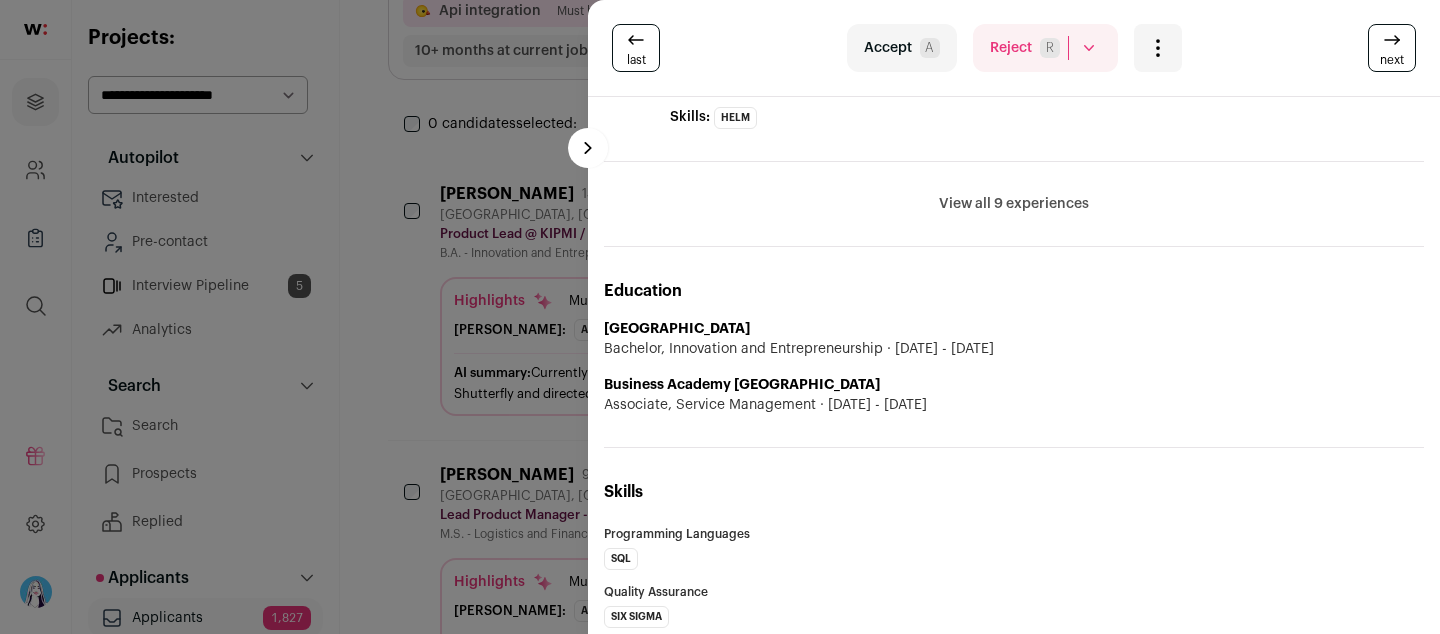 click on "View all 9 experiences" at bounding box center (1014, 204) 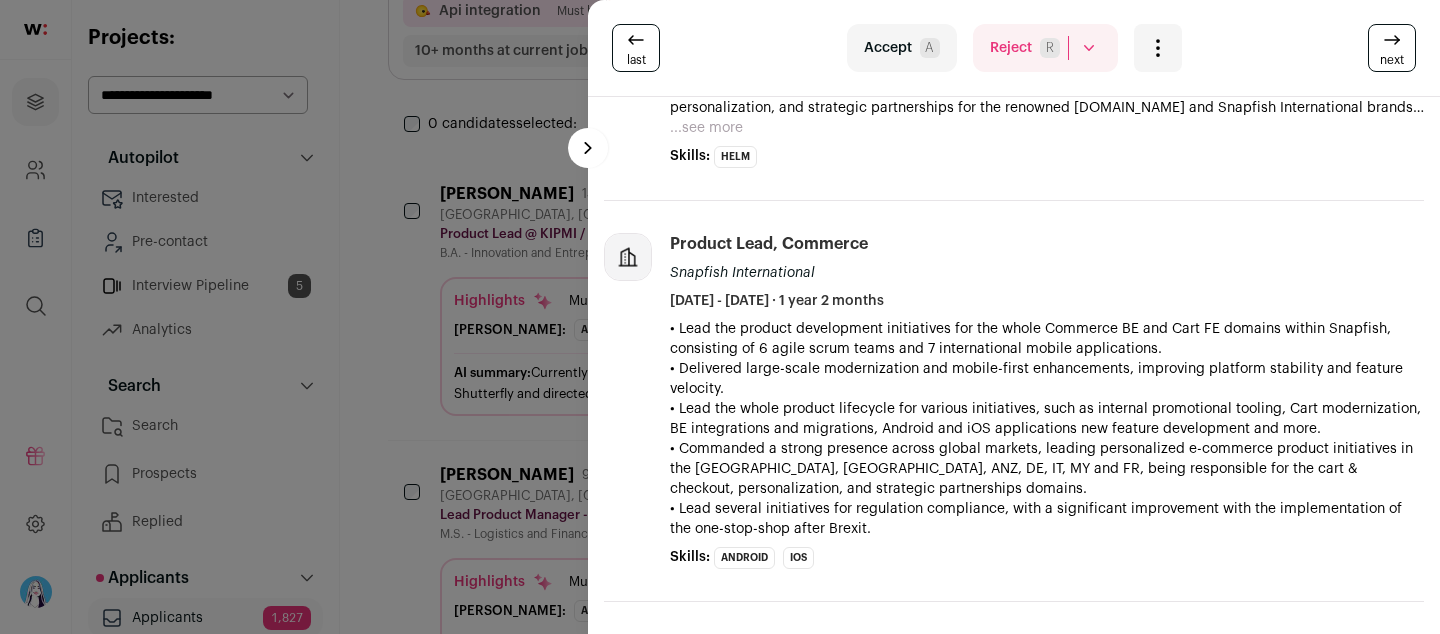 scroll, scrollTop: 1565, scrollLeft: 0, axis: vertical 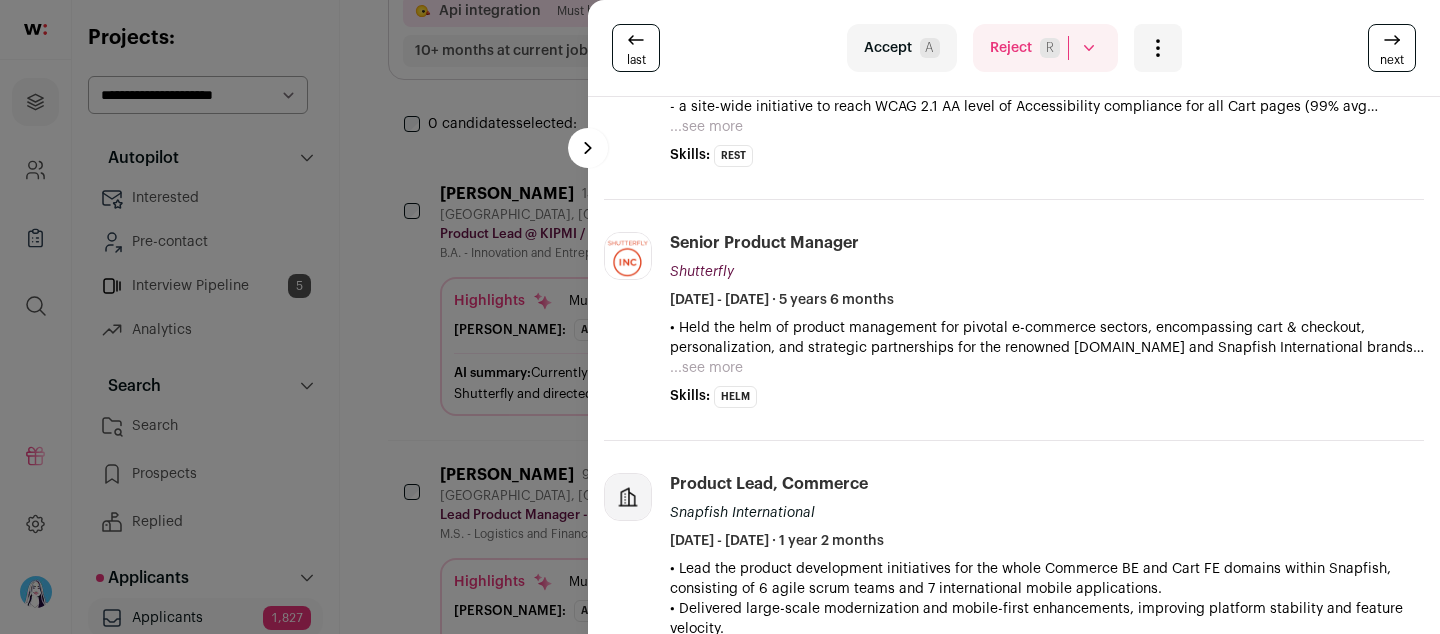 click on "...see more" at bounding box center (706, 368) 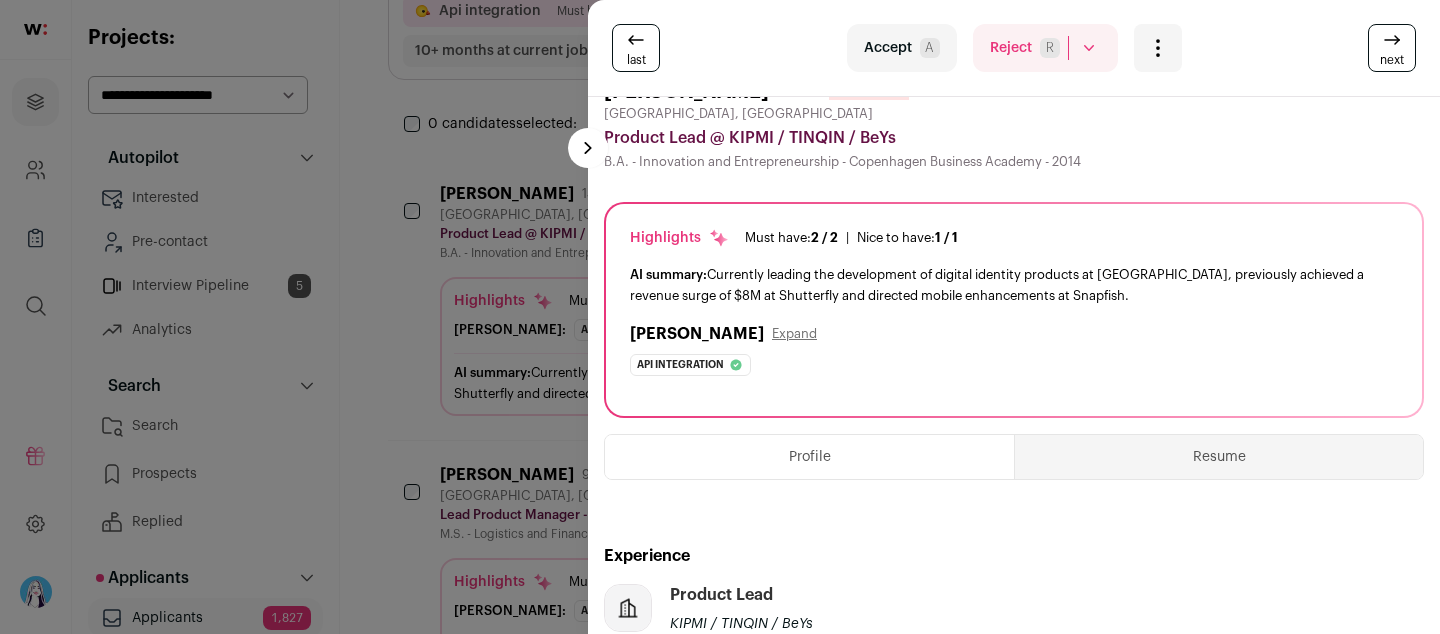 scroll, scrollTop: 0, scrollLeft: 0, axis: both 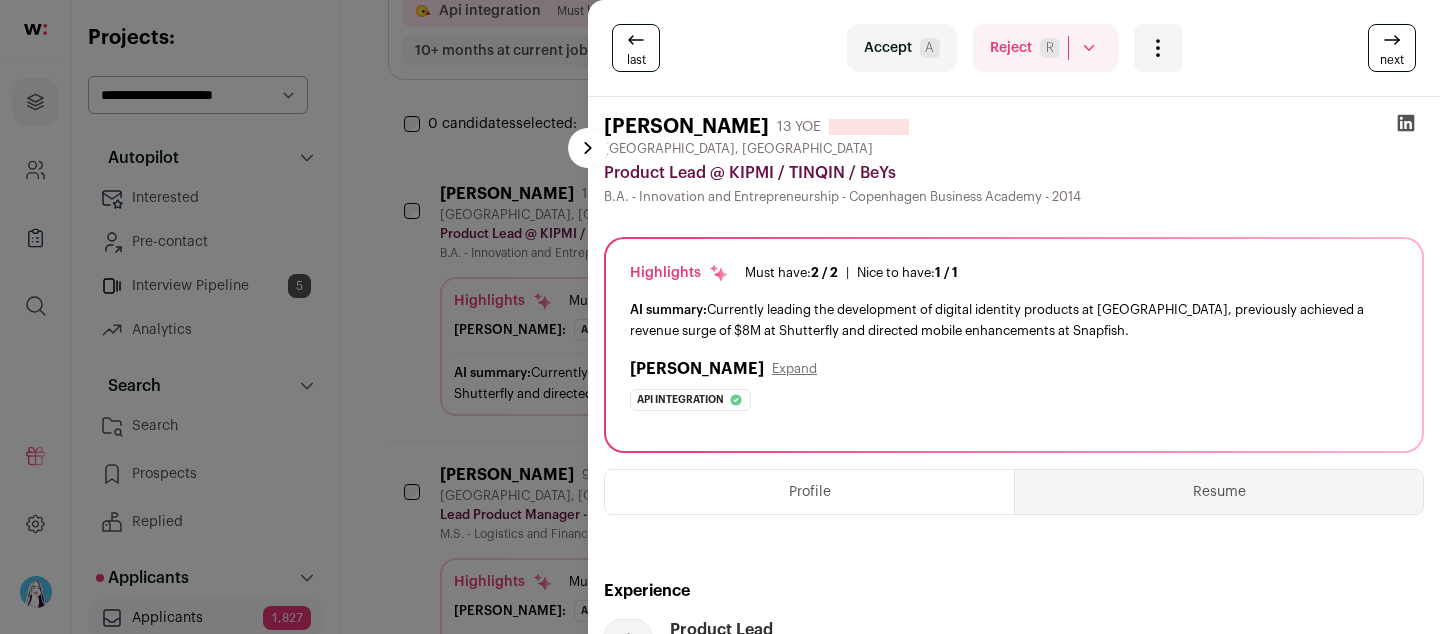 click on "[PERSON_NAME]" at bounding box center (686, 127) 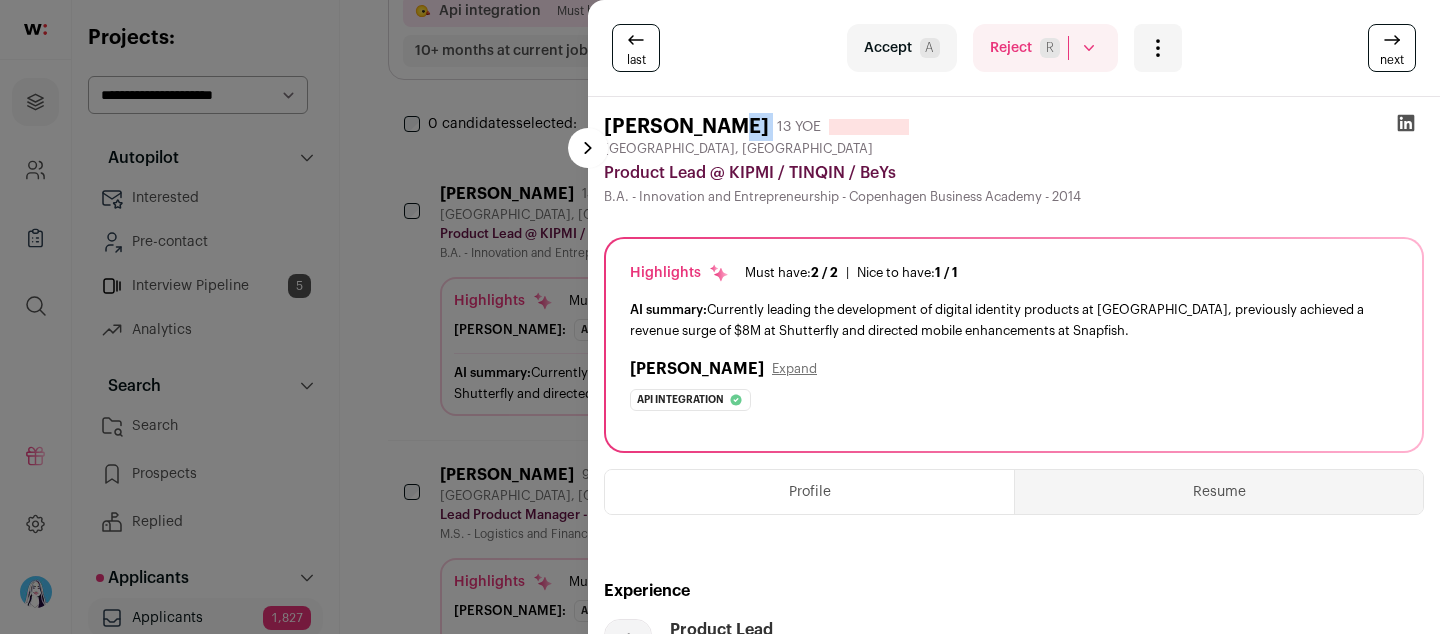 click on "[PERSON_NAME]" at bounding box center [686, 127] 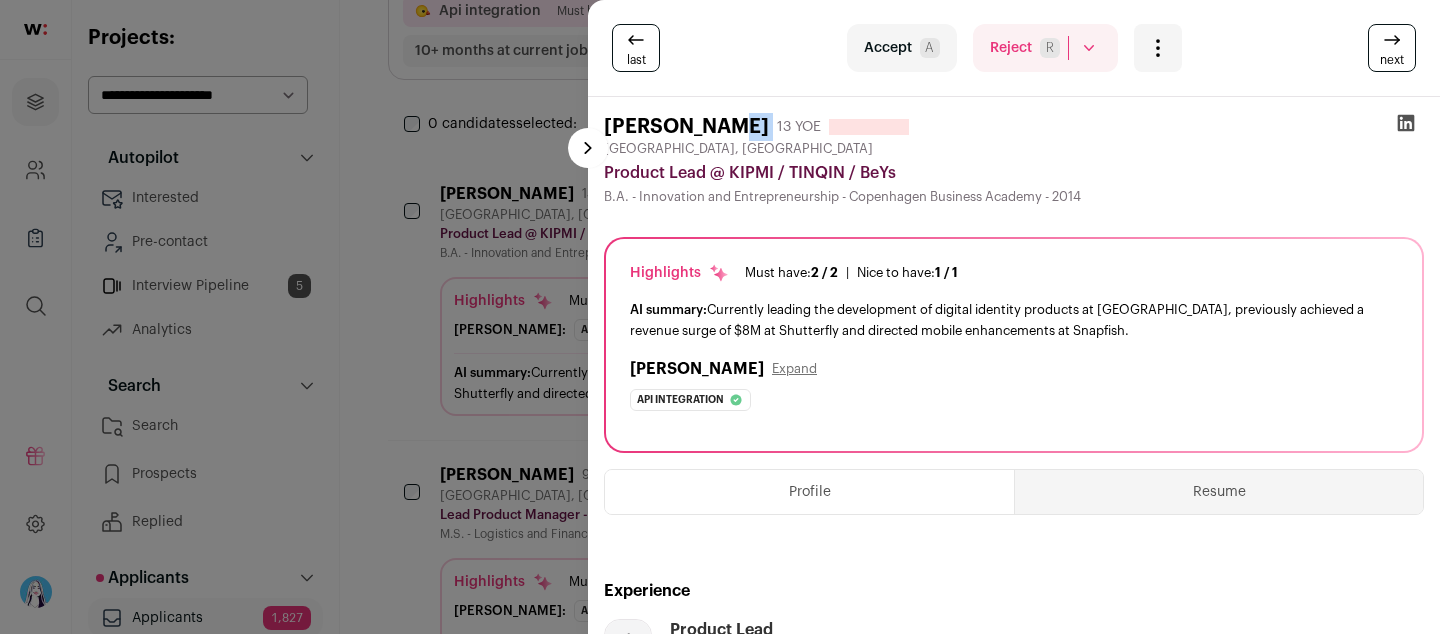 click on "next" at bounding box center [1392, 60] 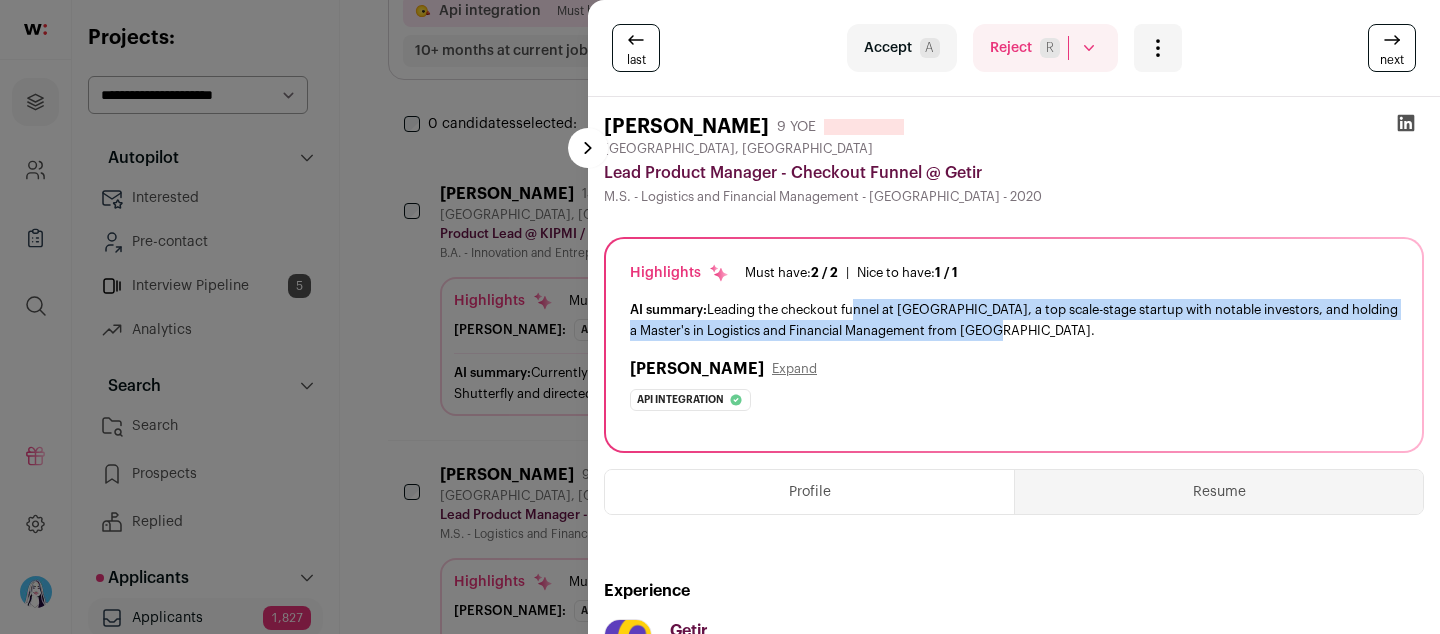 drag, startPoint x: 854, startPoint y: 313, endPoint x: 1015, endPoint y: 326, distance: 161.52399 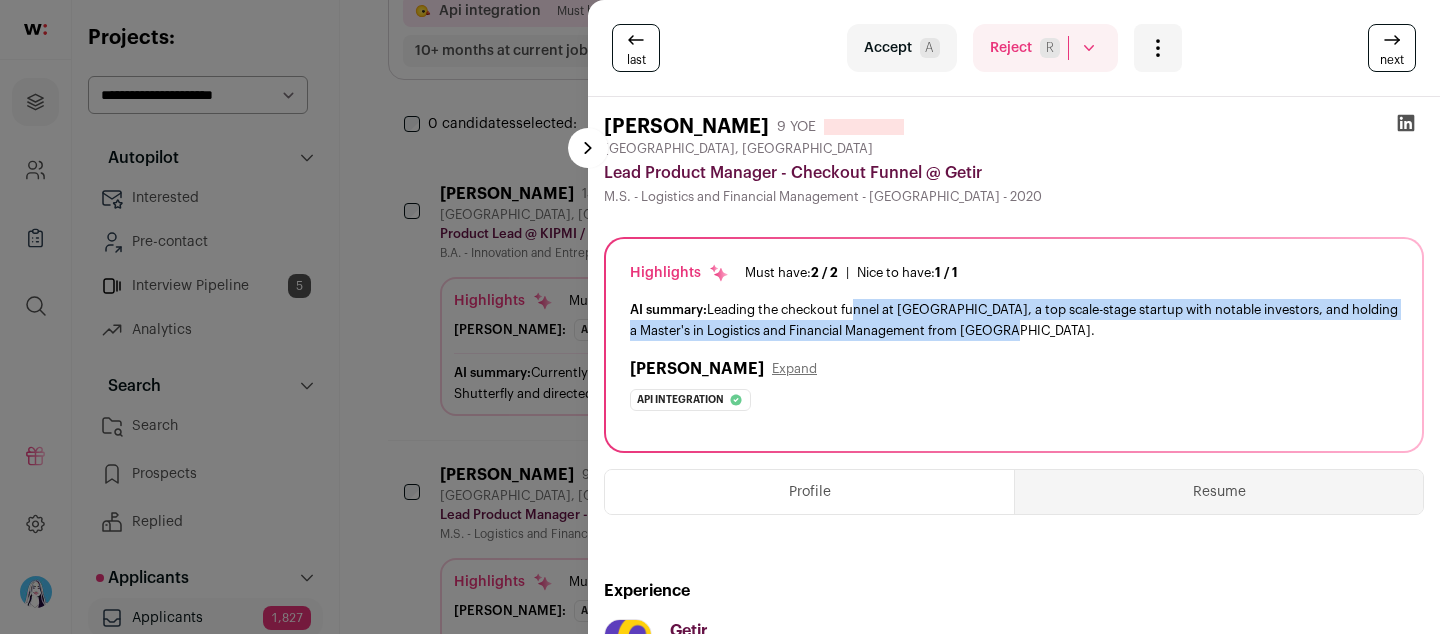 click on "AI summary:  Leading the checkout funnel at [GEOGRAPHIC_DATA], a top scale-stage startup with notable investors, and holding a Master's in Logistics and Financial Management from [GEOGRAPHIC_DATA]." at bounding box center [1014, 320] 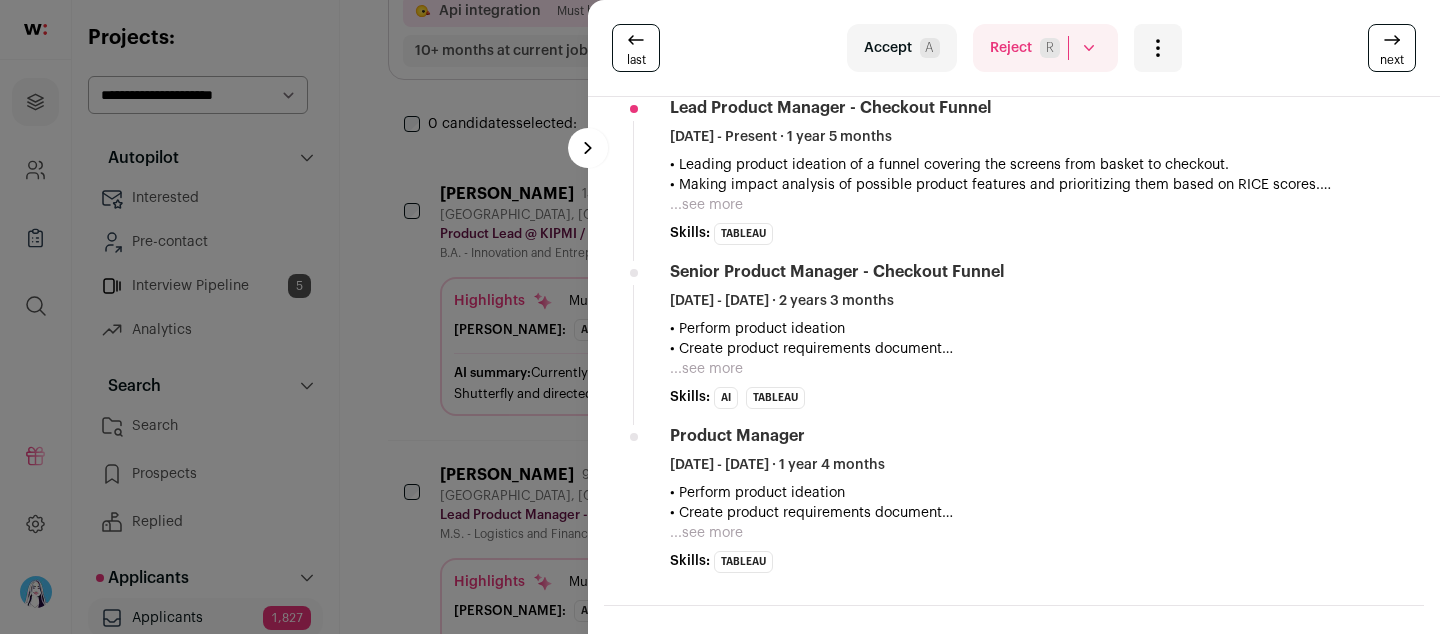 scroll, scrollTop: 613, scrollLeft: 0, axis: vertical 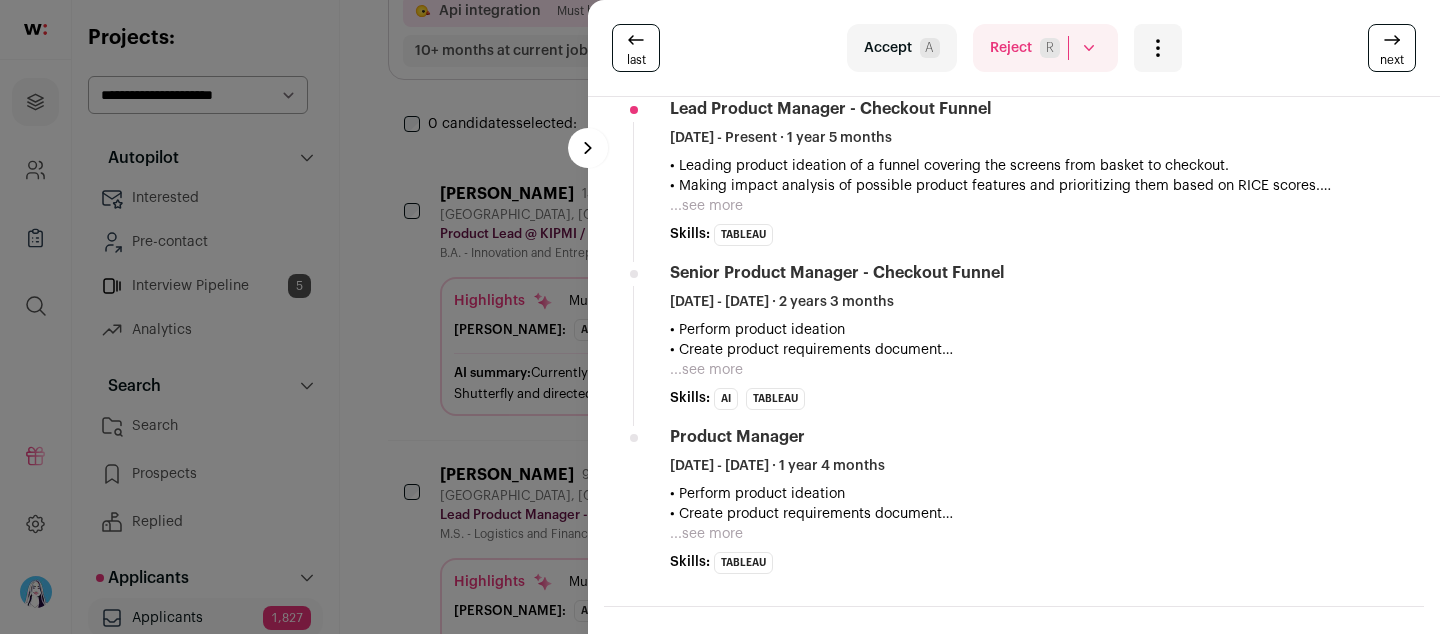 click on "...see more" at bounding box center [706, 206] 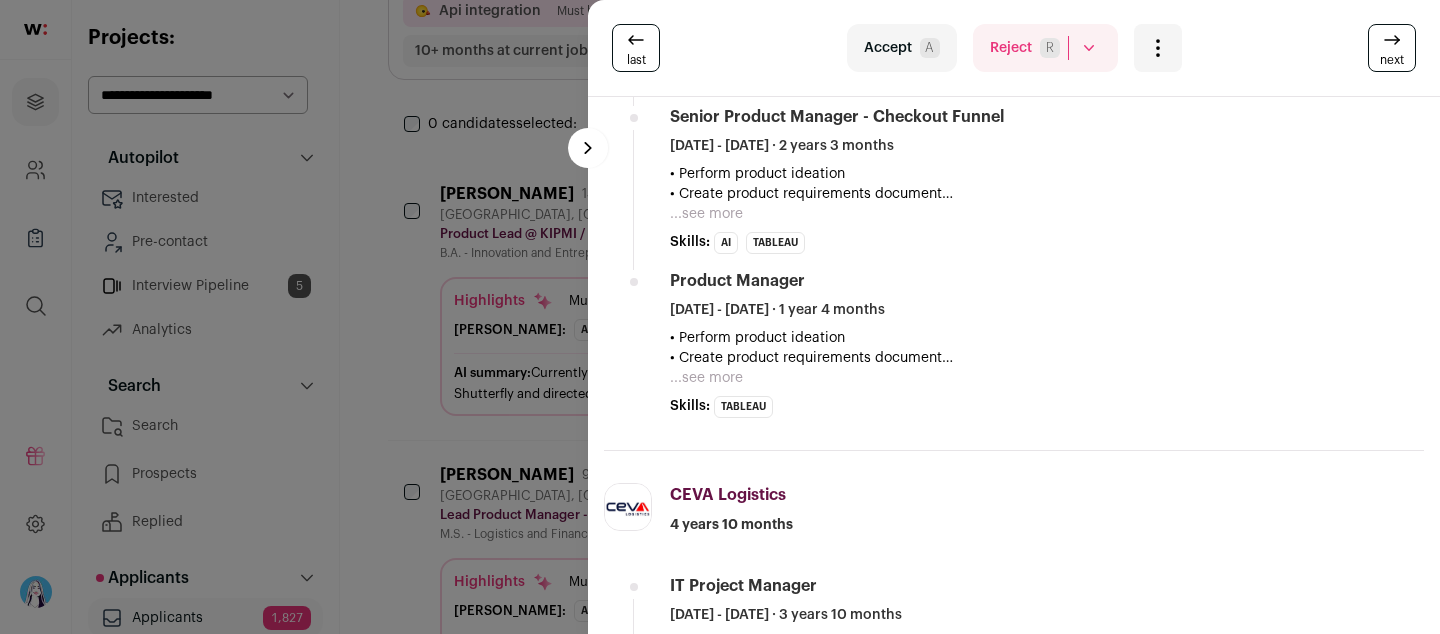 scroll, scrollTop: 1180, scrollLeft: 0, axis: vertical 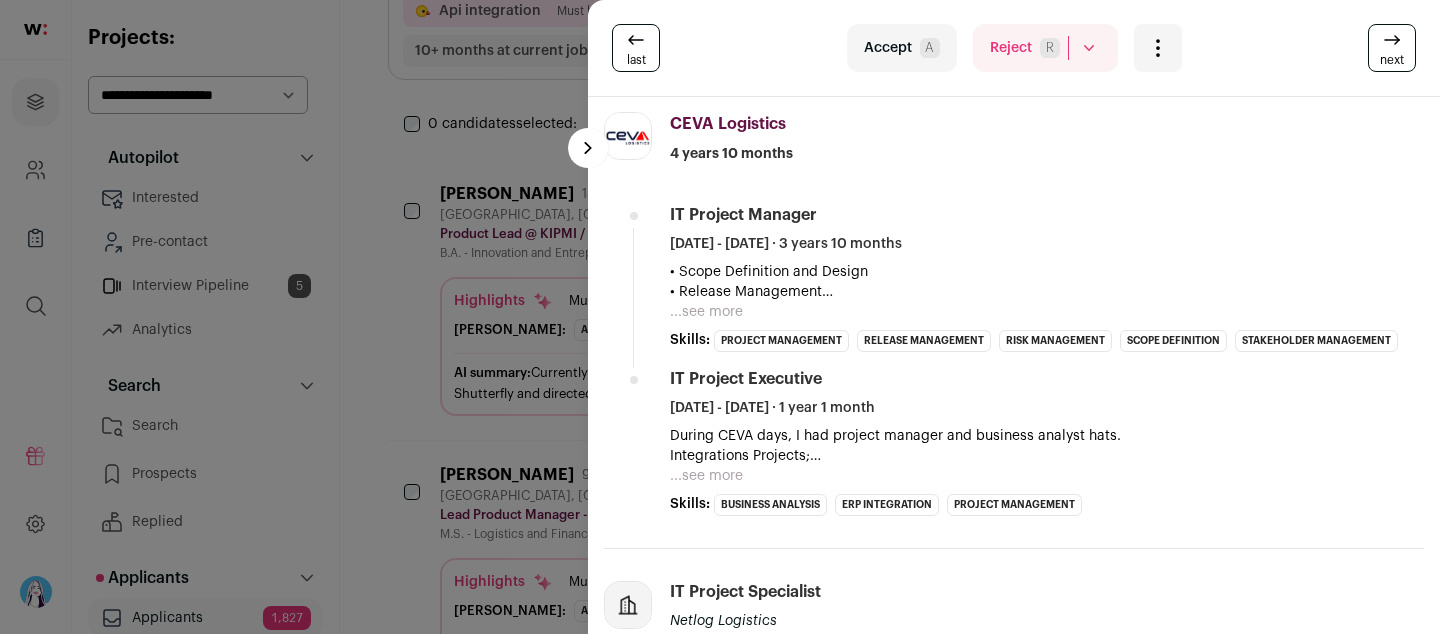 drag, startPoint x: 724, startPoint y: 311, endPoint x: 753, endPoint y: 308, distance: 29.15476 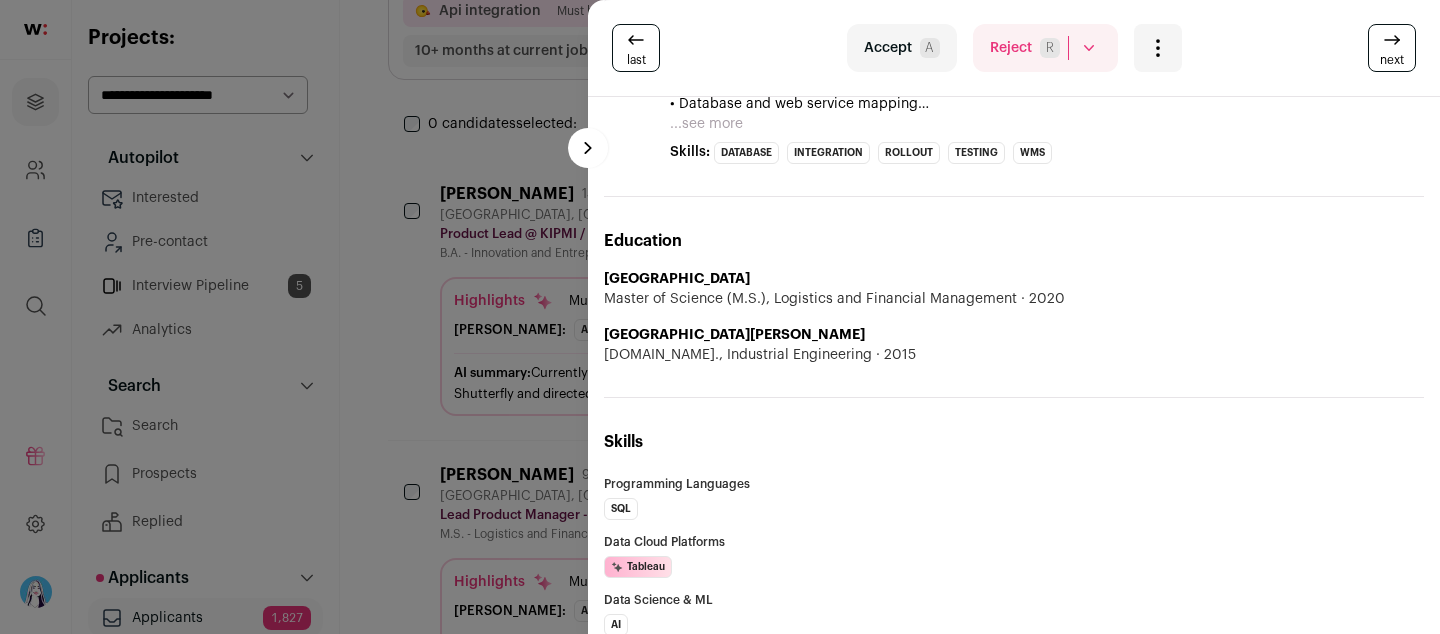 scroll, scrollTop: 1959, scrollLeft: 0, axis: vertical 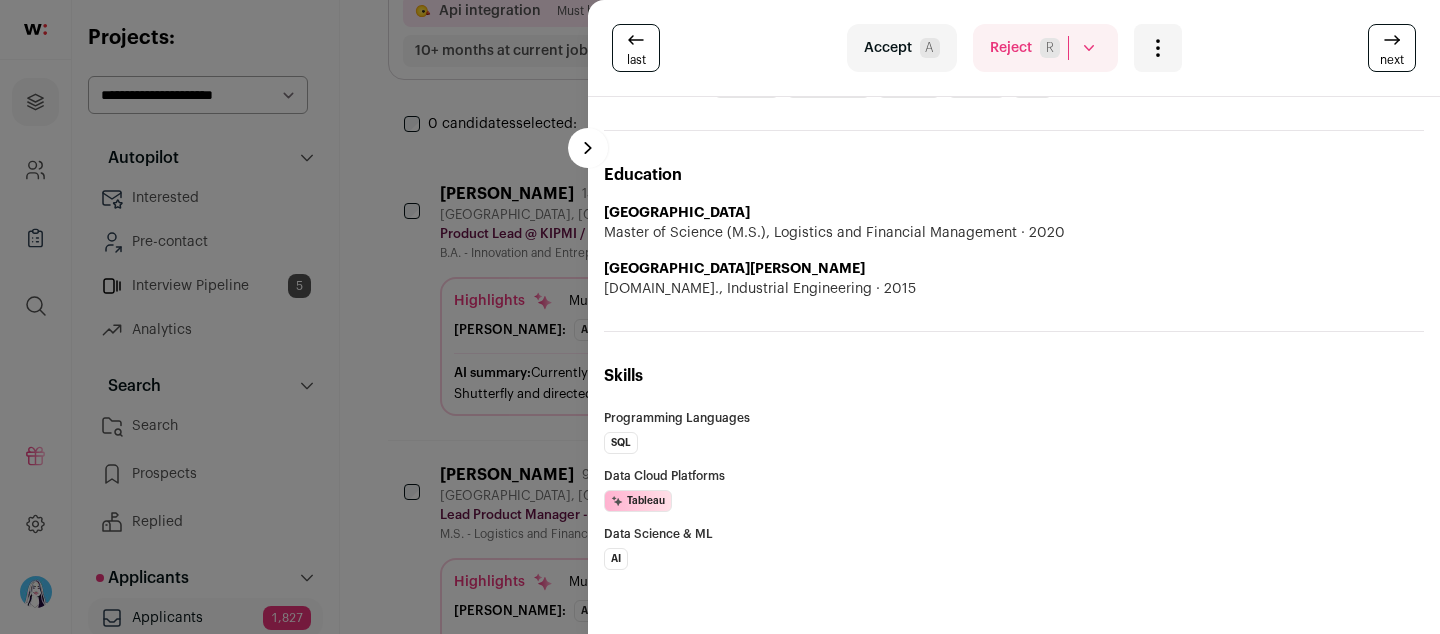 click on "last
Accept
A
Reject
R
Candidate rejected
Doesn't have required qualifications
0
Doesn't have required experience
1
Area of speciality doesn't match job
2
Doesn't match job location
3
Job no longer receiving applications
4
Other candidates are more suitable
5
6" at bounding box center [1014, 48] 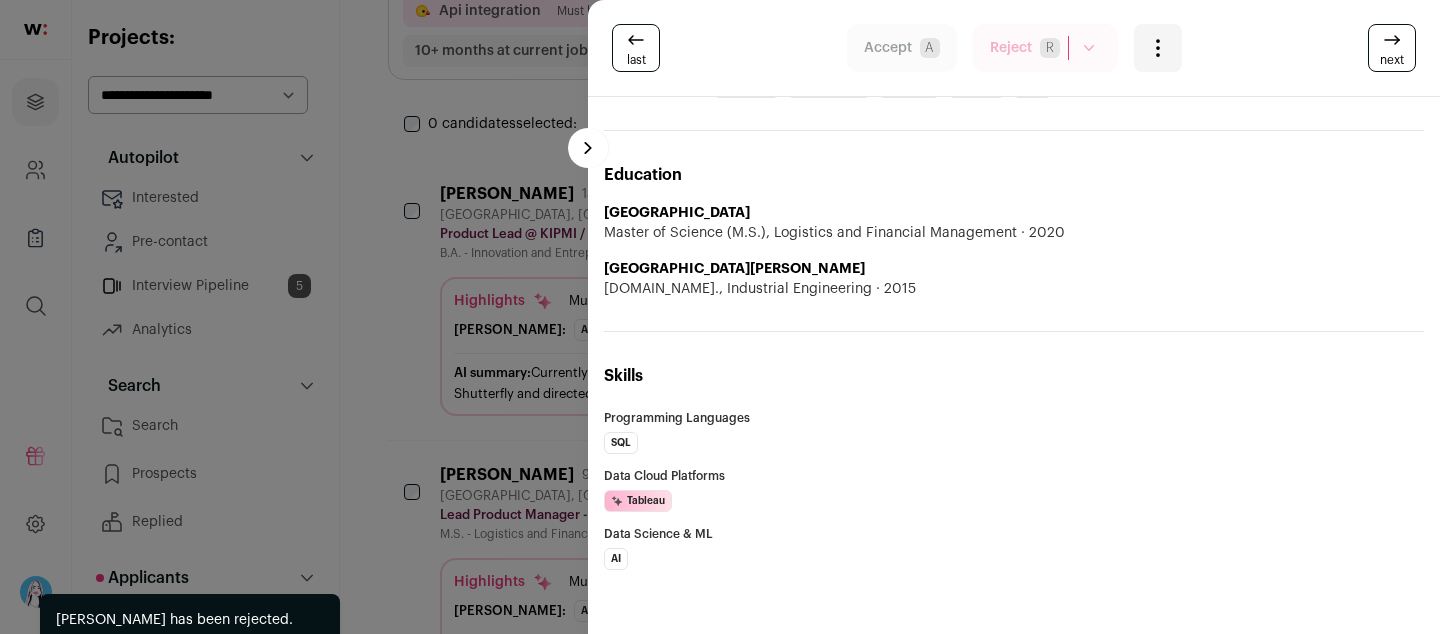scroll, scrollTop: 1959, scrollLeft: 0, axis: vertical 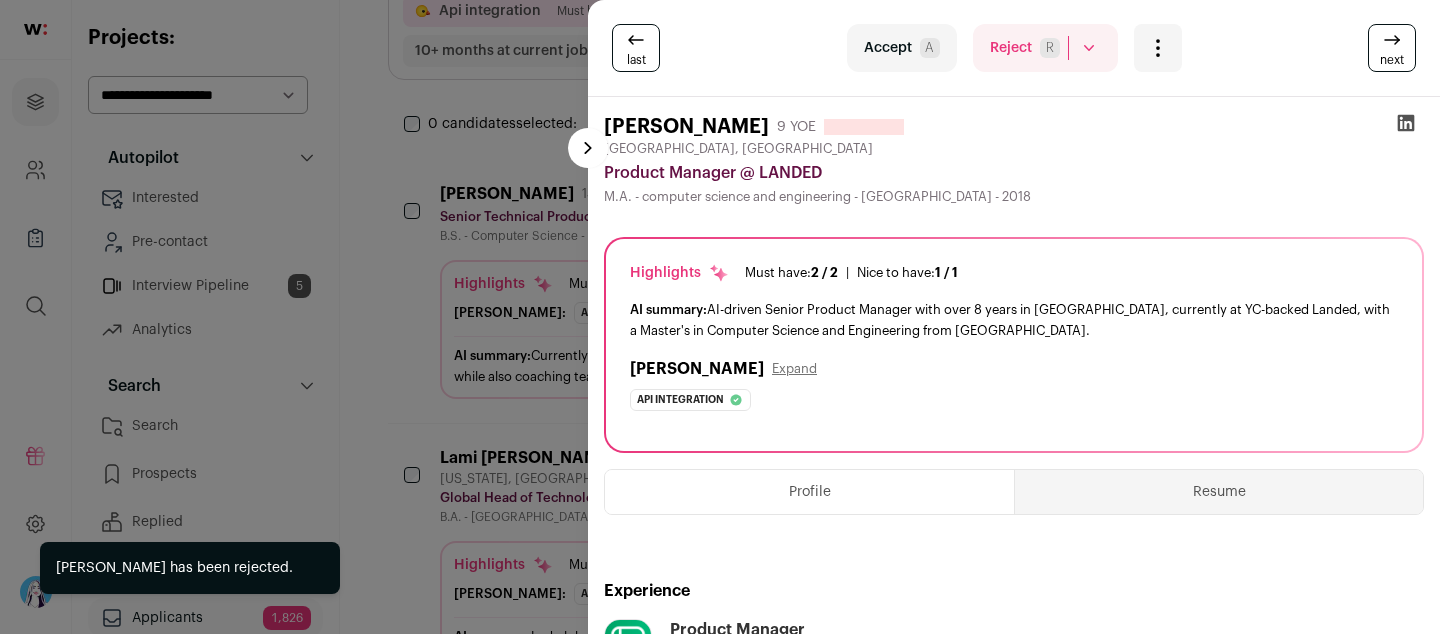 drag, startPoint x: 747, startPoint y: 308, endPoint x: 974, endPoint y: 325, distance: 227.63568 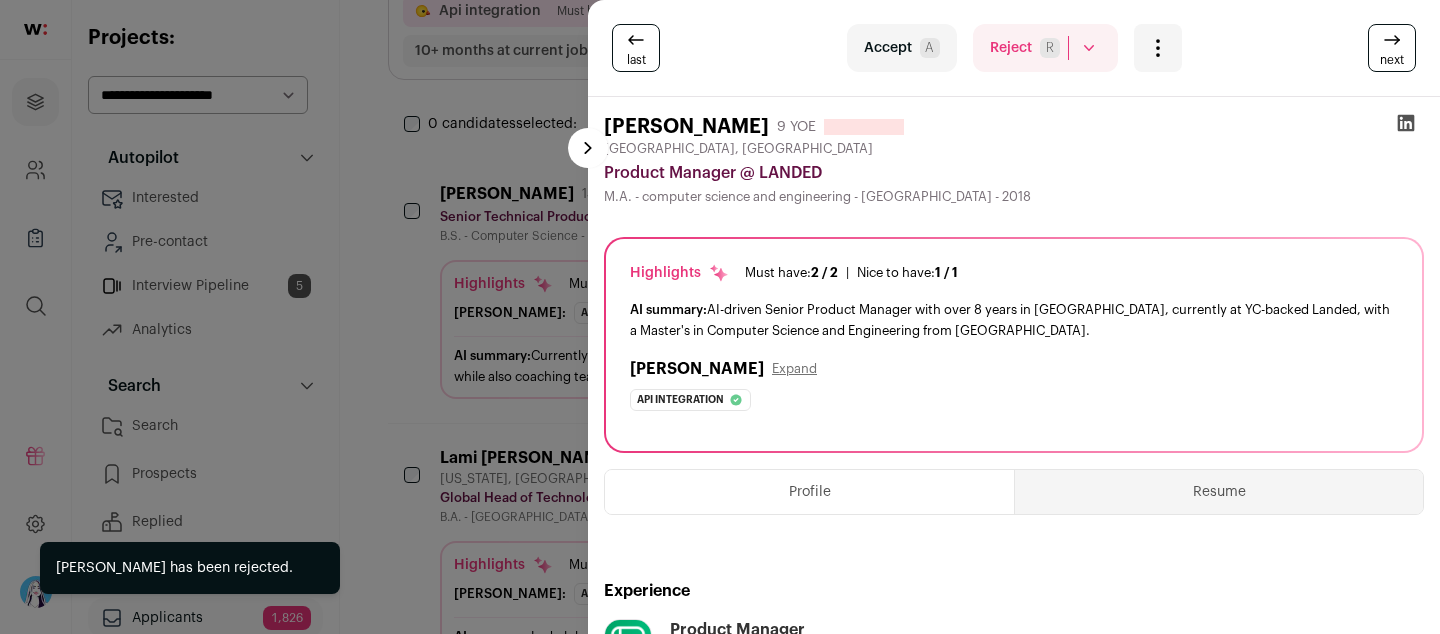 click on "Projects
Company and ATS Settings
Company Lists (Experimental)
Global Search
Refer and earn $
User Settings
Logout" at bounding box center [720, 1362] 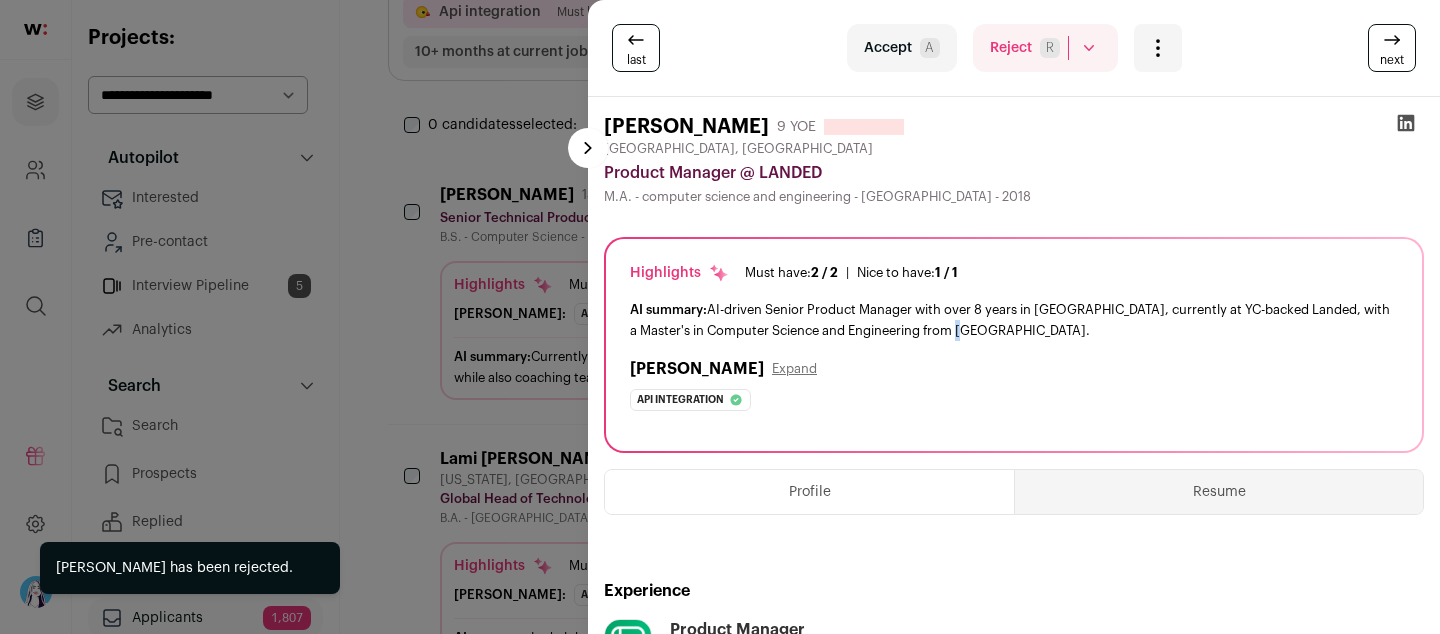 scroll, scrollTop: 209, scrollLeft: 0, axis: vertical 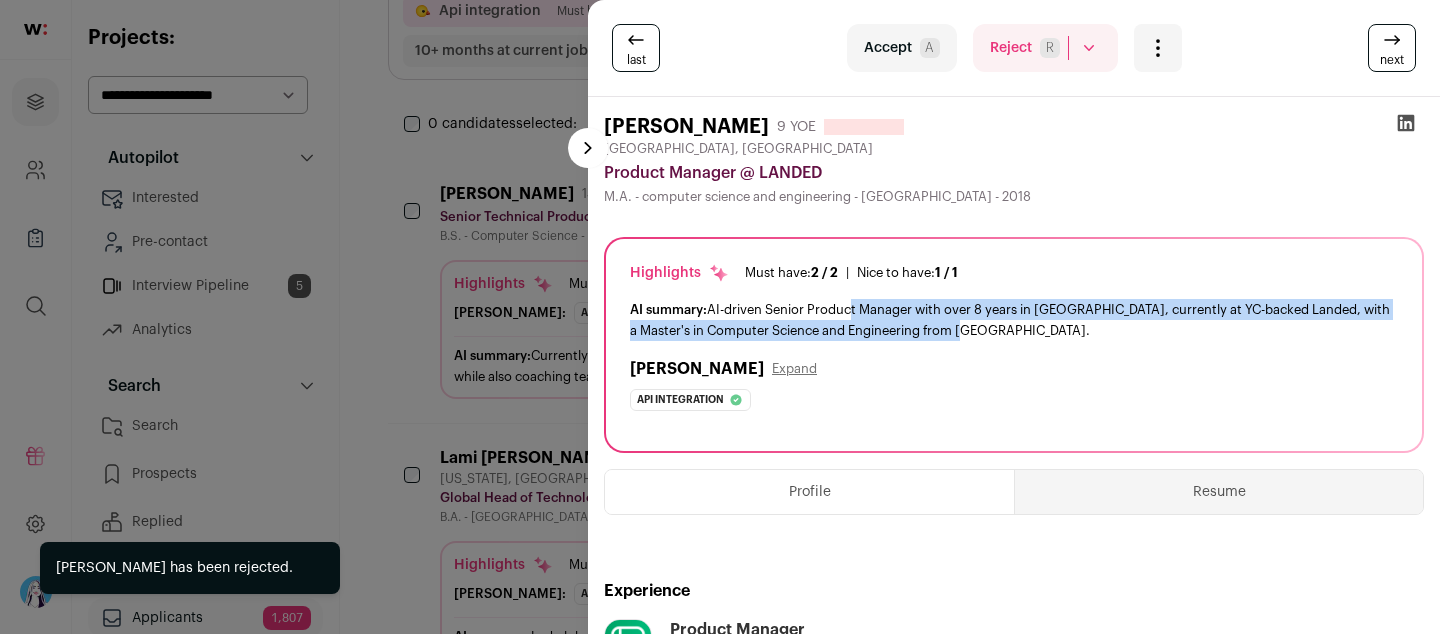 drag, startPoint x: 966, startPoint y: 324, endPoint x: 844, endPoint y: 314, distance: 122.40915 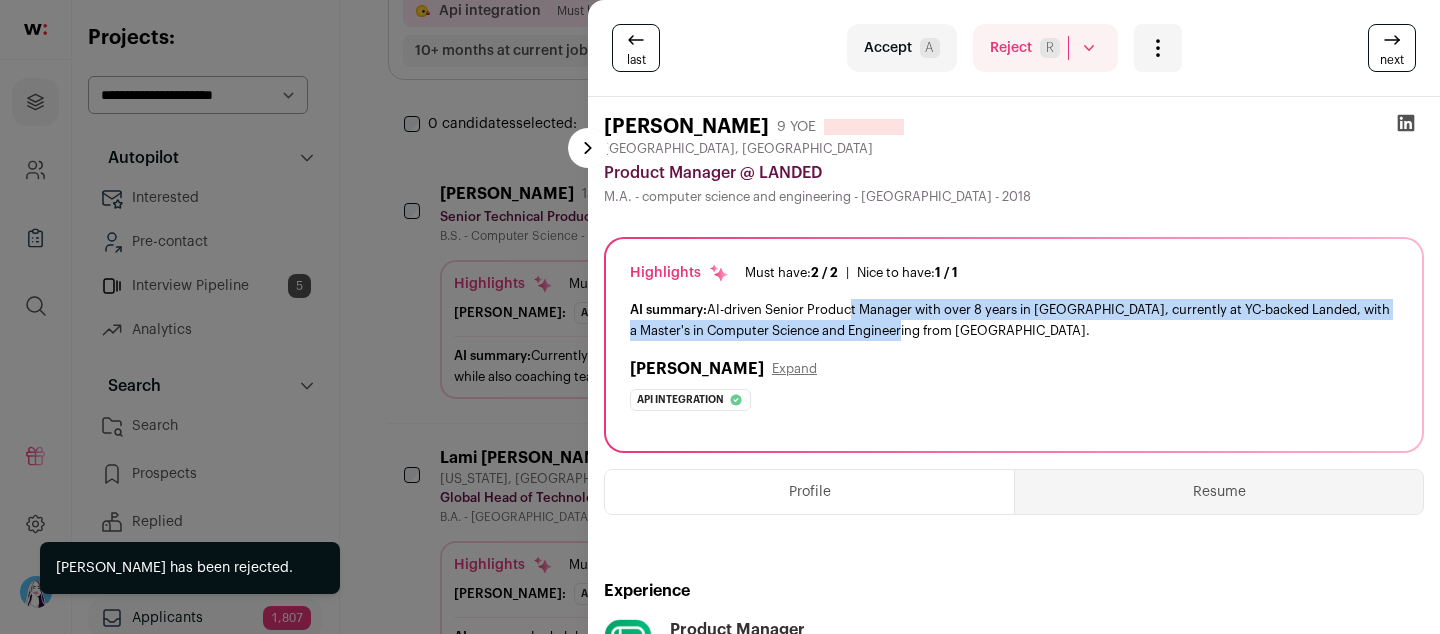 drag, startPoint x: 844, startPoint y: 318, endPoint x: 921, endPoint y: 328, distance: 77.64664 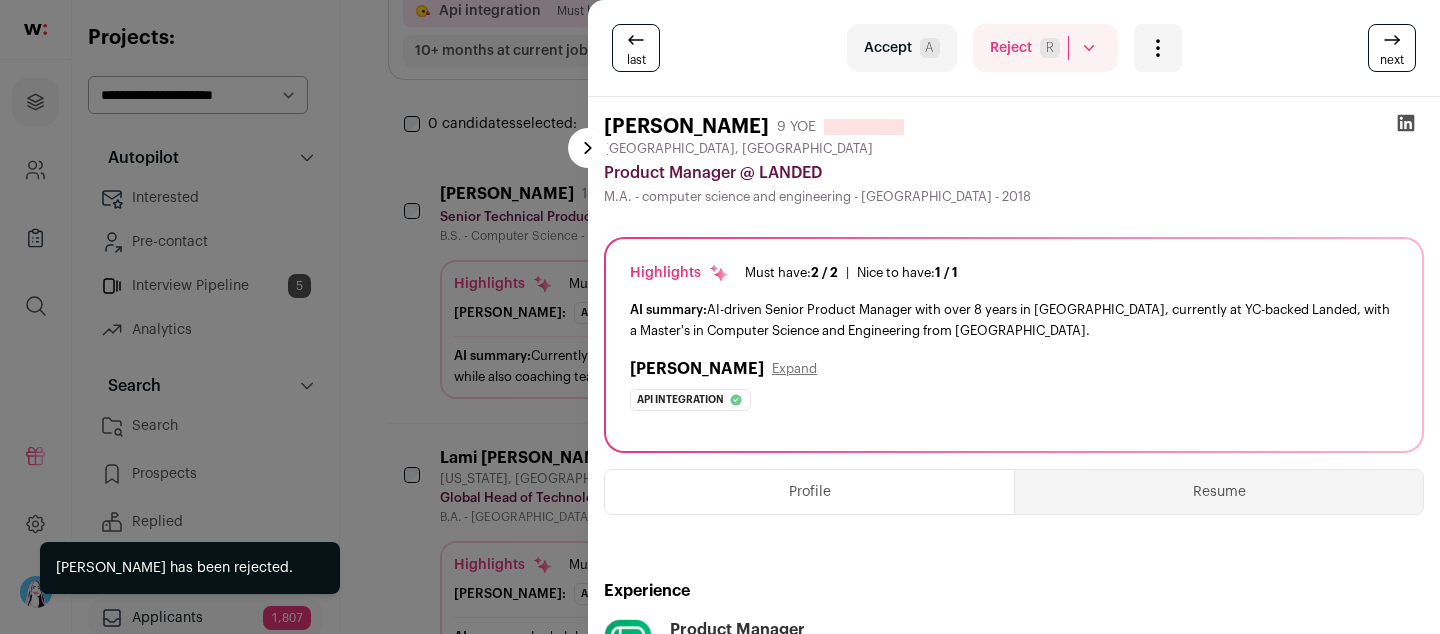 click on "AI summary:  AI-driven Senior Product Manager with over 8 years in [GEOGRAPHIC_DATA], currently at YC-backed Landed, with a Master's in Computer Science and Engineering from [GEOGRAPHIC_DATA]." at bounding box center (1014, 320) 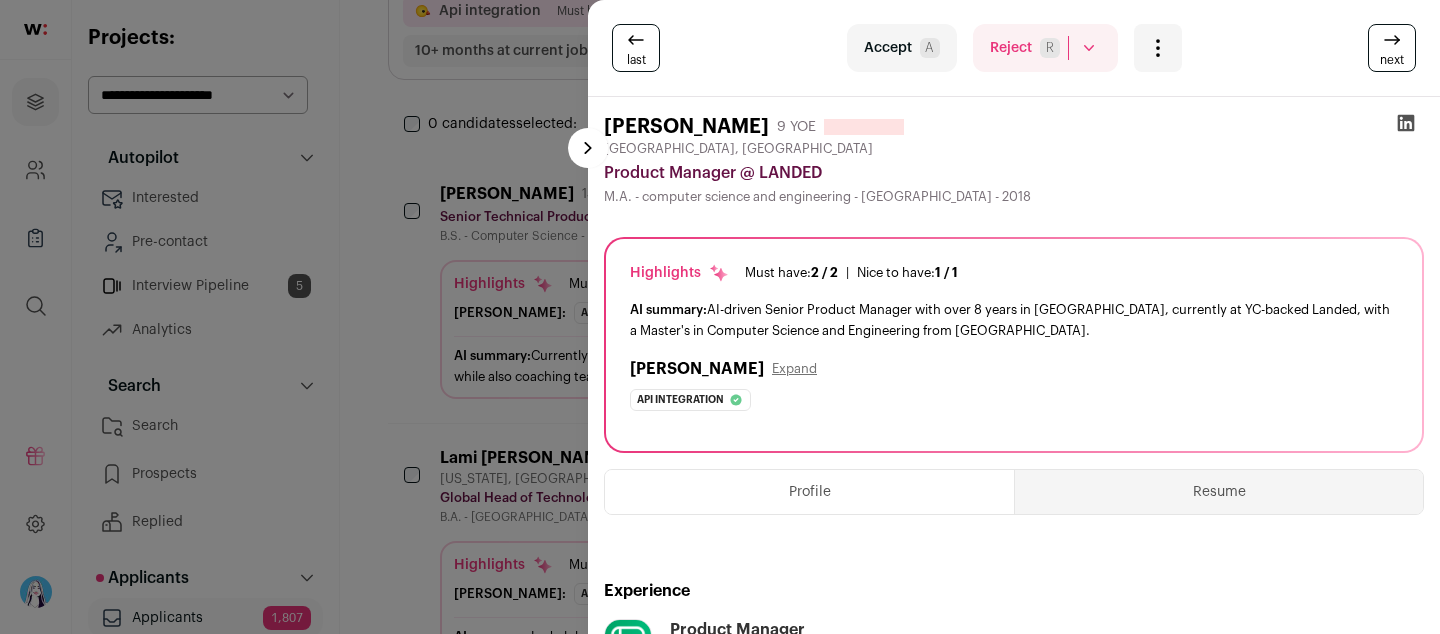 scroll, scrollTop: 442, scrollLeft: 0, axis: vertical 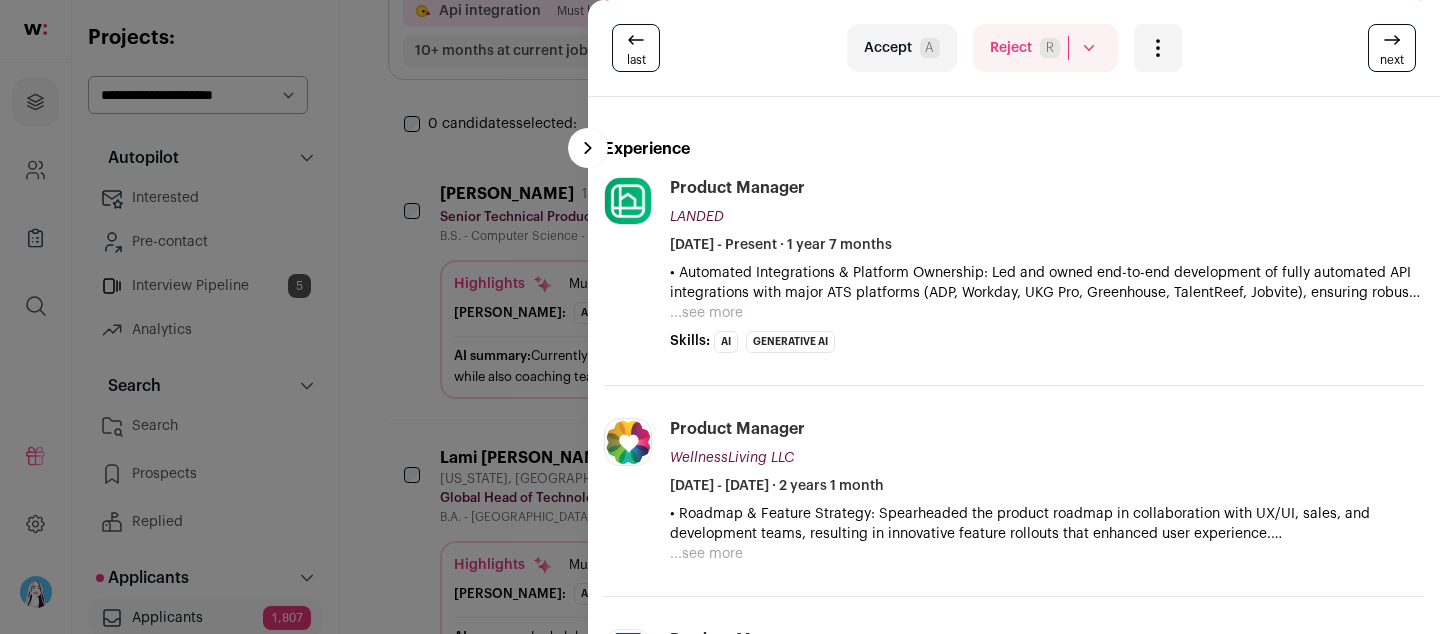 click on "...see more" at bounding box center (706, 313) 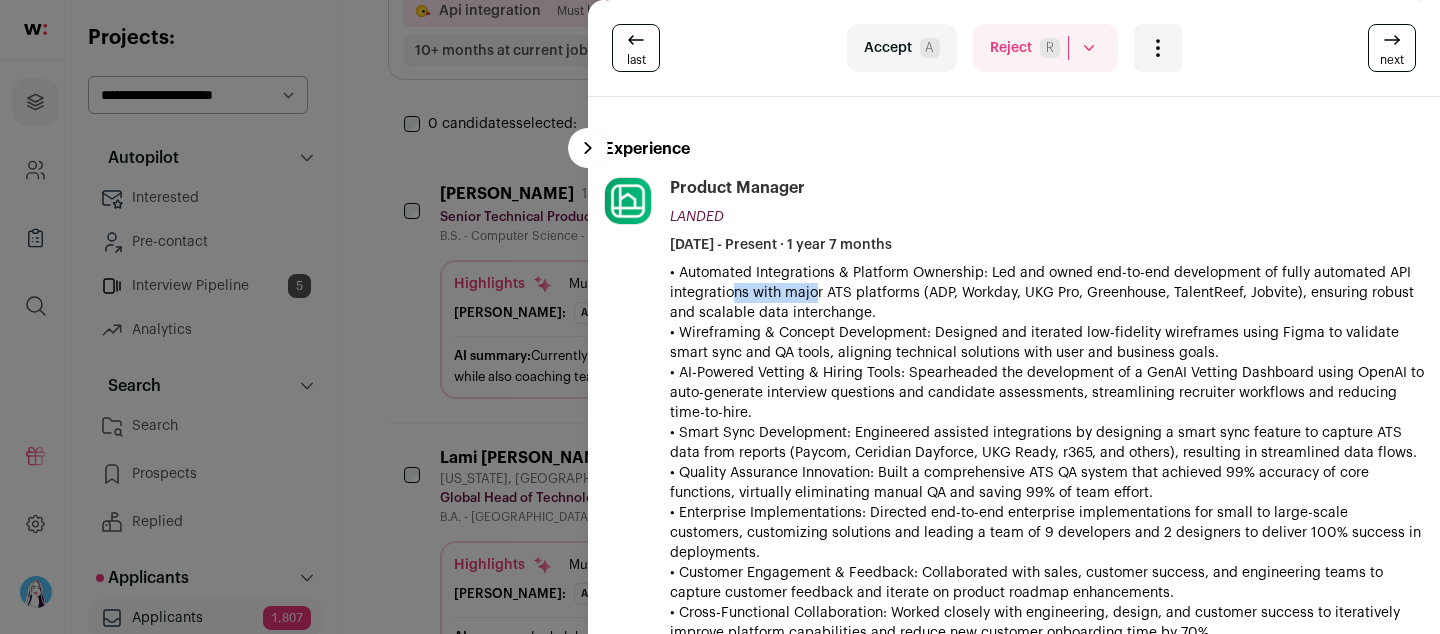 drag, startPoint x: 722, startPoint y: 284, endPoint x: 823, endPoint y: 304, distance: 102.96116 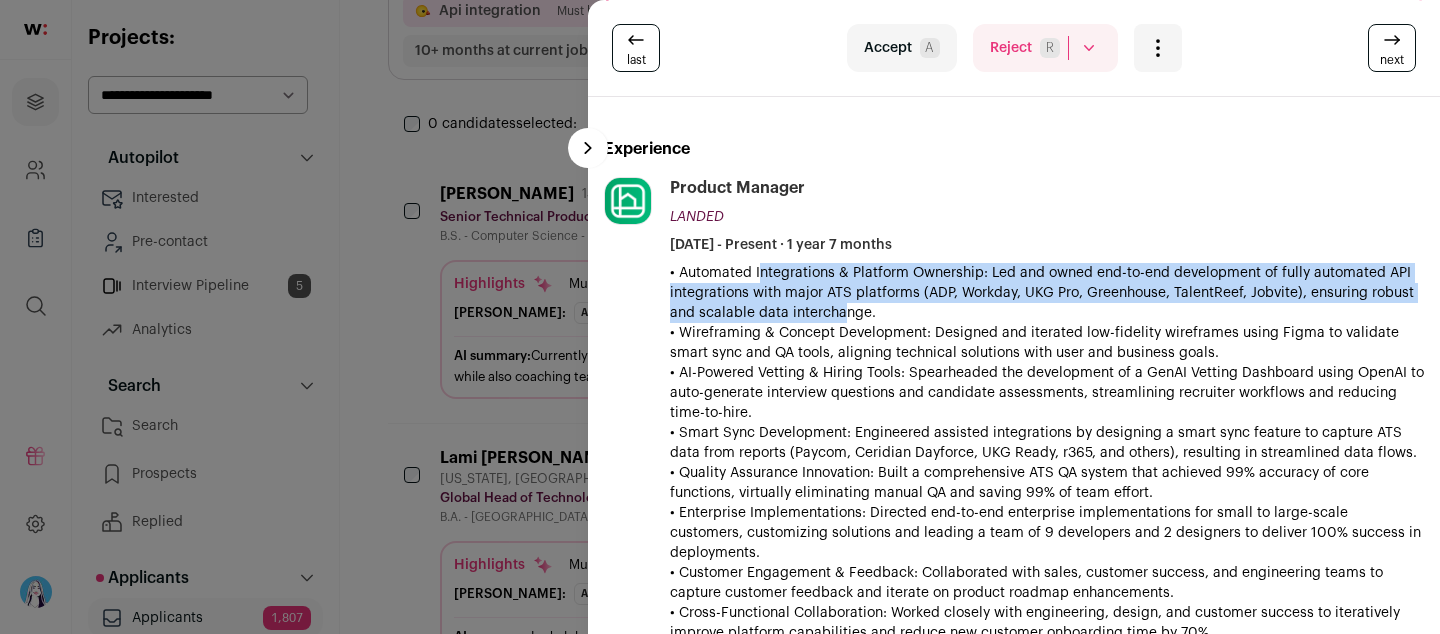 drag, startPoint x: 823, startPoint y: 304, endPoint x: 749, endPoint y: 266, distance: 83.18654 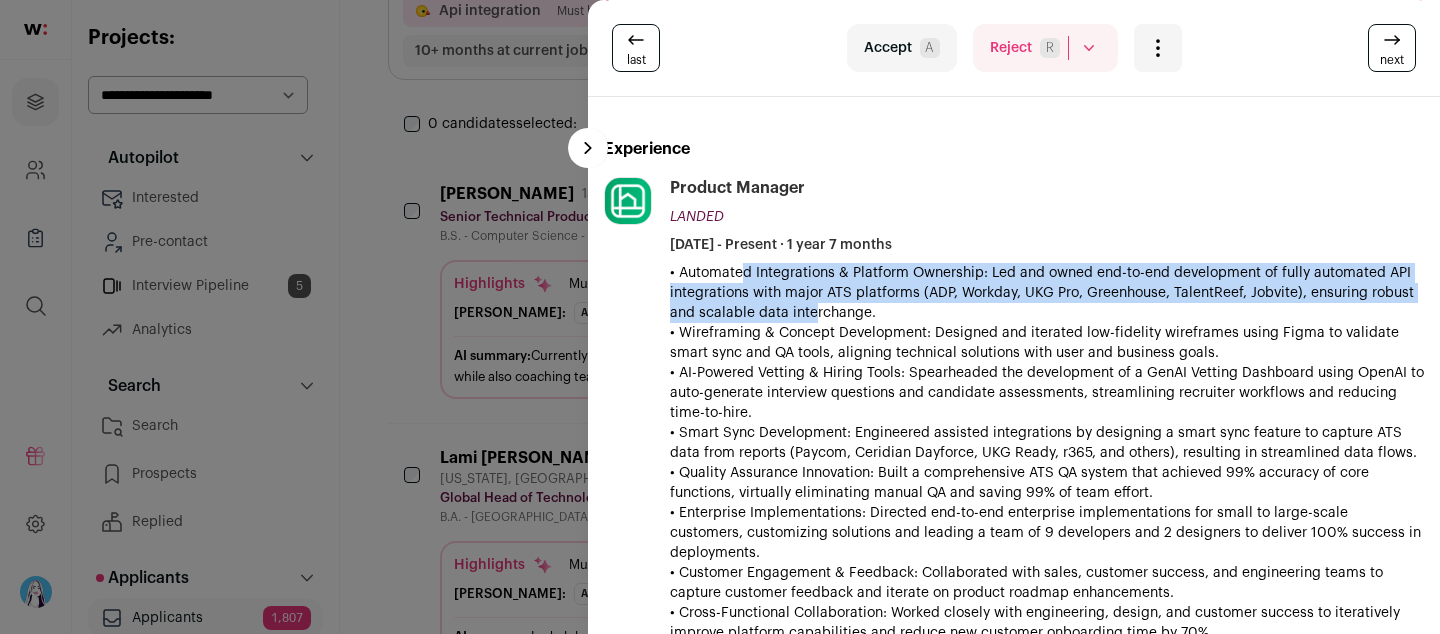drag, startPoint x: 728, startPoint y: 269, endPoint x: 801, endPoint y: 310, distance: 83.725746 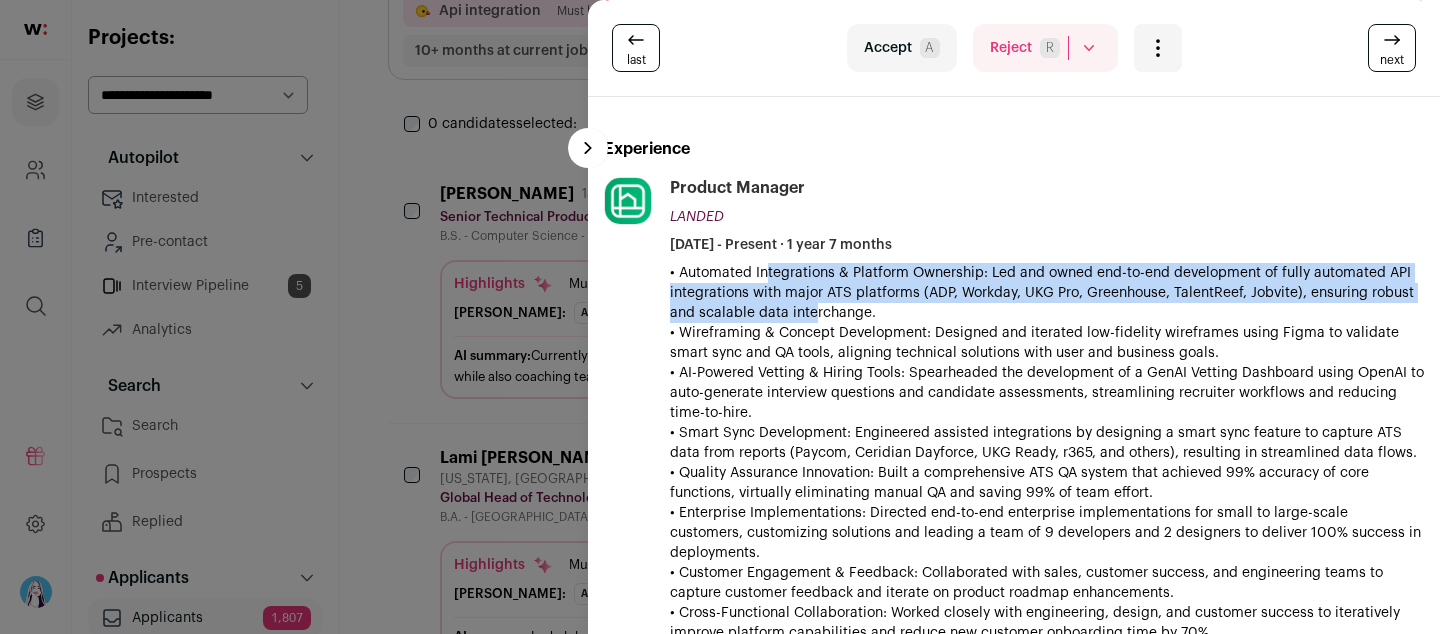 drag, startPoint x: 801, startPoint y: 310, endPoint x: 754, endPoint y: 270, distance: 61.7171 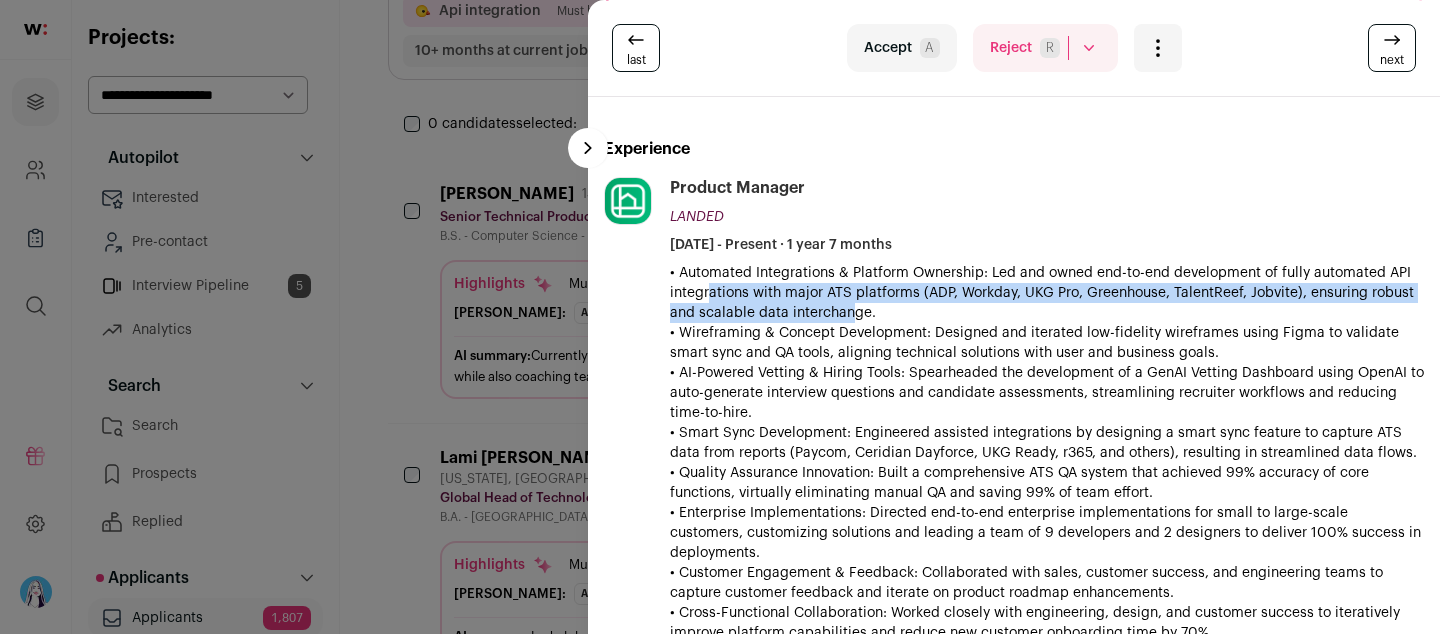 drag, startPoint x: 695, startPoint y: 296, endPoint x: 835, endPoint y: 313, distance: 141.02837 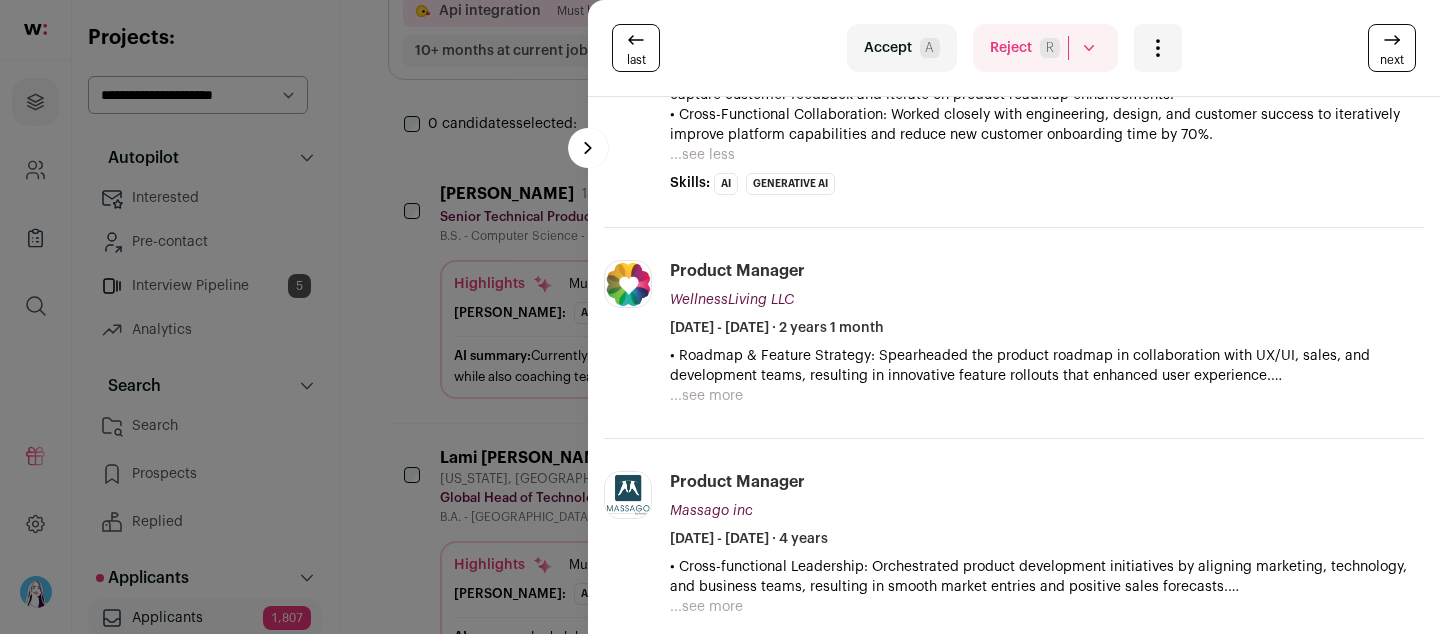 scroll, scrollTop: 1058, scrollLeft: 0, axis: vertical 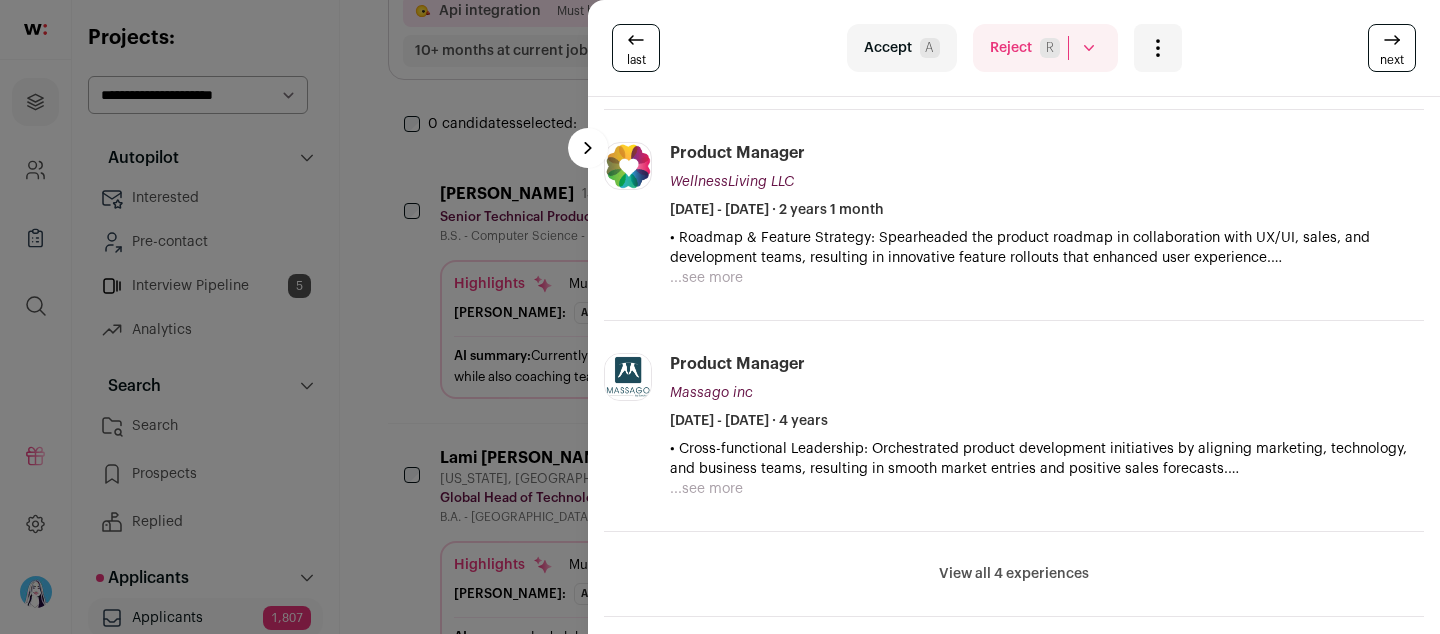 drag, startPoint x: 1034, startPoint y: 574, endPoint x: 989, endPoint y: 498, distance: 88.32327 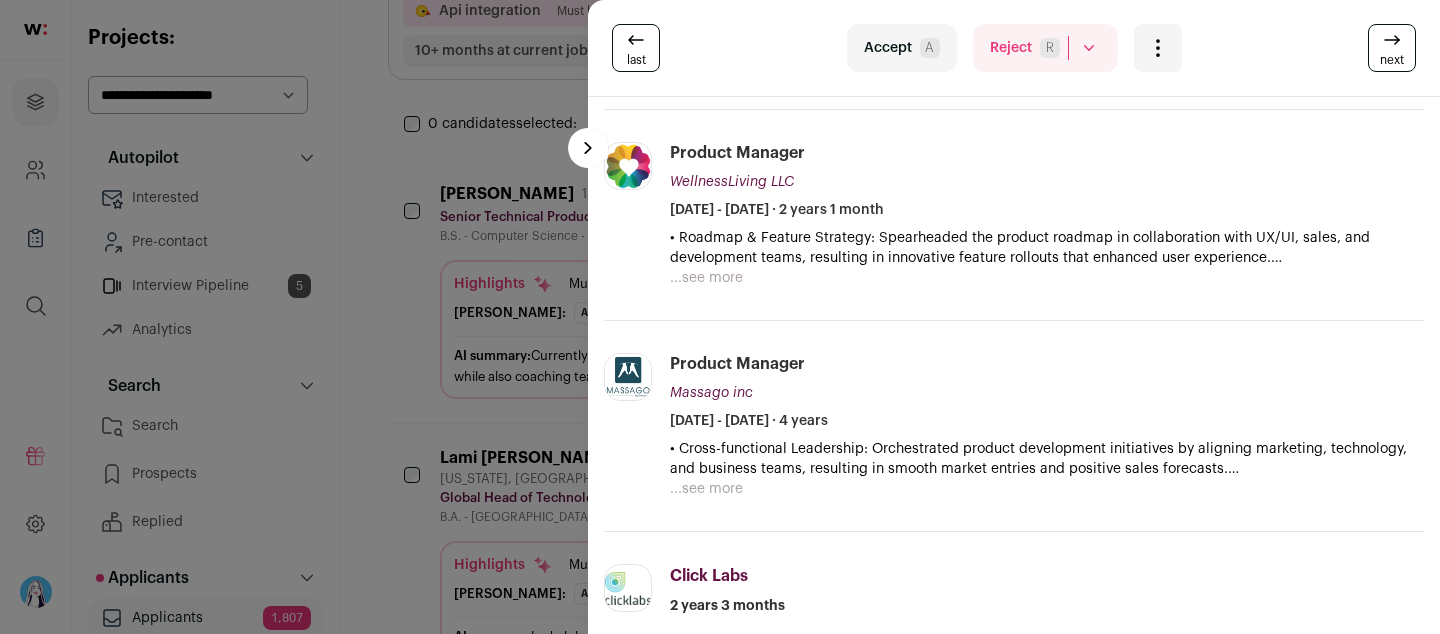 scroll, scrollTop: 0, scrollLeft: 0, axis: both 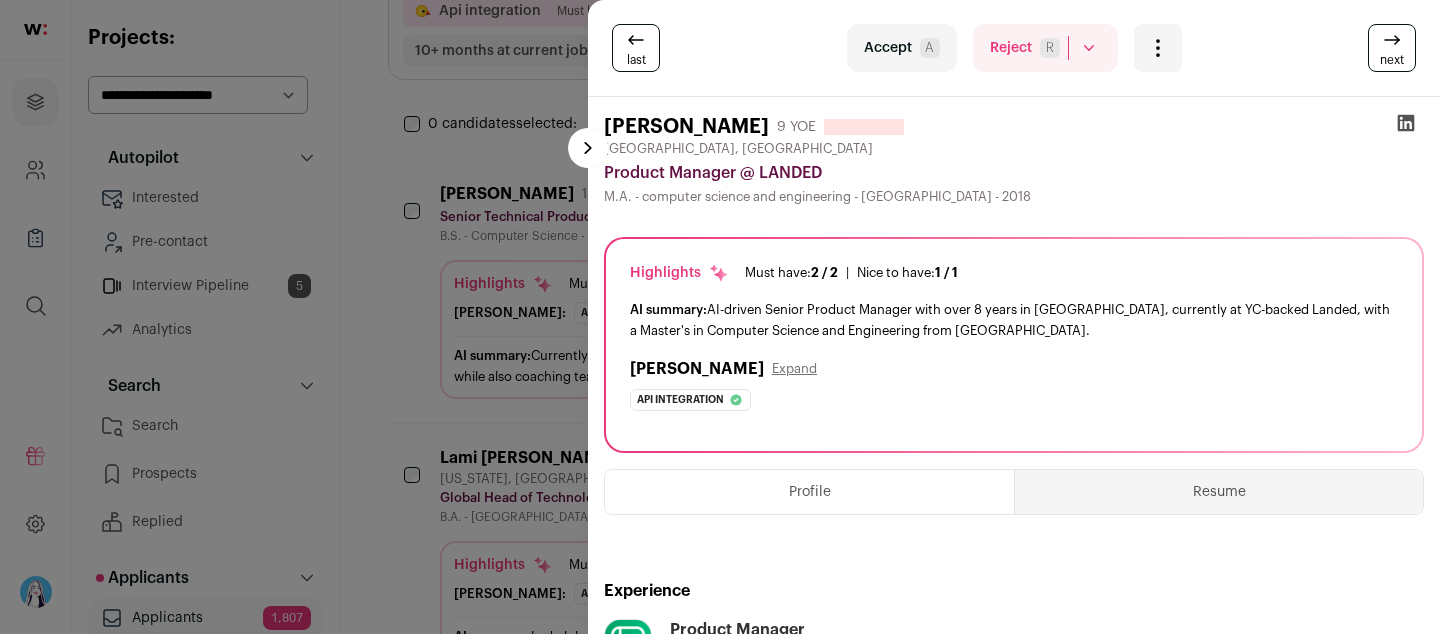 click on "[PERSON_NAME]" at bounding box center [686, 127] 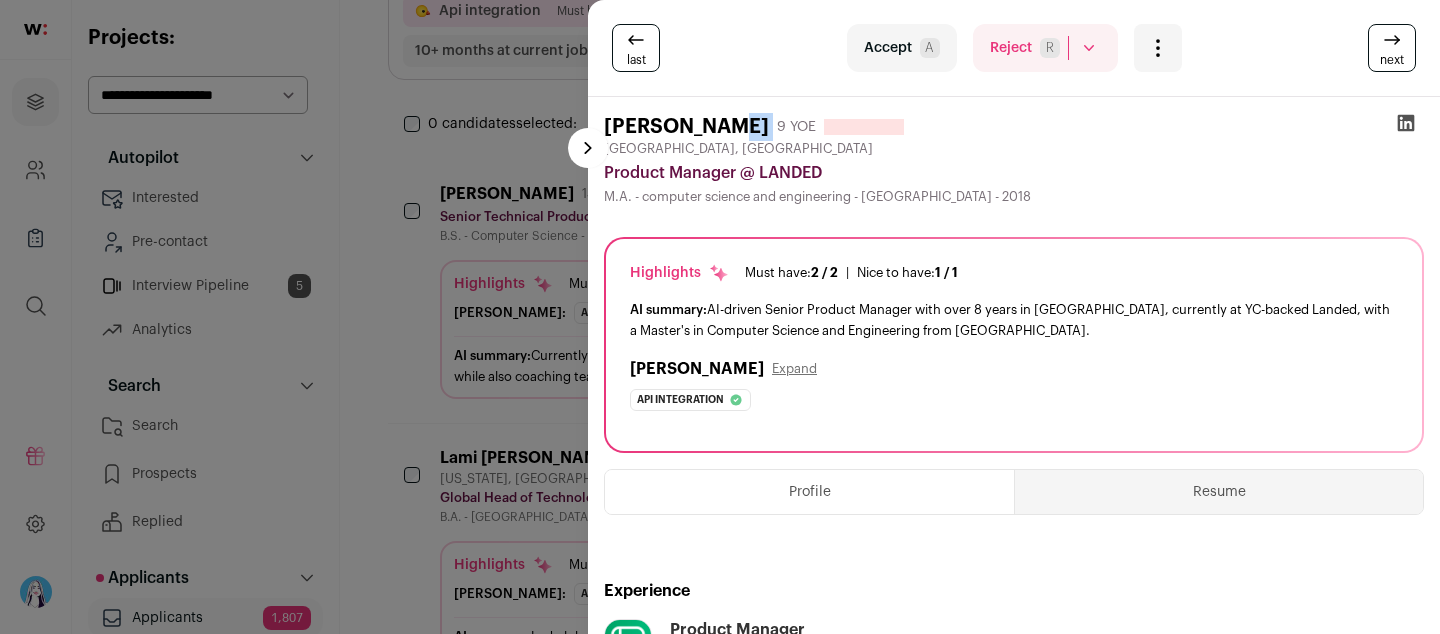 click on "[PERSON_NAME]" at bounding box center [686, 127] 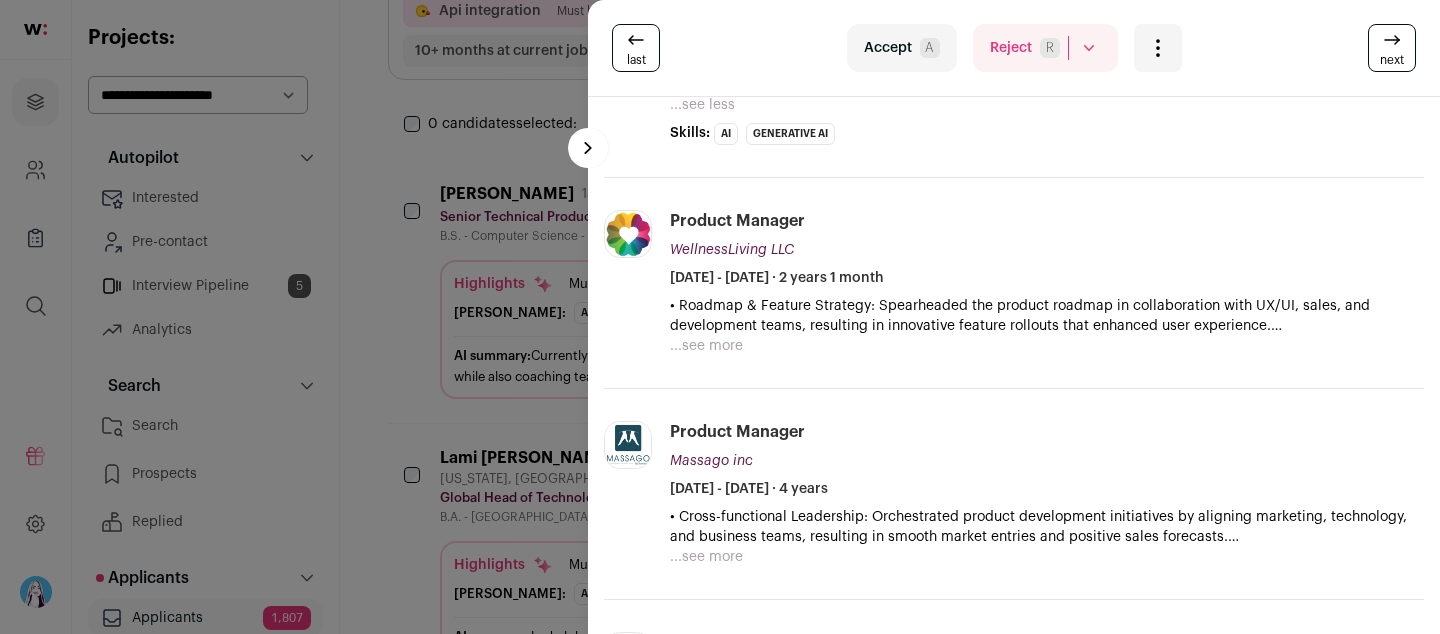 scroll, scrollTop: 1973, scrollLeft: 0, axis: vertical 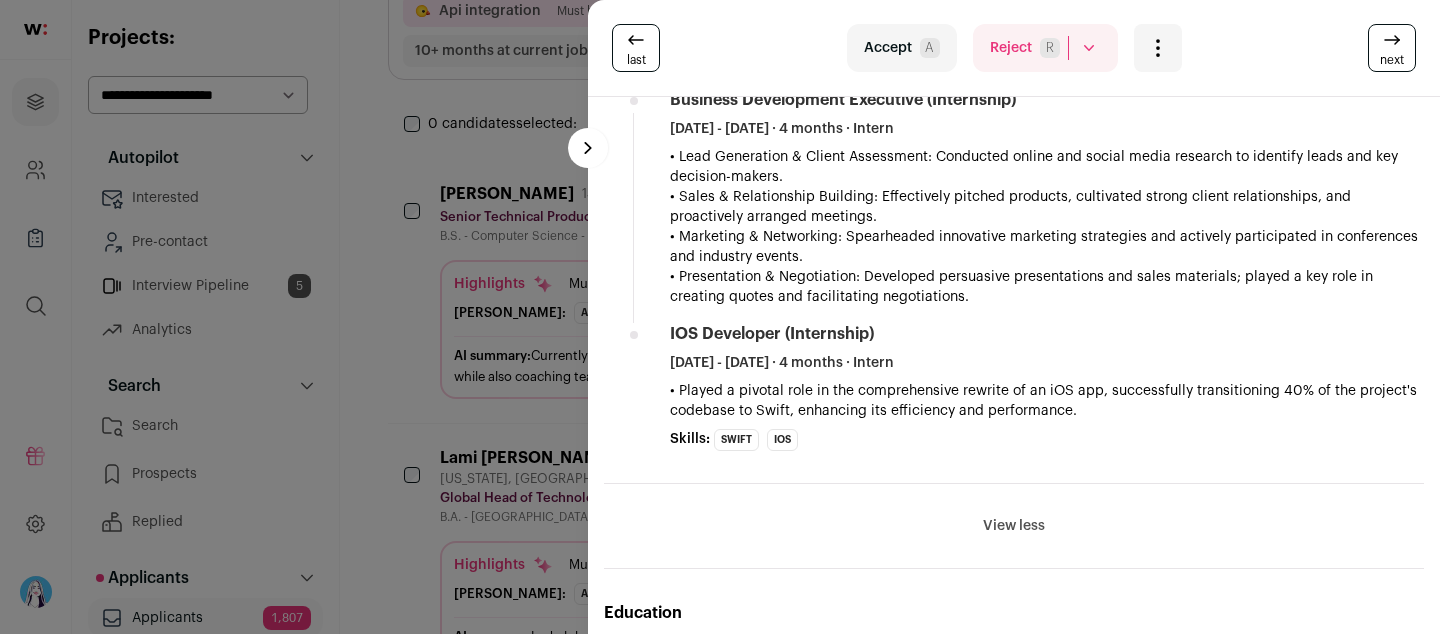 click 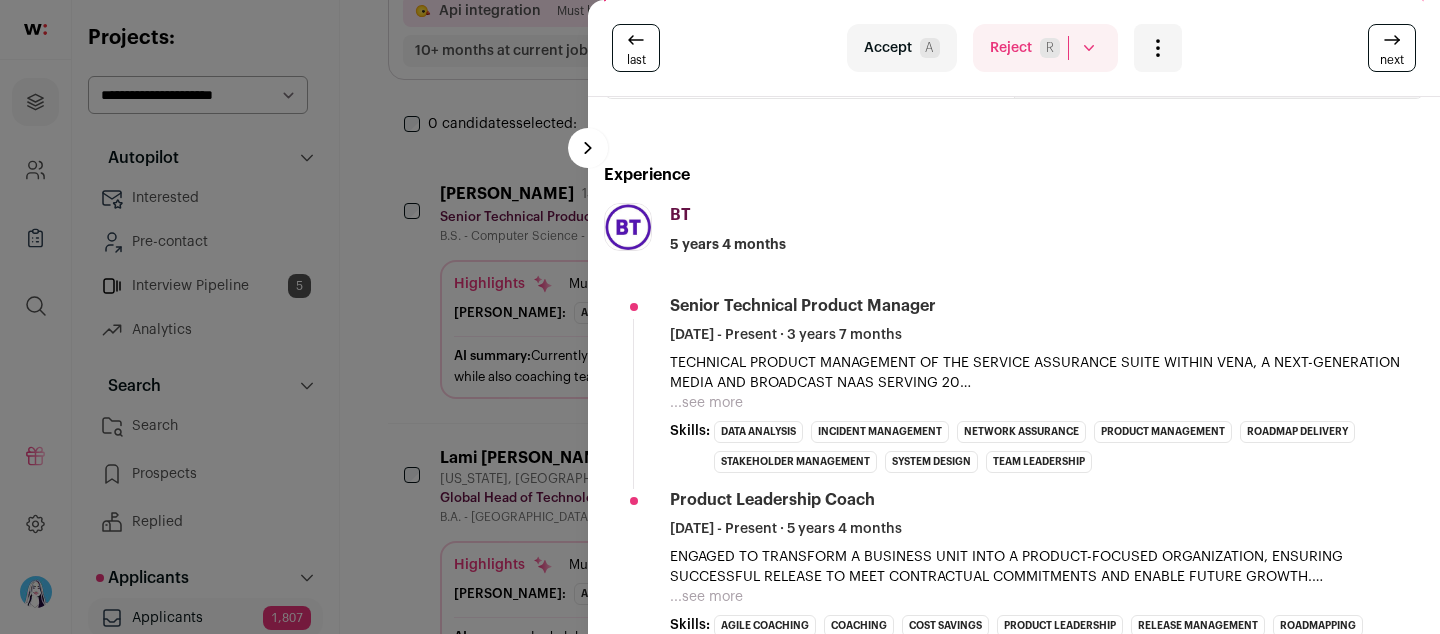 scroll, scrollTop: 483, scrollLeft: 0, axis: vertical 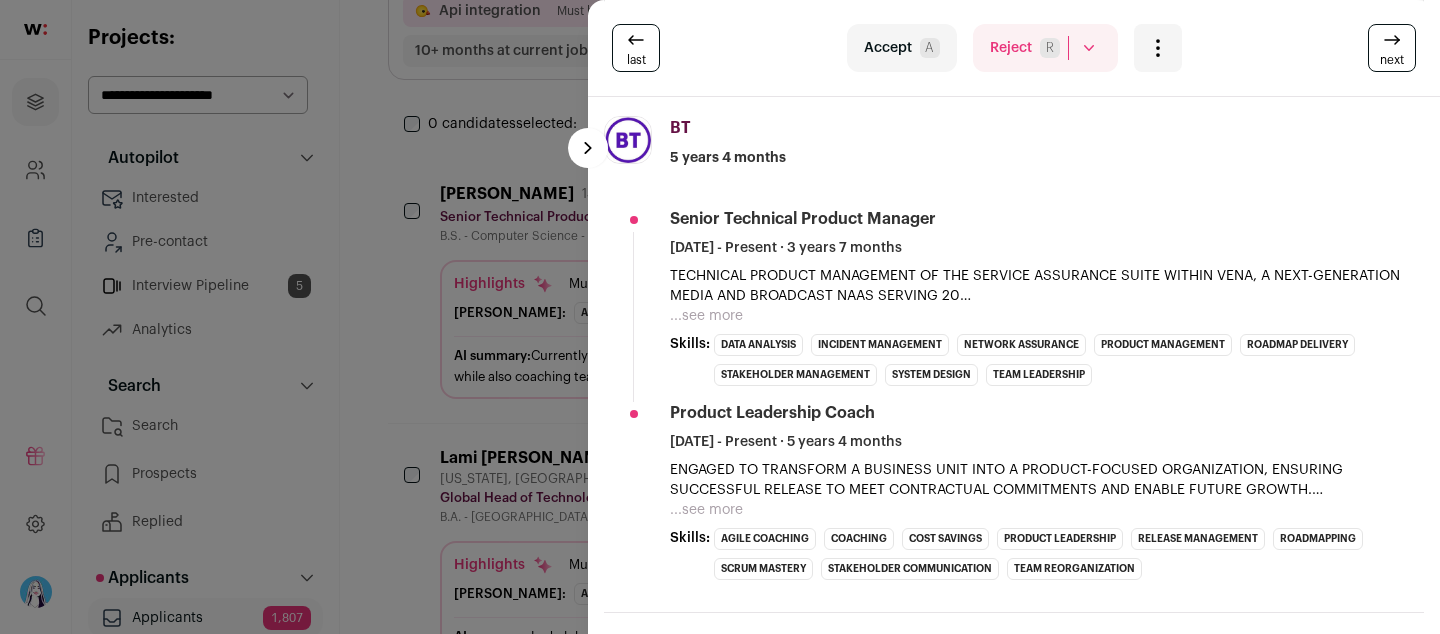 click on "...see more" at bounding box center [706, 316] 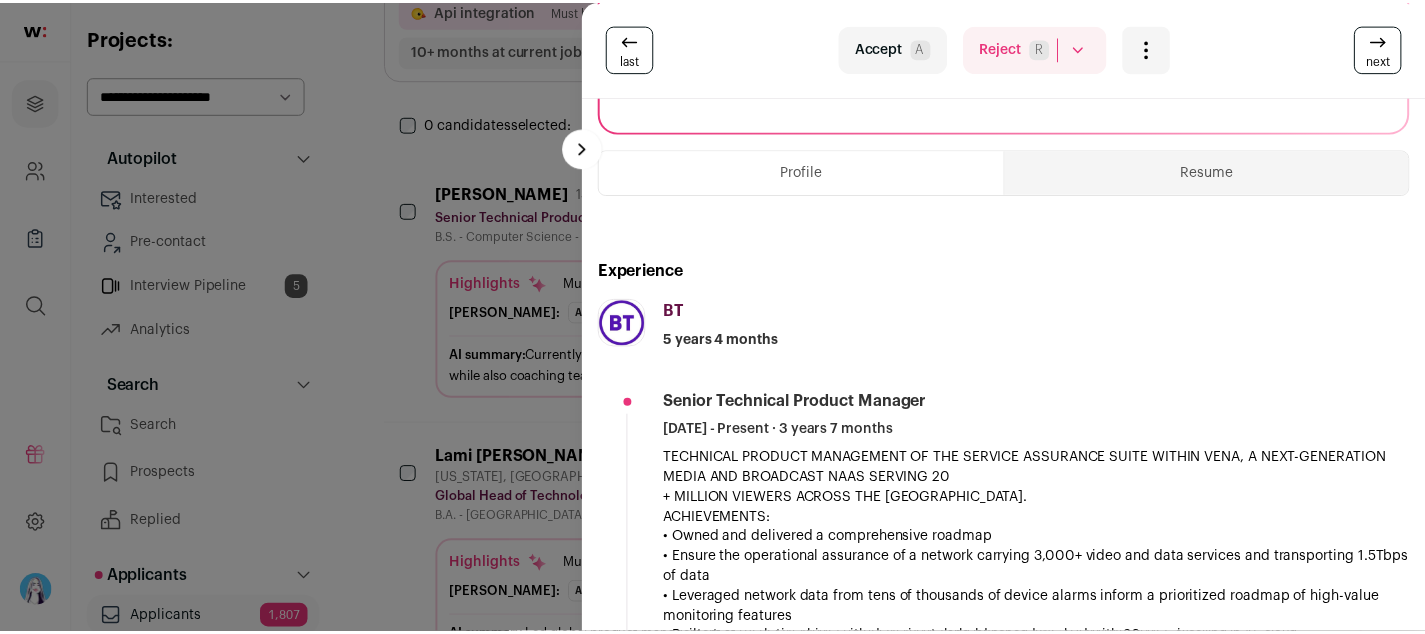 scroll, scrollTop: 0, scrollLeft: 0, axis: both 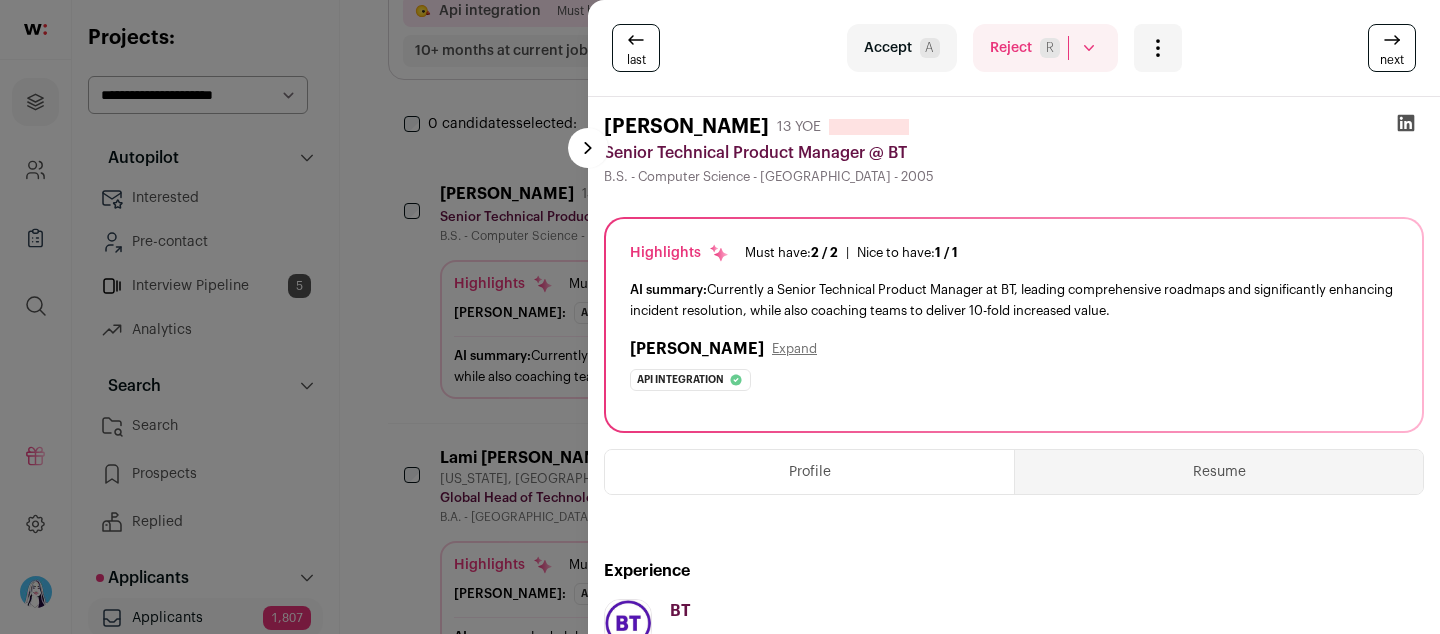 click on "[PERSON_NAME]" at bounding box center (686, 127) 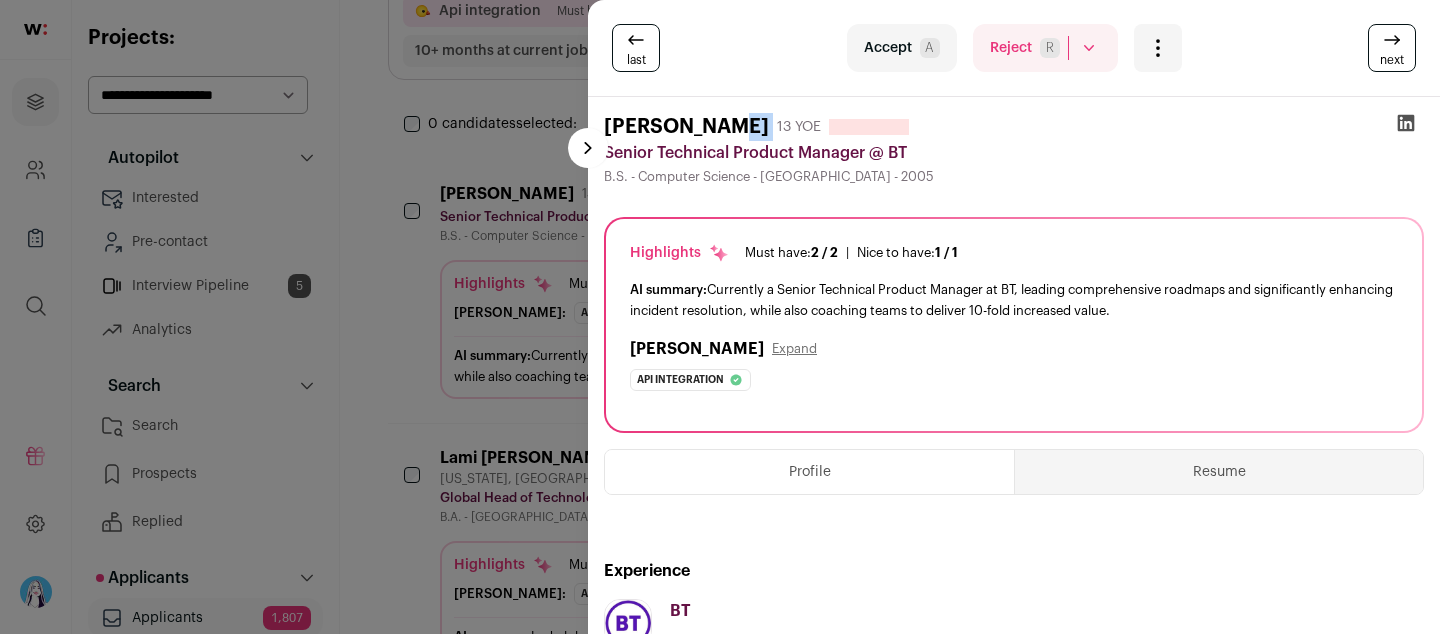 click on "[PERSON_NAME]" at bounding box center [686, 127] 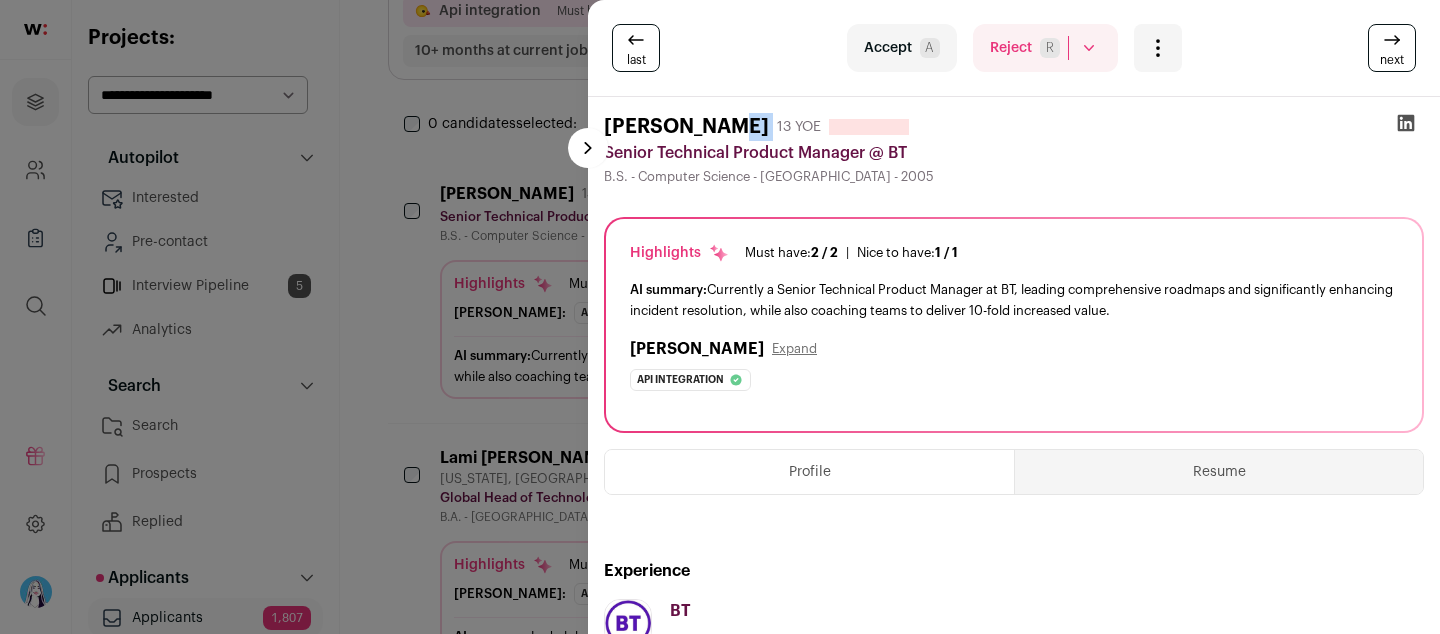 click on "next" at bounding box center (1392, 48) 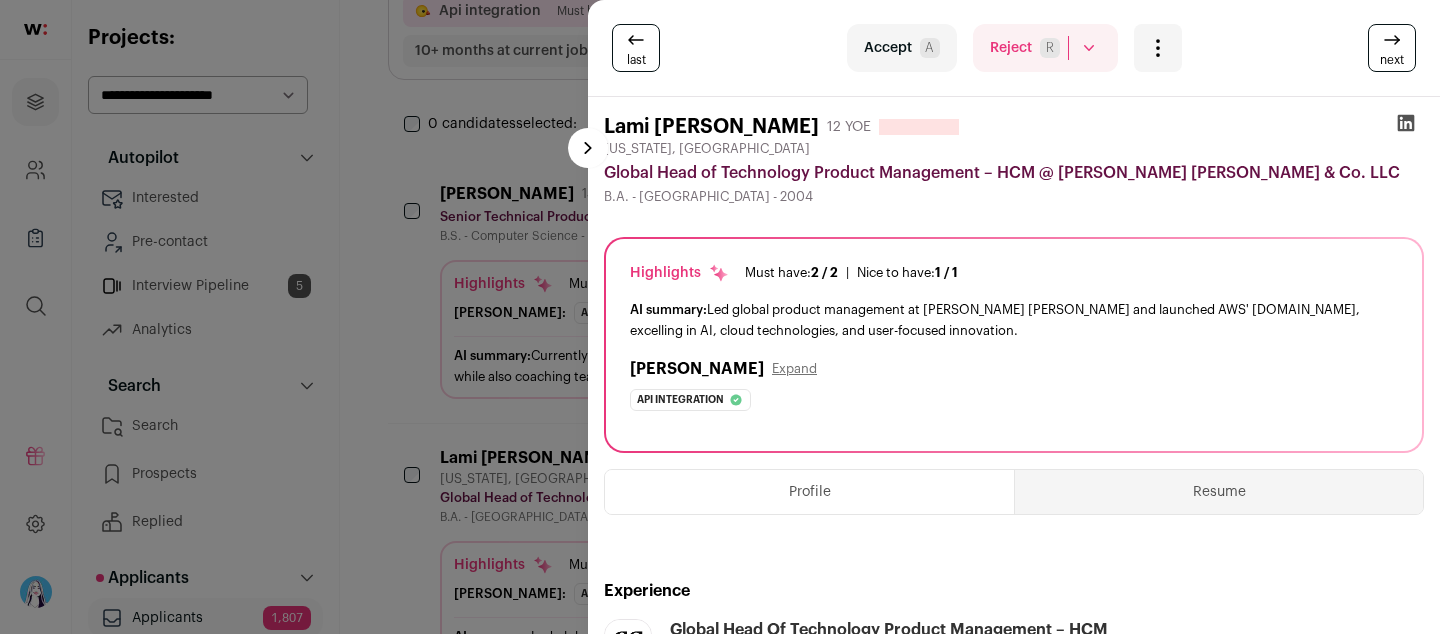 click at bounding box center (588, 148) 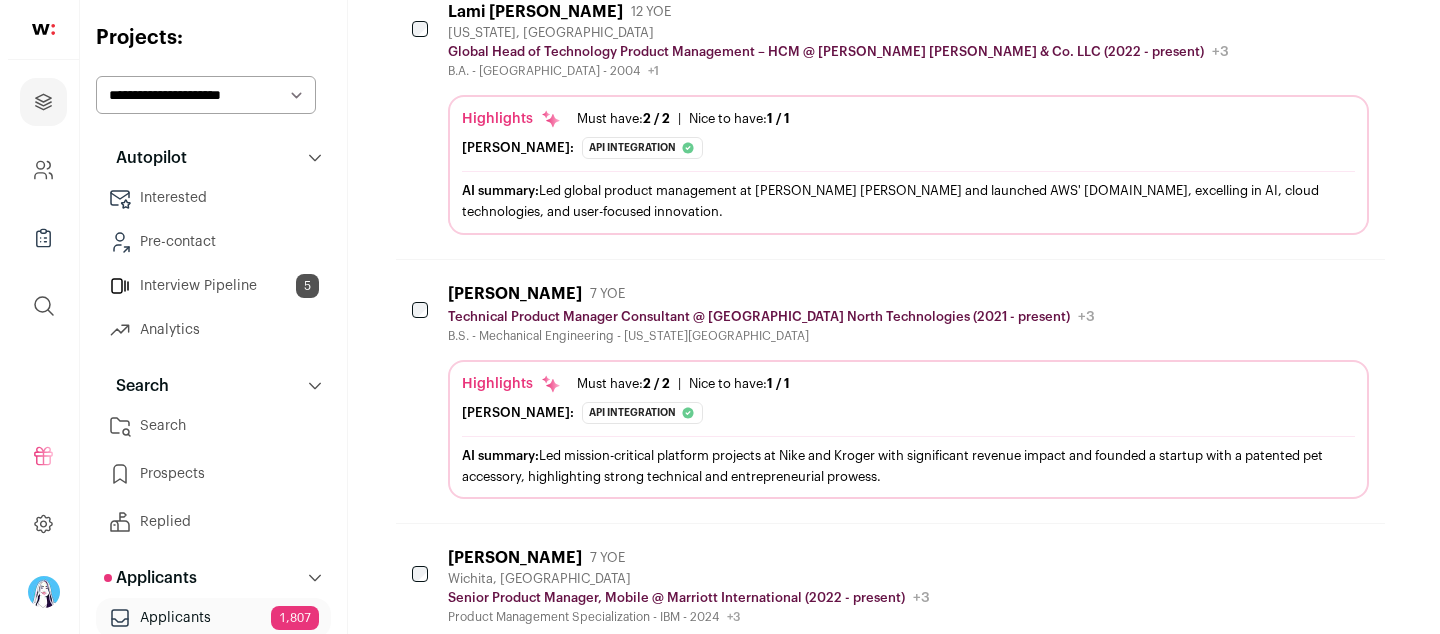 scroll, scrollTop: 894, scrollLeft: 0, axis: vertical 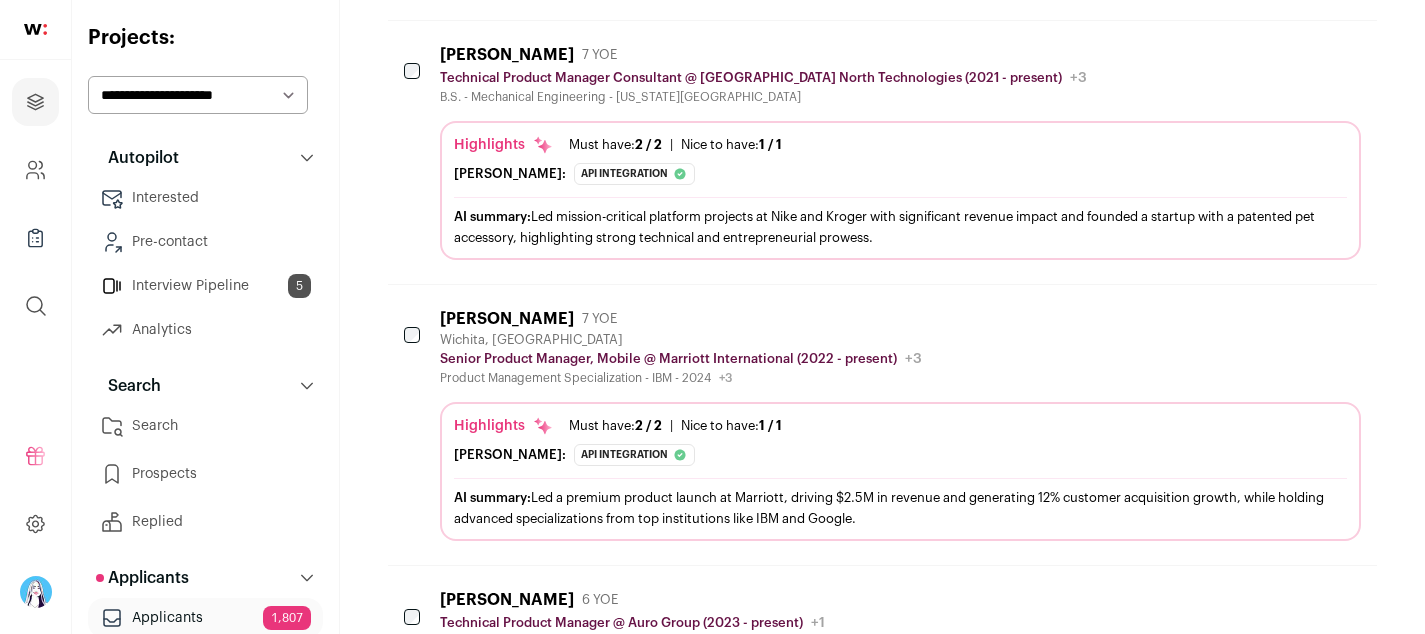 click on "B.S. - Mechanical Engineering - [US_STATE][GEOGRAPHIC_DATA]" at bounding box center [763, 97] 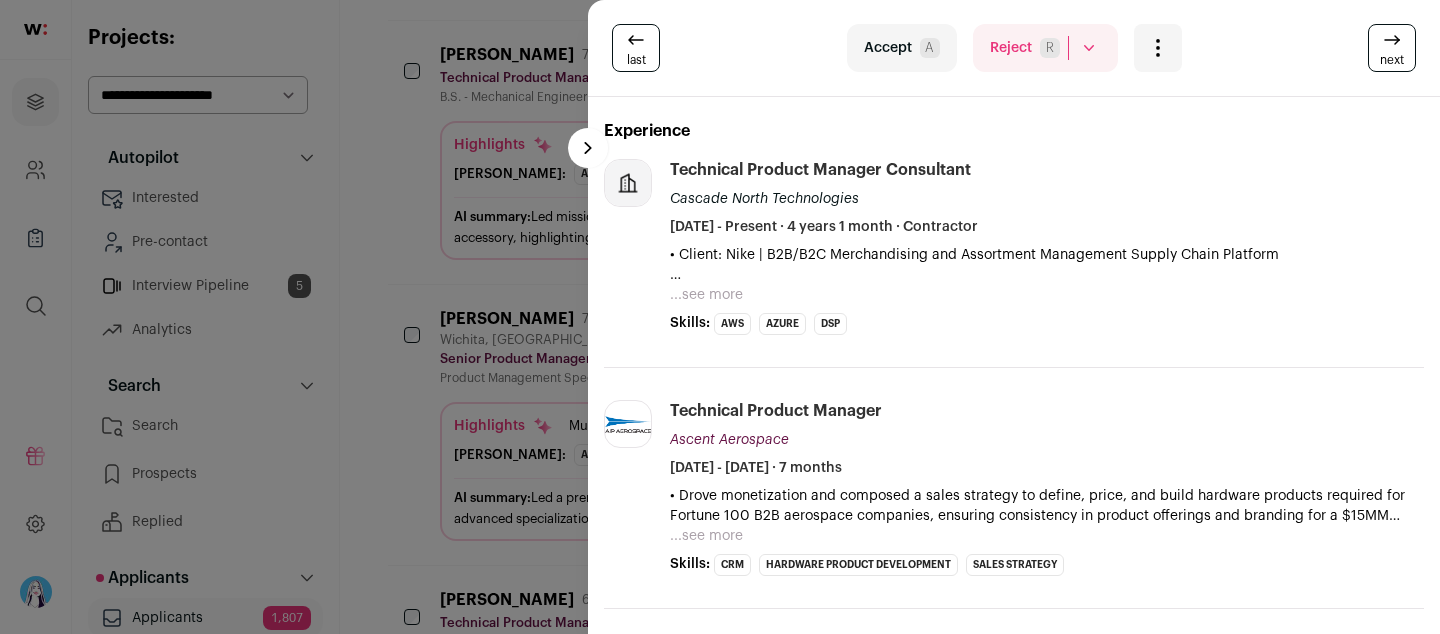 scroll, scrollTop: 441, scrollLeft: 0, axis: vertical 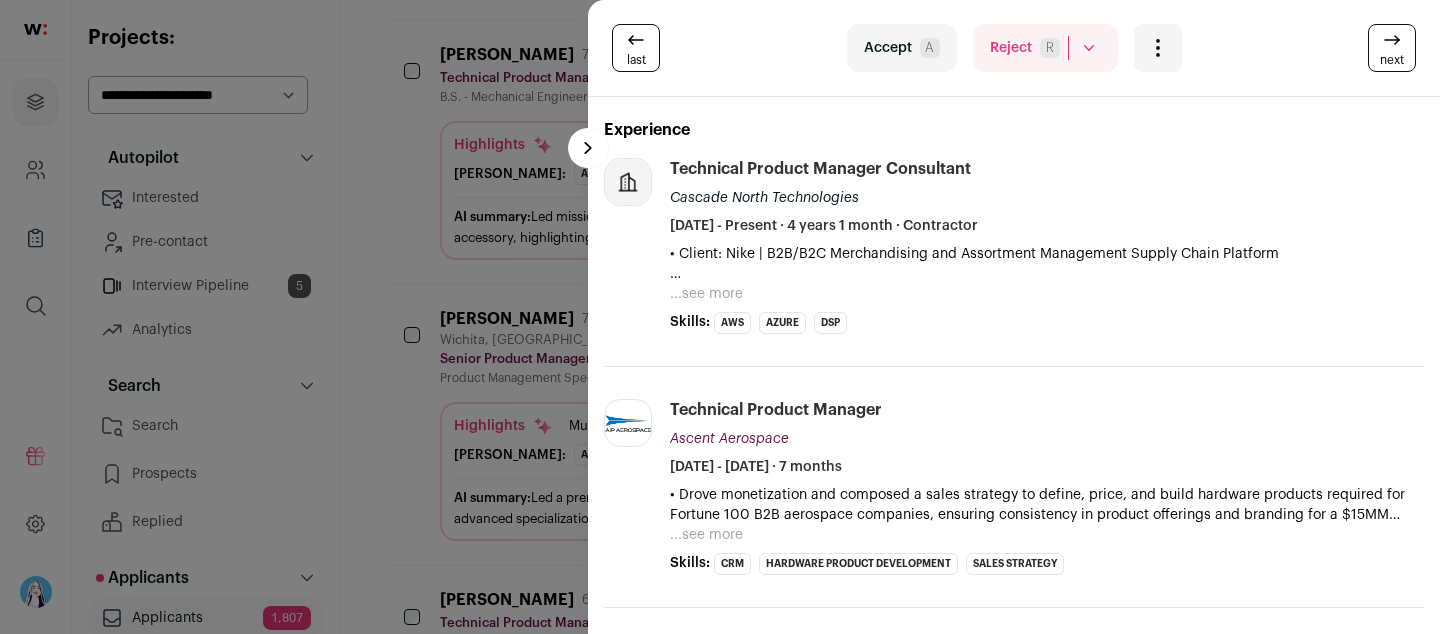 click on "...see more" at bounding box center (706, 294) 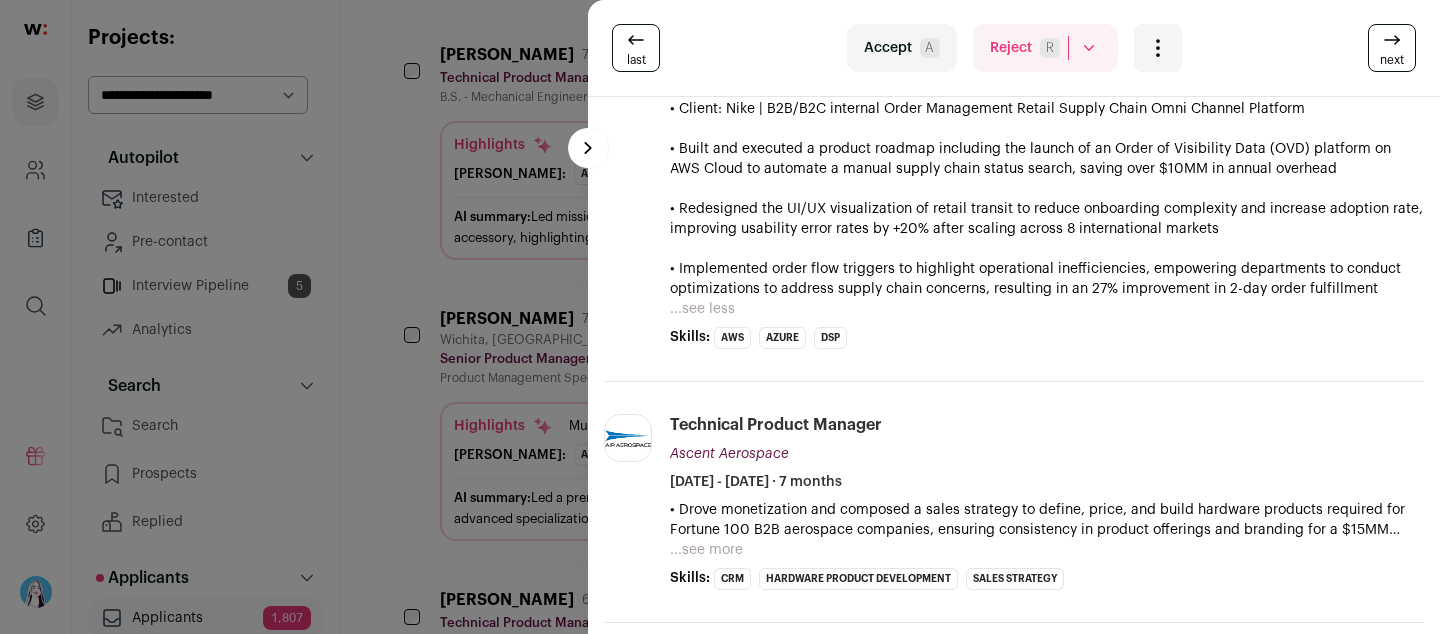 scroll, scrollTop: 991, scrollLeft: 0, axis: vertical 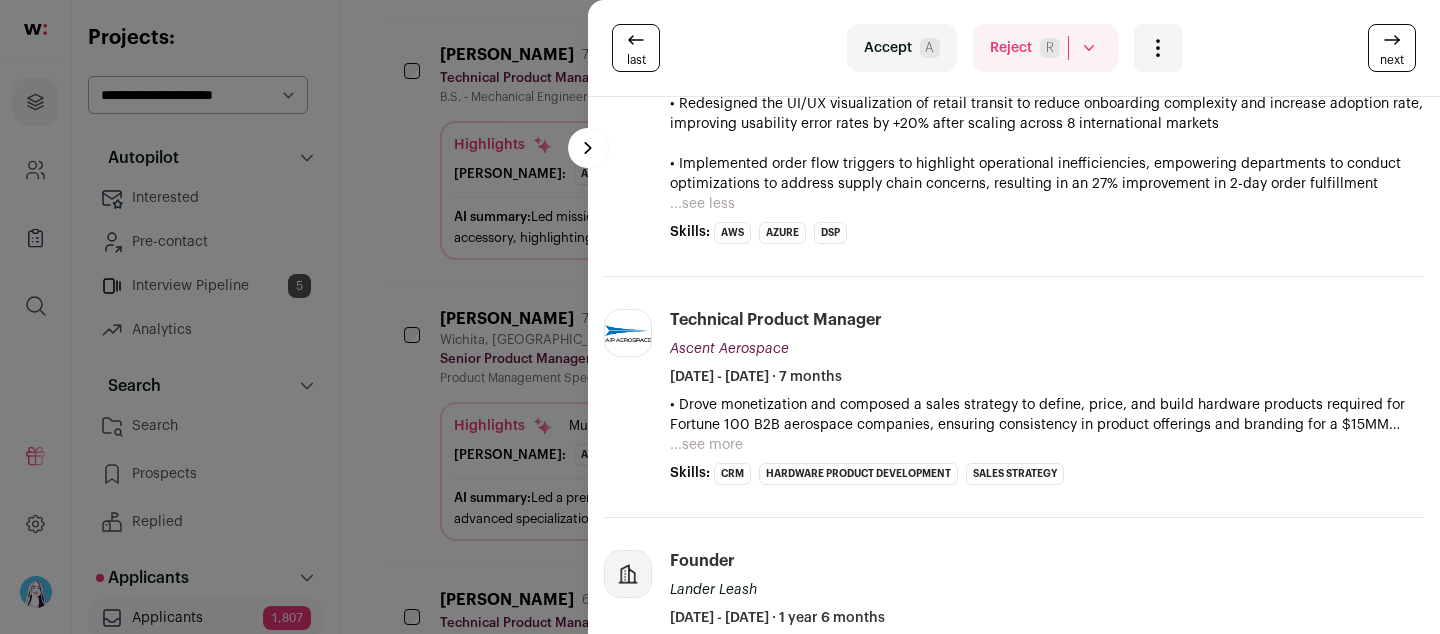 click on "...see more" at bounding box center [706, 445] 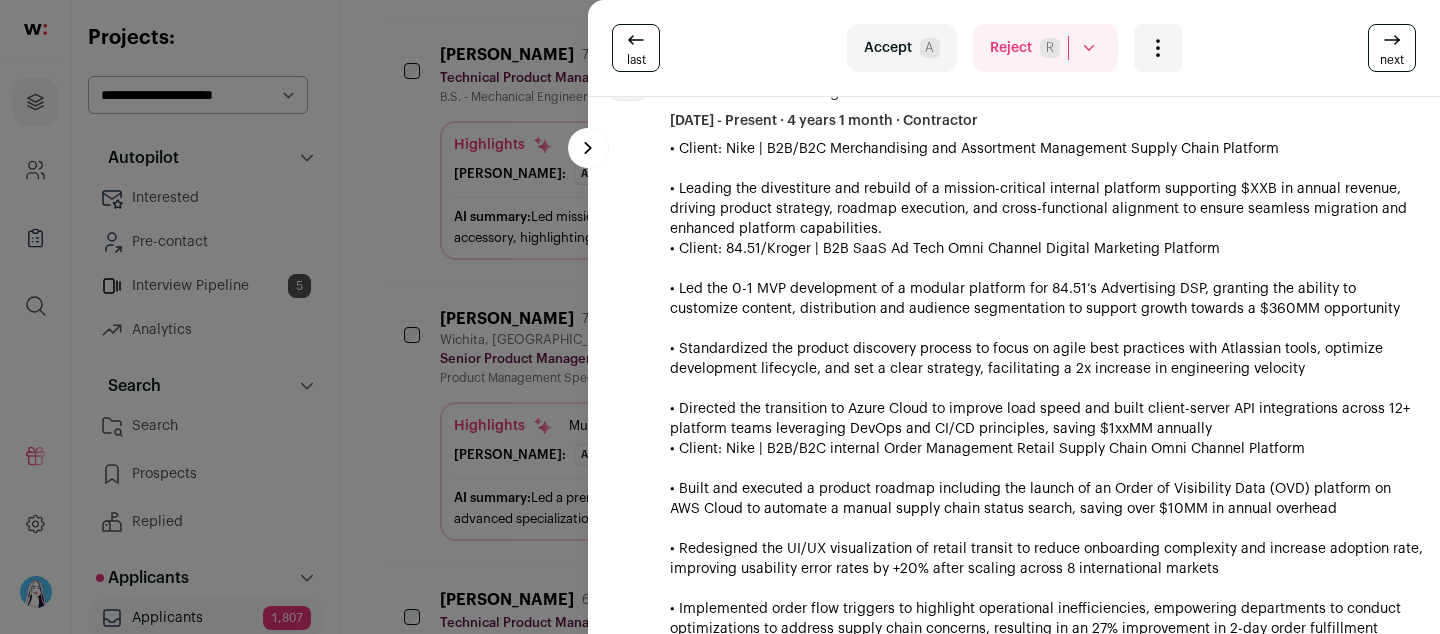 scroll, scrollTop: 288, scrollLeft: 0, axis: vertical 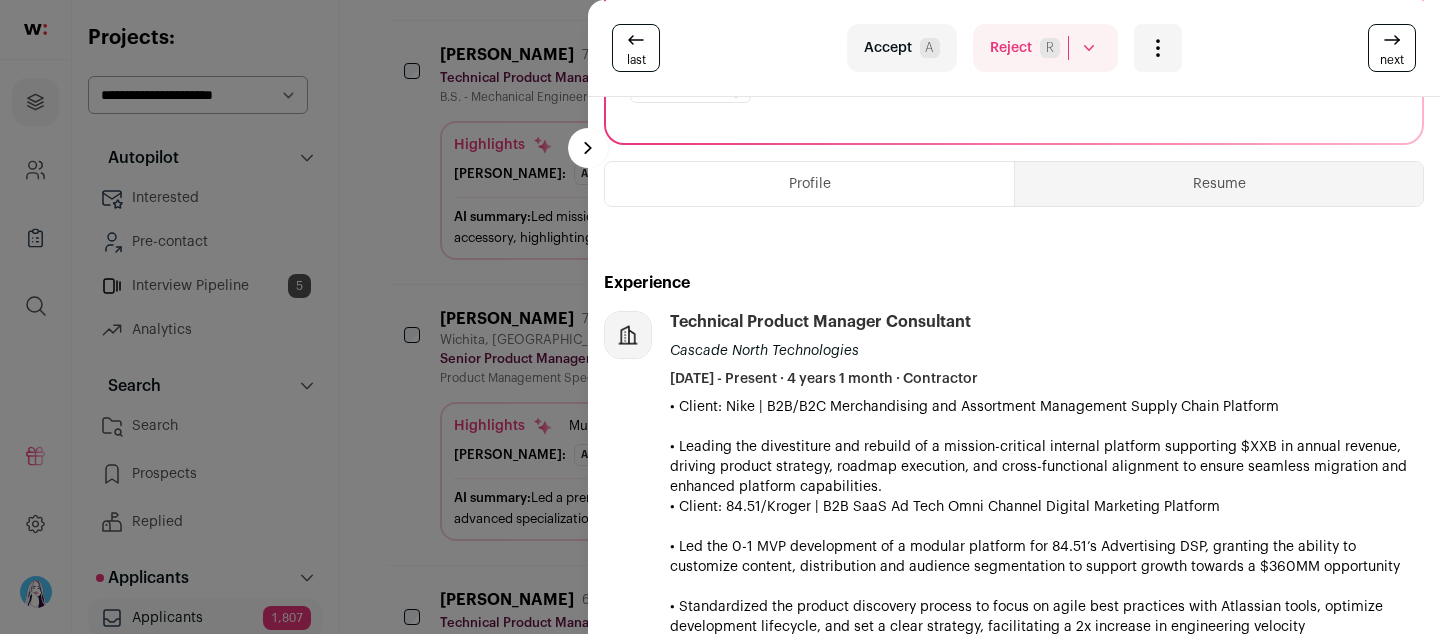 click on "Reject
R" at bounding box center (1045, 48) 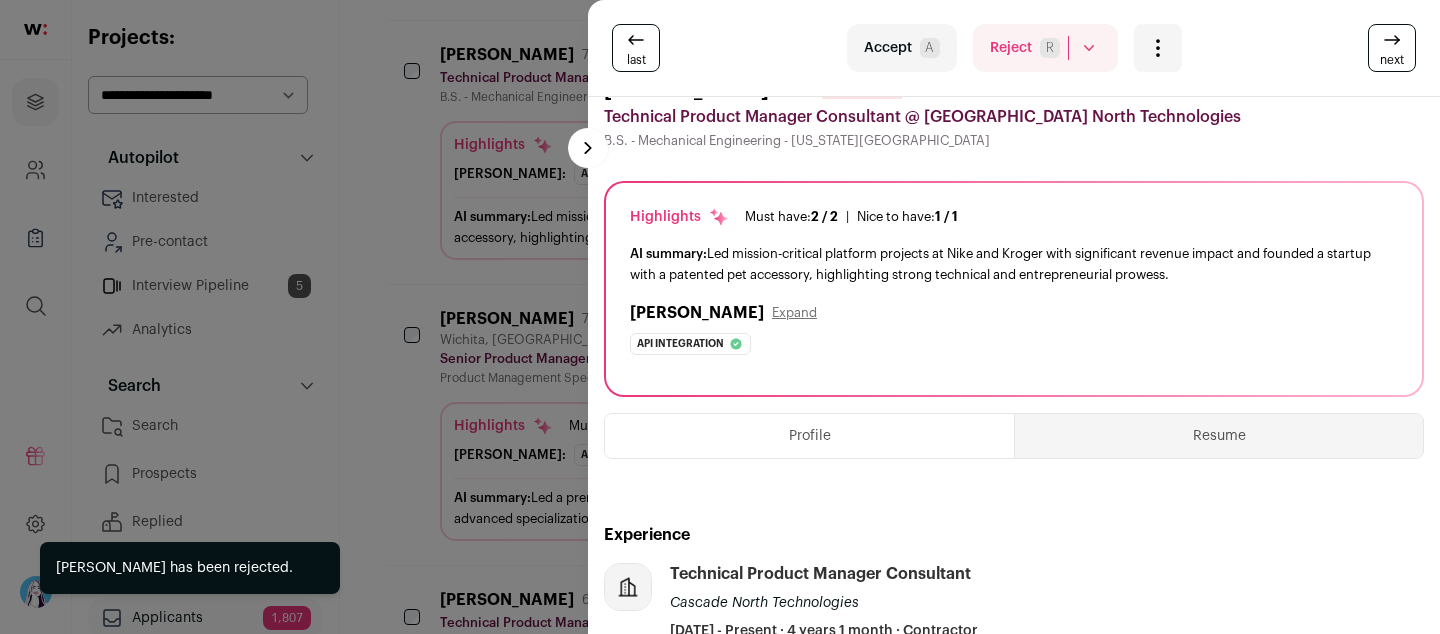 scroll, scrollTop: 0, scrollLeft: 0, axis: both 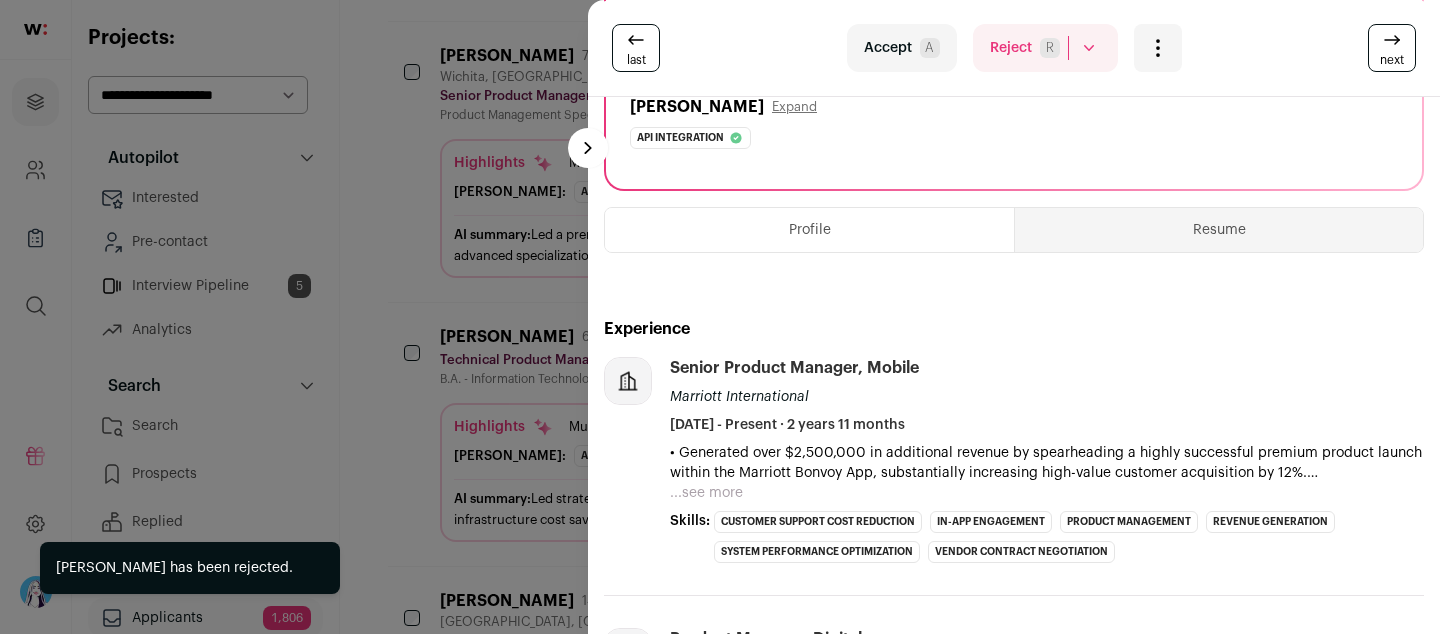 click on "...see more" at bounding box center [706, 493] 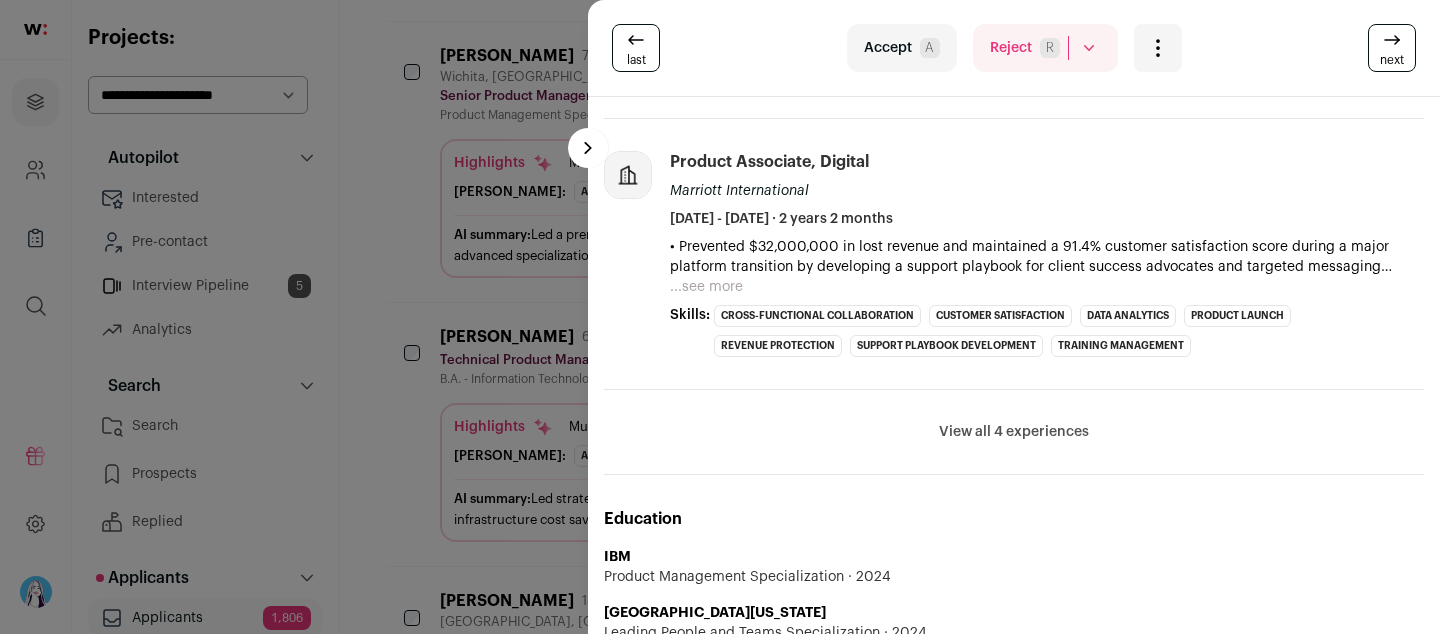 scroll, scrollTop: 1078, scrollLeft: 0, axis: vertical 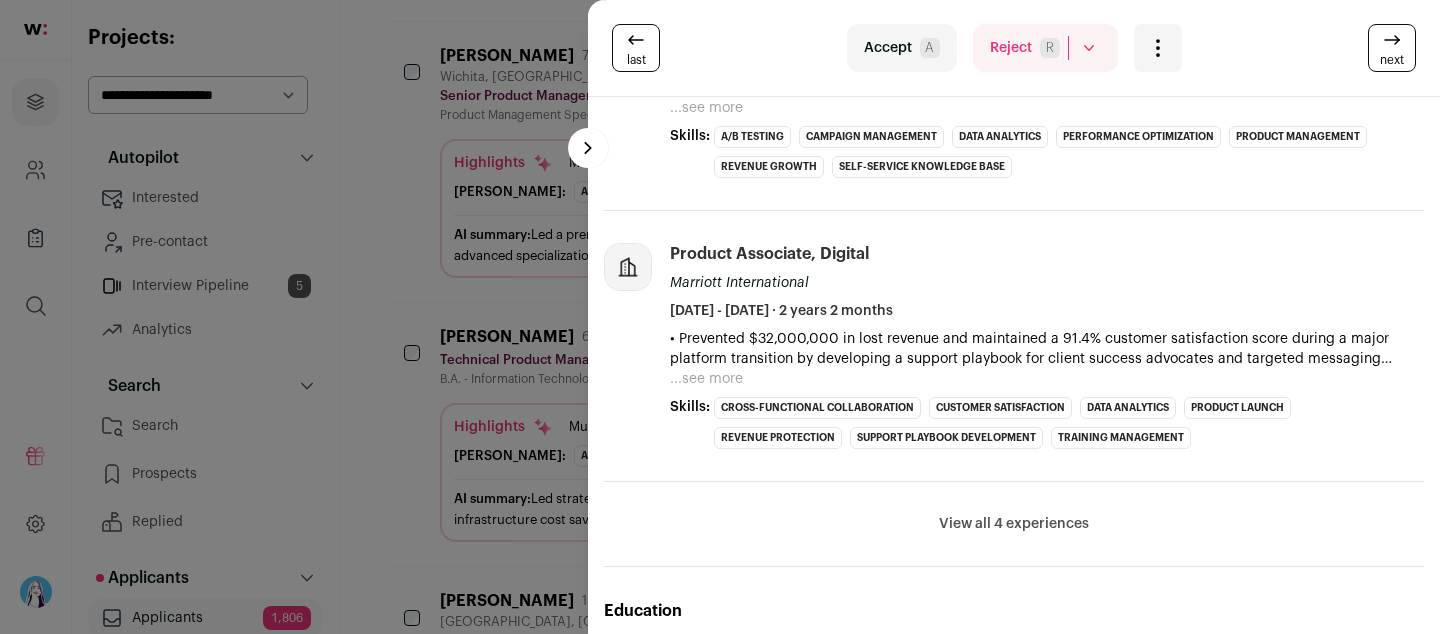click on "View all 4 experiences" at bounding box center [1014, 524] 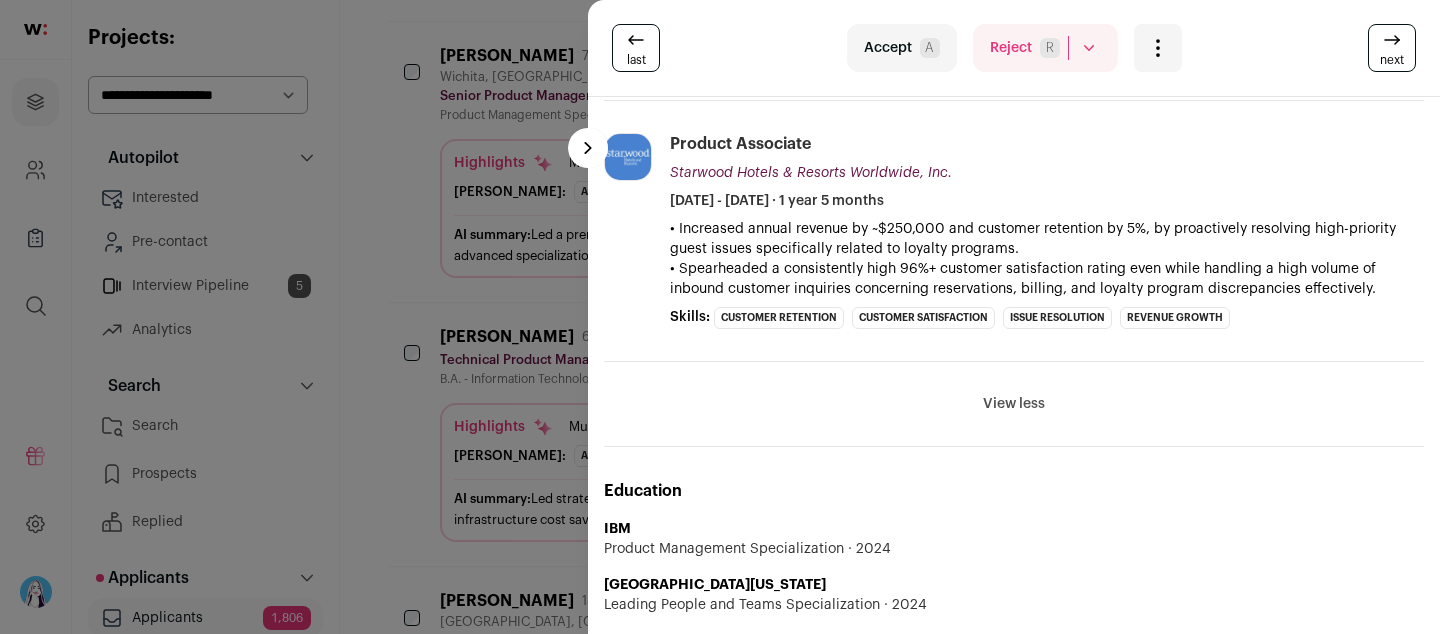 scroll, scrollTop: 0, scrollLeft: 0, axis: both 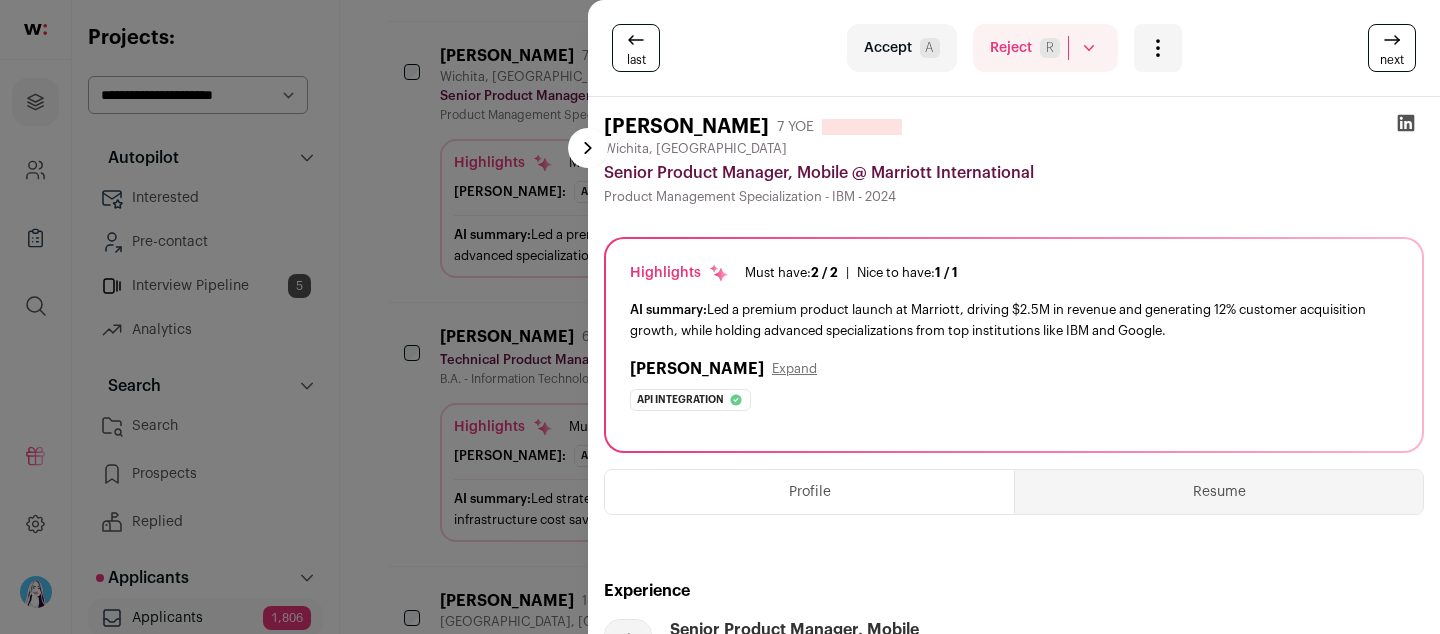 click on "next" at bounding box center [1392, 48] 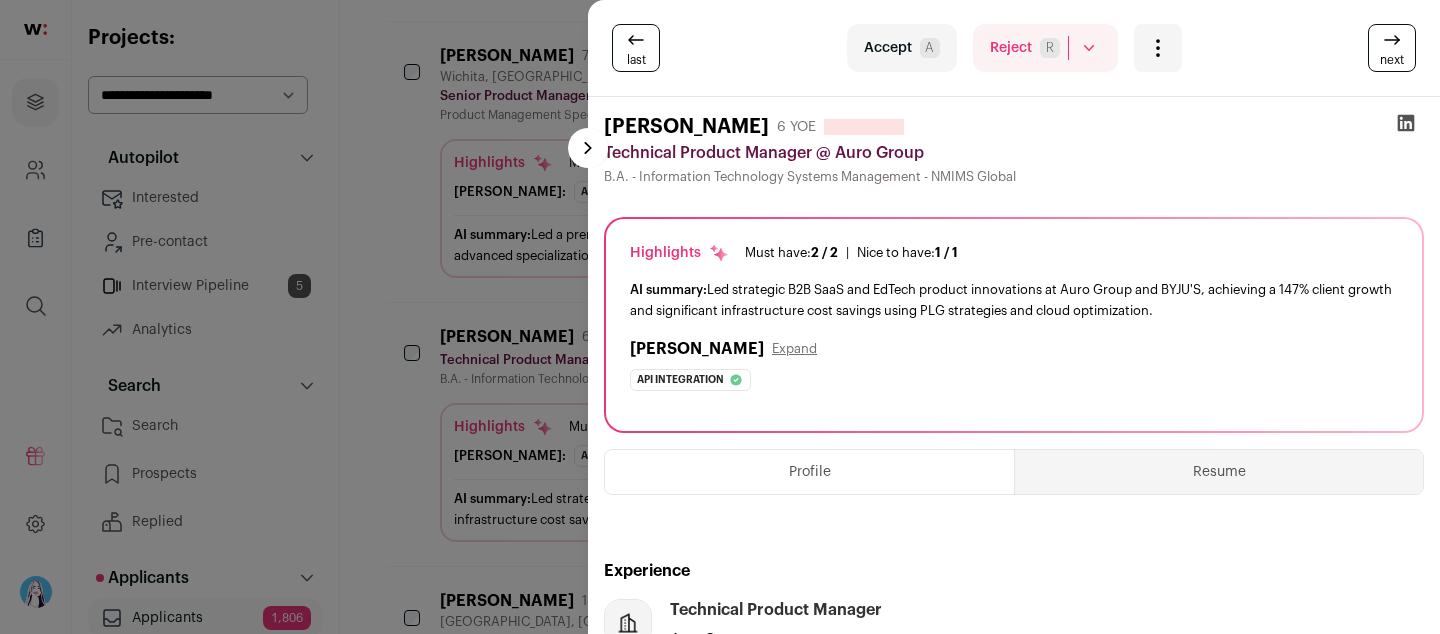 scroll, scrollTop: 423, scrollLeft: 0, axis: vertical 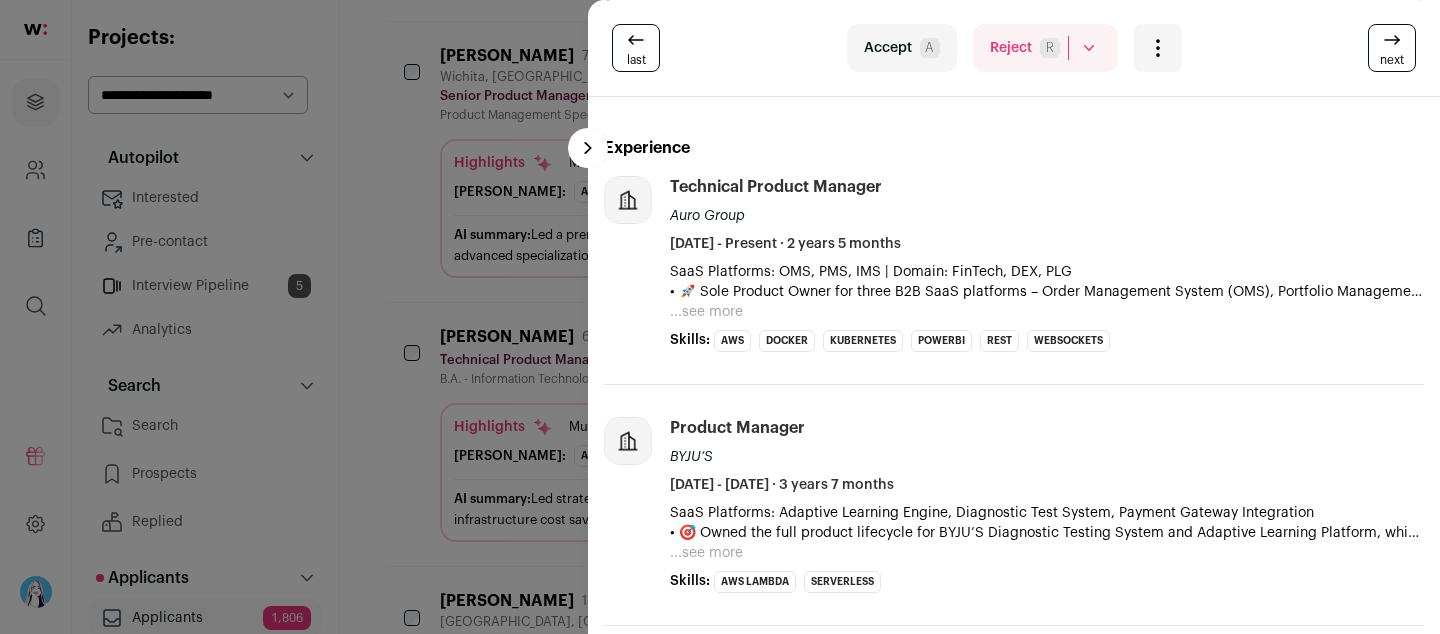 click on "...see more" at bounding box center (706, 312) 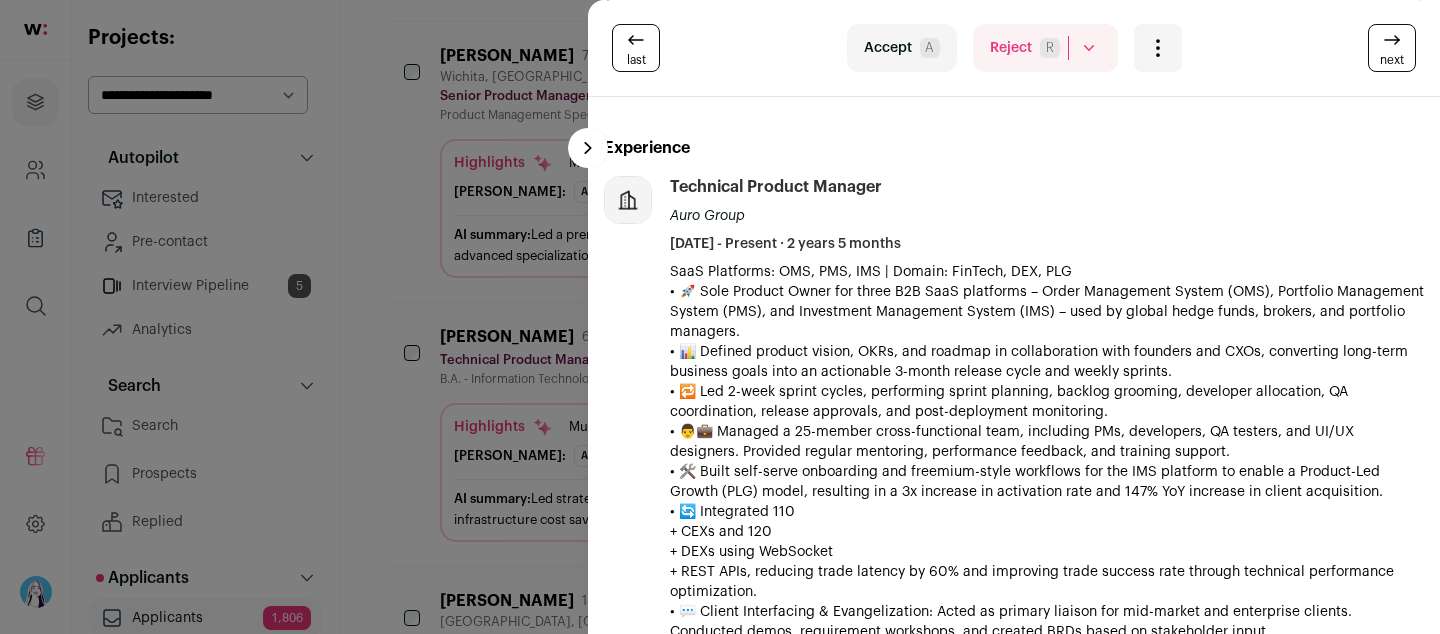 drag, startPoint x: 805, startPoint y: 272, endPoint x: 840, endPoint y: 327, distance: 65.192024 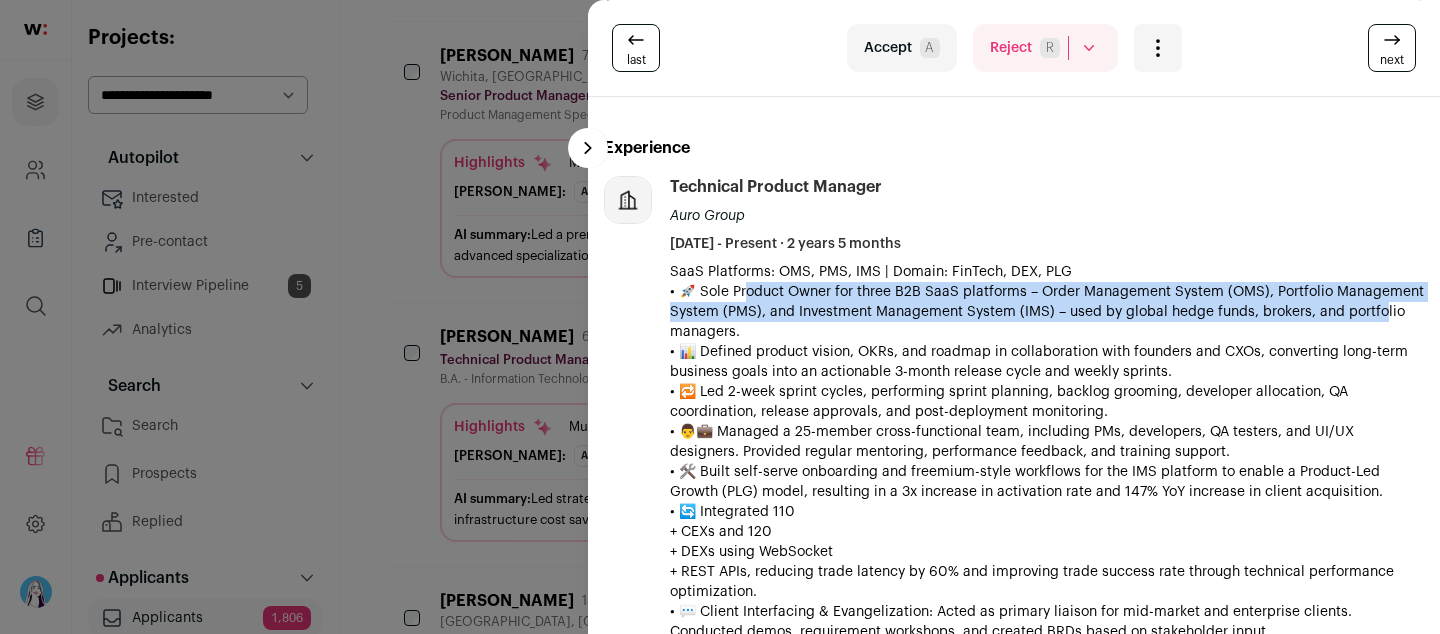 drag, startPoint x: 733, startPoint y: 283, endPoint x: 733, endPoint y: 330, distance: 47 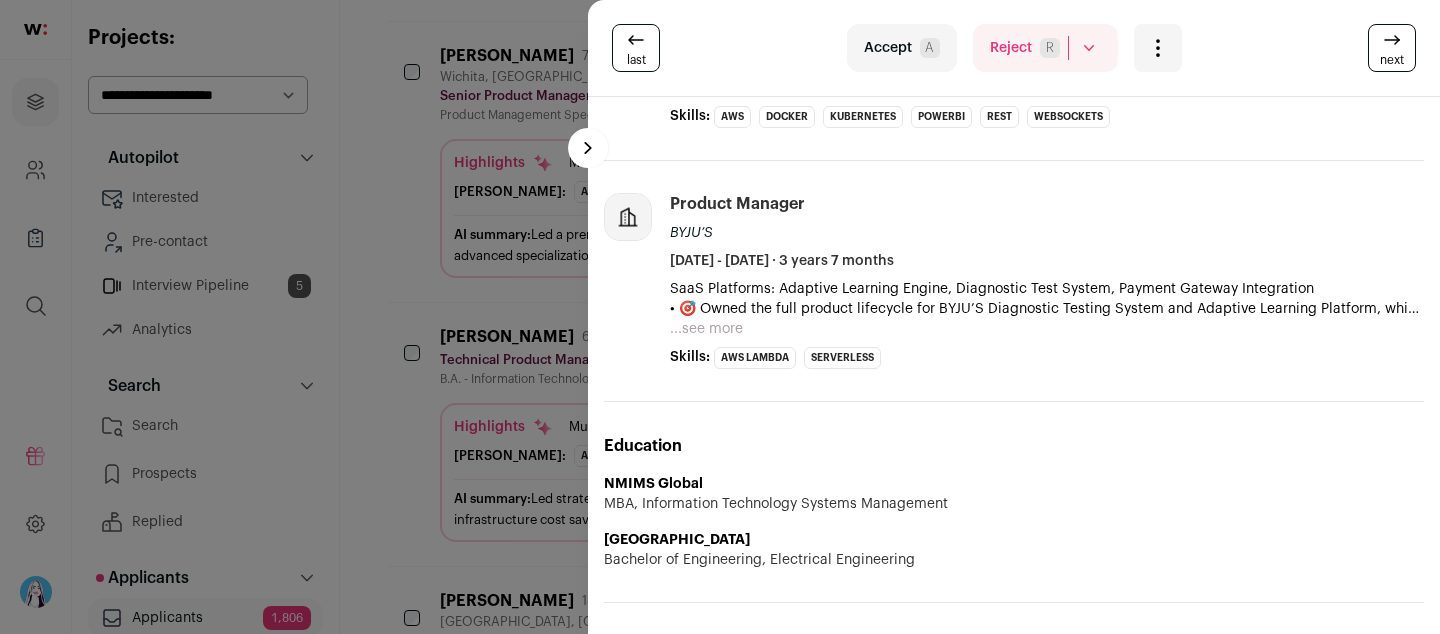 scroll, scrollTop: 1118, scrollLeft: 0, axis: vertical 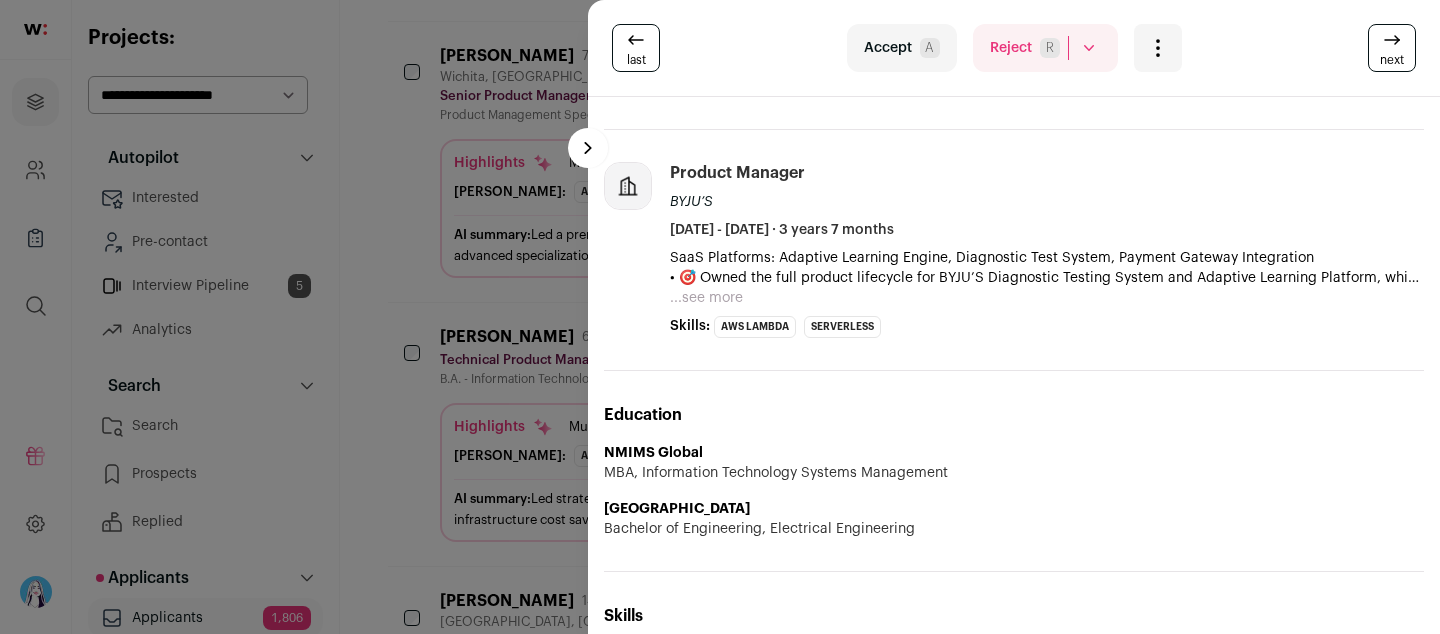 click on "...see more" at bounding box center (706, 298) 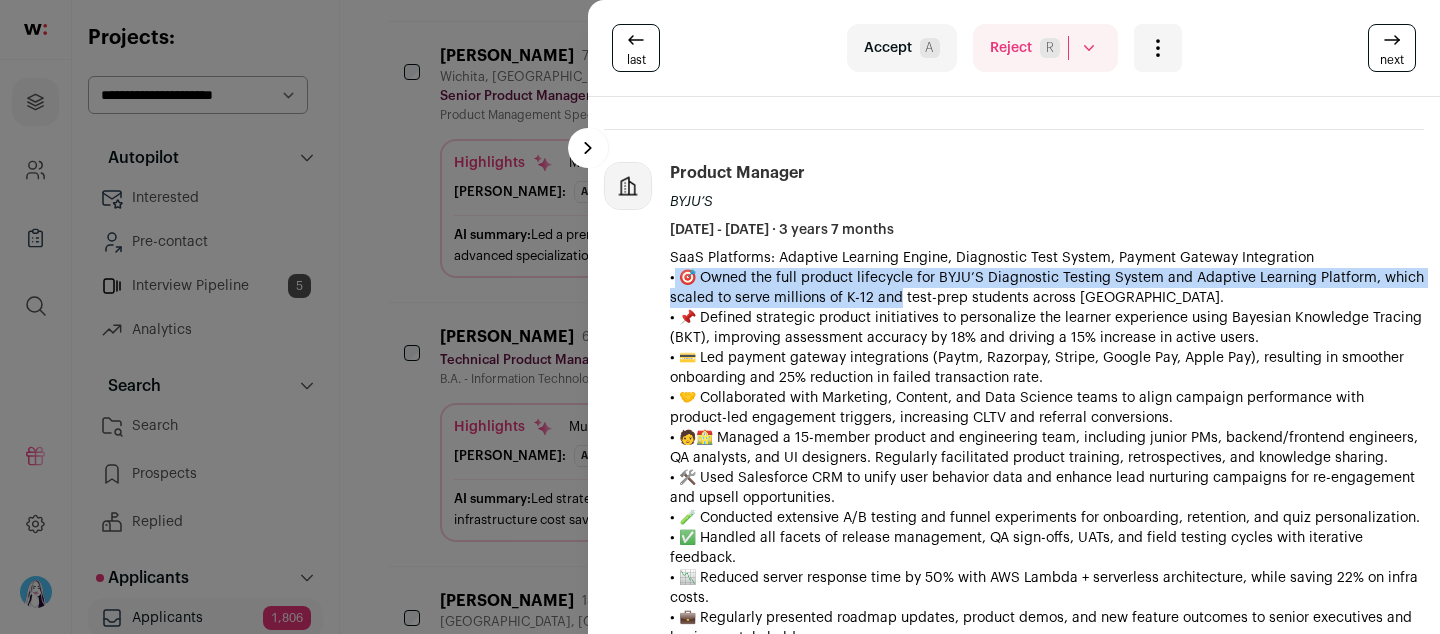 drag, startPoint x: 830, startPoint y: 277, endPoint x: 935, endPoint y: 308, distance: 109.48059 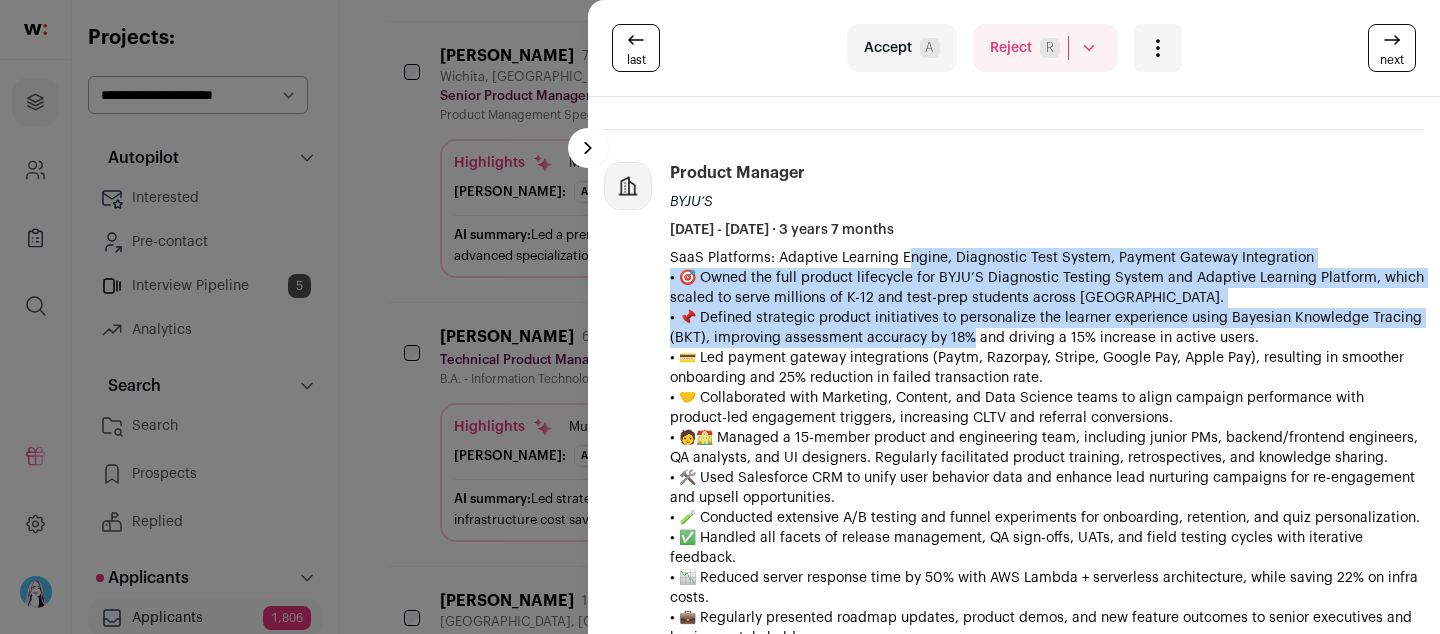 drag, startPoint x: 964, startPoint y: 335, endPoint x: 908, endPoint y: 261, distance: 92.800865 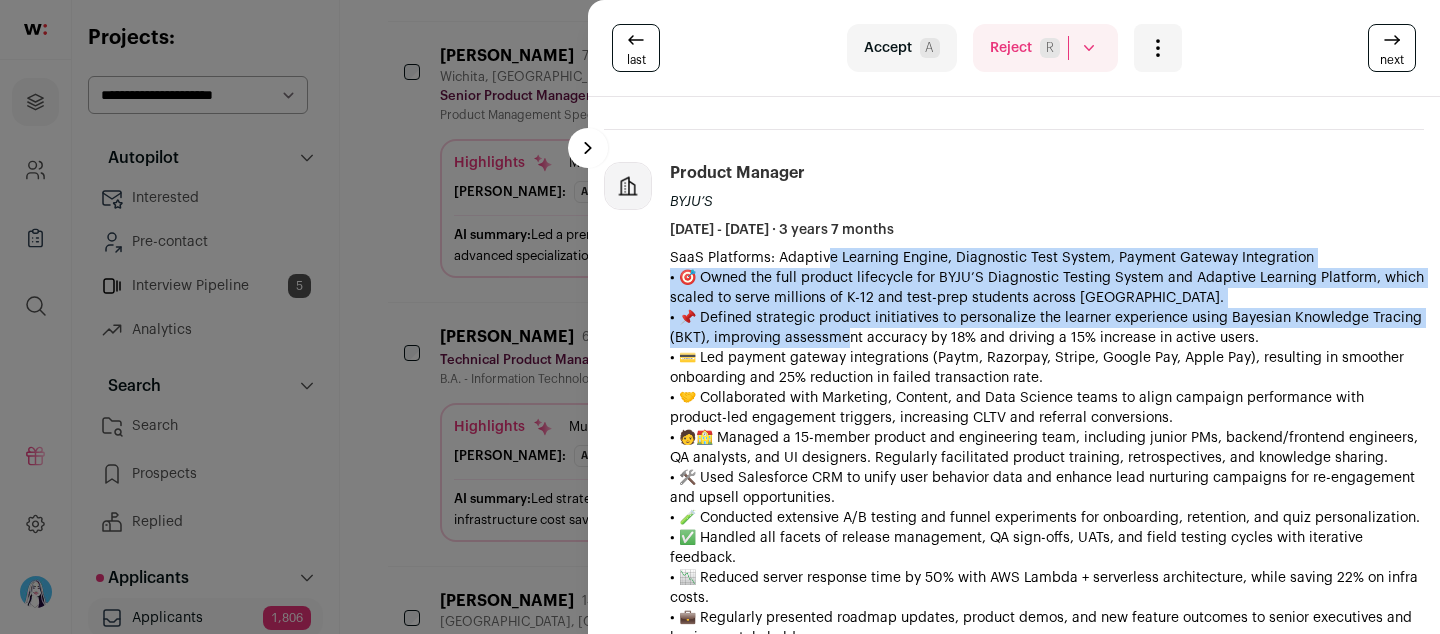 drag, startPoint x: 824, startPoint y: 266, endPoint x: 844, endPoint y: 338, distance: 74.726166 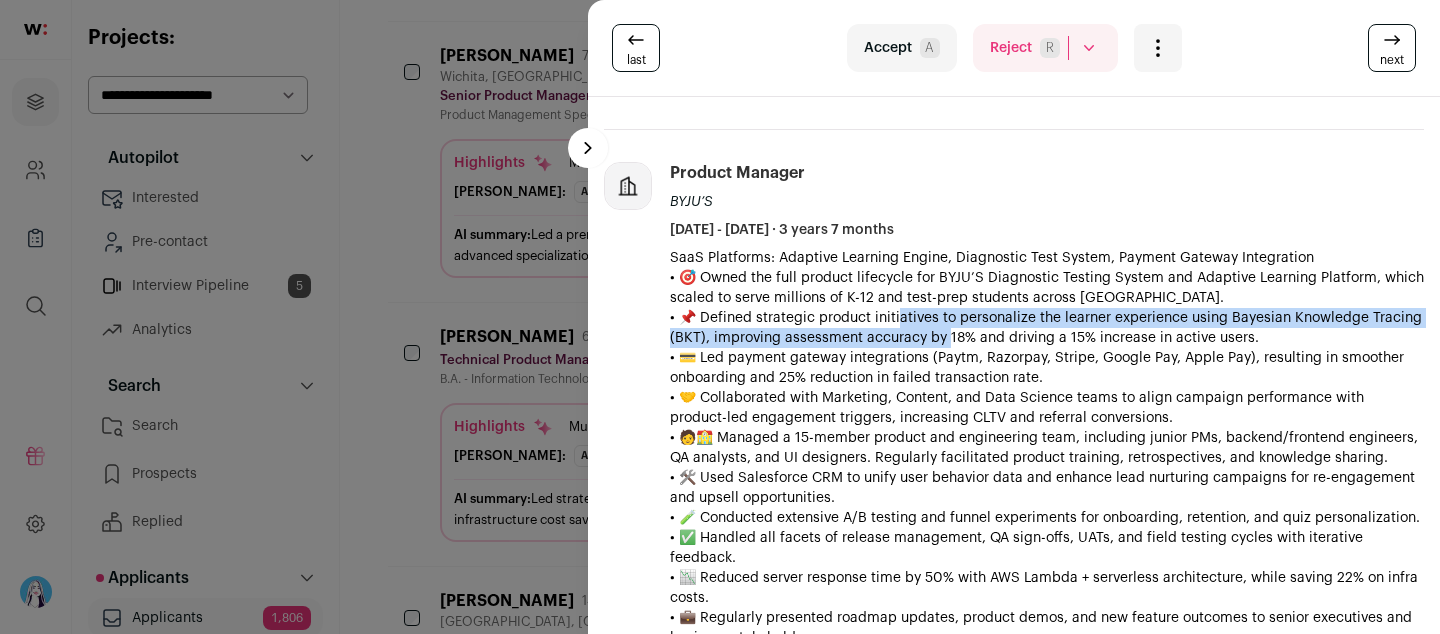 drag, startPoint x: 951, startPoint y: 344, endPoint x: 766, endPoint y: 302, distance: 189.70767 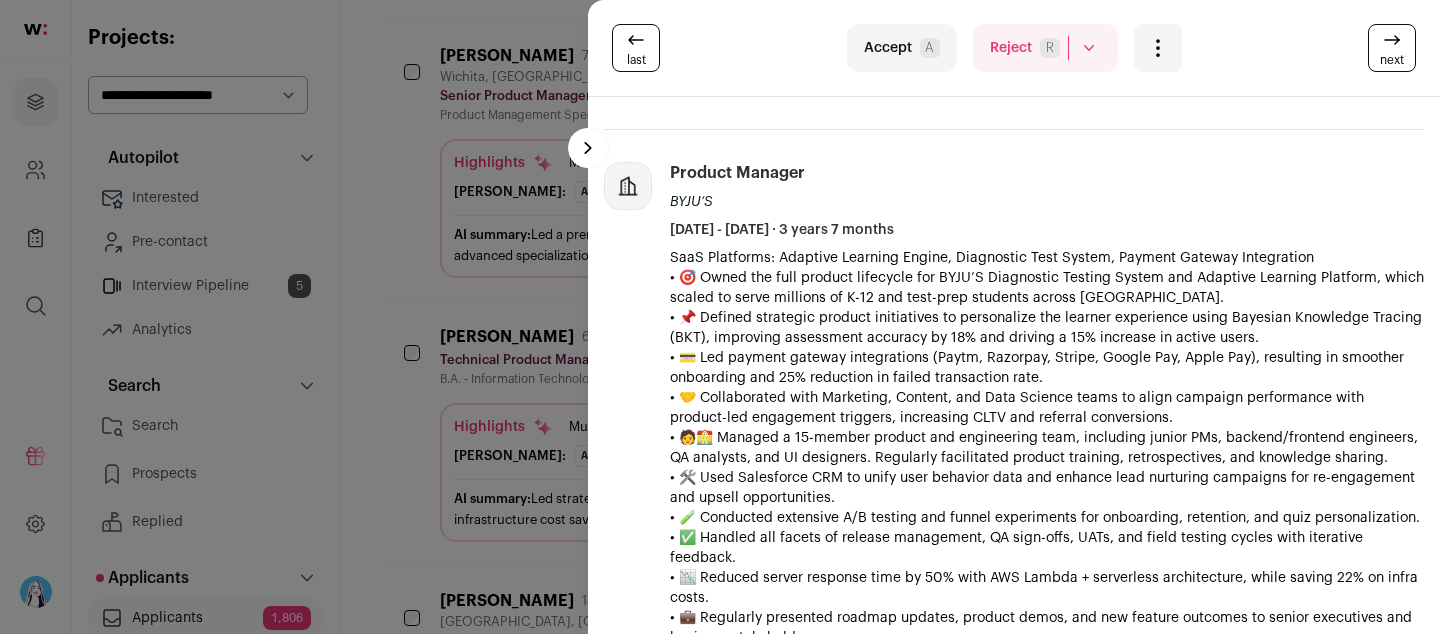 click on "•  🎯 Owned the full product lifecycle for BYJU’S Diagnostic Testing System and Adaptive Learning Platform, which scaled to serve millions of K-12 and test-prep students across [GEOGRAPHIC_DATA]." at bounding box center (1047, 288) 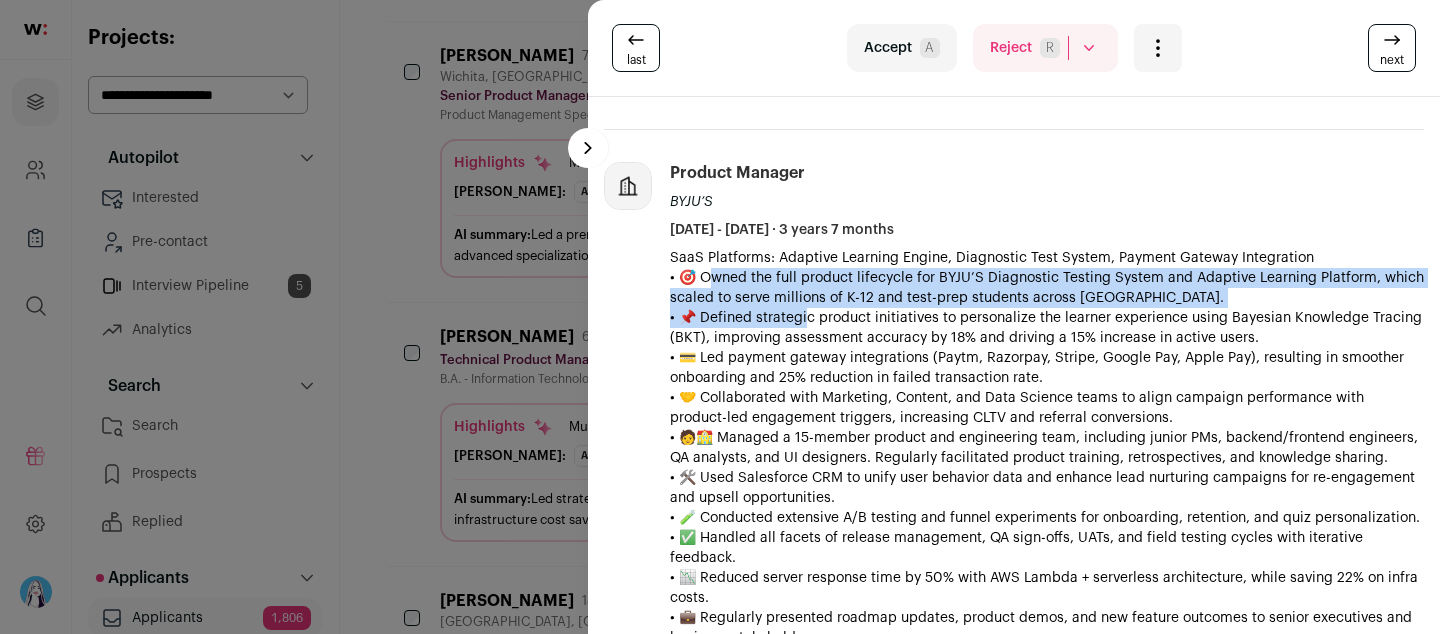 drag, startPoint x: 696, startPoint y: 284, endPoint x: 921, endPoint y: 330, distance: 229.65408 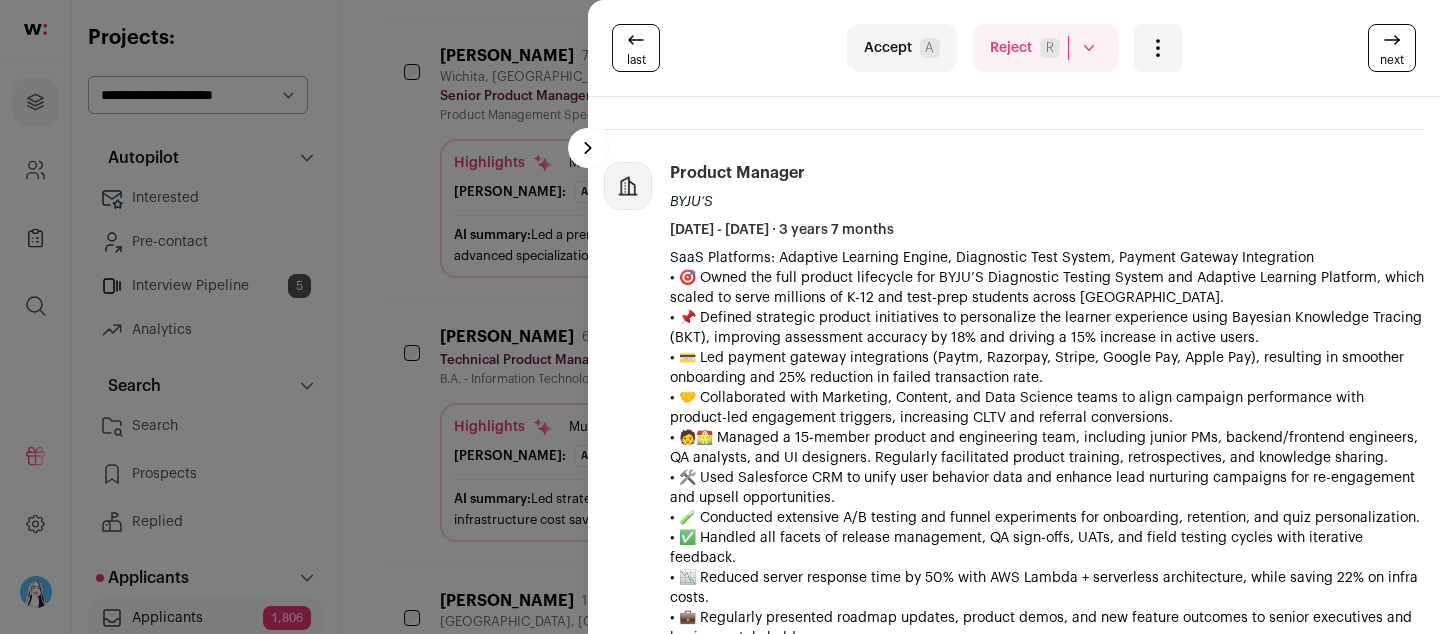 click on "•  📌 Defined strategic product initiatives to personalize the learner experience using Bayesian Knowledge Tracing (BKT), improving assessment accuracy by 18% and driving a 15% increase in active users." at bounding box center [1047, 328] 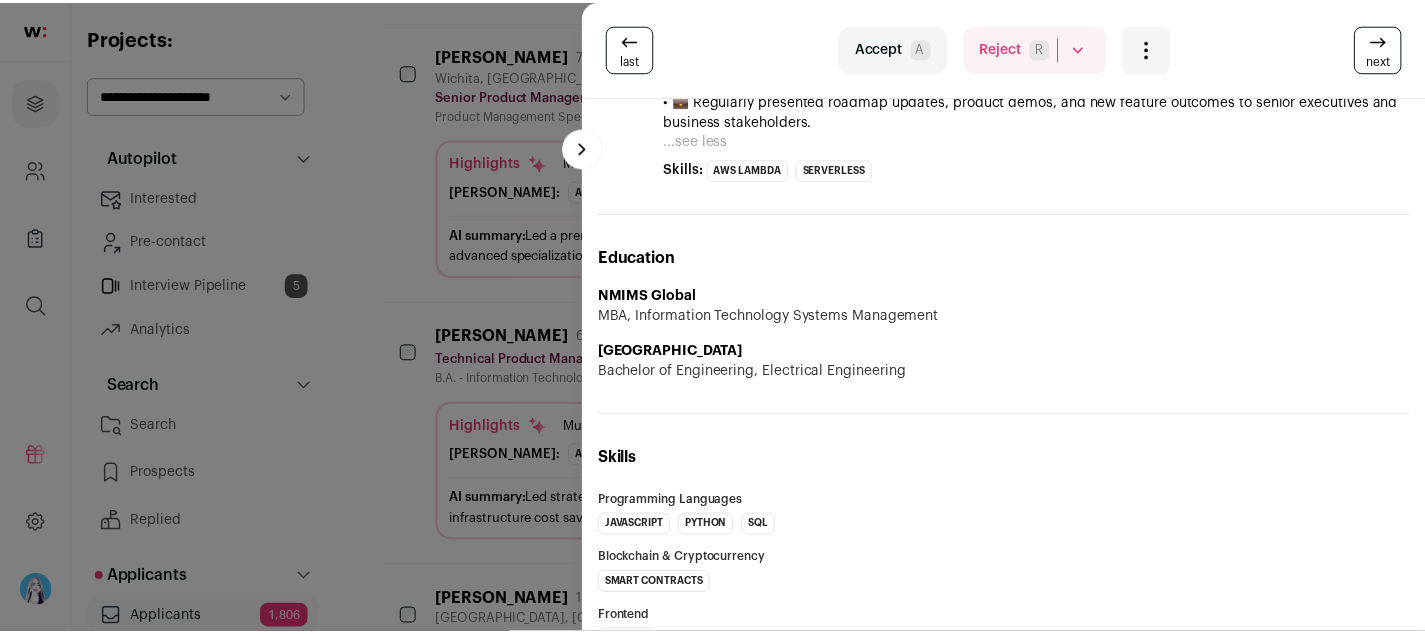 scroll, scrollTop: 2223, scrollLeft: 0, axis: vertical 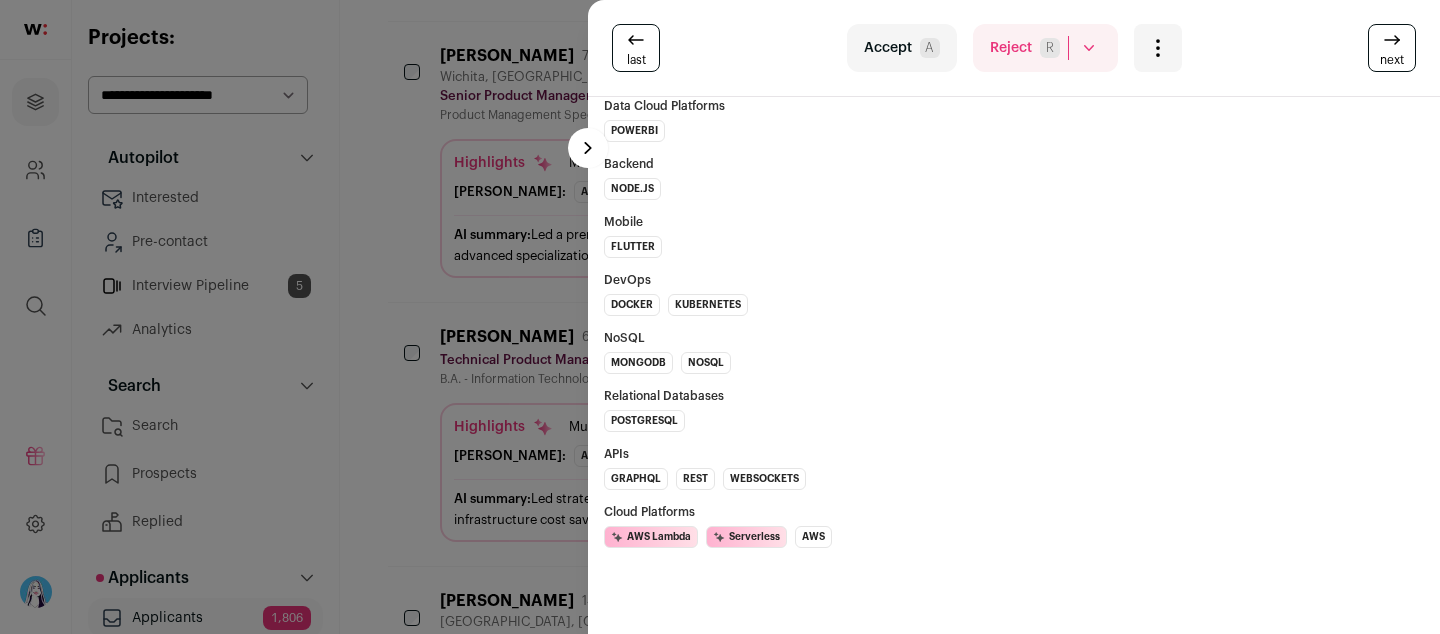 click on "last
Accept
A
Reject
R
Candidate rejected
Doesn't have required qualifications
0
Doesn't have required experience
1
Area of speciality doesn't match job
2
Doesn't match job location
3
Job no longer receiving applications
4
5
6" at bounding box center (720, 317) 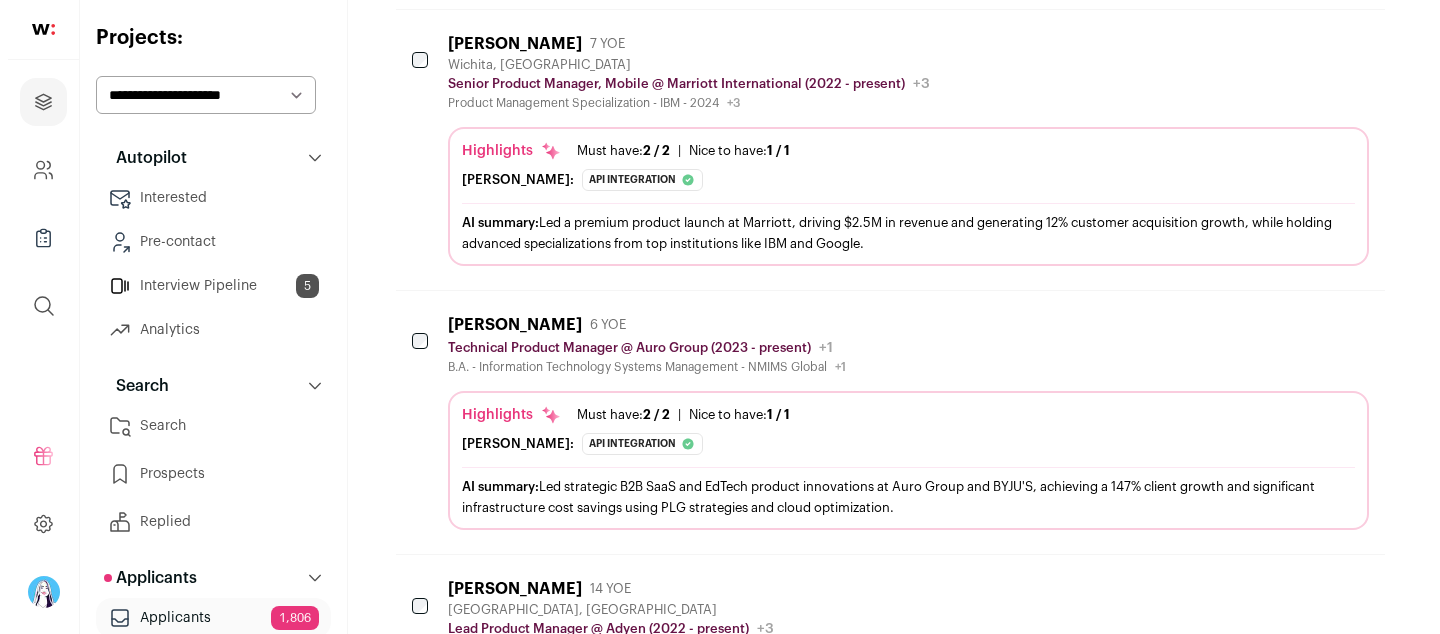 scroll, scrollTop: 1322, scrollLeft: 0, axis: vertical 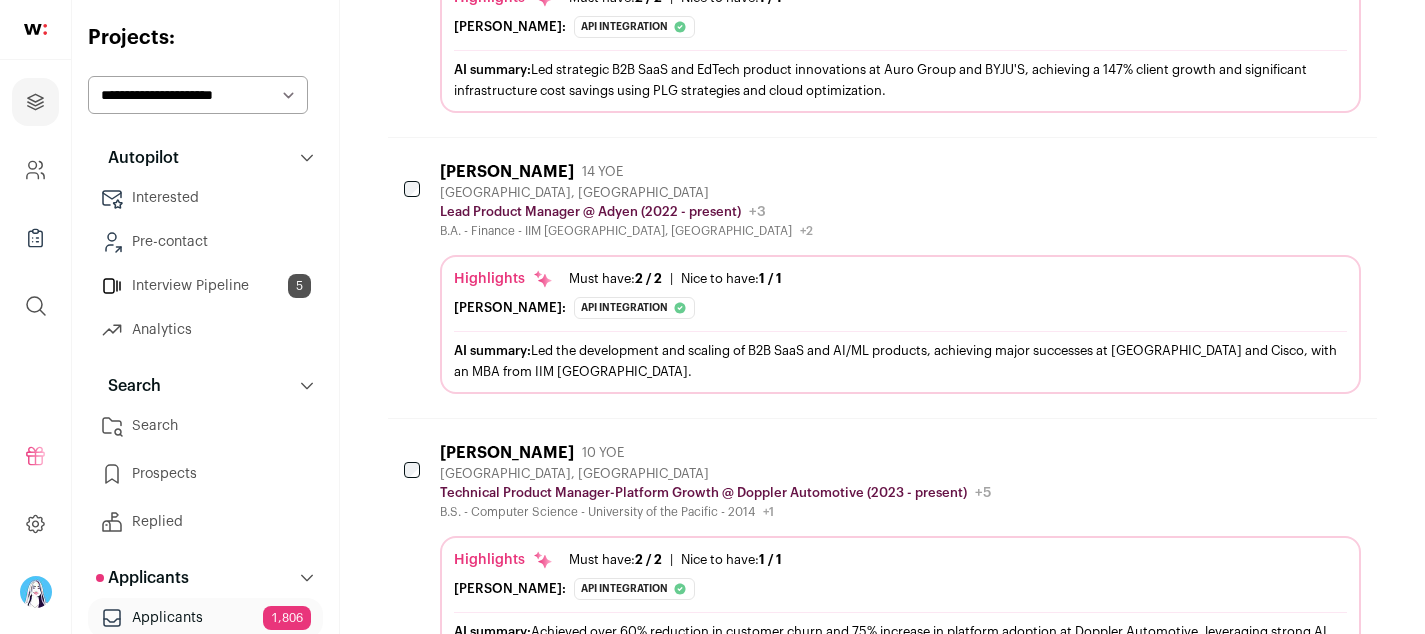 click on "[PERSON_NAME]:
Api integration
The current role at Adyen involves developing and simplifying data access by designing a unified API." at bounding box center (900, 308) 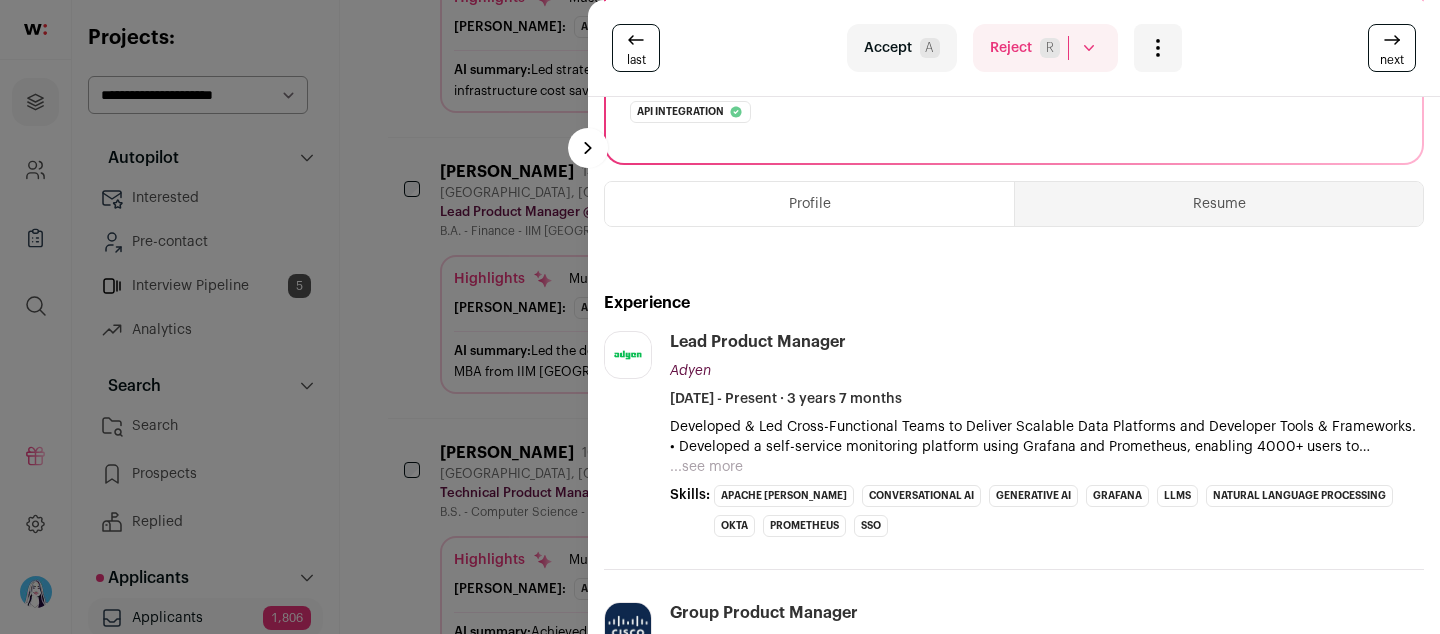 scroll, scrollTop: 426, scrollLeft: 0, axis: vertical 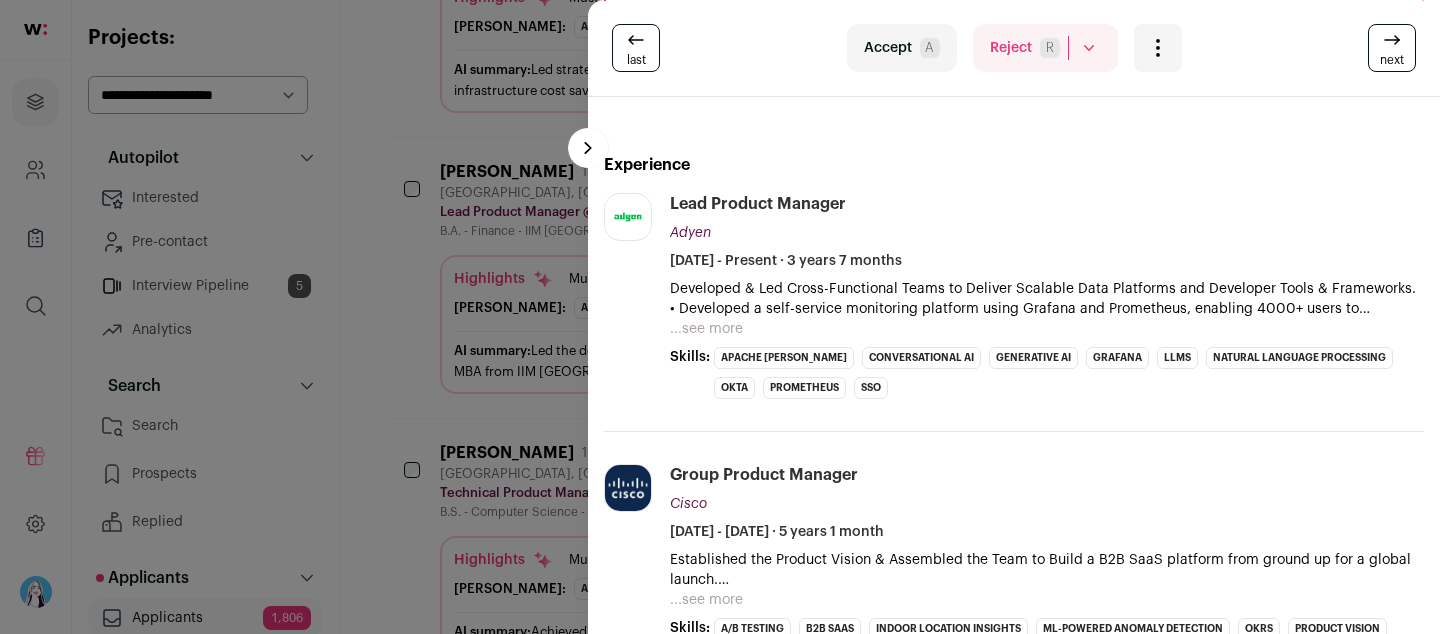 click on "...see more" at bounding box center (706, 329) 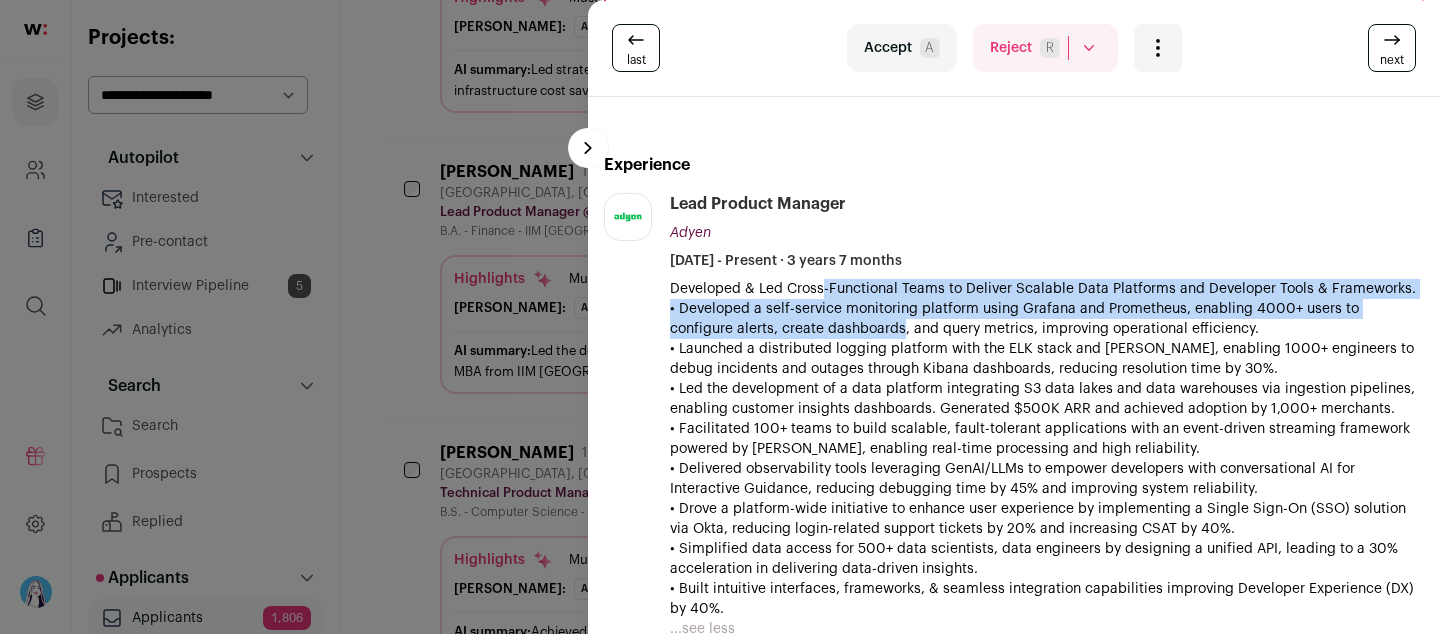 drag, startPoint x: 823, startPoint y: 290, endPoint x: 894, endPoint y: 337, distance: 85.146935 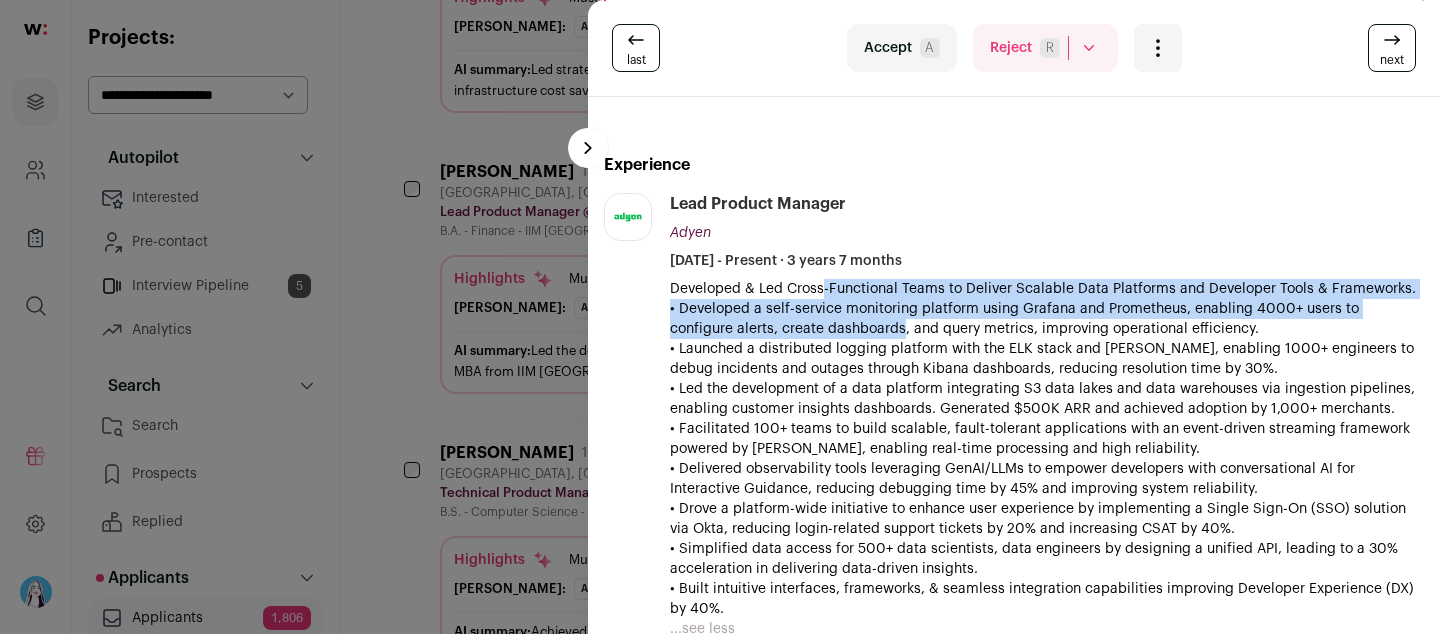drag, startPoint x: 752, startPoint y: 311, endPoint x: 1253, endPoint y: 322, distance: 501.12076 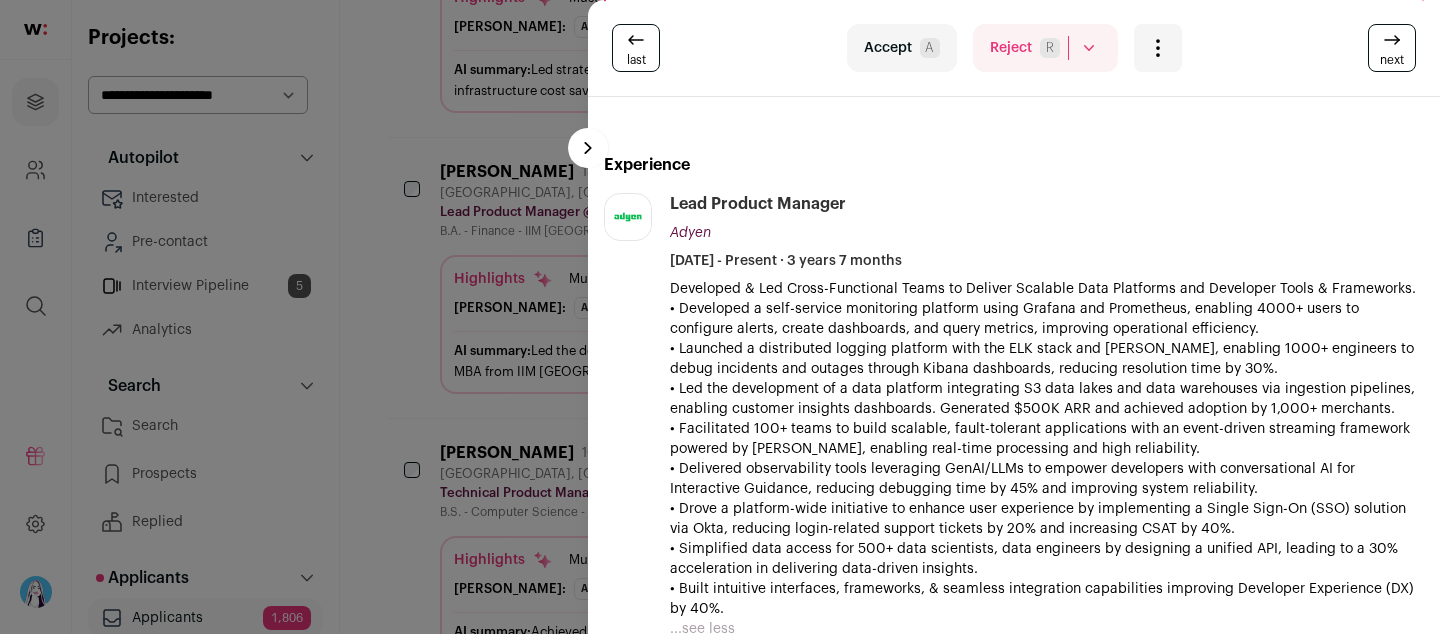 click on "• Developed a self-service monitoring platform using Grafana and Prometheus, enabling 4000+ users to configure alerts, create dashboards, and query metrics, improving operational efficiency." at bounding box center (1047, 319) 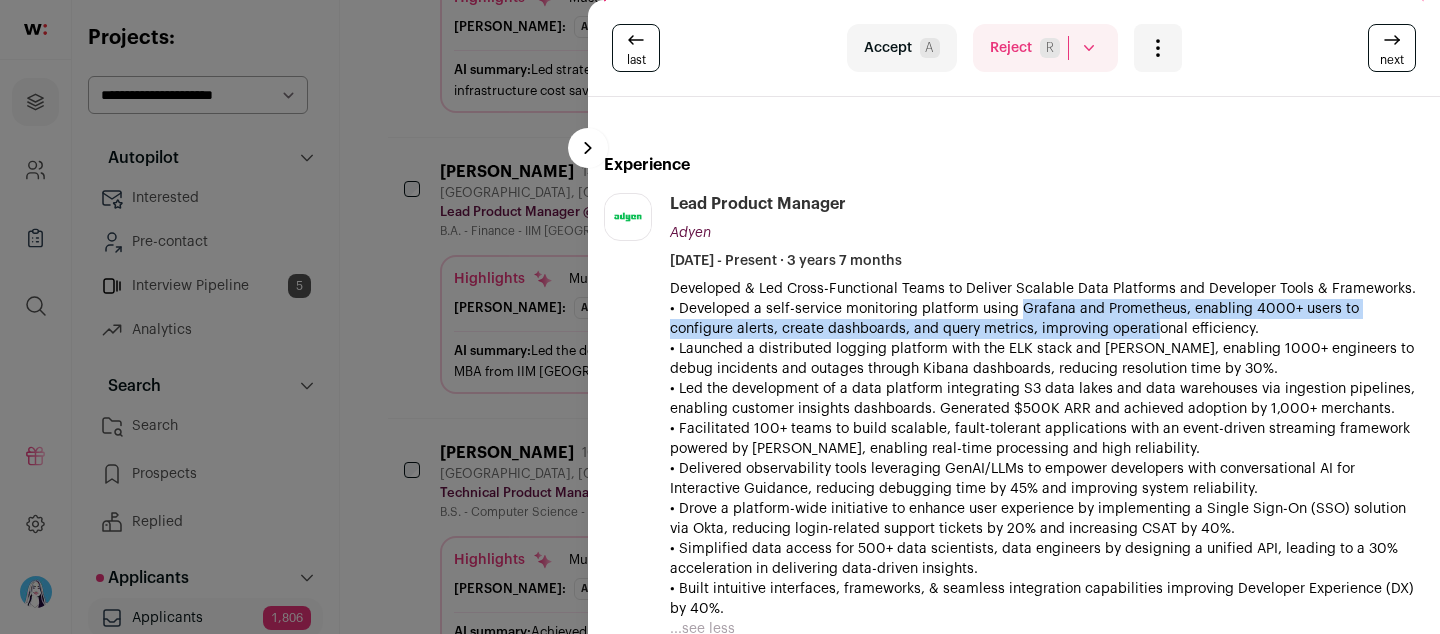 drag, startPoint x: 1134, startPoint y: 320, endPoint x: 1009, endPoint y: 308, distance: 125.57468 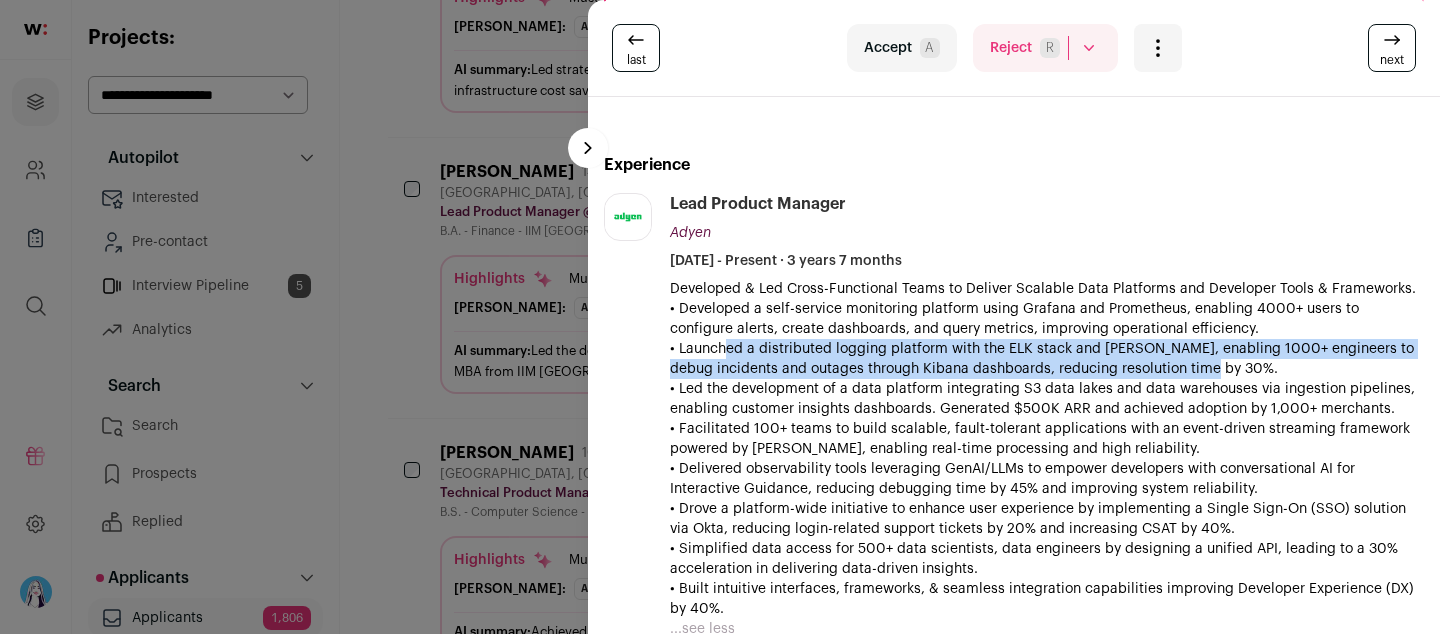 drag, startPoint x: 718, startPoint y: 352, endPoint x: 1229, endPoint y: 375, distance: 511.51736 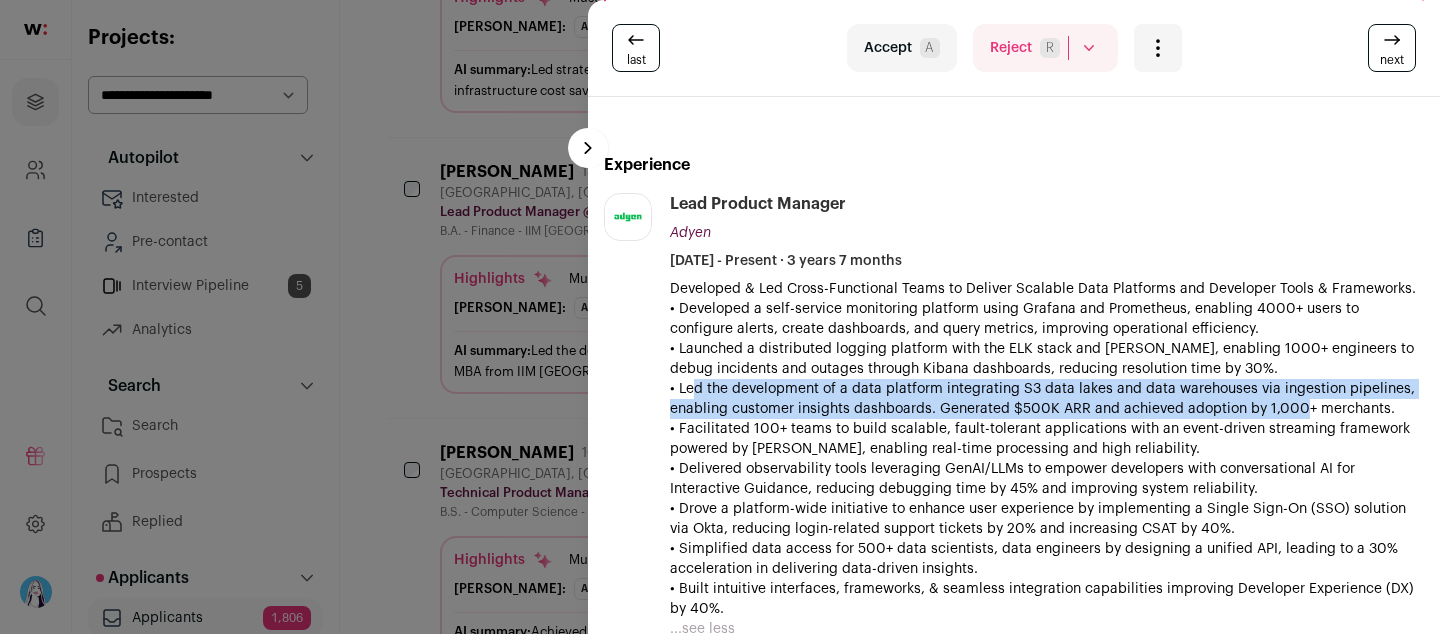 drag, startPoint x: 683, startPoint y: 389, endPoint x: 1291, endPoint y: 417, distance: 608.6444 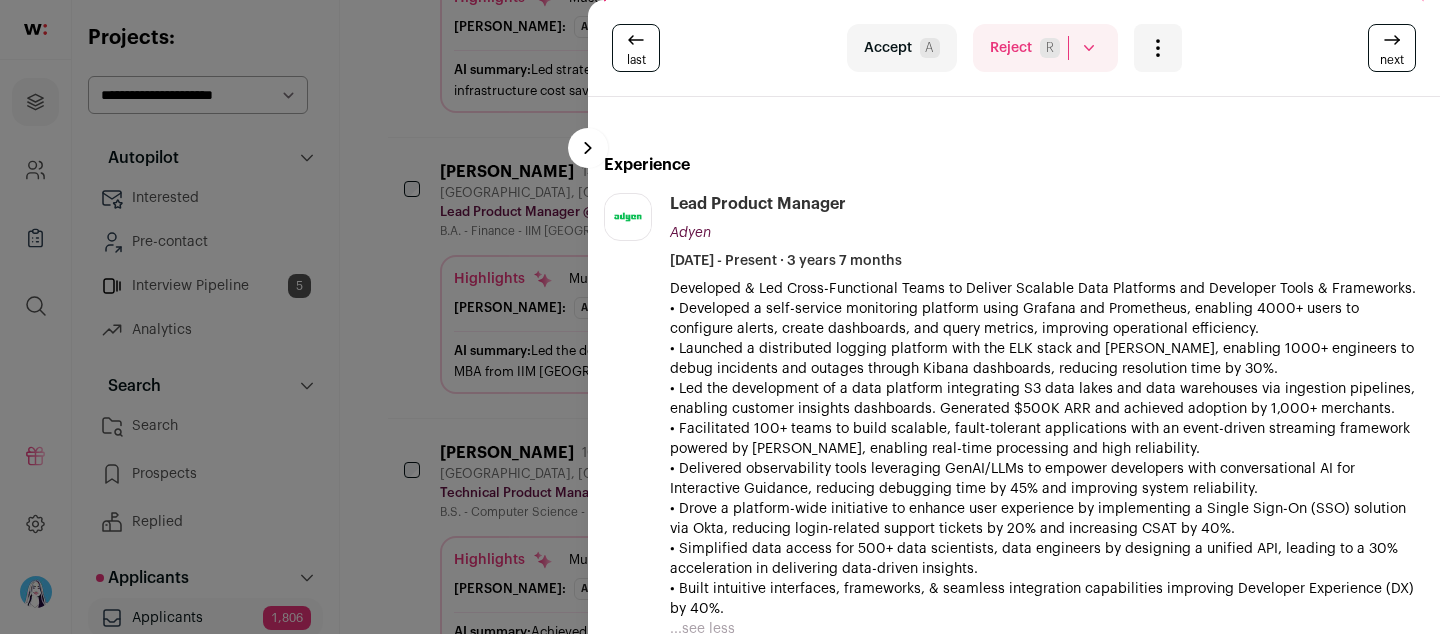 click on "• Facilitated 100+ teams to build scalable, fault-tolerant applications with an event-driven streaming framework powered by [PERSON_NAME], enabling real-time processing and high reliability." at bounding box center (1047, 439) 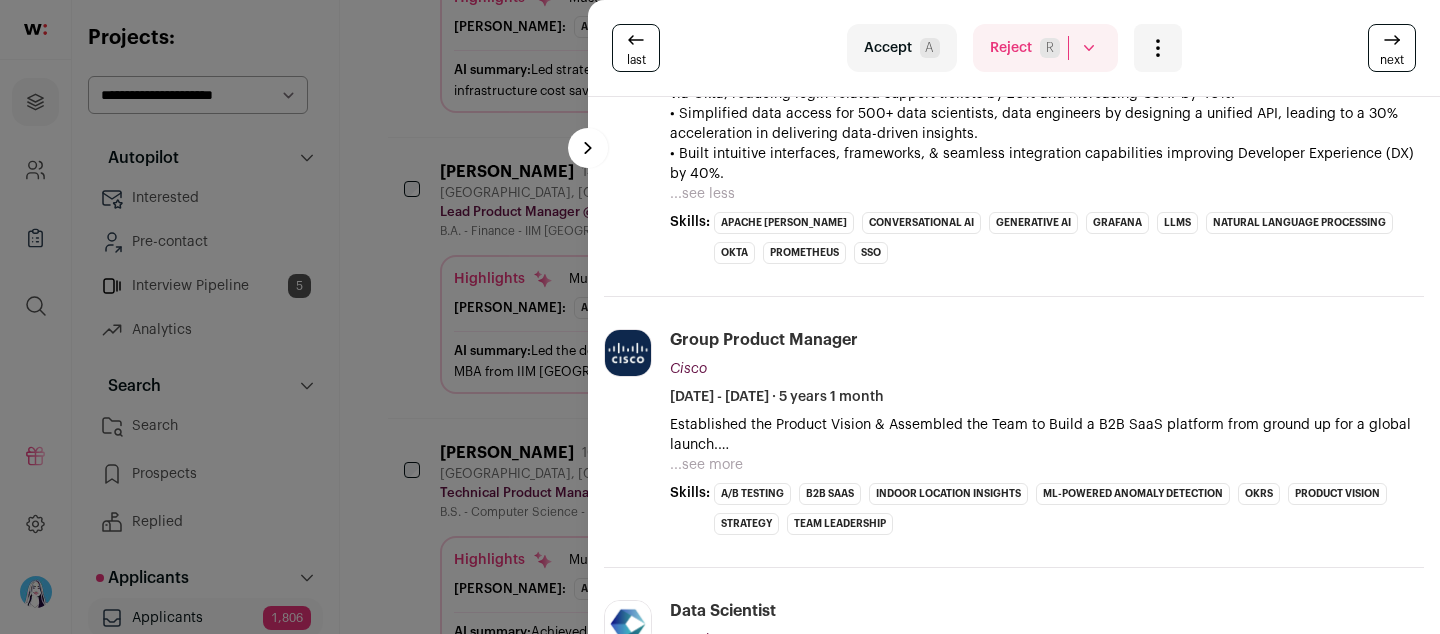 scroll, scrollTop: 937, scrollLeft: 0, axis: vertical 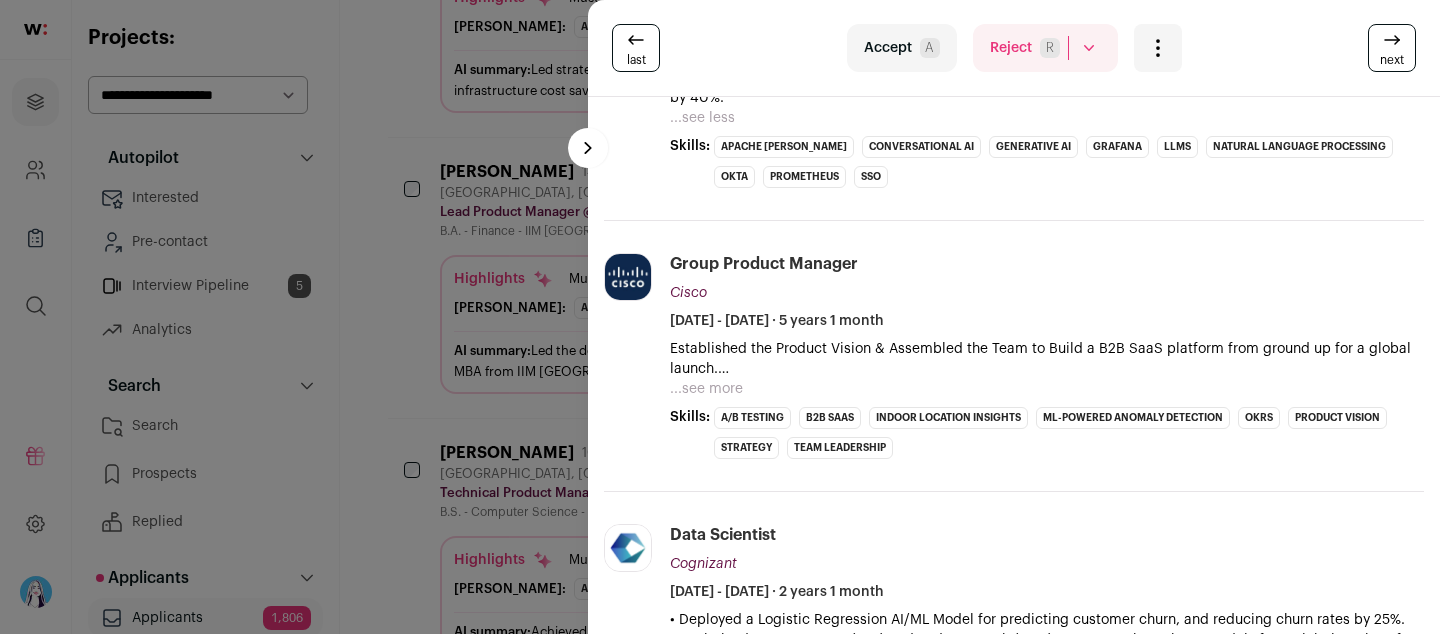 click on "...see more" at bounding box center (706, 389) 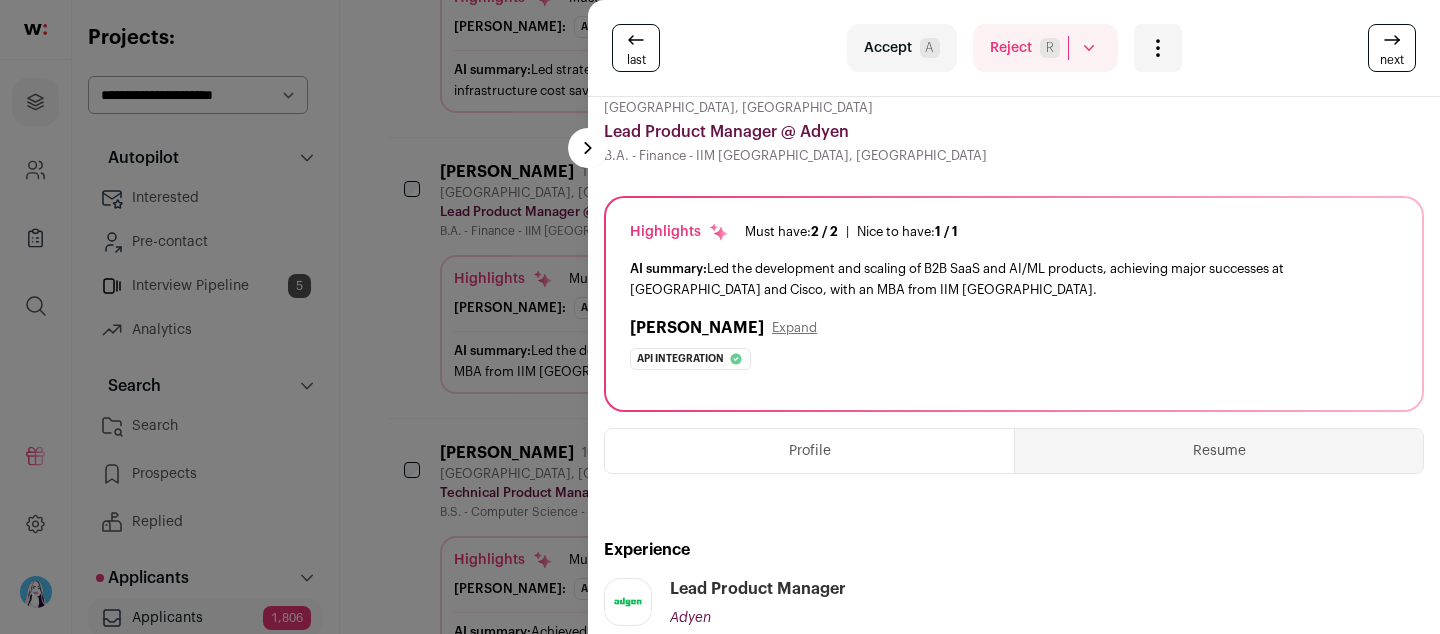 scroll, scrollTop: 0, scrollLeft: 0, axis: both 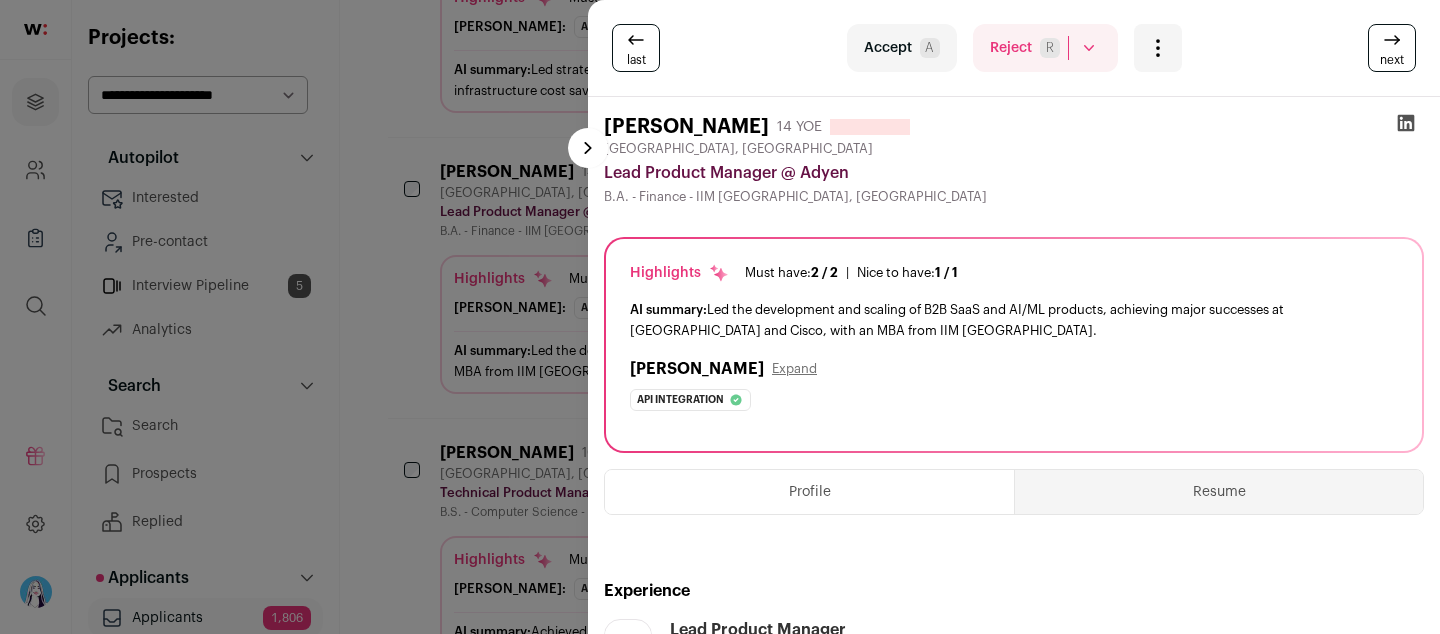 click on "[PERSON_NAME]" at bounding box center (686, 127) 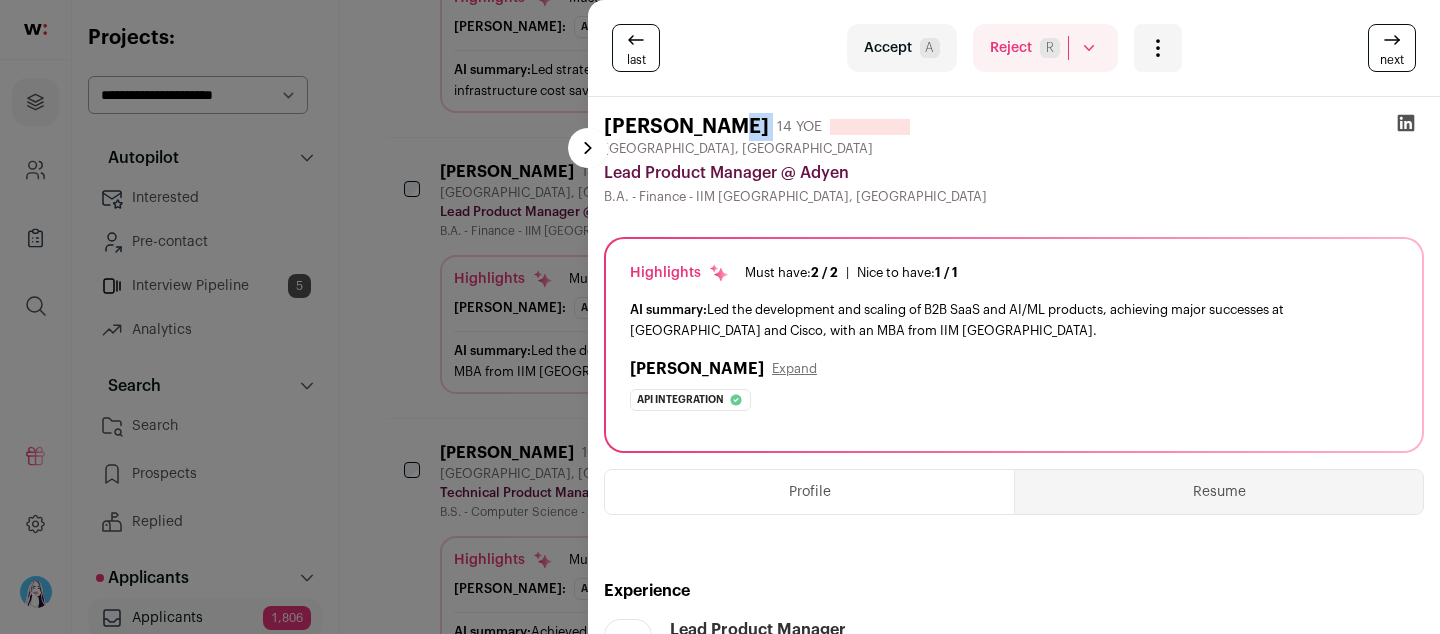 drag, startPoint x: 662, startPoint y: 120, endPoint x: 760, endPoint y: 81, distance: 105.47511 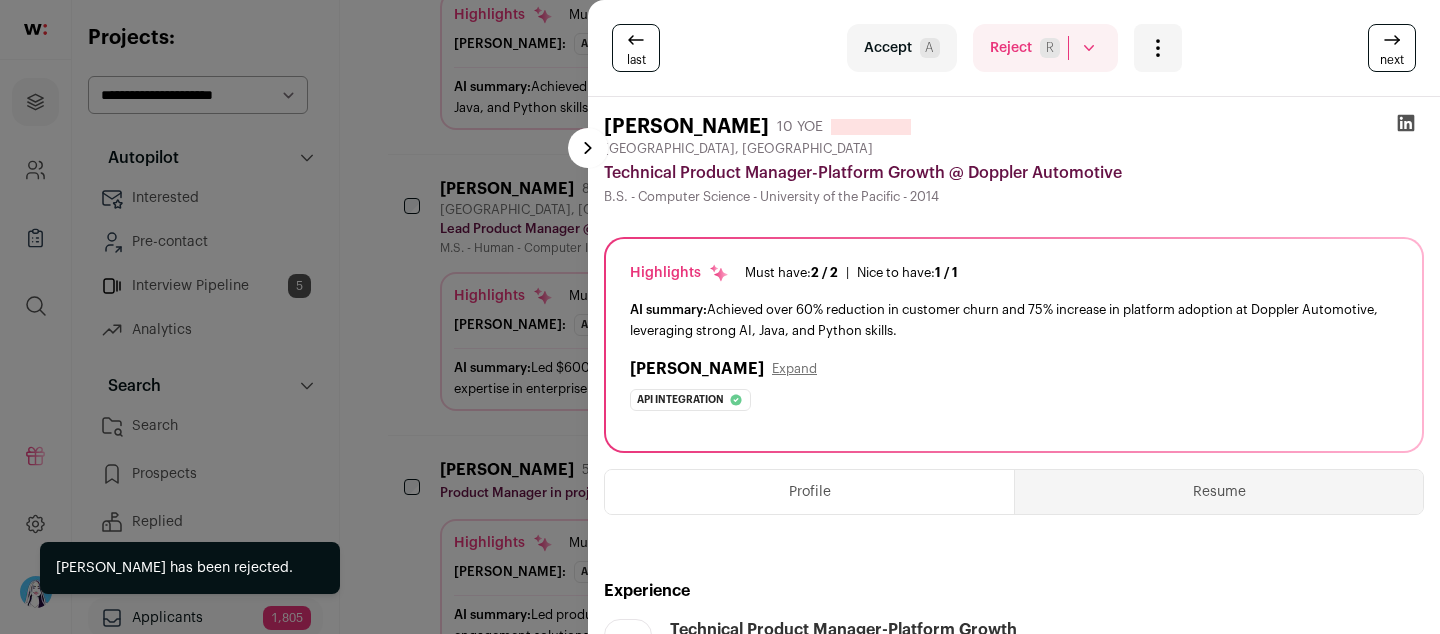 scroll, scrollTop: 1322, scrollLeft: 0, axis: vertical 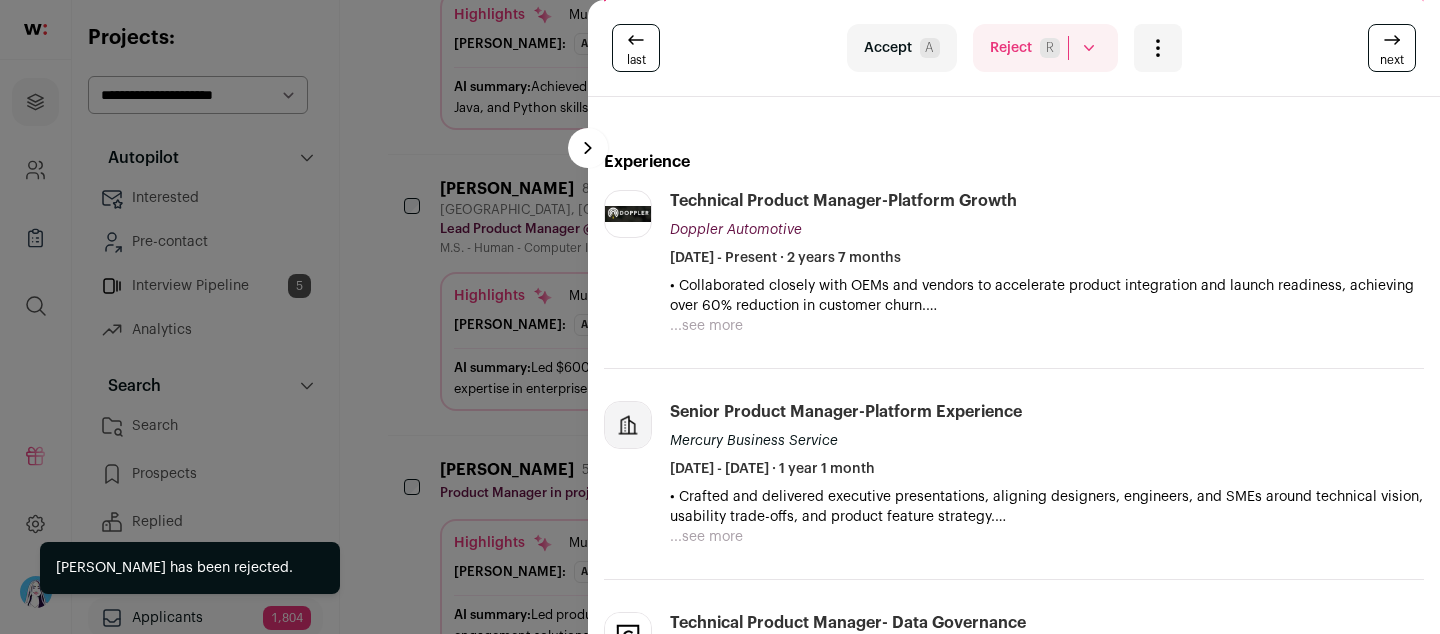 click on "• Collaborated closely with OEMs and vendors to accelerate product integration and launch readiness, achieving over 60% reduction in customer churn." at bounding box center [1047, 296] 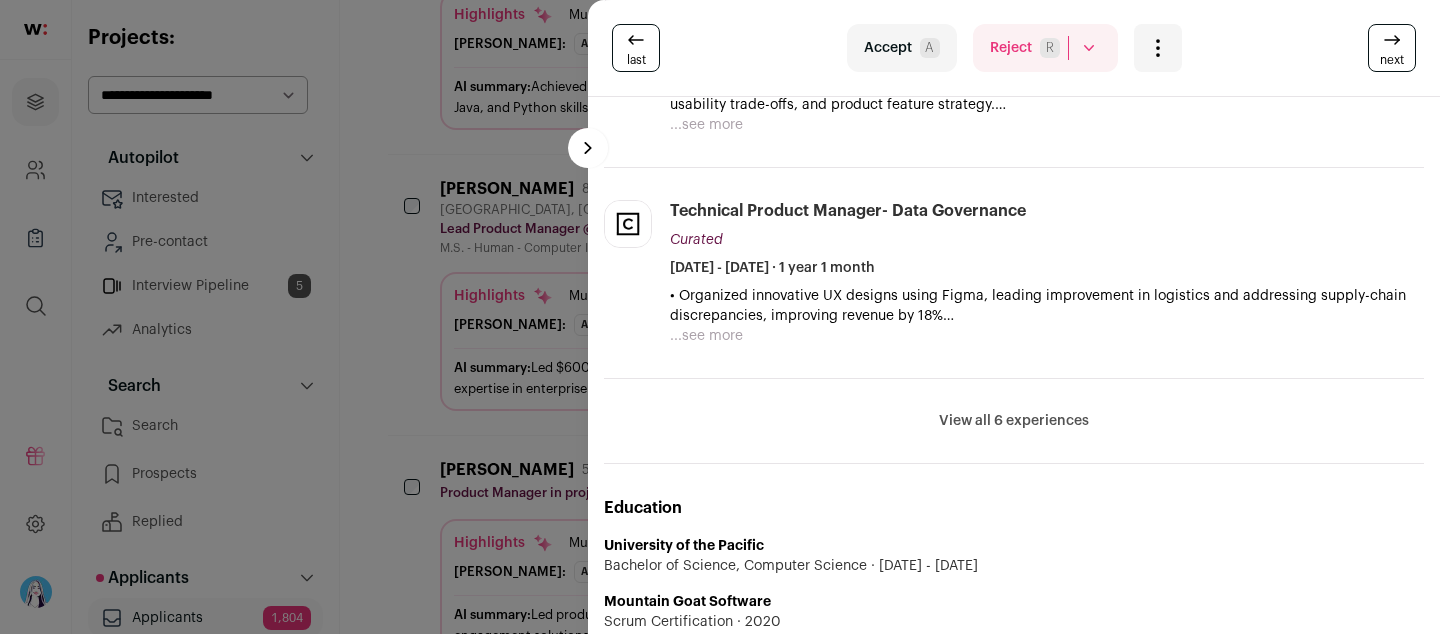 scroll, scrollTop: 861, scrollLeft: 0, axis: vertical 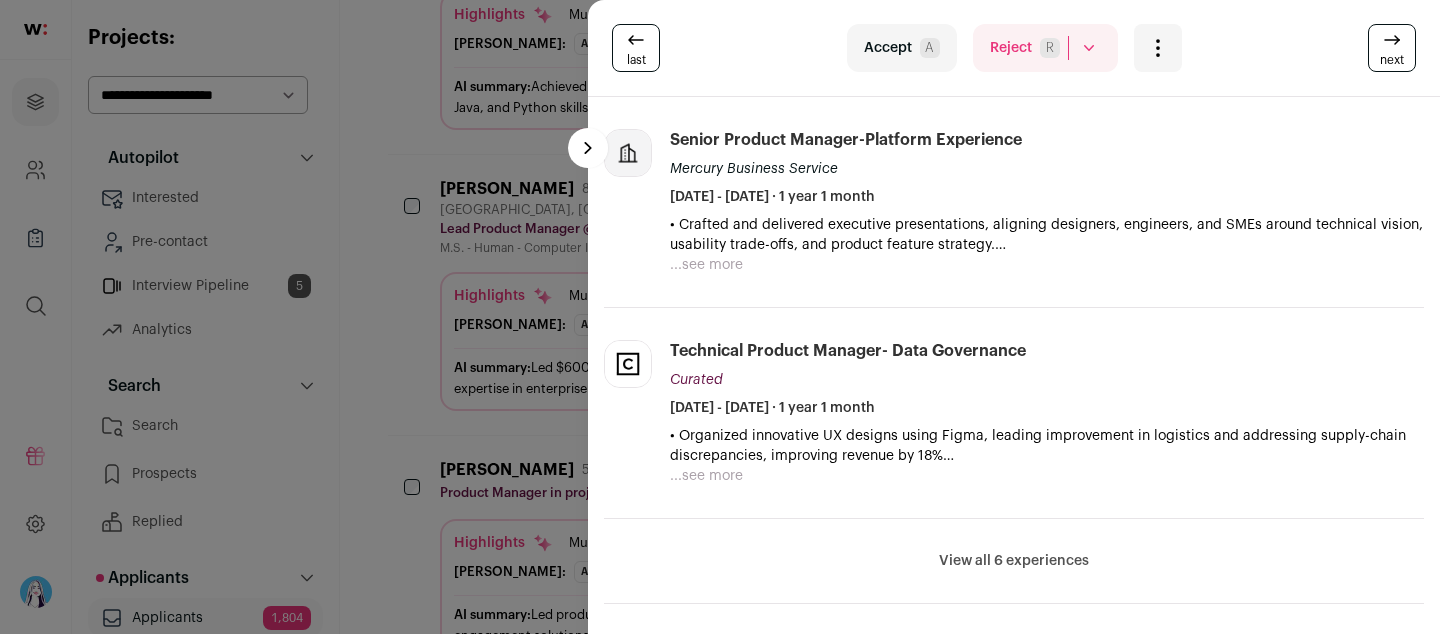 click on "View all 6 experiences
View less" at bounding box center [1014, 561] 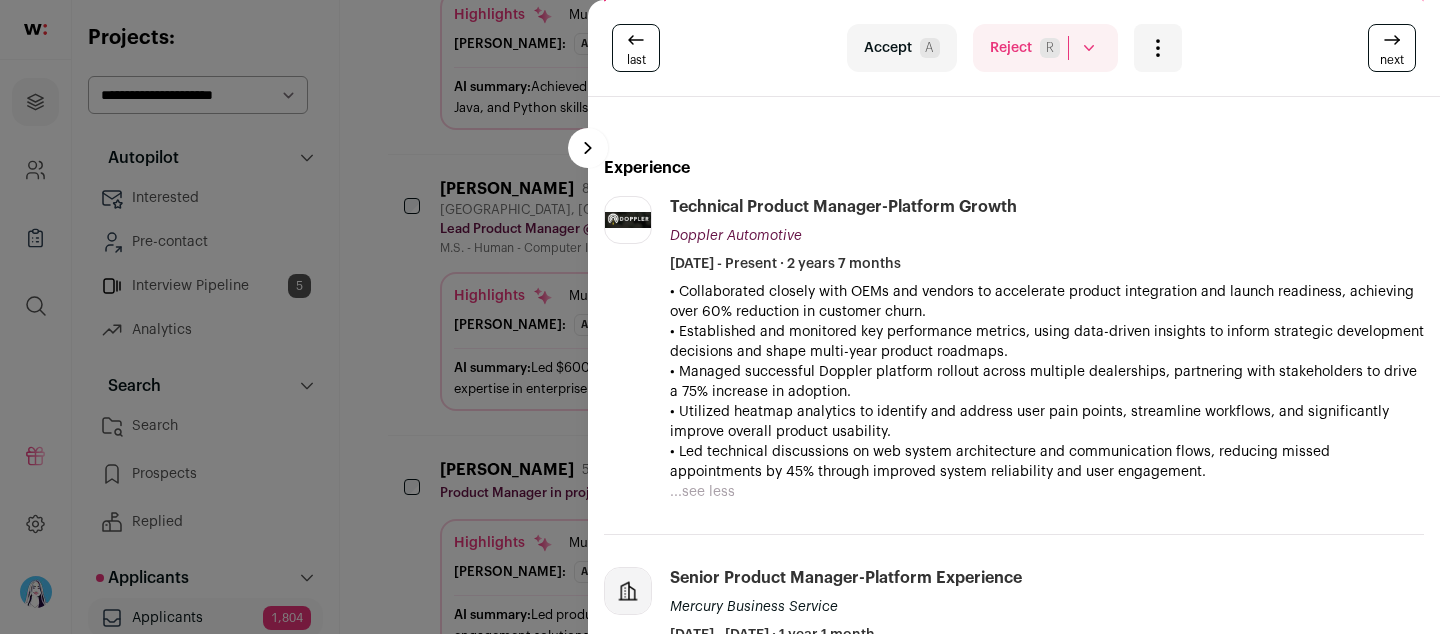 scroll, scrollTop: 0, scrollLeft: 0, axis: both 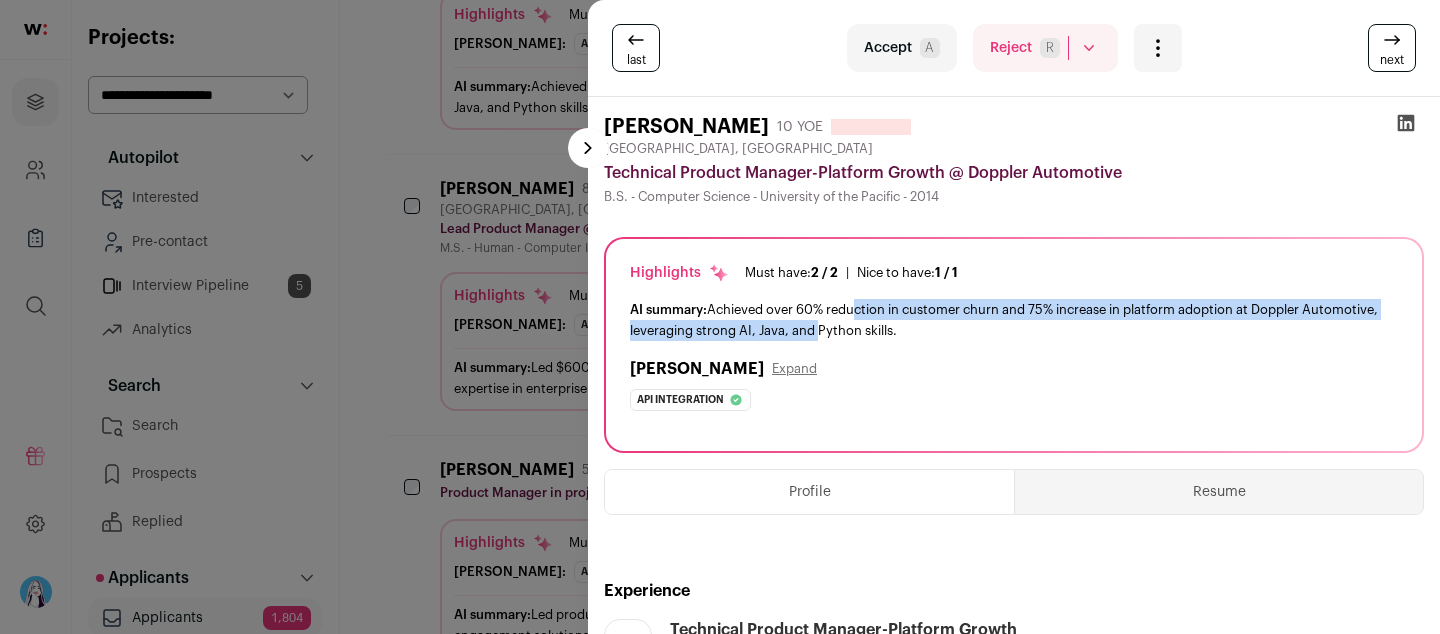 drag, startPoint x: 891, startPoint y: 324, endPoint x: 850, endPoint y: 309, distance: 43.65776 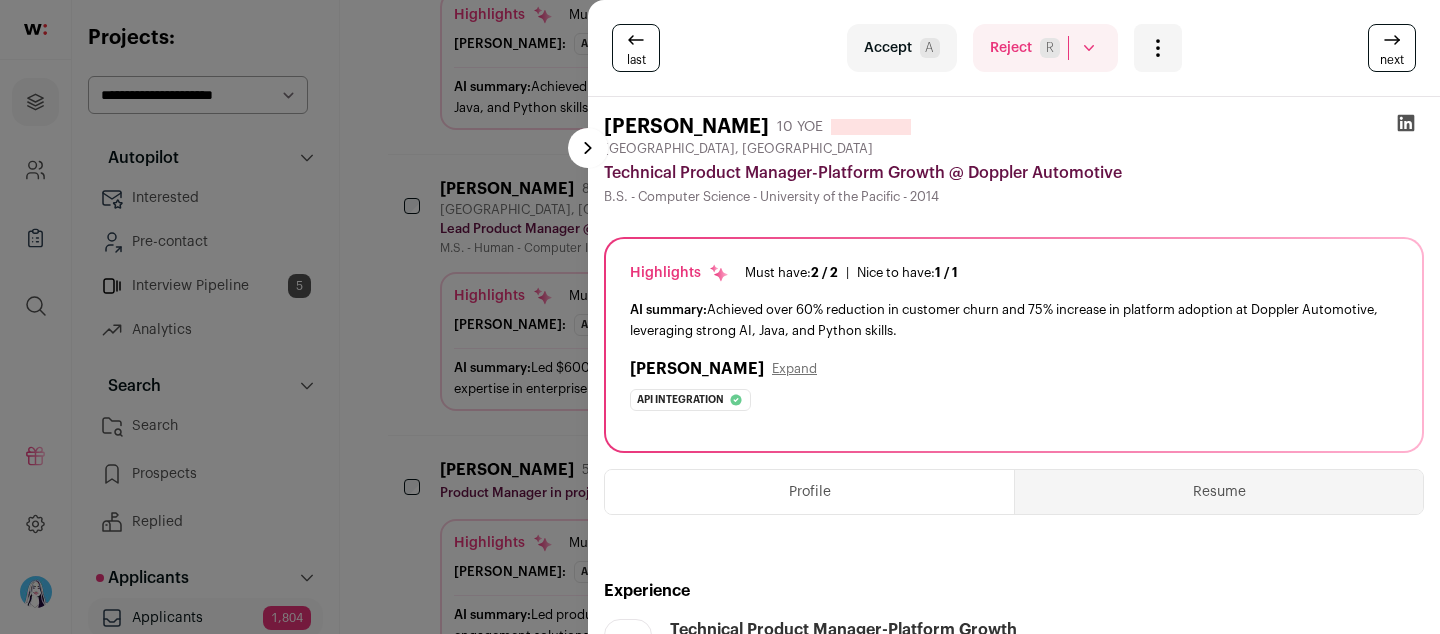 scroll, scrollTop: 390, scrollLeft: 0, axis: vertical 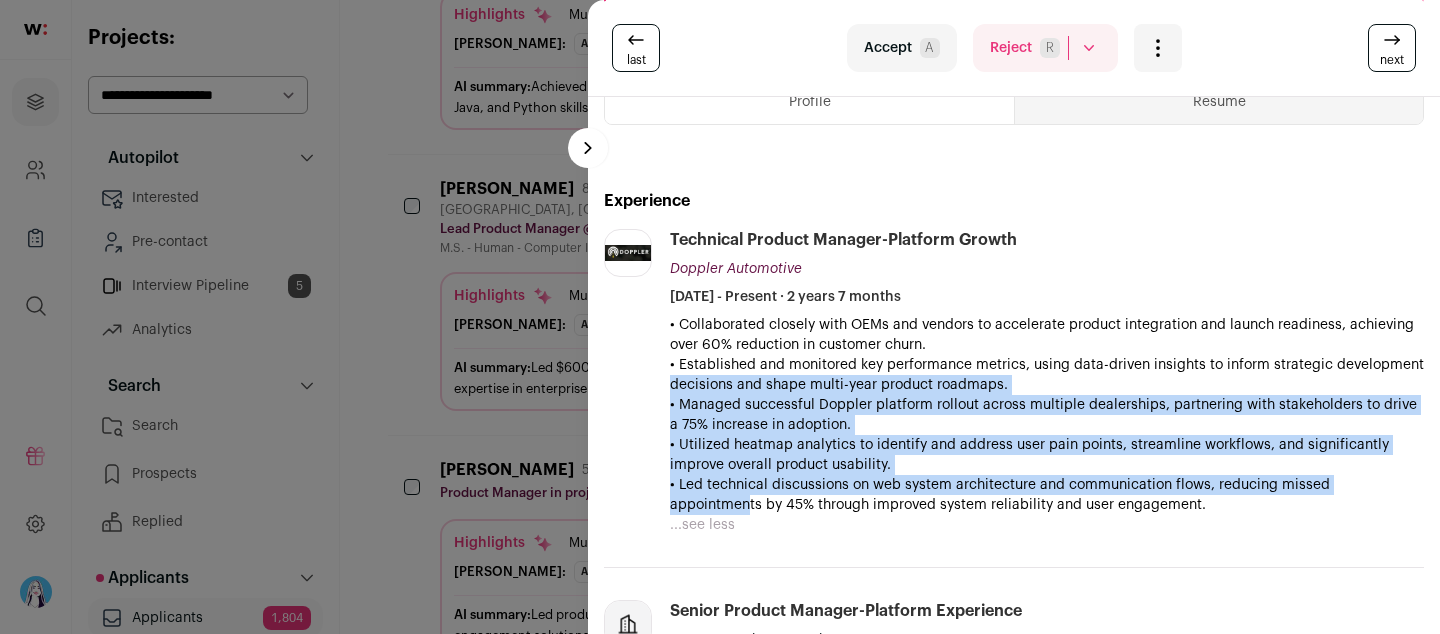 drag, startPoint x: 739, startPoint y: 498, endPoint x: 754, endPoint y: 383, distance: 115.97414 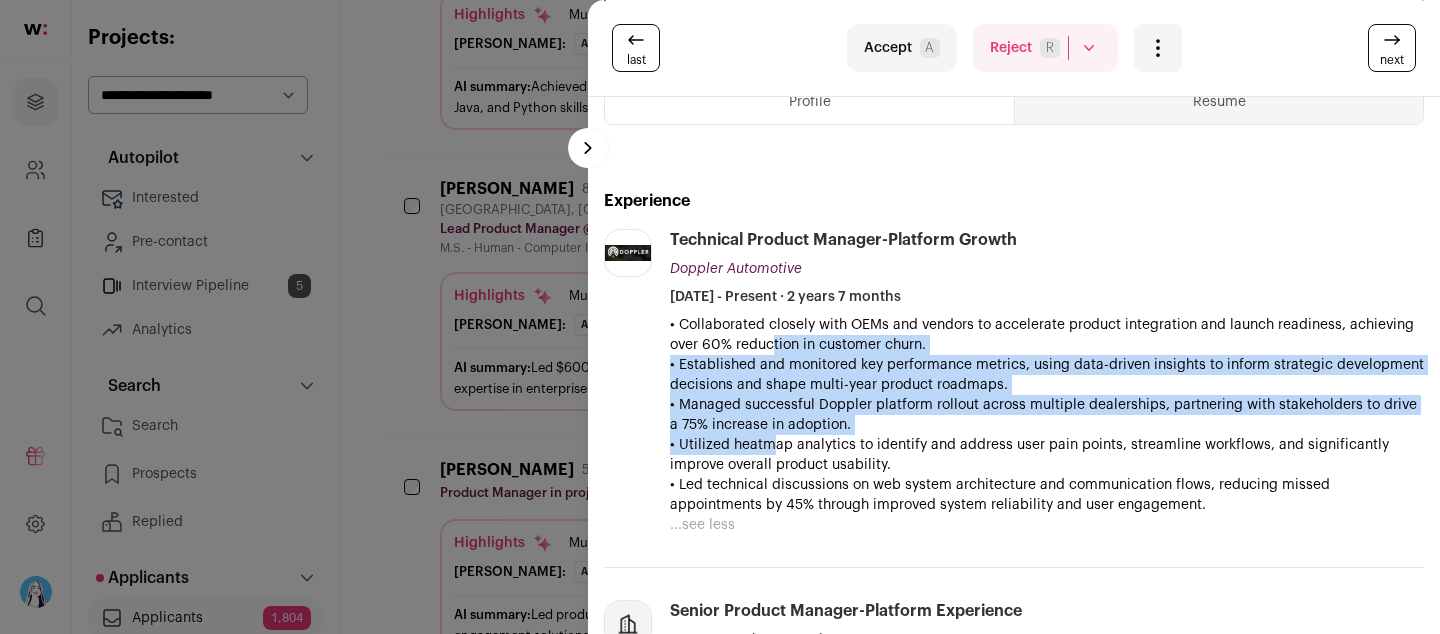 drag, startPoint x: 760, startPoint y: 340, endPoint x: 761, endPoint y: 454, distance: 114.00439 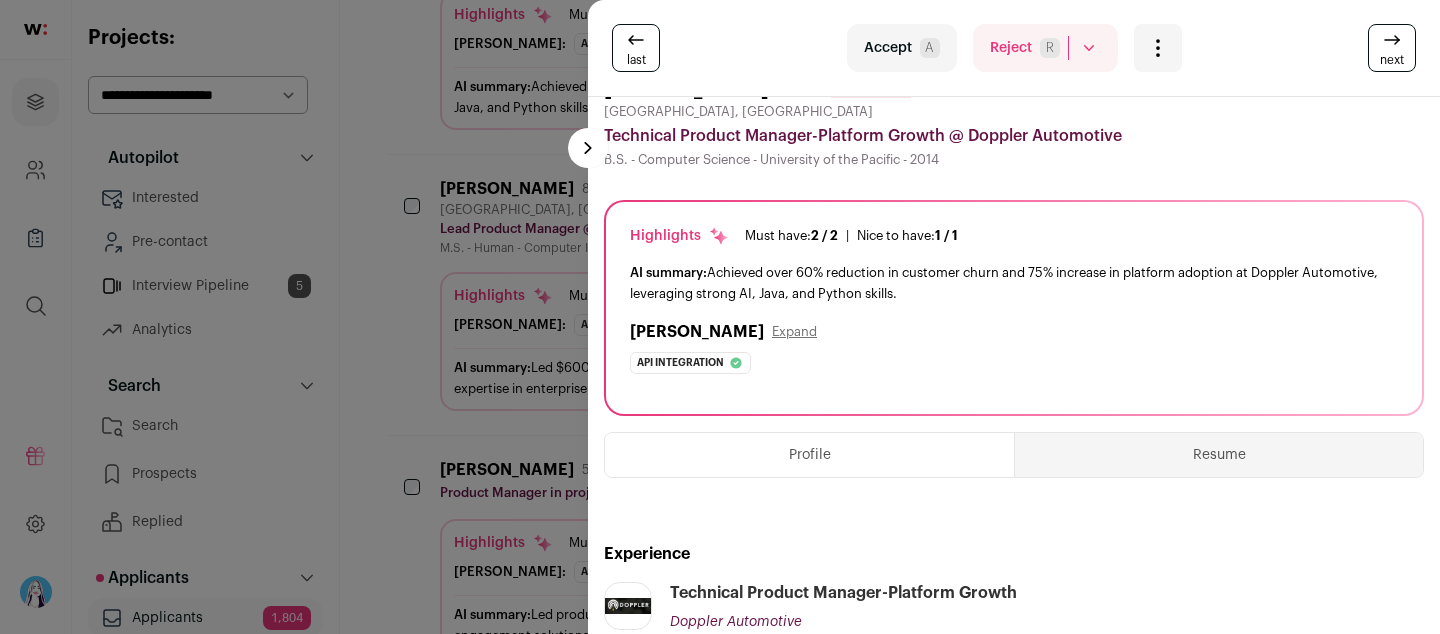 scroll, scrollTop: 0, scrollLeft: 0, axis: both 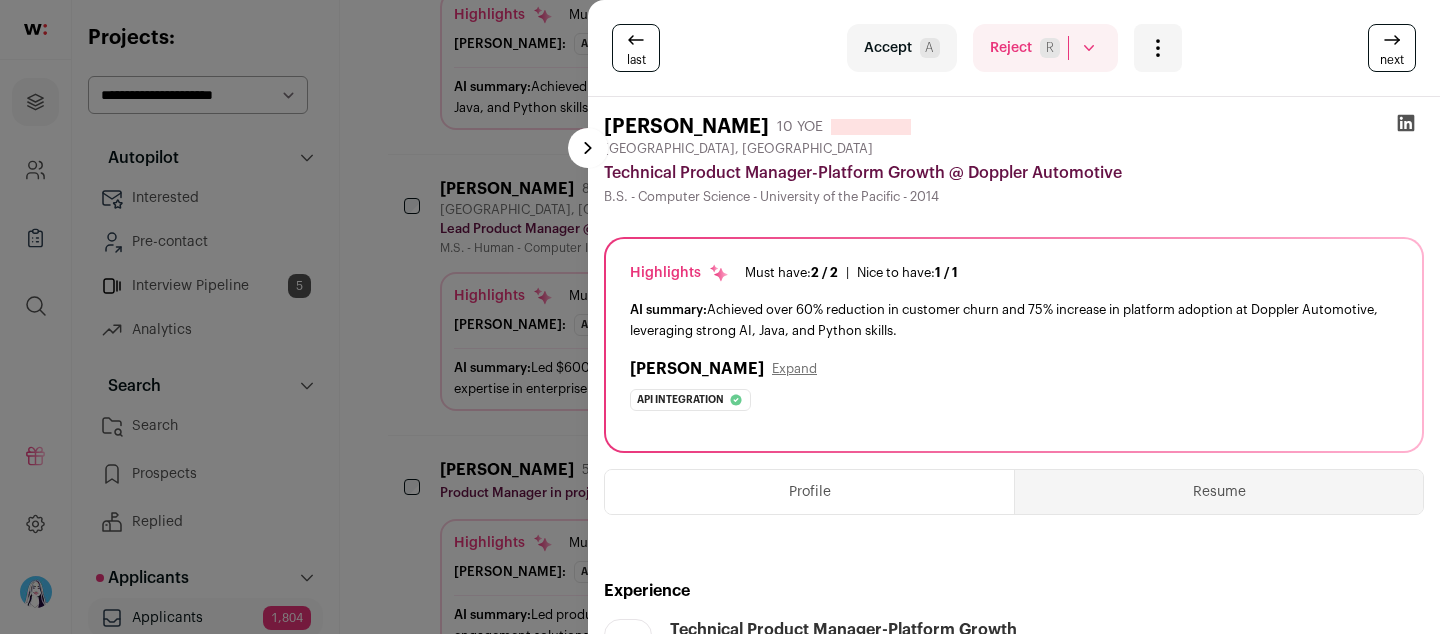 click on "[PERSON_NAME]" at bounding box center [686, 127] 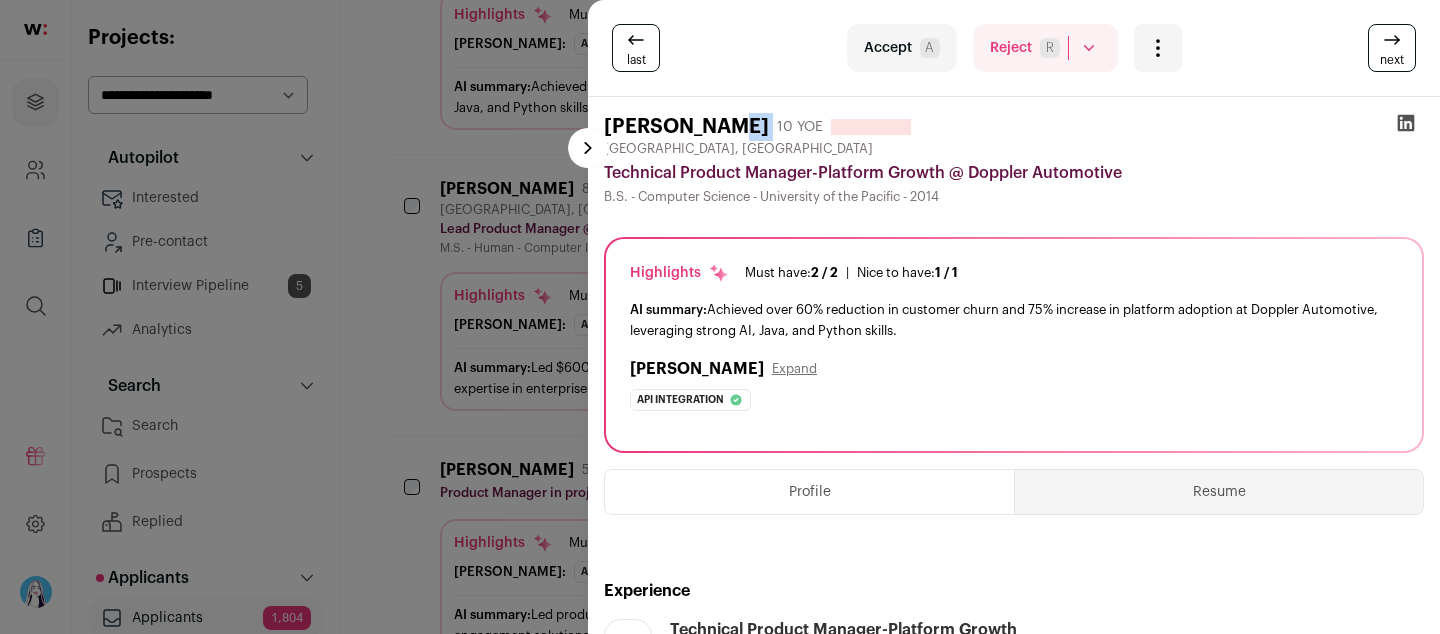 copy on "[PERSON_NAME]" 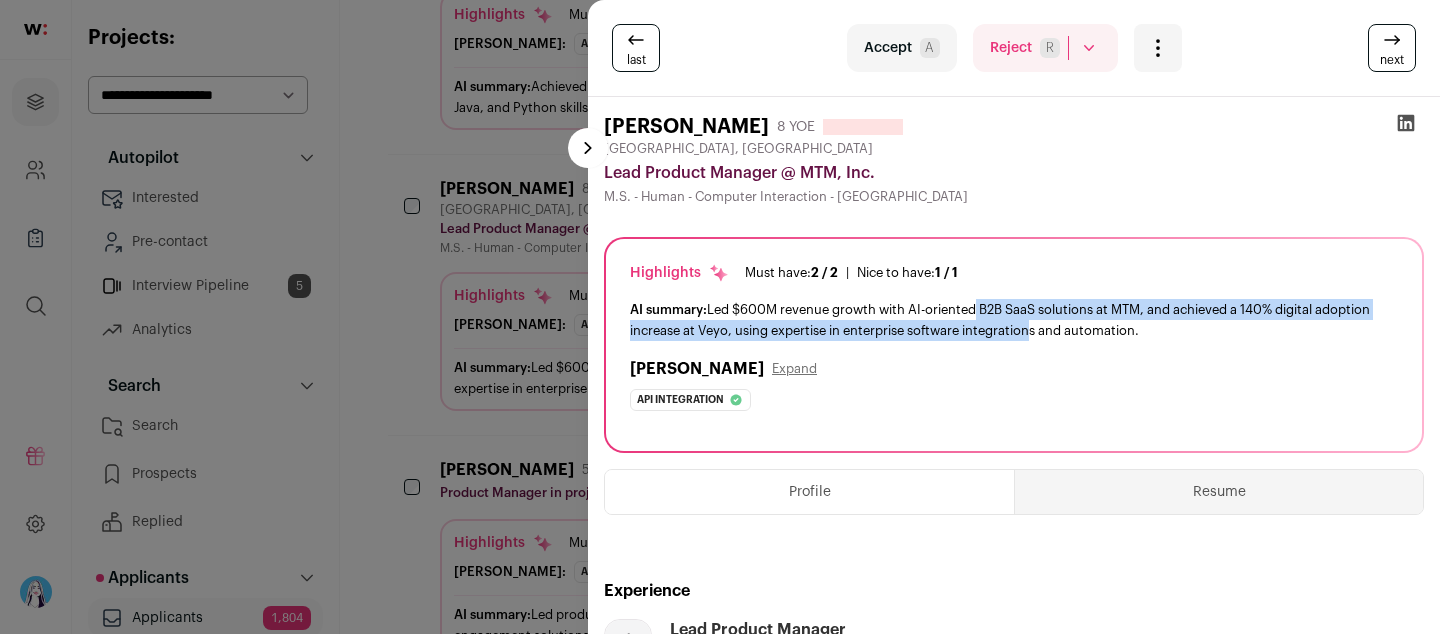 drag, startPoint x: 974, startPoint y: 317, endPoint x: 1095, endPoint y: 330, distance: 121.69634 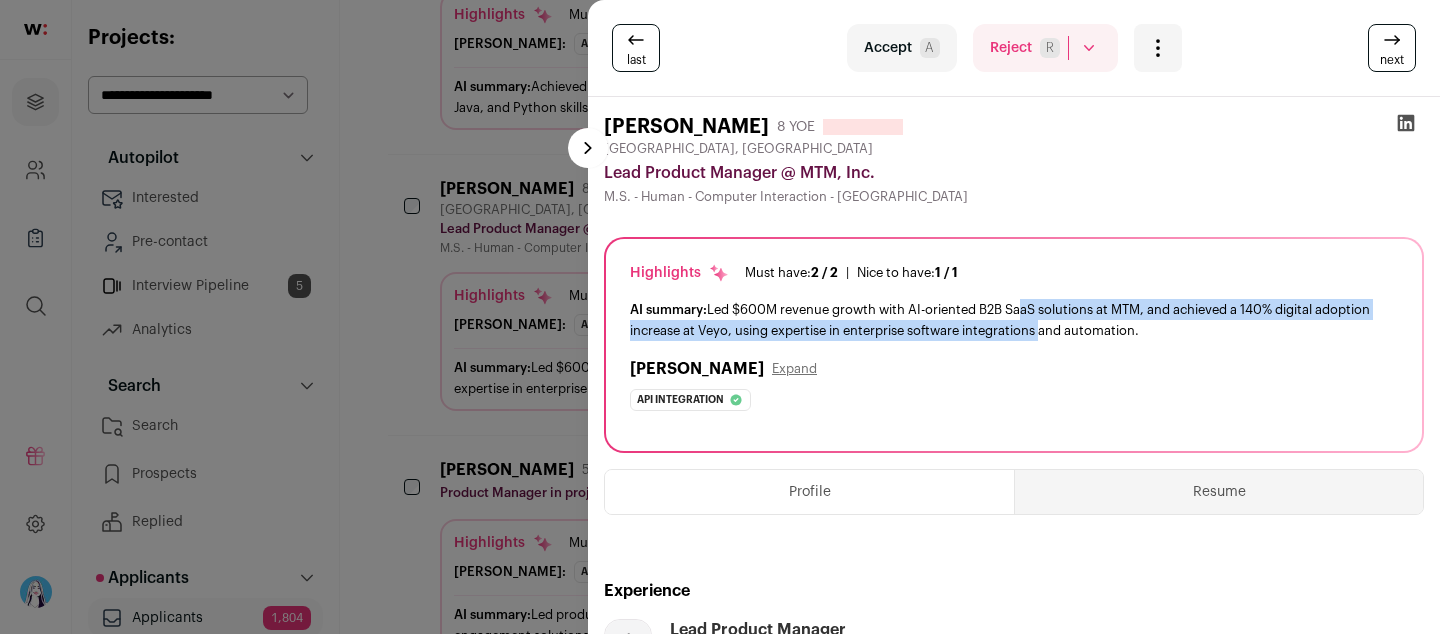 drag, startPoint x: 1092, startPoint y: 326, endPoint x: 1023, endPoint y: 309, distance: 71.063354 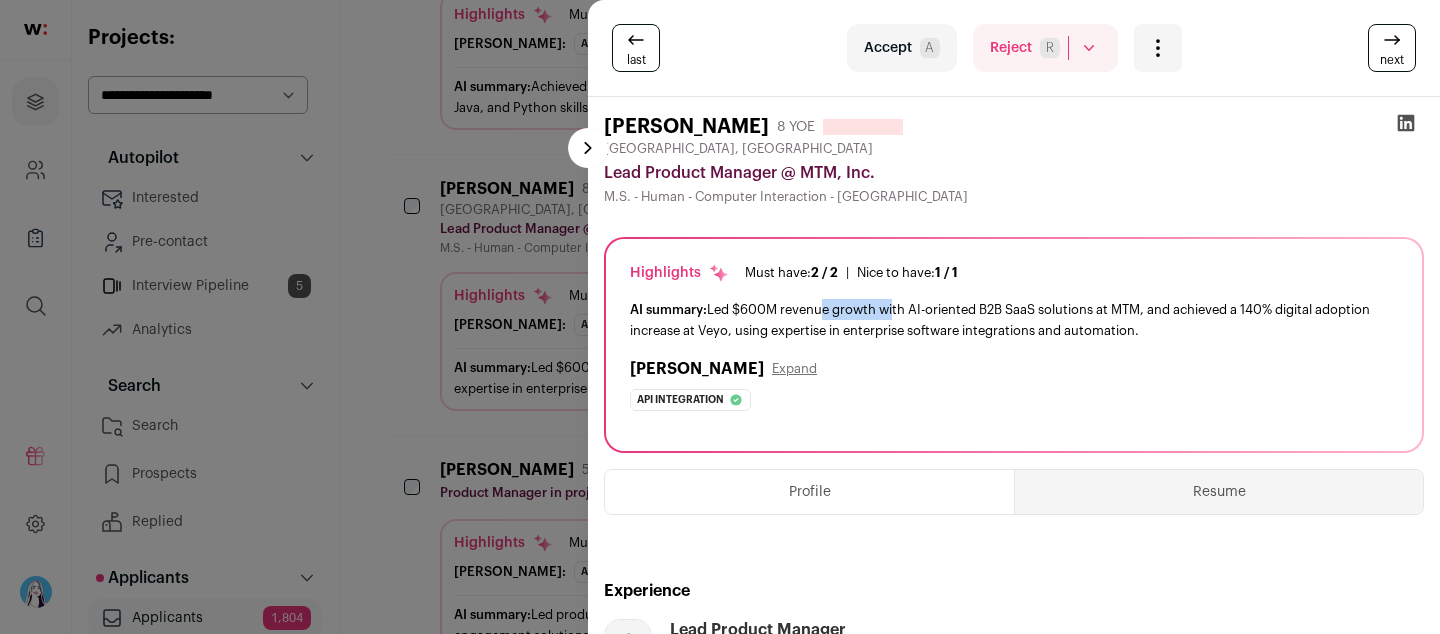 drag, startPoint x: 817, startPoint y: 309, endPoint x: 1018, endPoint y: 317, distance: 201.15913 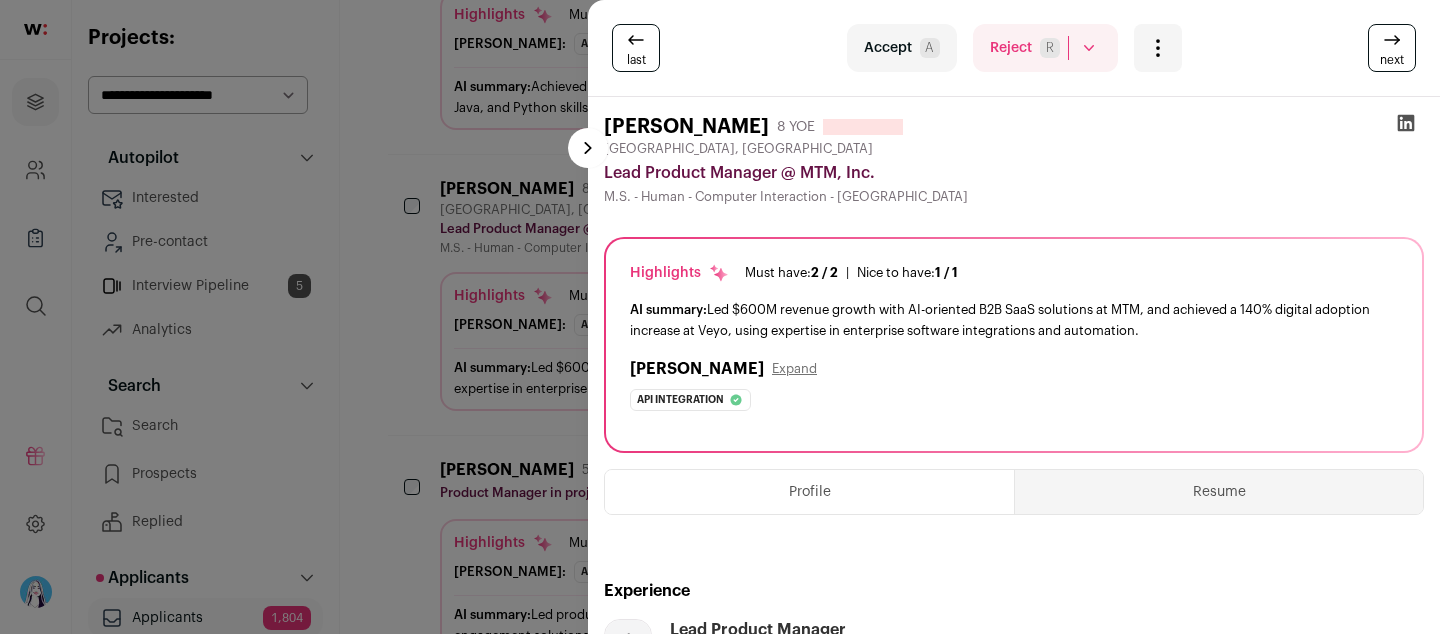 click on "AI summary:  Led $600M revenue growth with AI-oriented B2B SaaS solutions at MTM, and achieved a 140% digital adoption increase at Veyo, using expertise in enterprise software integrations and automation." at bounding box center [1014, 320] 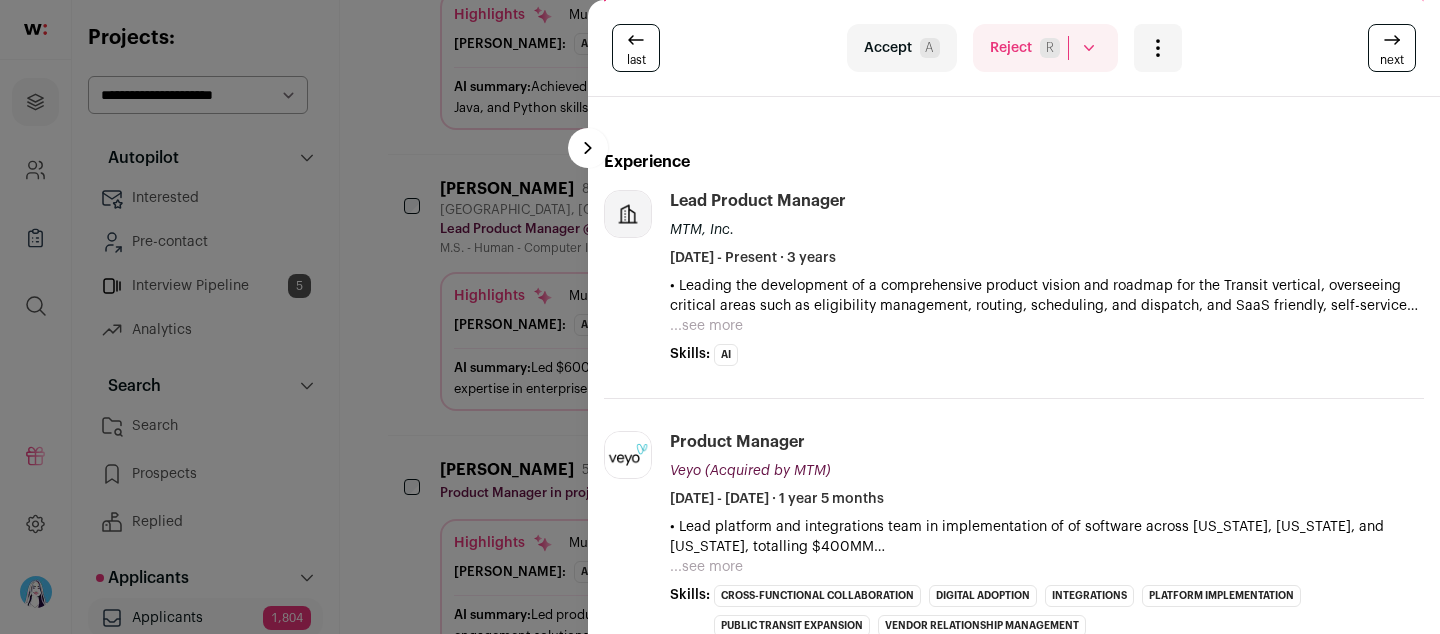 scroll, scrollTop: 396, scrollLeft: 0, axis: vertical 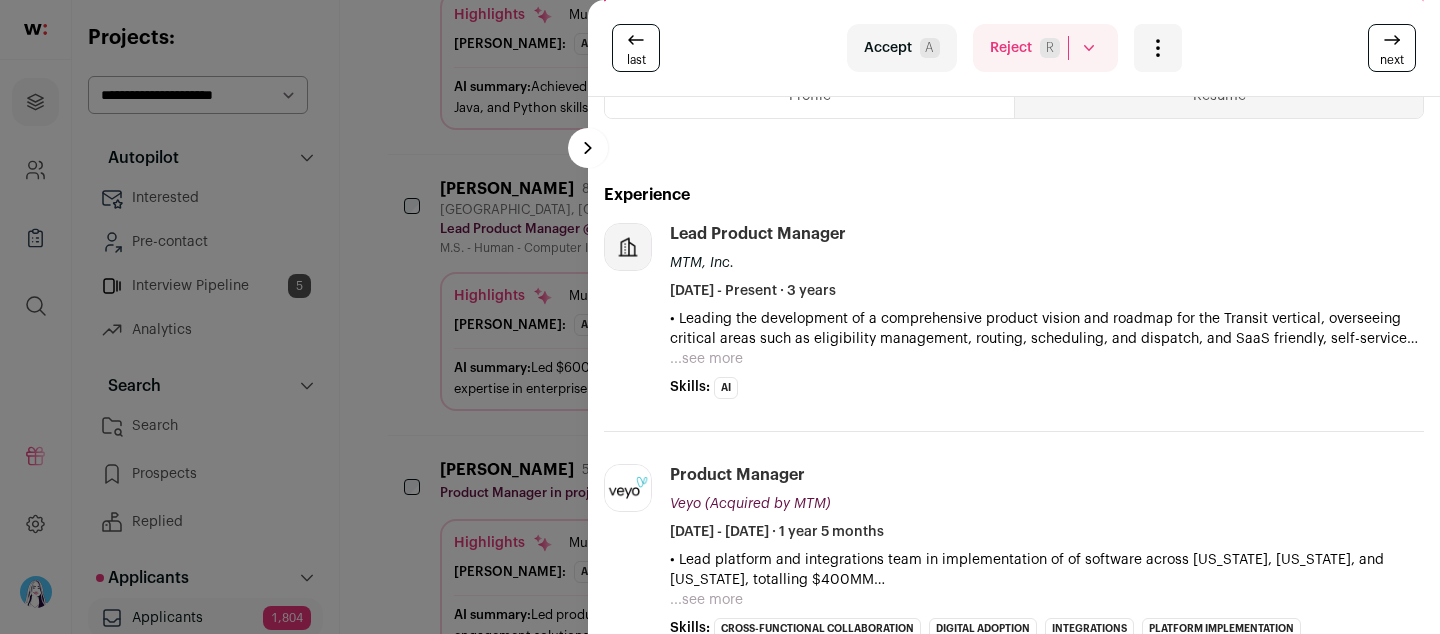 click on "...see more" at bounding box center (706, 359) 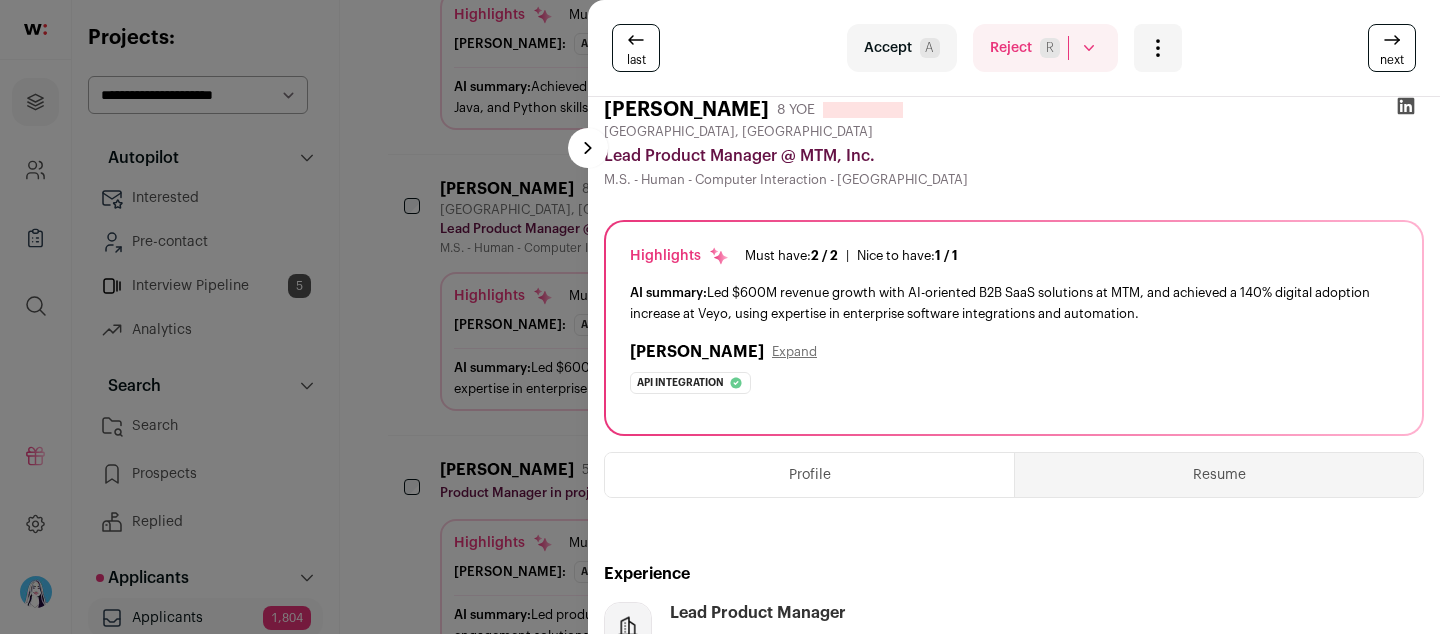 scroll, scrollTop: 0, scrollLeft: 0, axis: both 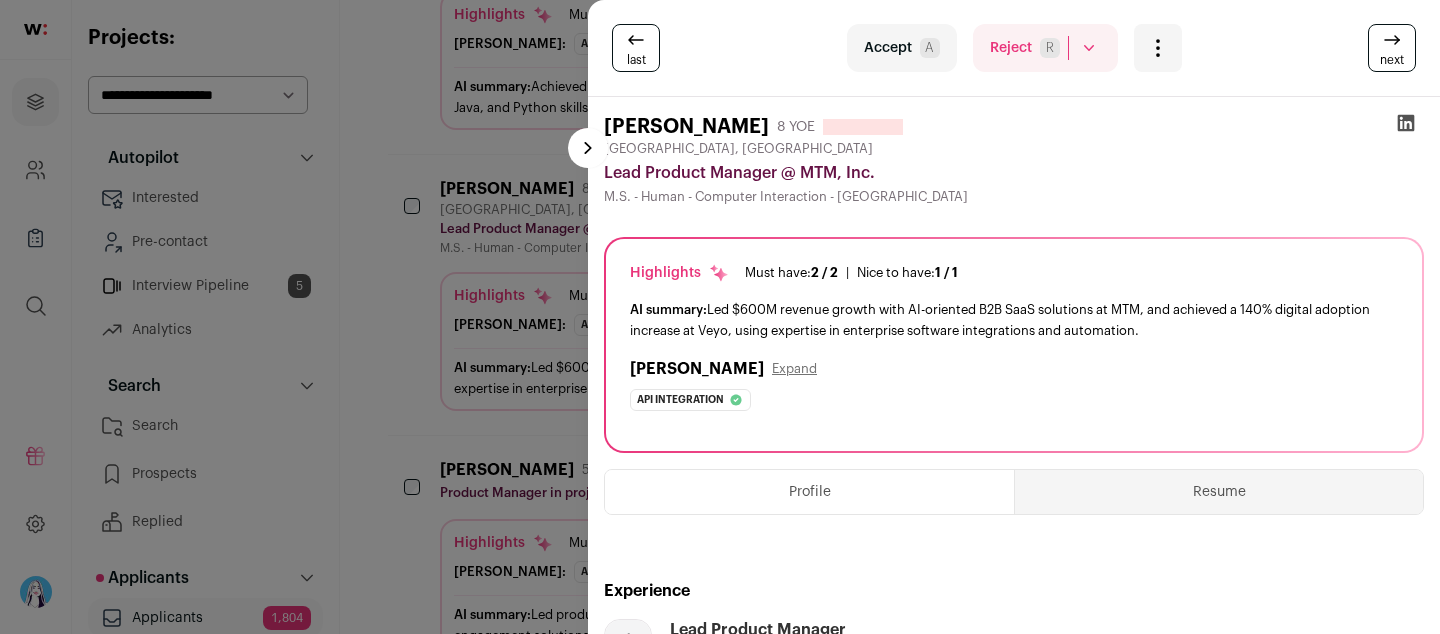 click on "[PERSON_NAME]
8 YOE
[GEOGRAPHIC_DATA], [GEOGRAPHIC_DATA]
Lead Product Manager @ MTM, Inc.
M.S. - Human - Computer Interaction - [GEOGRAPHIC_DATA]
Highlights
Must have:
2 / 2
How many must haves have been fulfilled?
|
[GEOGRAPHIC_DATA] to have:" at bounding box center (1014, 1172) 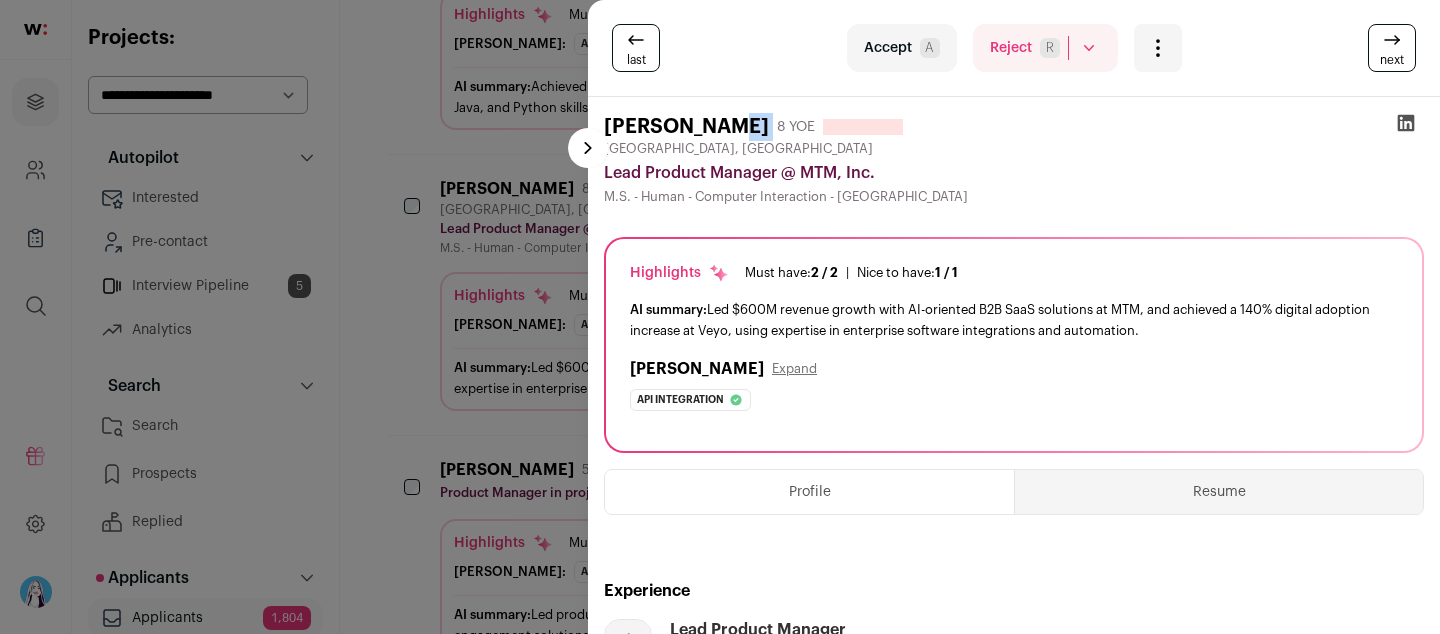 click on "[PERSON_NAME]
8 YOE
[GEOGRAPHIC_DATA], [GEOGRAPHIC_DATA]
Lead Product Manager @ MTM, Inc.
M.S. - Human - Computer Interaction - [GEOGRAPHIC_DATA]
Highlights
Must have:
2 / 2
How many must haves have been fulfilled?
|
[GEOGRAPHIC_DATA] to have:" at bounding box center [1014, 1172] 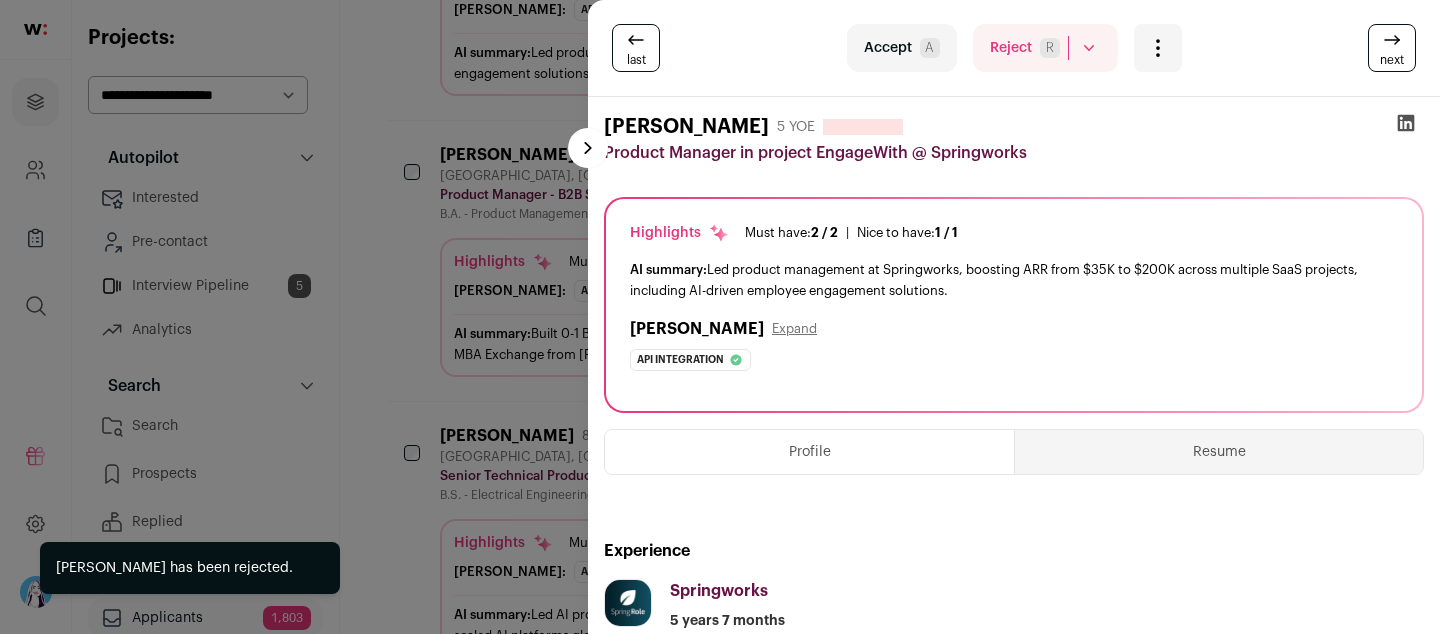 scroll, scrollTop: 1322, scrollLeft: 0, axis: vertical 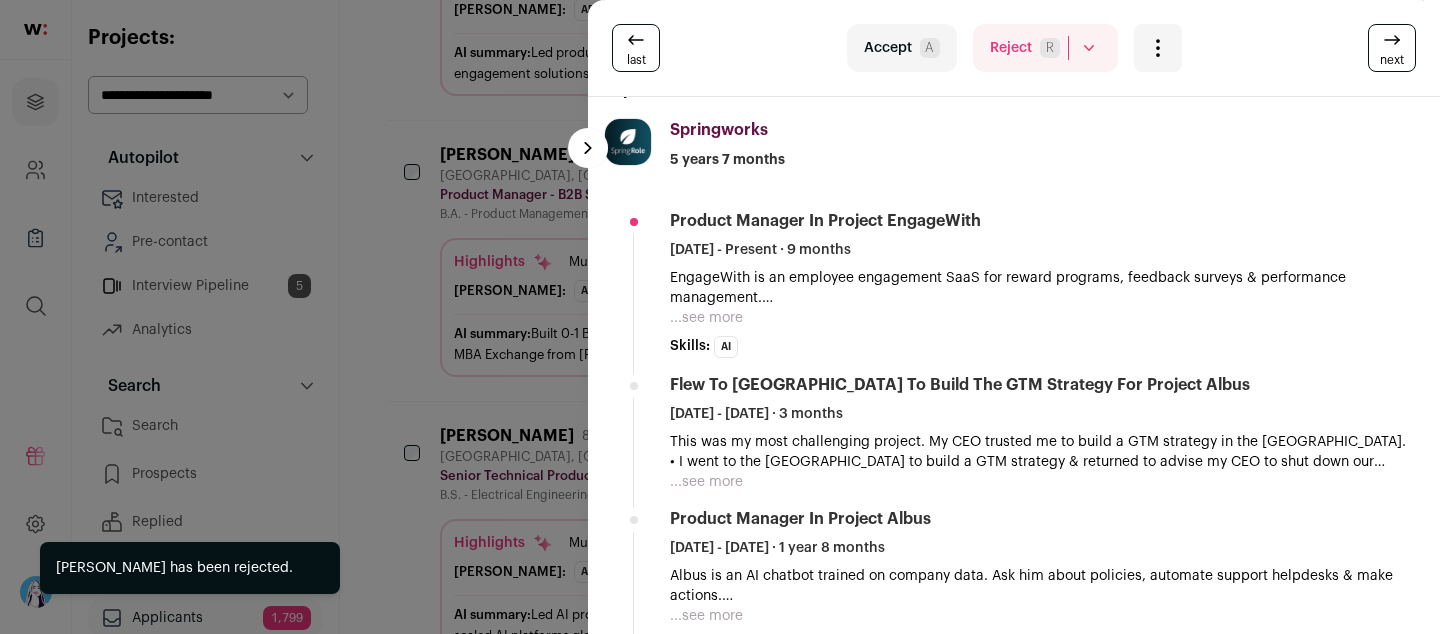 click on "EngageWith is an employee engagement SaaS for reward programs, feedback surveys & performance management." at bounding box center (1047, 288) 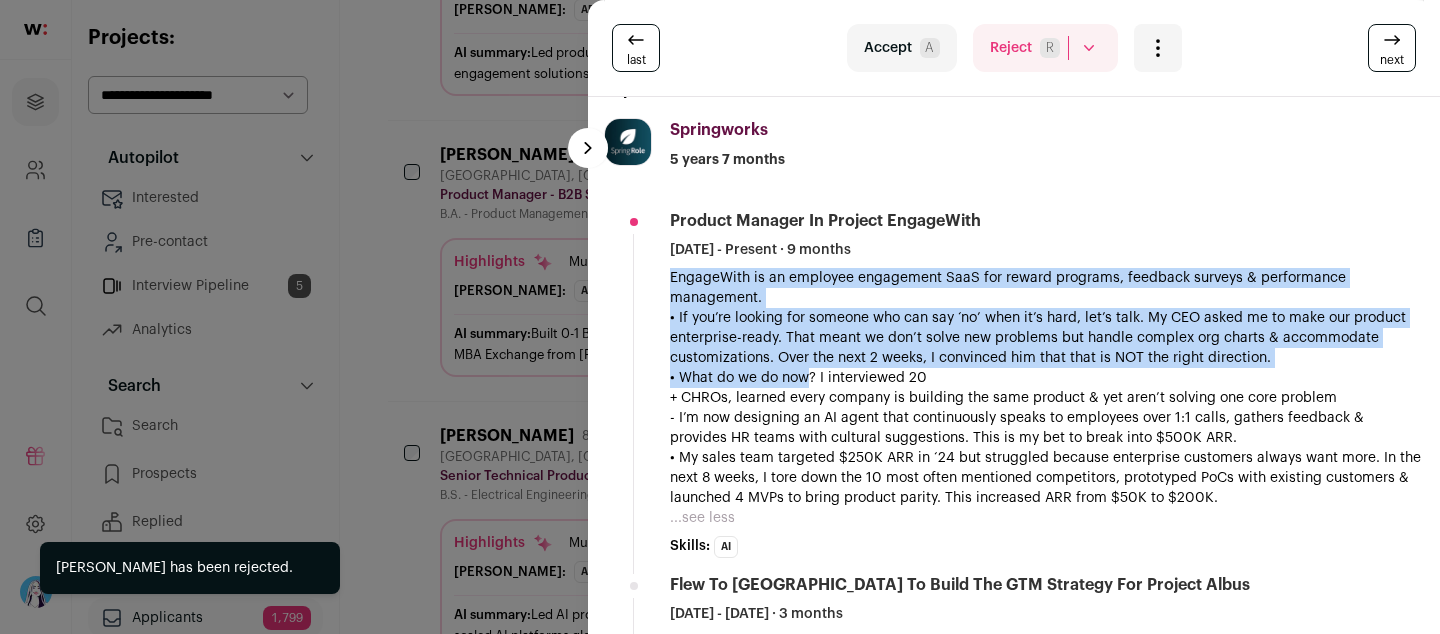 drag, startPoint x: 714, startPoint y: 265, endPoint x: 805, endPoint y: 382, distance: 148.22281 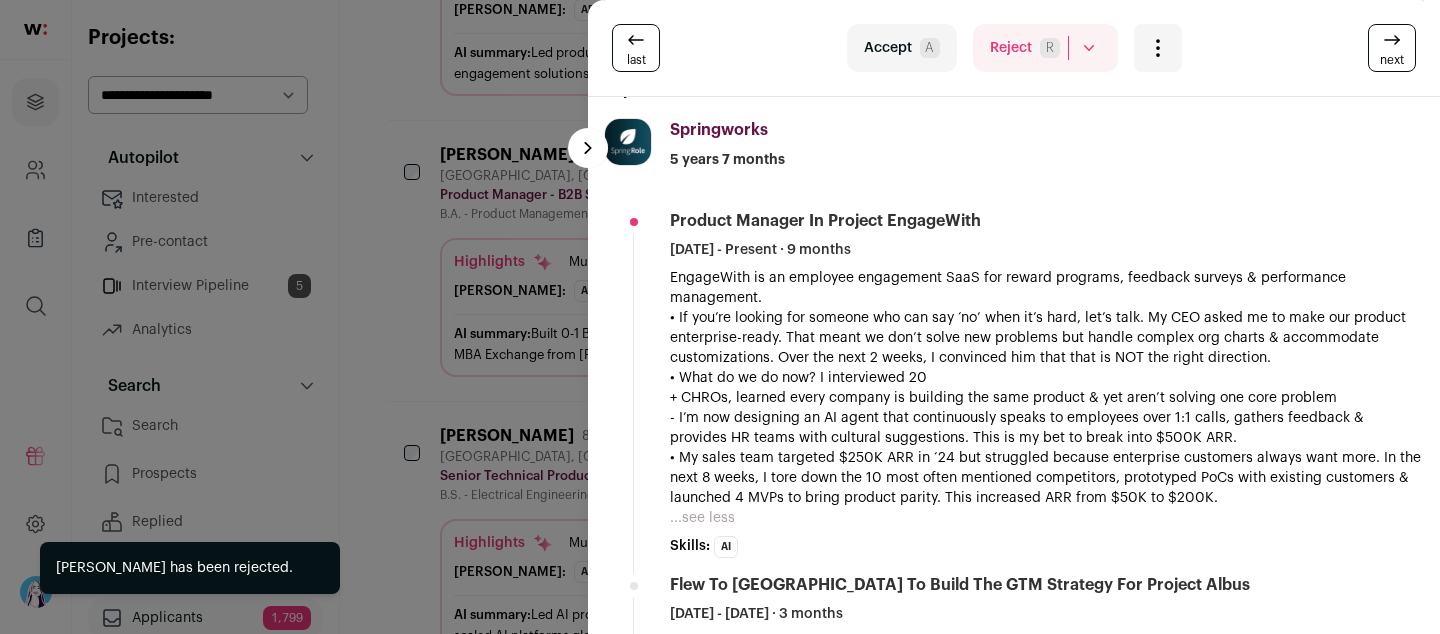 click on "• What do we do now? I interviewed 20
+ CHROs, learned every company is building the same product & yet aren’t solving one core problem
- I’m now designing an AI agent that continuously speaks to employees over 1:1 calls, gathers feedback & provides HR teams with cultural suggestions. This is my bet to break into $500K ARR." at bounding box center (1047, 408) 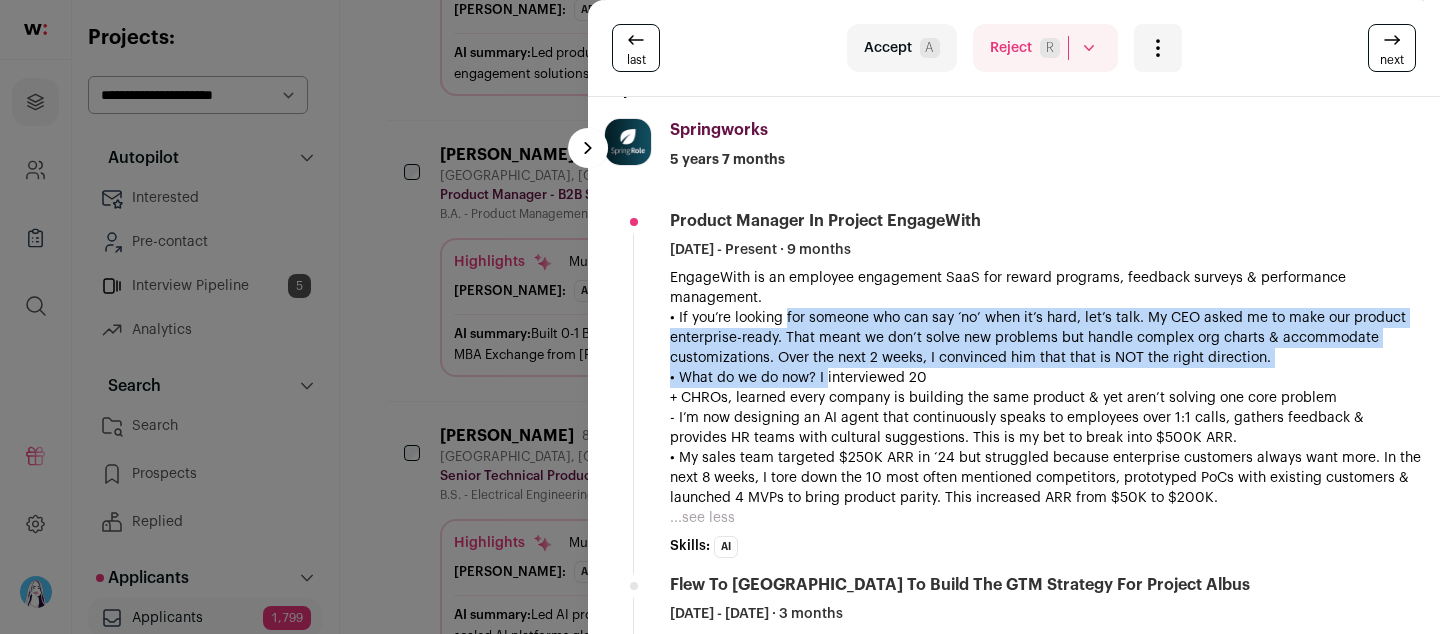 drag, startPoint x: 797, startPoint y: 340, endPoint x: 780, endPoint y: 320, distance: 26.24881 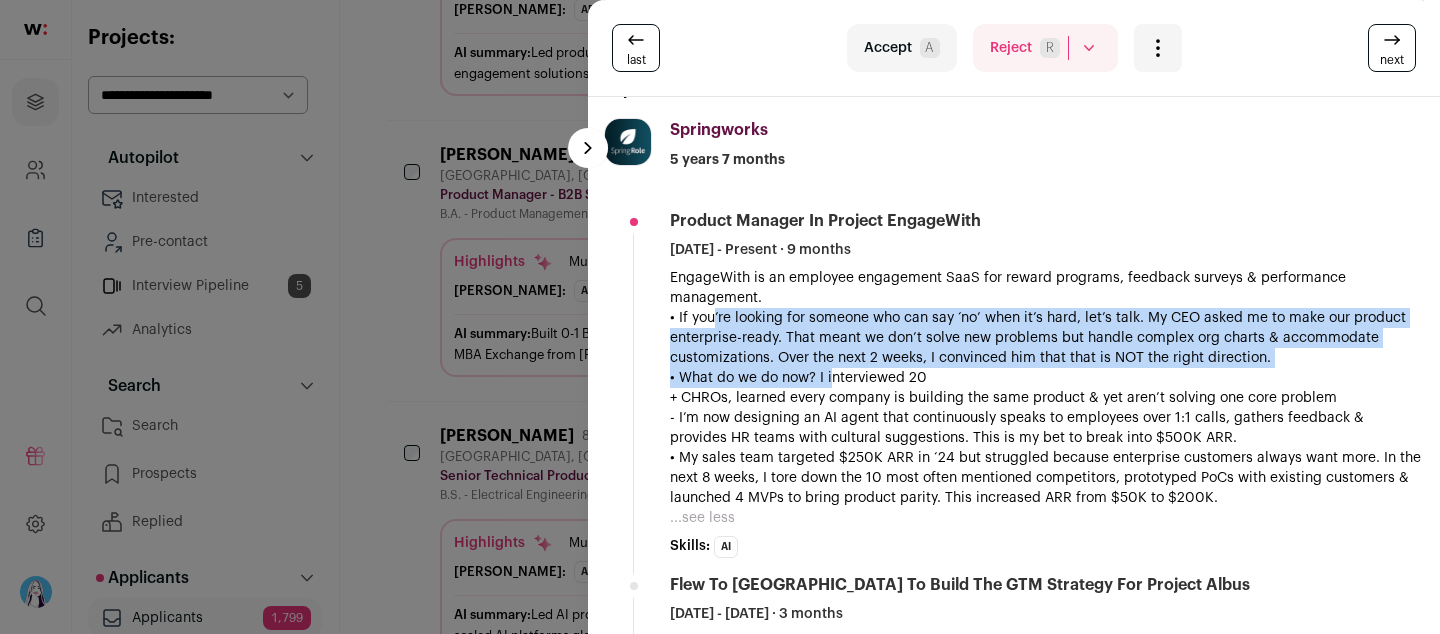 drag, startPoint x: 708, startPoint y: 313, endPoint x: 846, endPoint y: 373, distance: 150.47923 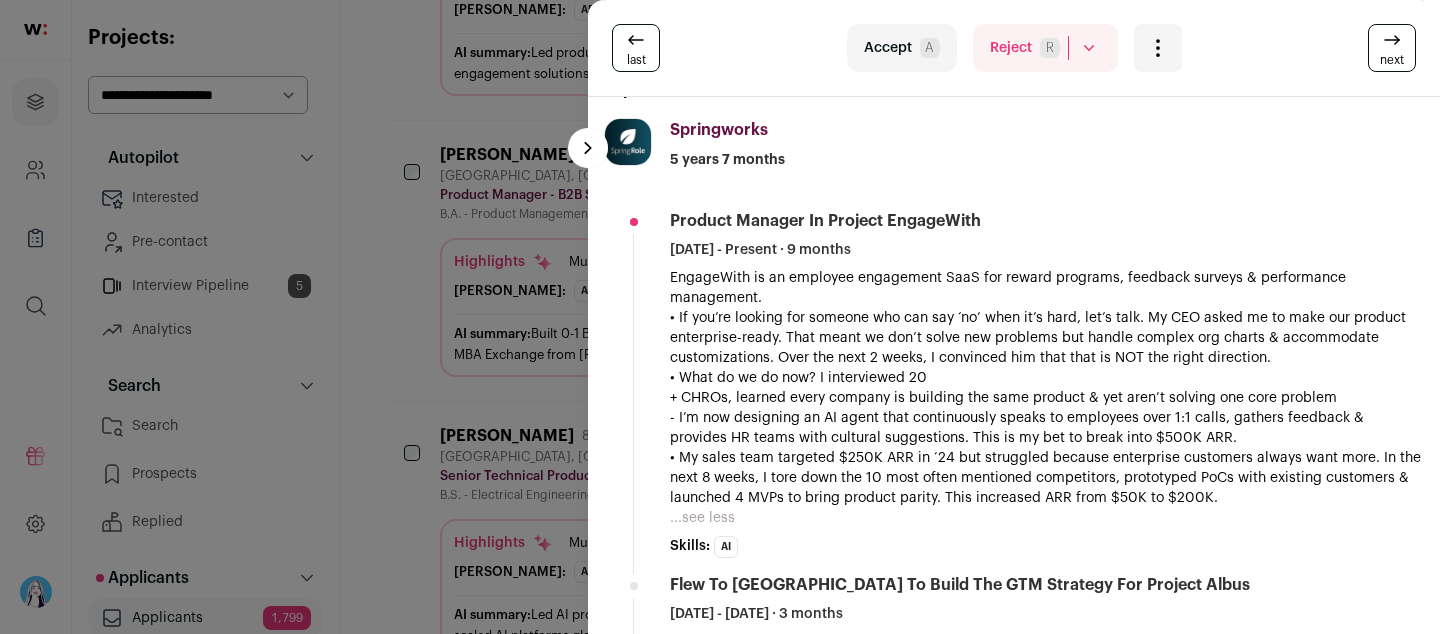 click on "• What do we do now? I interviewed 20
+ CHROs, learned every company is building the same product & yet aren’t solving one core problem
- I’m now designing an AI agent that continuously speaks to employees over 1:1 calls, gathers feedback & provides HR teams with cultural suggestions. This is my bet to break into $500K ARR." at bounding box center [1047, 408] 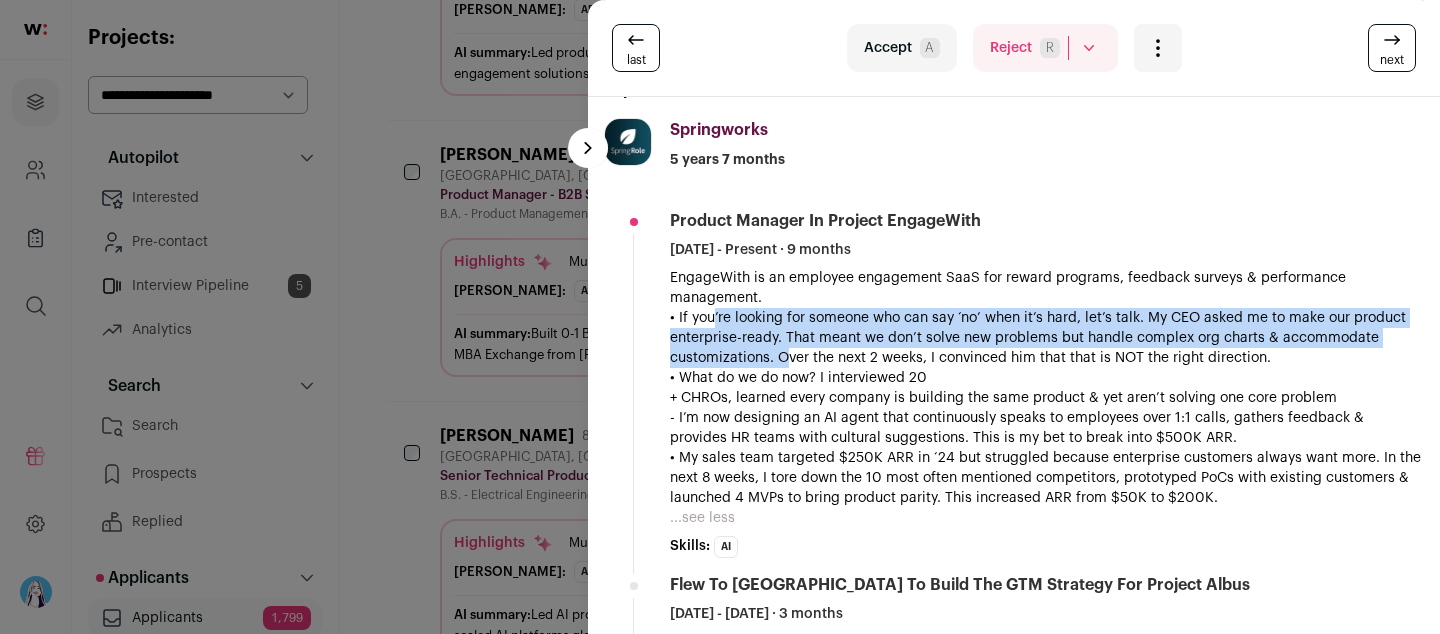 drag, startPoint x: 773, startPoint y: 365, endPoint x: 707, endPoint y: 321, distance: 79.32213 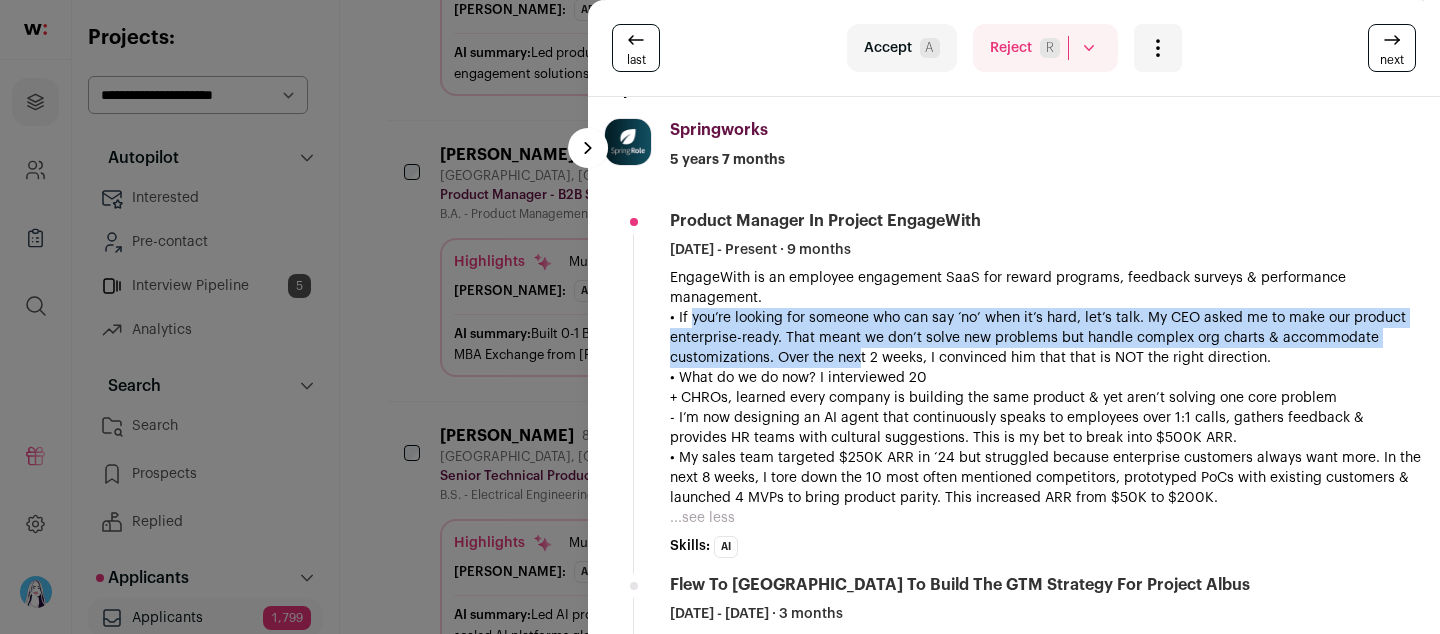 drag, startPoint x: 687, startPoint y: 320, endPoint x: 943, endPoint y: 372, distance: 261.22787 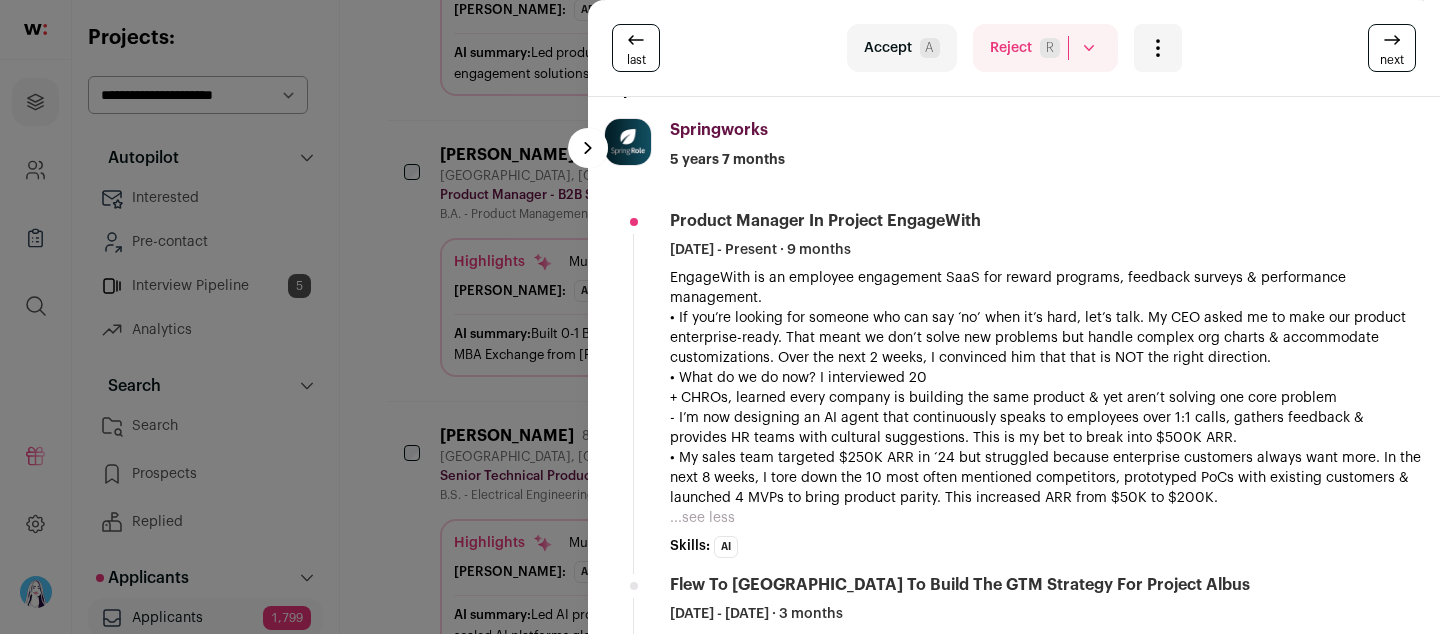 click on "• If you’re looking for someone who can say ‘no’ when it’s hard, let’s talk. My CEO asked me to make our product enterprise-ready. That meant we don’t solve new problems but handle complex org charts & accommodate customizations. Over the next 2 weeks, I convinced him that that is NOT the right direction." at bounding box center (1047, 338) 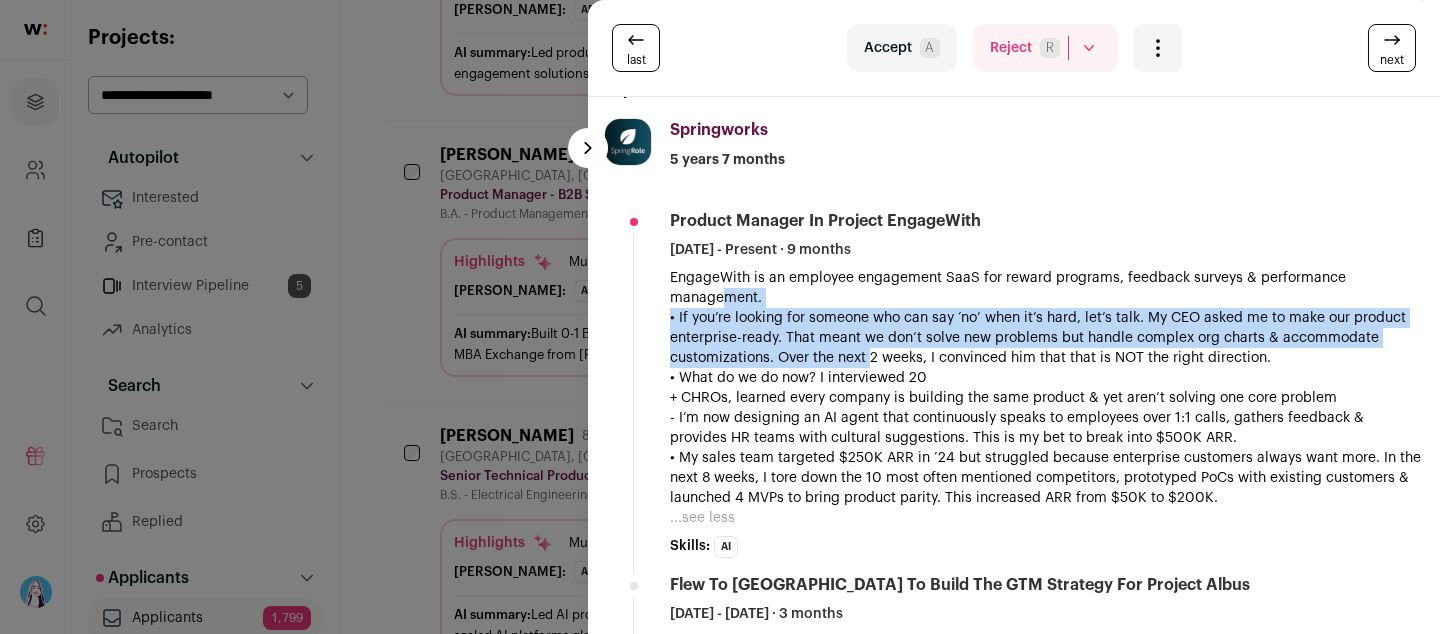 drag, startPoint x: 727, startPoint y: 306, endPoint x: 873, endPoint y: 365, distance: 157.47063 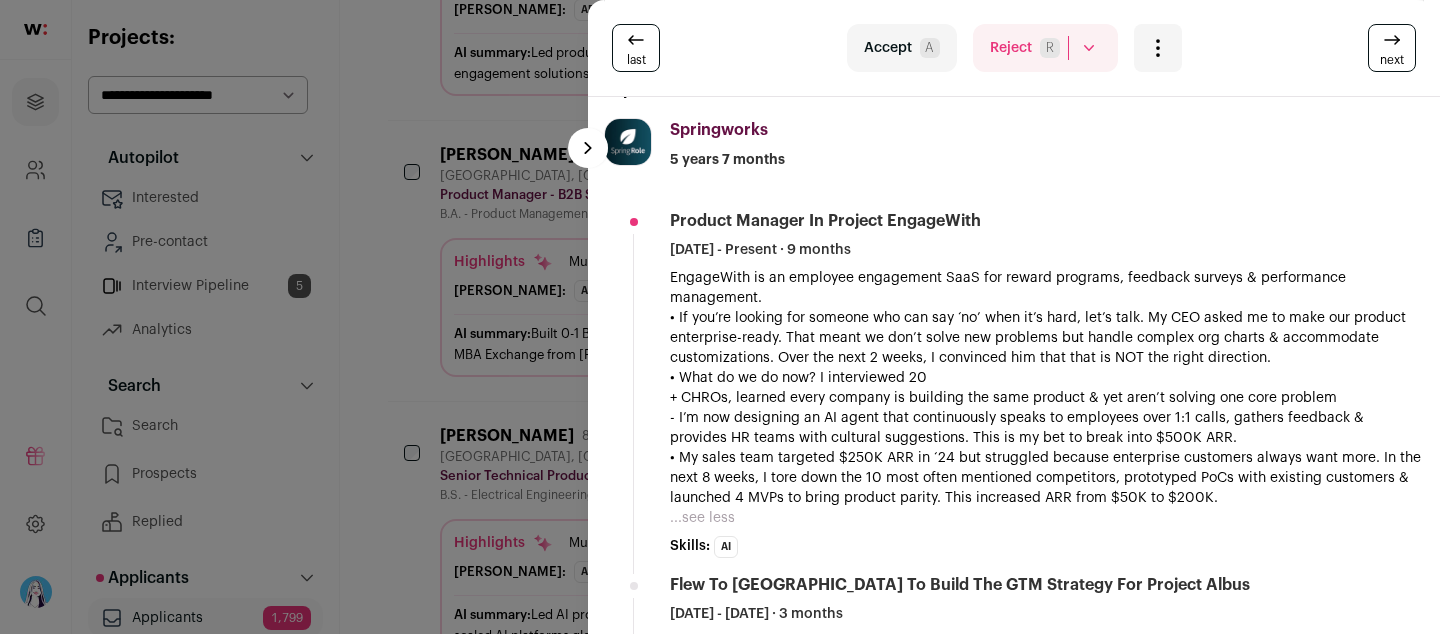 click on "• If you’re looking for someone who can say ‘no’ when it’s hard, let’s talk. My CEO asked me to make our product enterprise-ready. That meant we don’t solve new problems but handle complex org charts & accommodate customizations. Over the next 2 weeks, I convinced him that that is NOT the right direction." at bounding box center [1047, 338] 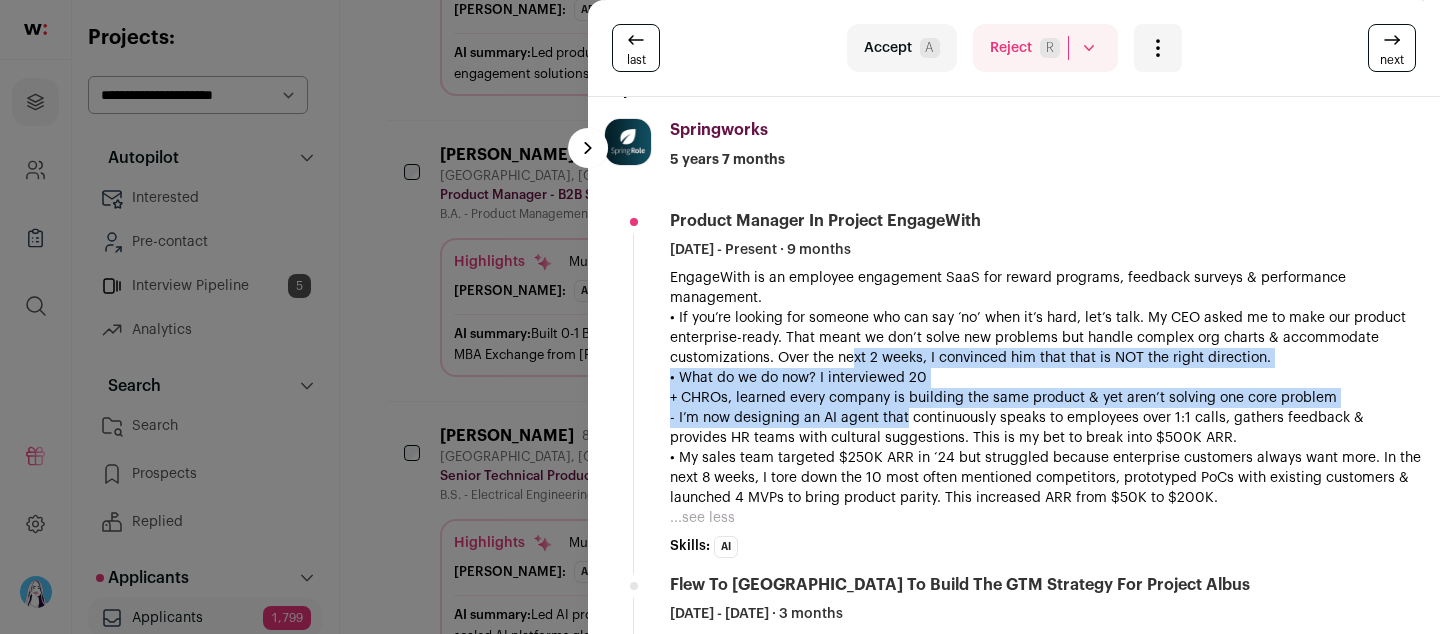 drag, startPoint x: 904, startPoint y: 415, endPoint x: 834, endPoint y: 349, distance: 96.20811 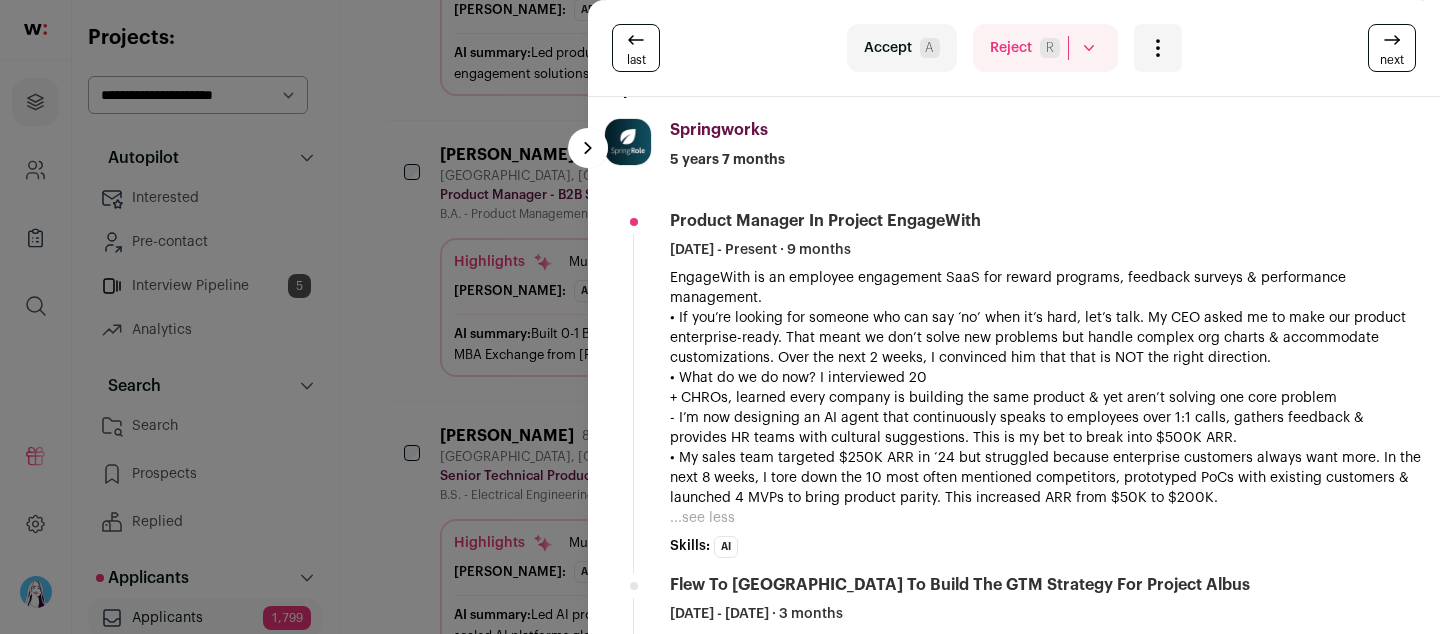click on "• If you’re looking for someone who can say ‘no’ when it’s hard, let’s talk. My CEO asked me to make our product enterprise-ready. That meant we don’t solve new problems but handle complex org charts & accommodate customizations. Over the next 2 weeks, I convinced him that that is NOT the right direction." at bounding box center [1047, 338] 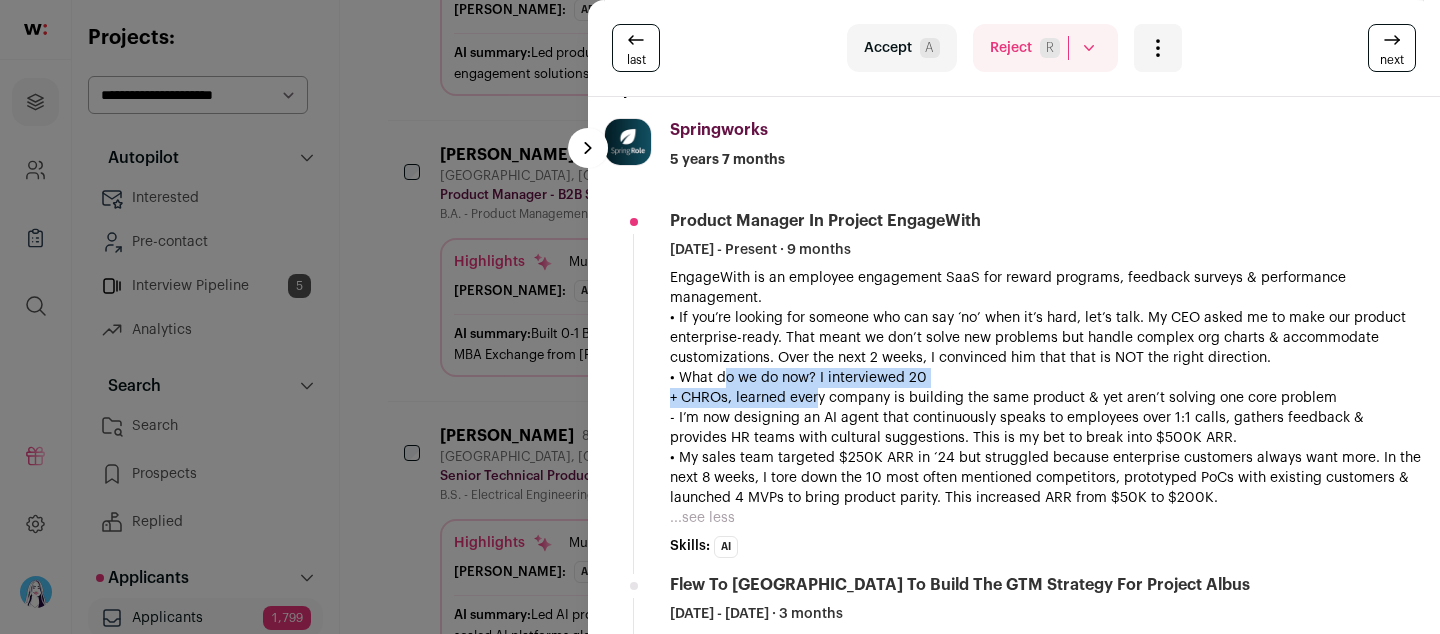 drag, startPoint x: 717, startPoint y: 373, endPoint x: 908, endPoint y: 421, distance: 196.93907 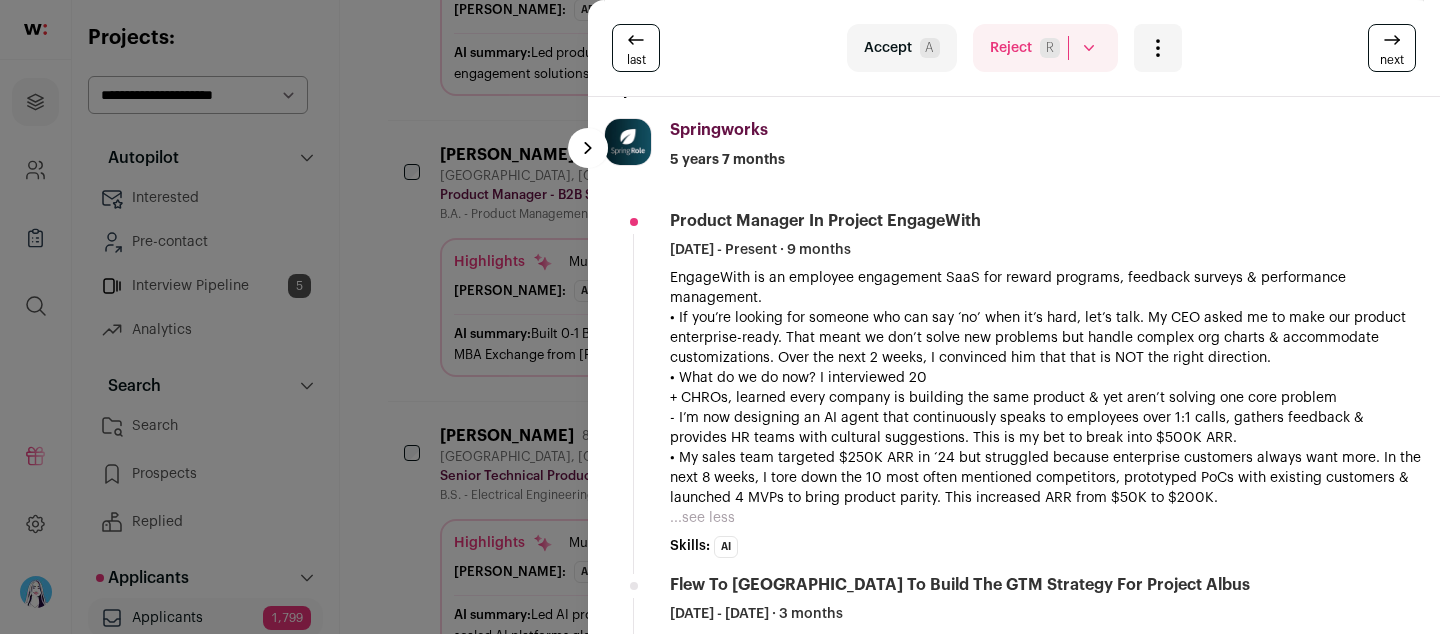 click on "• What do we do now? I interviewed 20
+ CHROs, learned every company is building the same product & yet aren’t solving one core problem
- I’m now designing an AI agent that continuously speaks to employees over 1:1 calls, gathers feedback & provides HR teams with cultural suggestions. This is my bet to break into $500K ARR." at bounding box center (1047, 408) 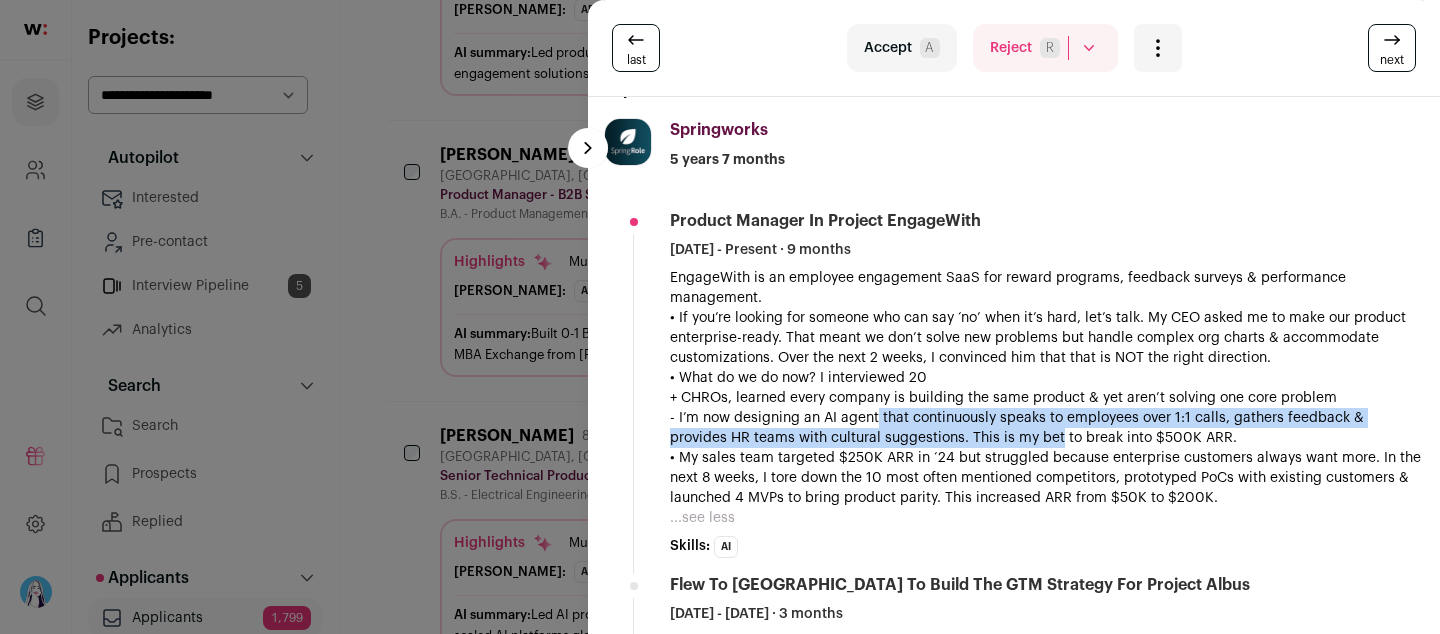 drag, startPoint x: 981, startPoint y: 423, endPoint x: 815, endPoint y: 410, distance: 166.50826 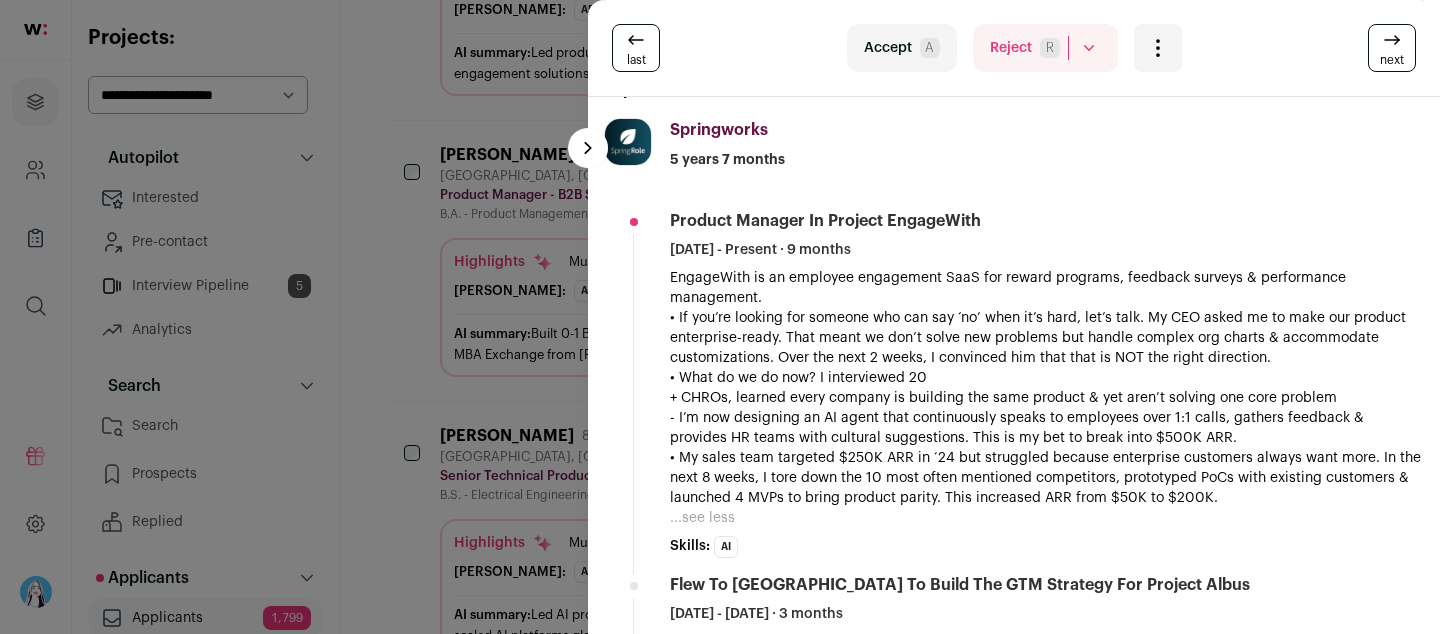 click on "• What do we do now? I interviewed 20
+ CHROs, learned every company is building the same product & yet aren’t solving one core problem
- I’m now designing an AI agent that continuously speaks to employees over 1:1 calls, gathers feedback & provides HR teams with cultural suggestions. This is my bet to break into $500K ARR." at bounding box center [1047, 408] 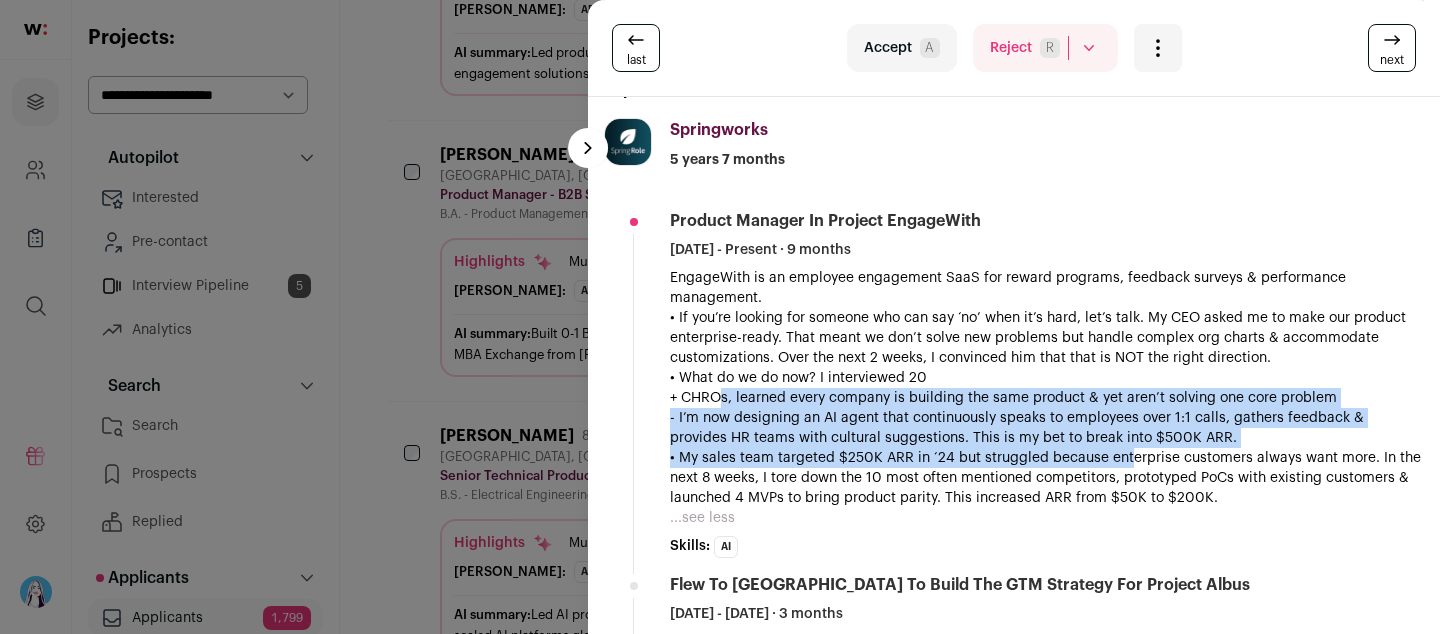 drag, startPoint x: 723, startPoint y: 396, endPoint x: 1170, endPoint y: 455, distance: 450.87692 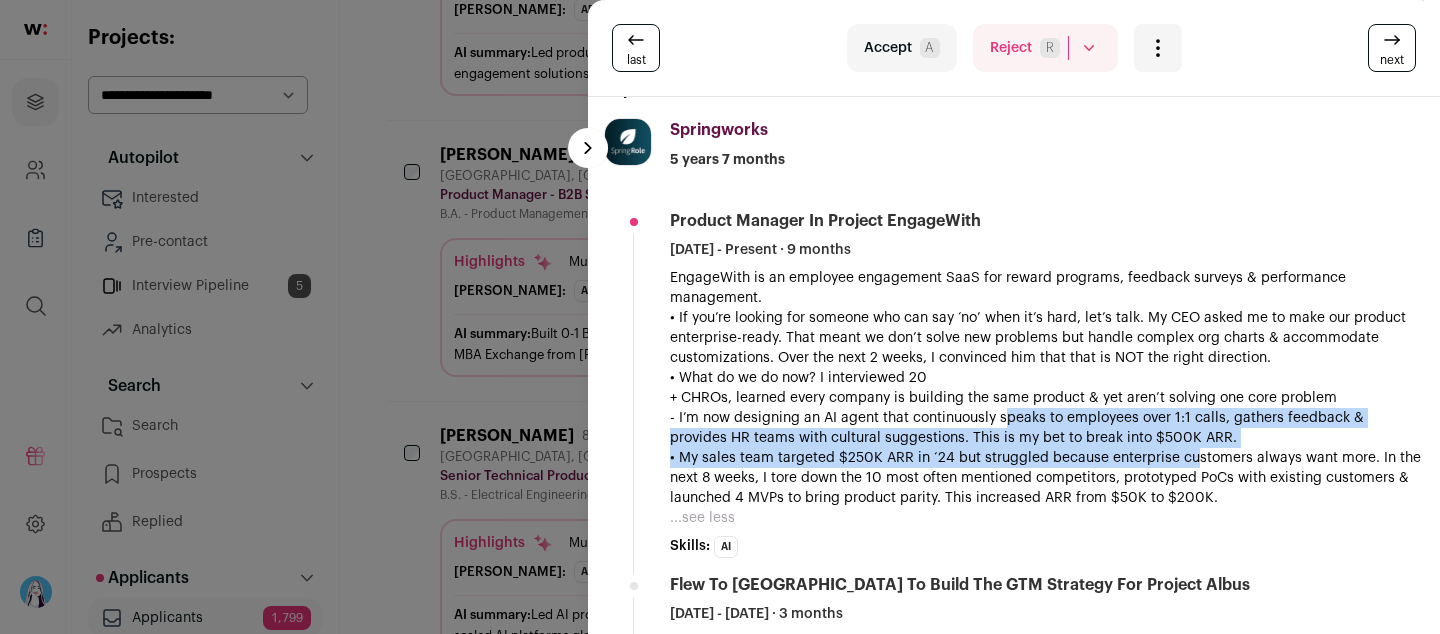 drag, startPoint x: 1176, startPoint y: 457, endPoint x: 994, endPoint y: 412, distance: 187.48067 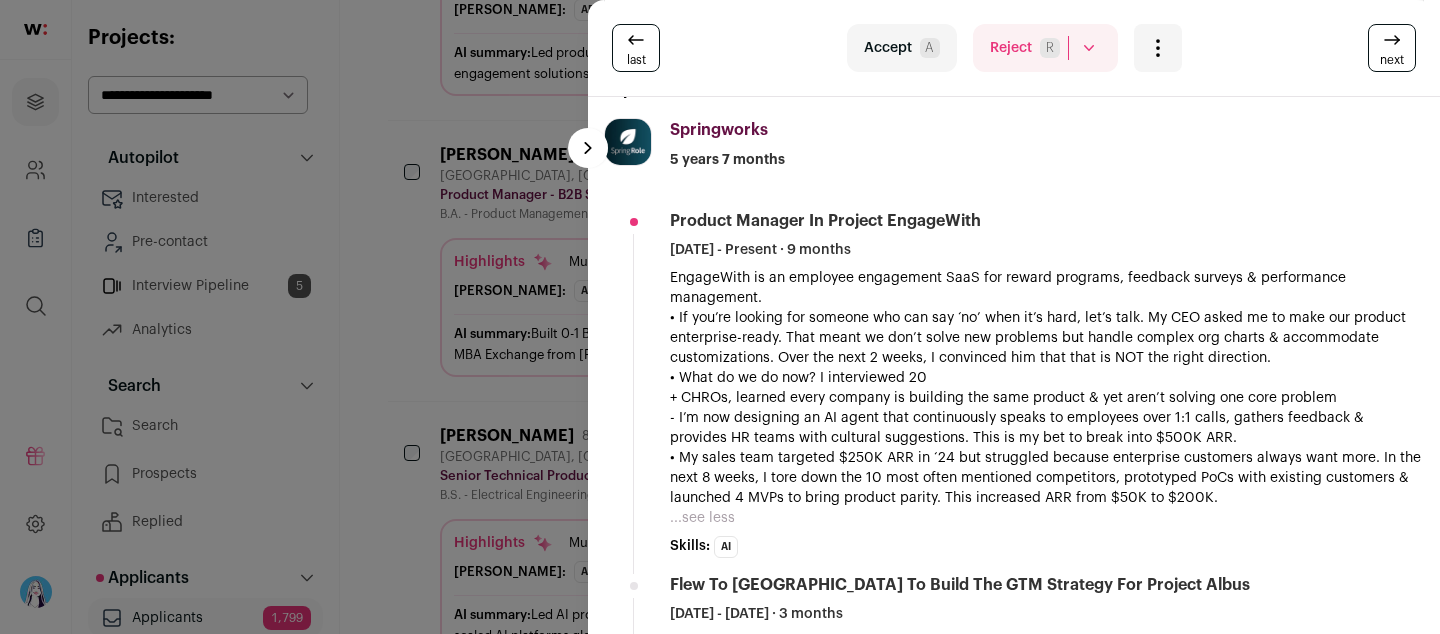 click on "• What do we do now? I interviewed 20
+ CHROs, learned every company is building the same product & yet aren’t solving one core problem
- I’m now designing an AI agent that continuously speaks to employees over 1:1 calls, gathers feedback & provides HR teams with cultural suggestions. This is my bet to break into $500K ARR." at bounding box center [1047, 408] 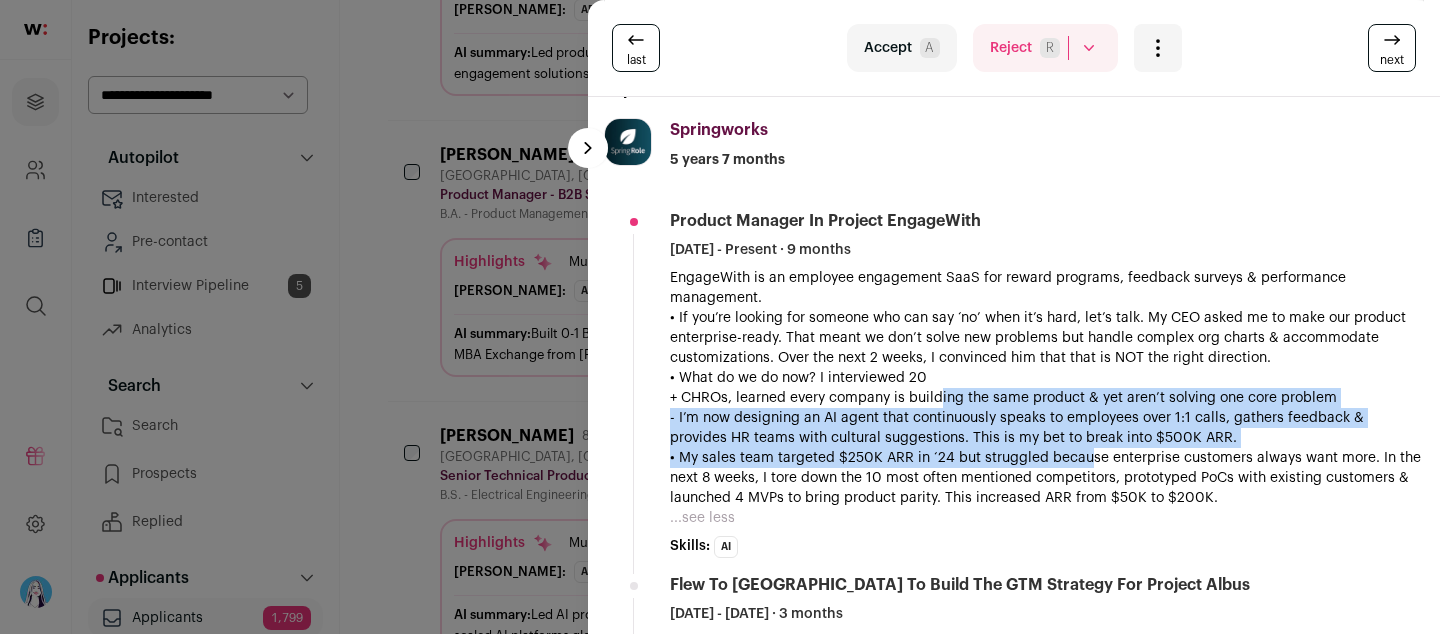 drag, startPoint x: 958, startPoint y: 412, endPoint x: 1118, endPoint y: 460, distance: 167.0449 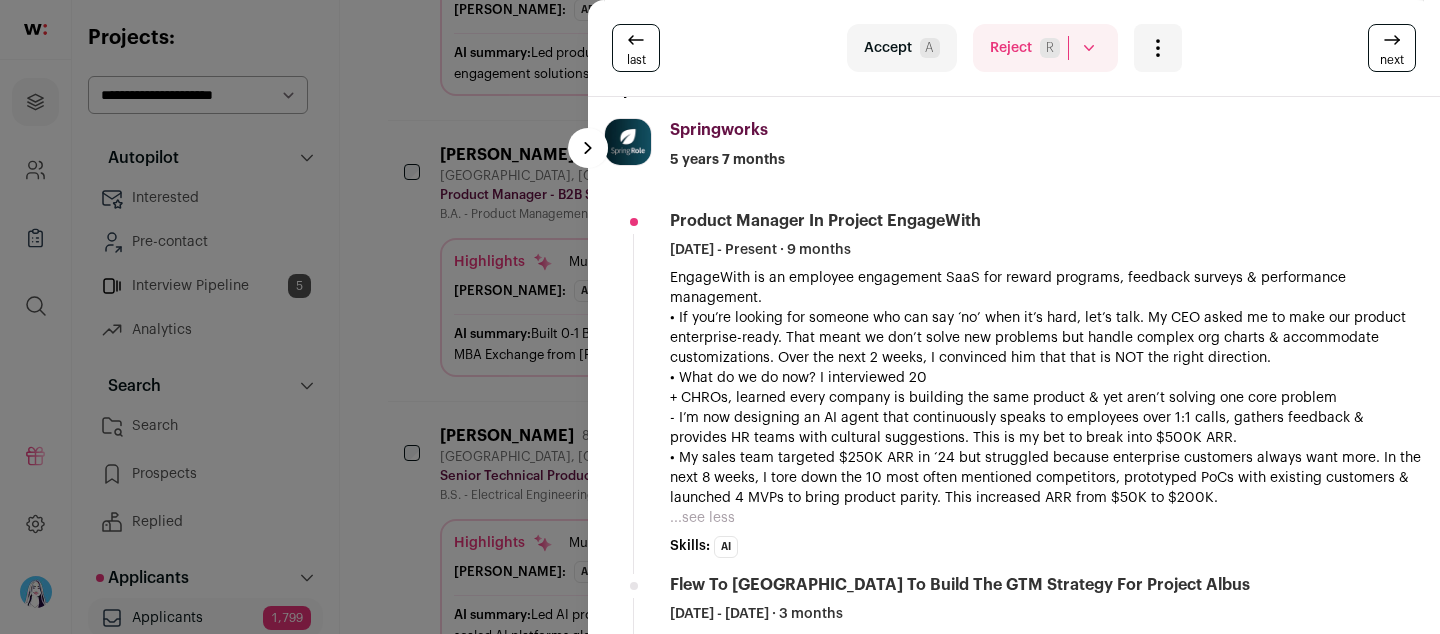 click on "• My sales team targeted $250K ARR in ‘24 but struggled because enterprise customers always want more. In the next 8 weeks, I tore down the 10 most often mentioned competitors, prototyped PoCs with existing customers & launched 4 MVPs to bring product parity. This increased ARR from $50K to $200K." at bounding box center (1047, 478) 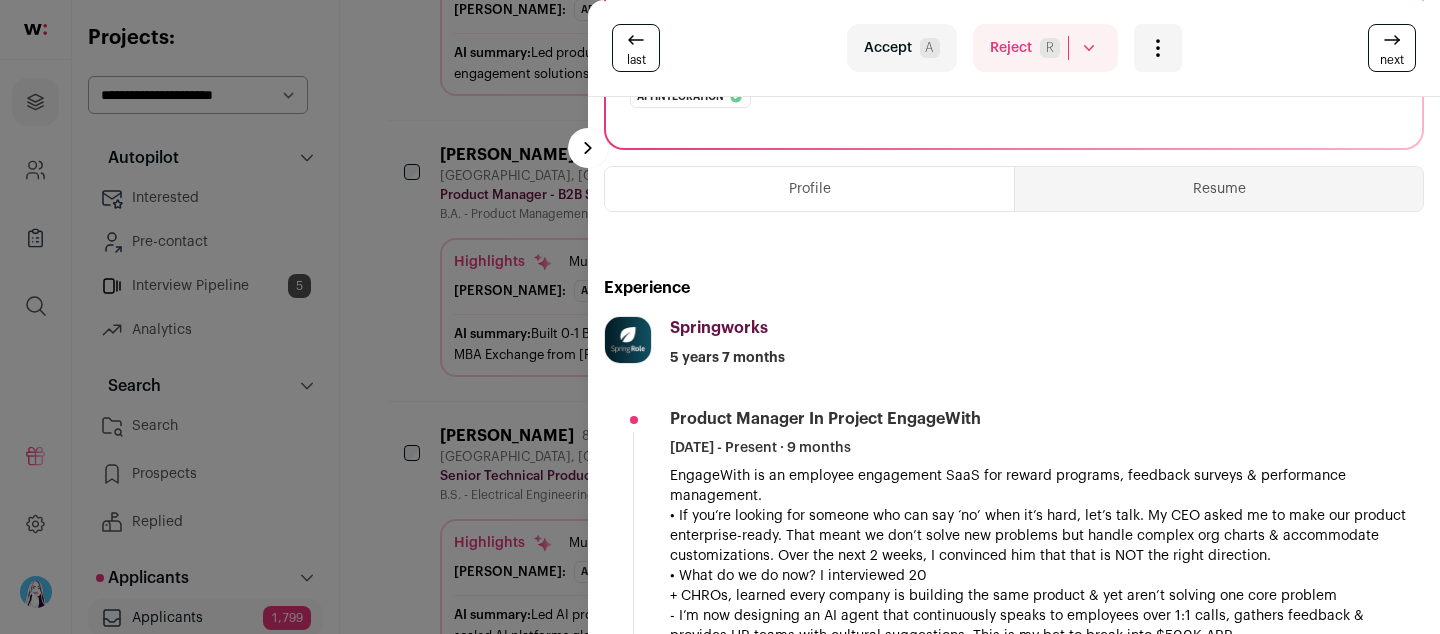 scroll, scrollTop: 0, scrollLeft: 0, axis: both 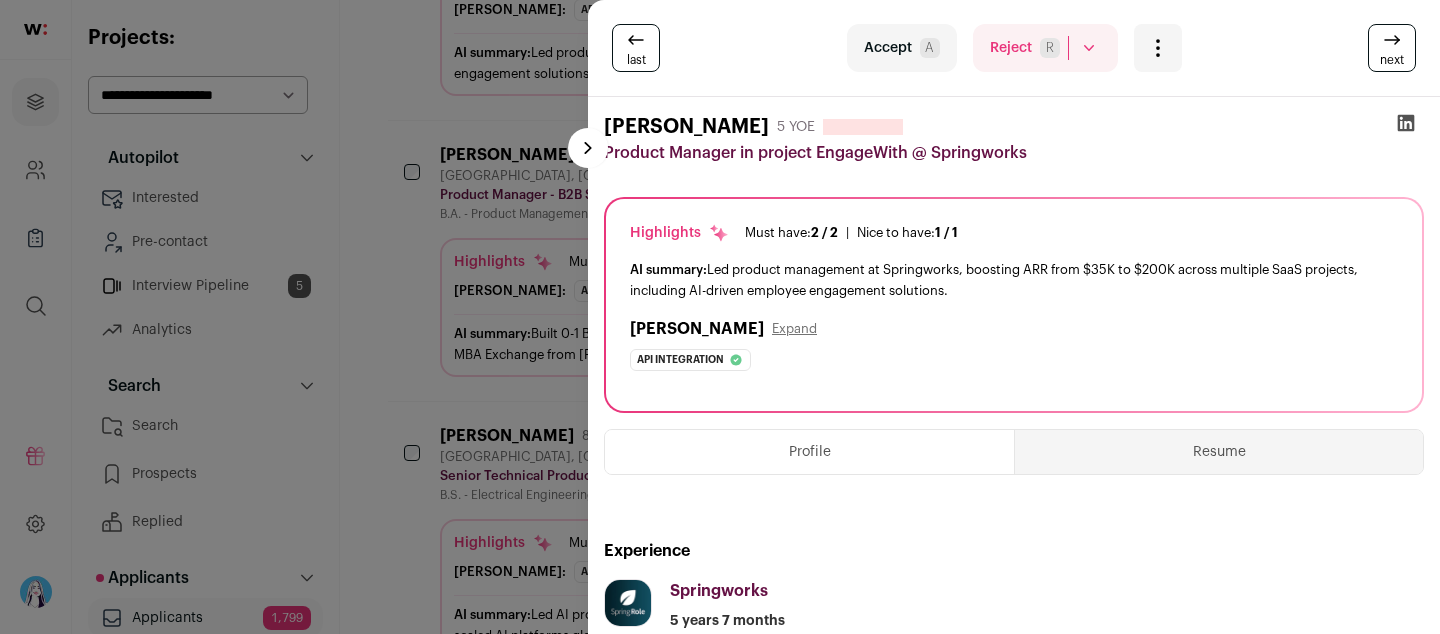 click on "[PERSON_NAME]" at bounding box center (686, 127) 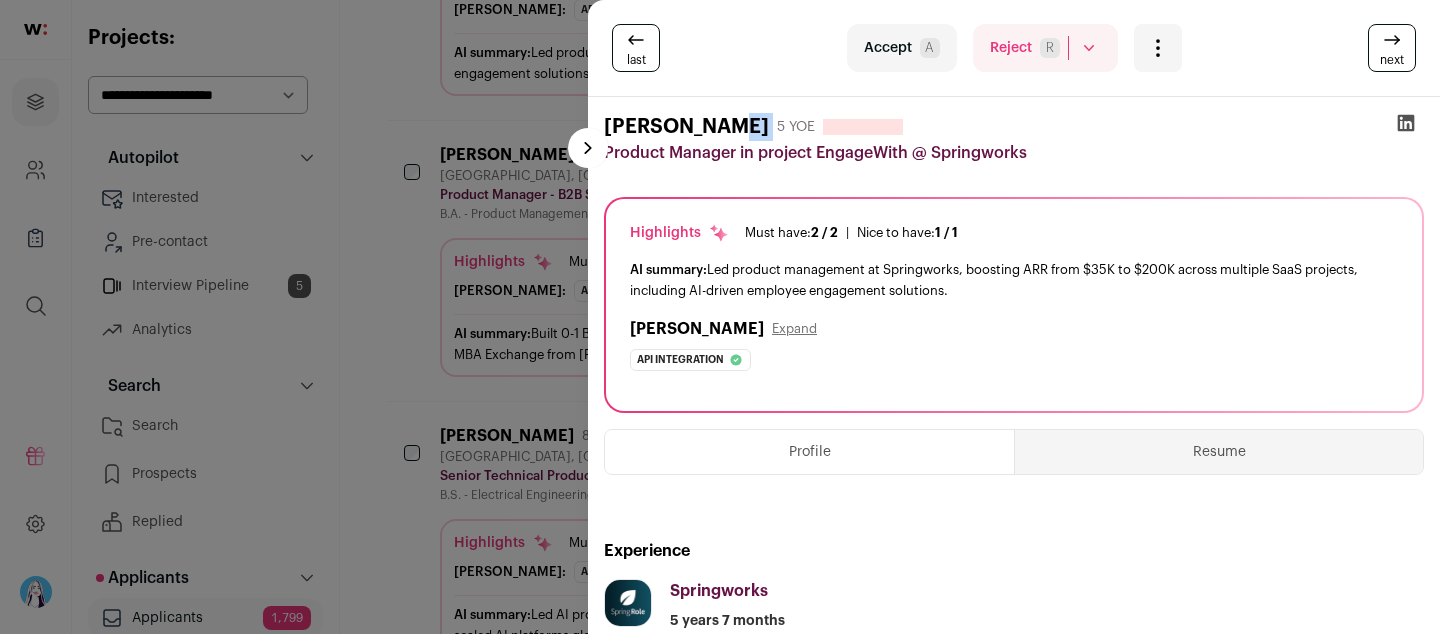 click on "[PERSON_NAME]" at bounding box center [686, 127] 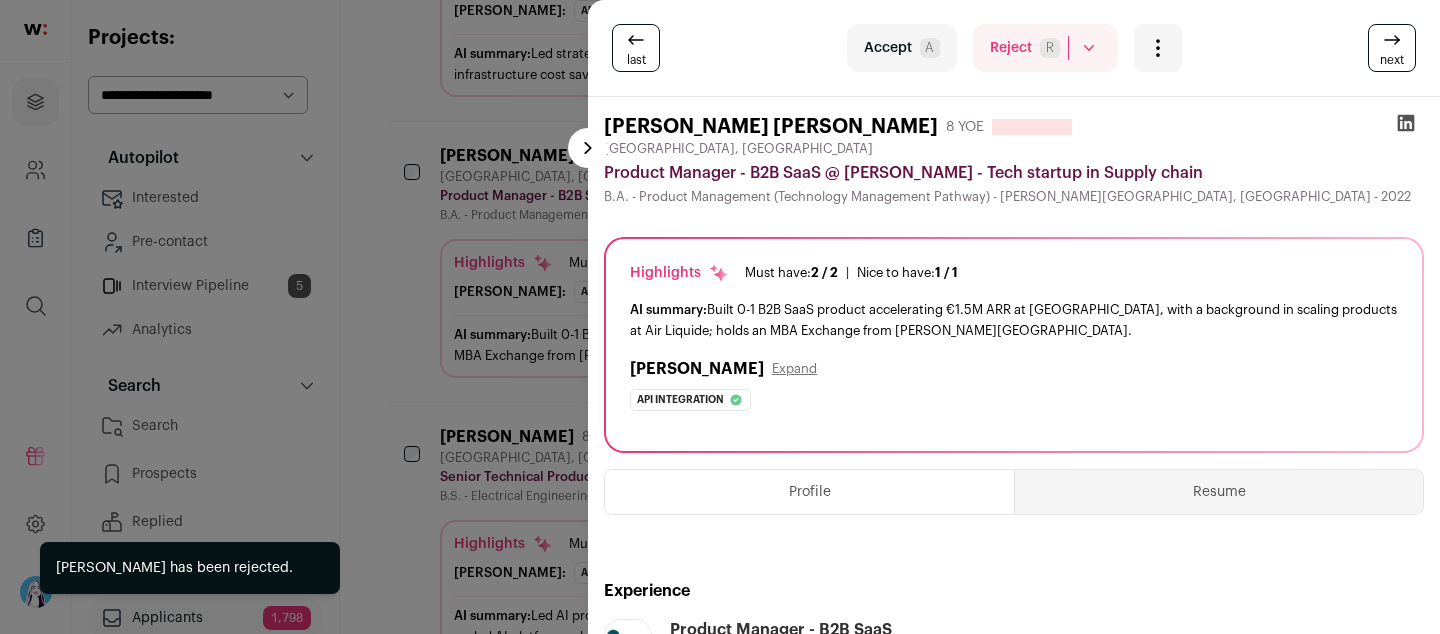 scroll, scrollTop: 1075, scrollLeft: 0, axis: vertical 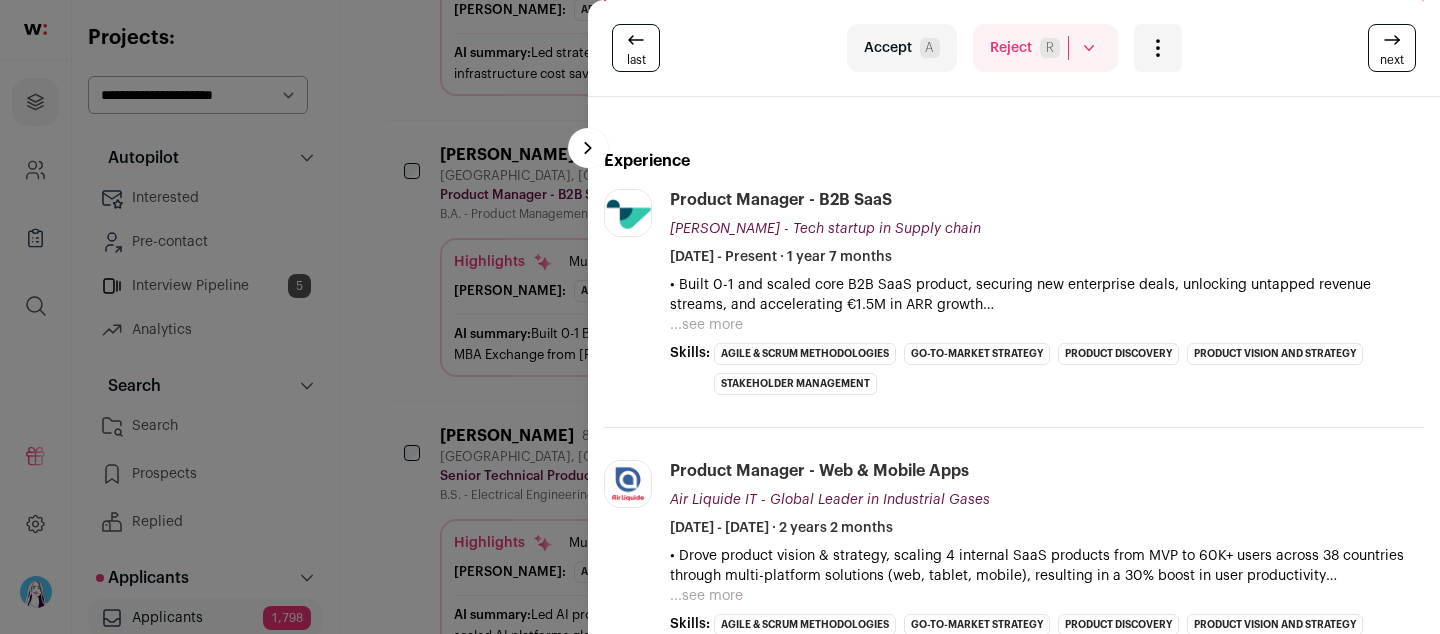 click on "Product Manager - B2B SaaS
[PERSON_NAME] - Tech startup in Supply chain
[PERSON_NAME] - Tech startup in Supply chain
[PERSON_NAME][URL]
Add to company list
Public / Private
Private
Valuation
Unknown
Company size
101-250
Founded
2019
Last funding
$40M
Unknown
[DATE]
Tags" at bounding box center [1047, 292] 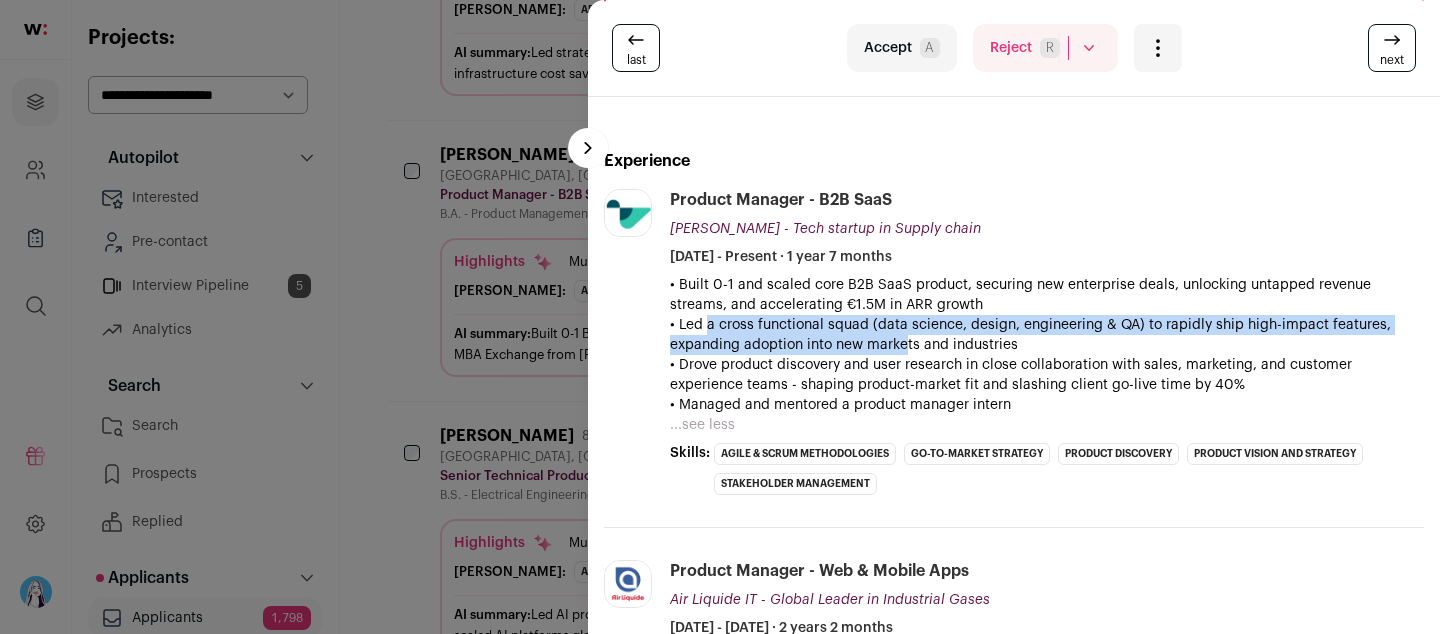 drag, startPoint x: 706, startPoint y: 327, endPoint x: 895, endPoint y: 346, distance: 189.95262 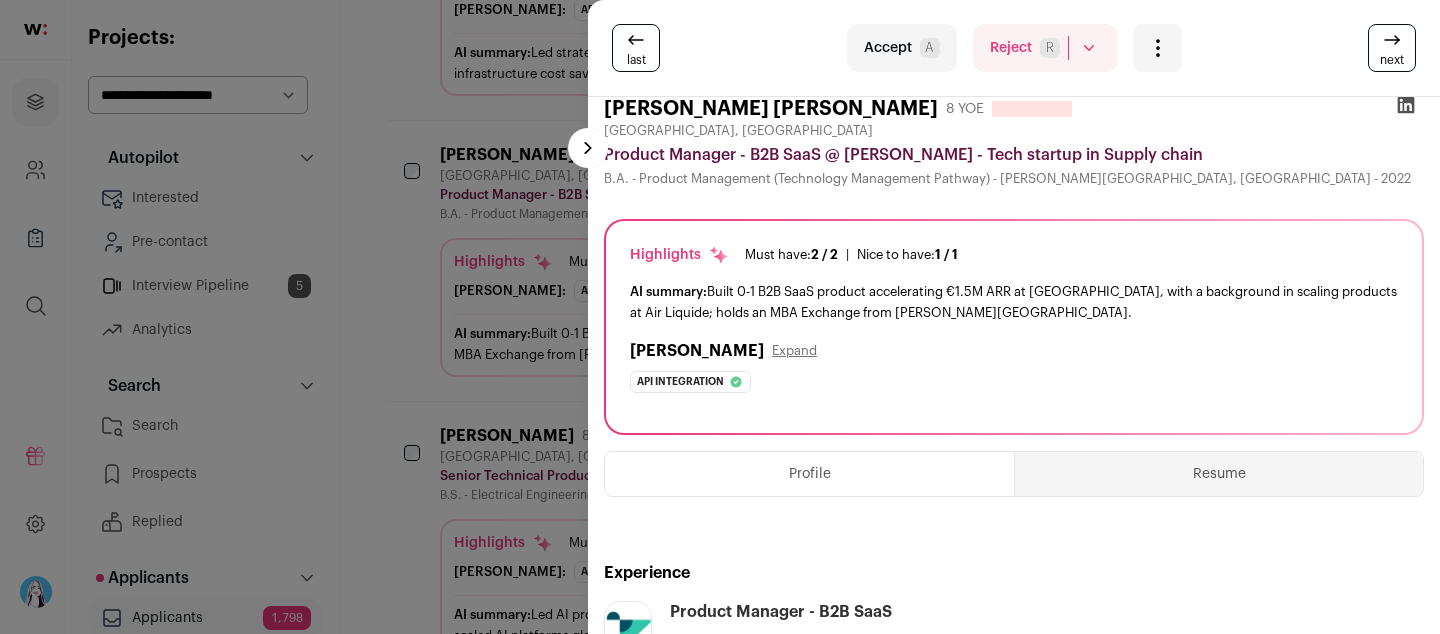 scroll, scrollTop: 0, scrollLeft: 0, axis: both 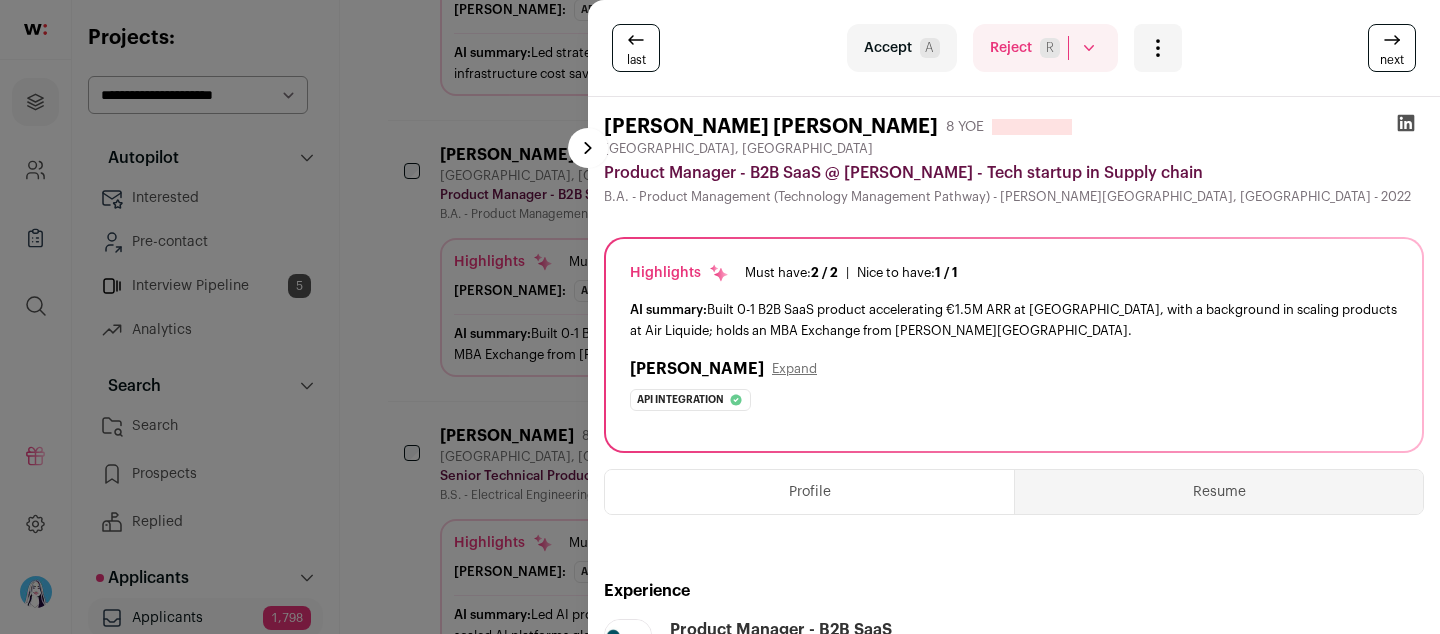 click on "[PERSON_NAME] [PERSON_NAME]" at bounding box center (771, 127) 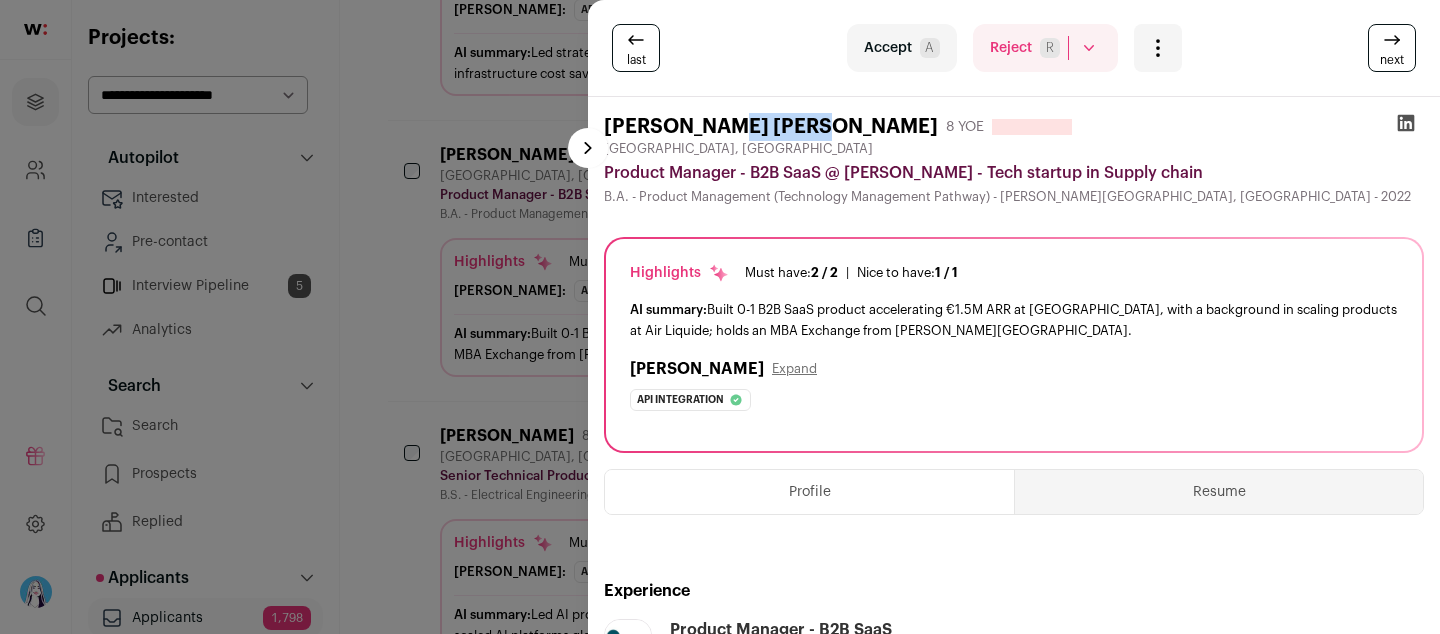 click on "[PERSON_NAME] [PERSON_NAME]" at bounding box center (771, 127) 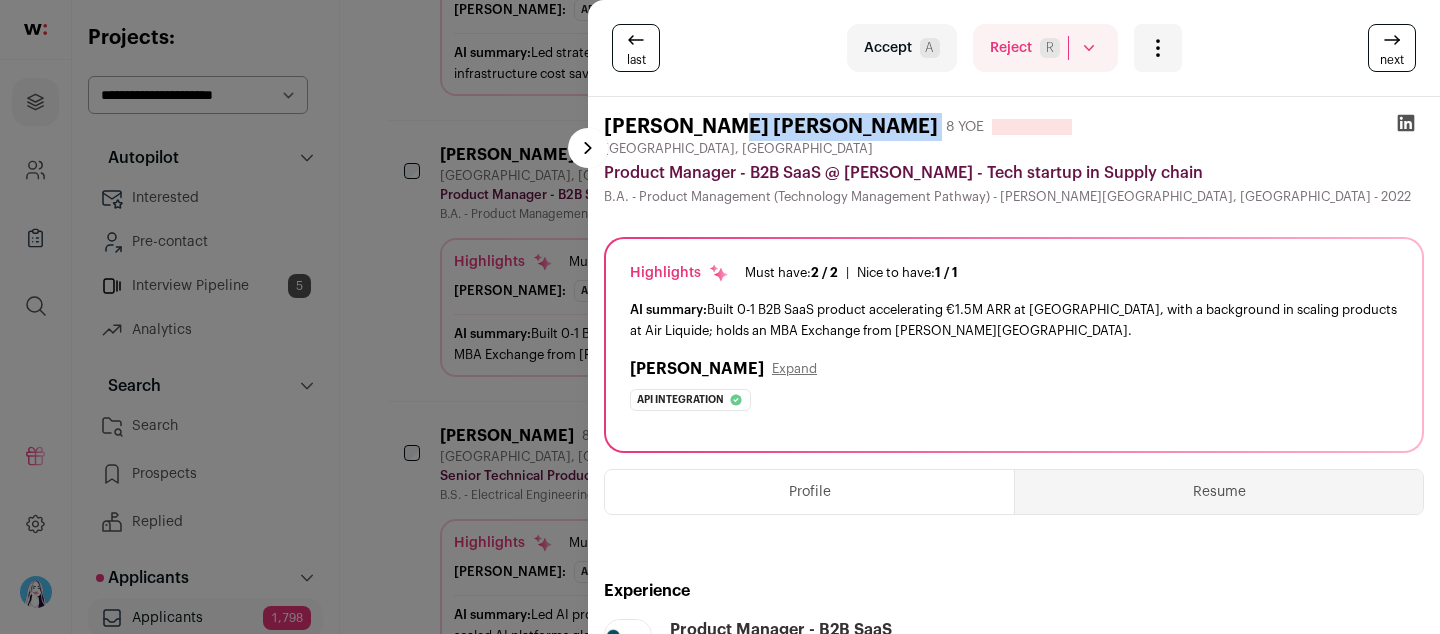 click on "[PERSON_NAME] [PERSON_NAME]" at bounding box center [771, 127] 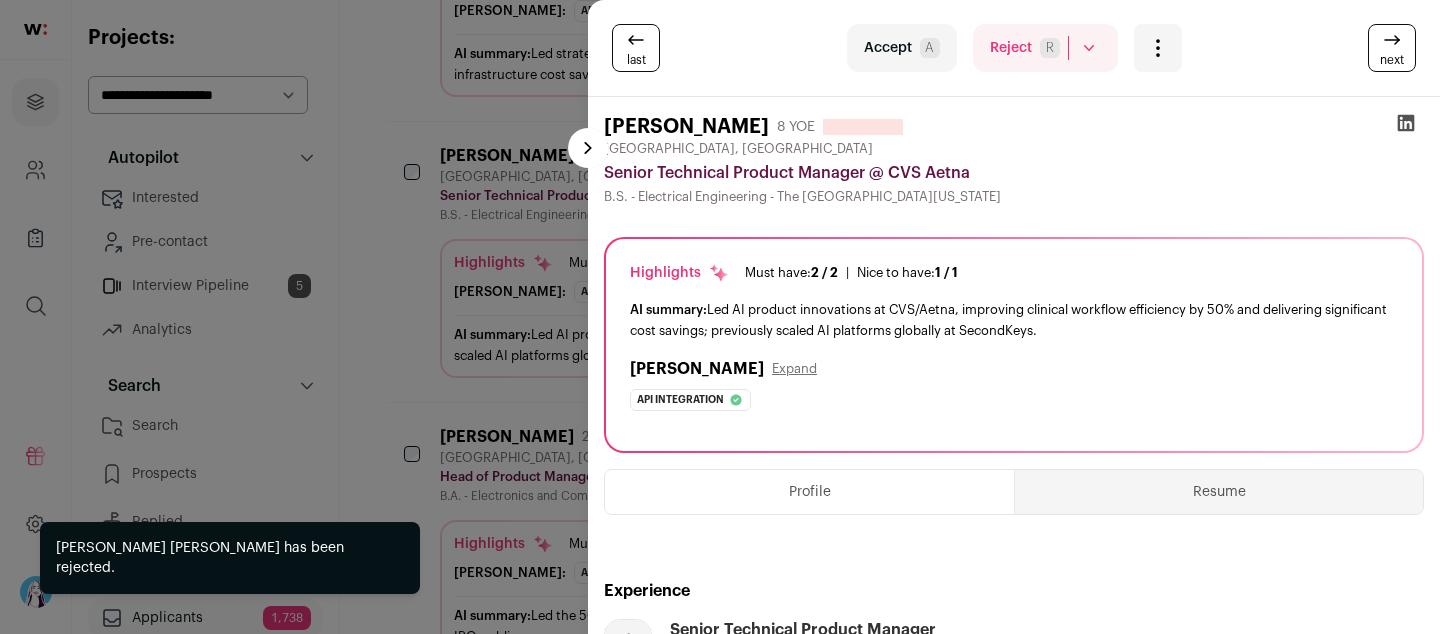 scroll, scrollTop: 1075, scrollLeft: 0, axis: vertical 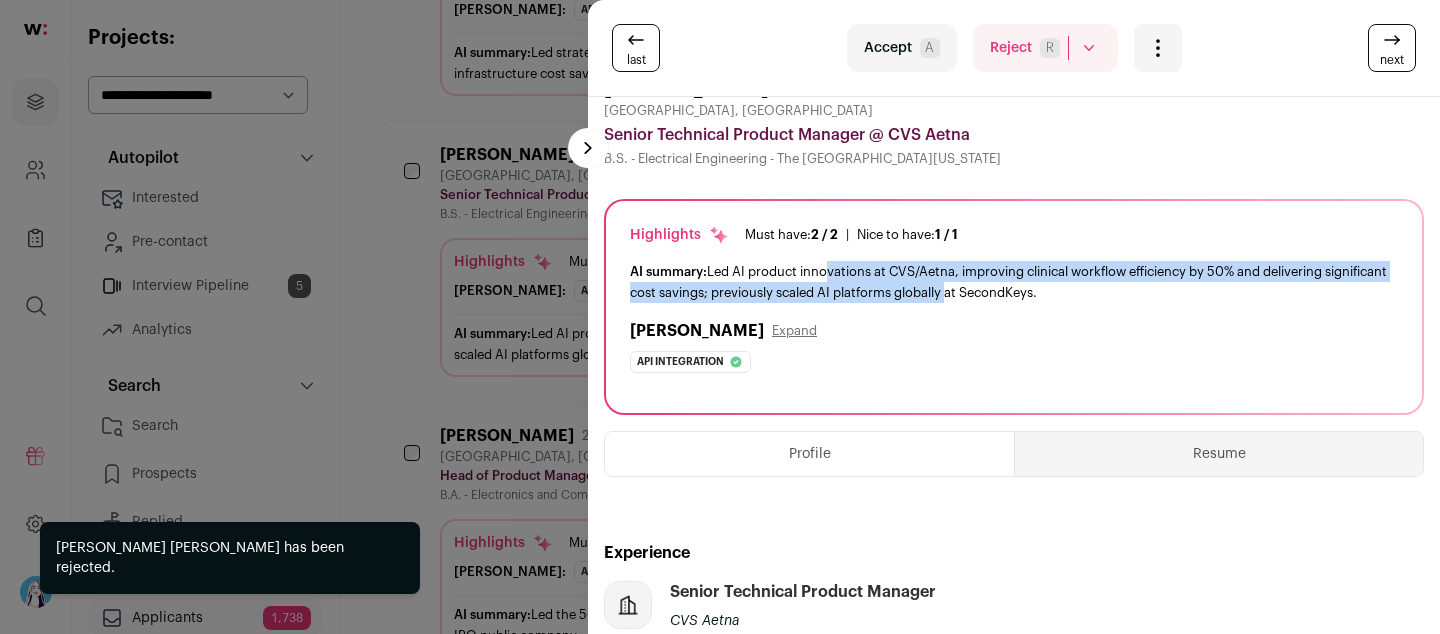 drag, startPoint x: 834, startPoint y: 274, endPoint x: 1032, endPoint y: 283, distance: 198.20444 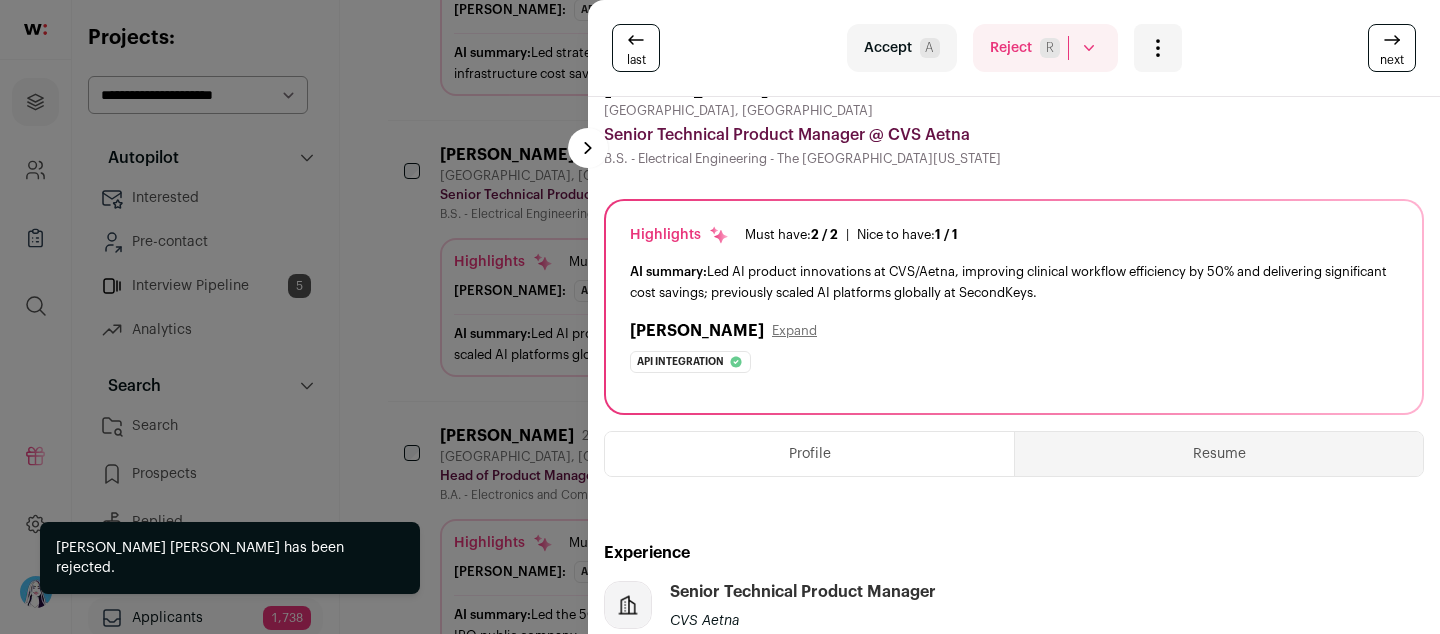 click on "AI summary:  Led AI product innovations at CVS/Aetna, improving clinical workflow efficiency by 50% and delivering significant cost savings; previously scaled AI platforms globally at SecondKeys." at bounding box center (1014, 282) 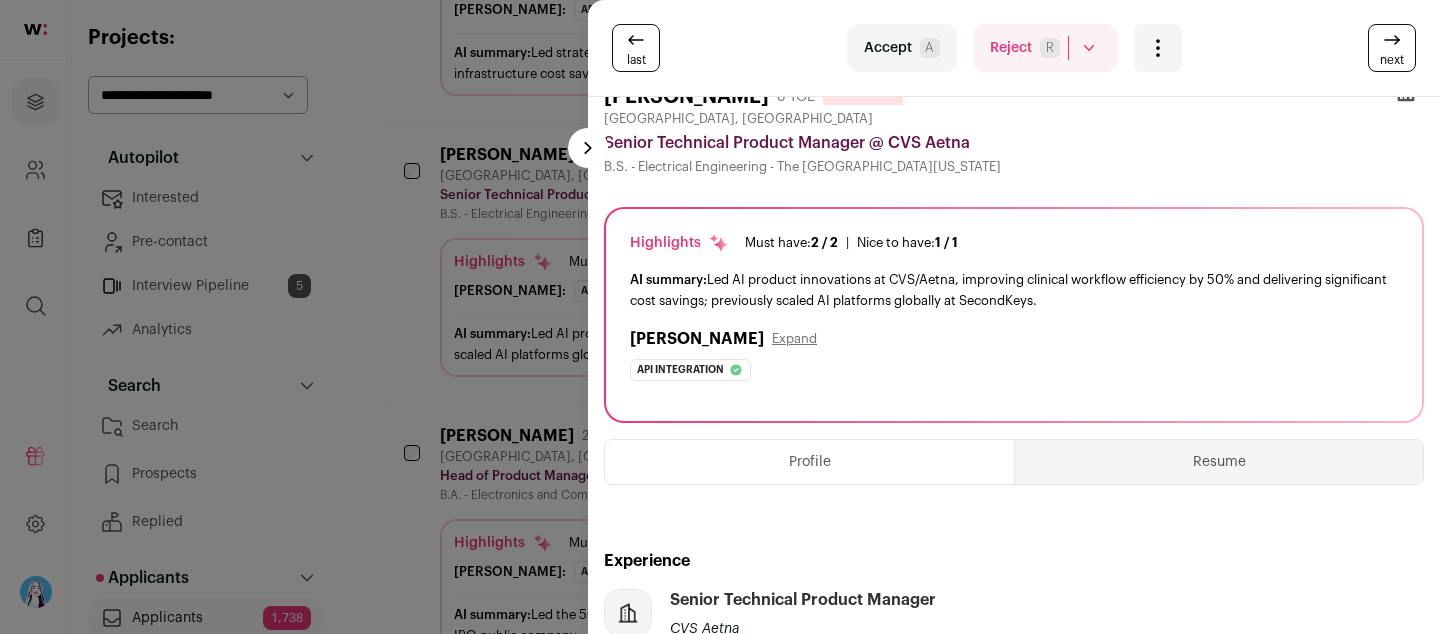 scroll, scrollTop: 0, scrollLeft: 0, axis: both 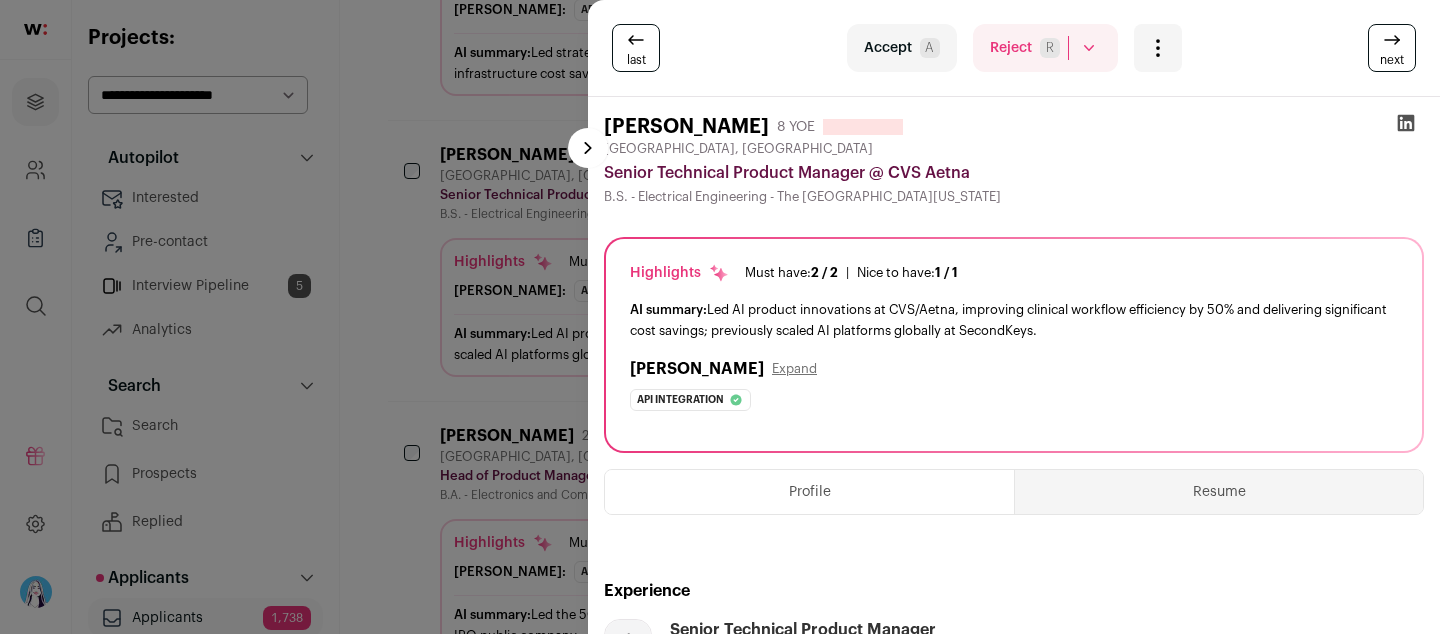 click on "[PERSON_NAME]" at bounding box center [686, 127] 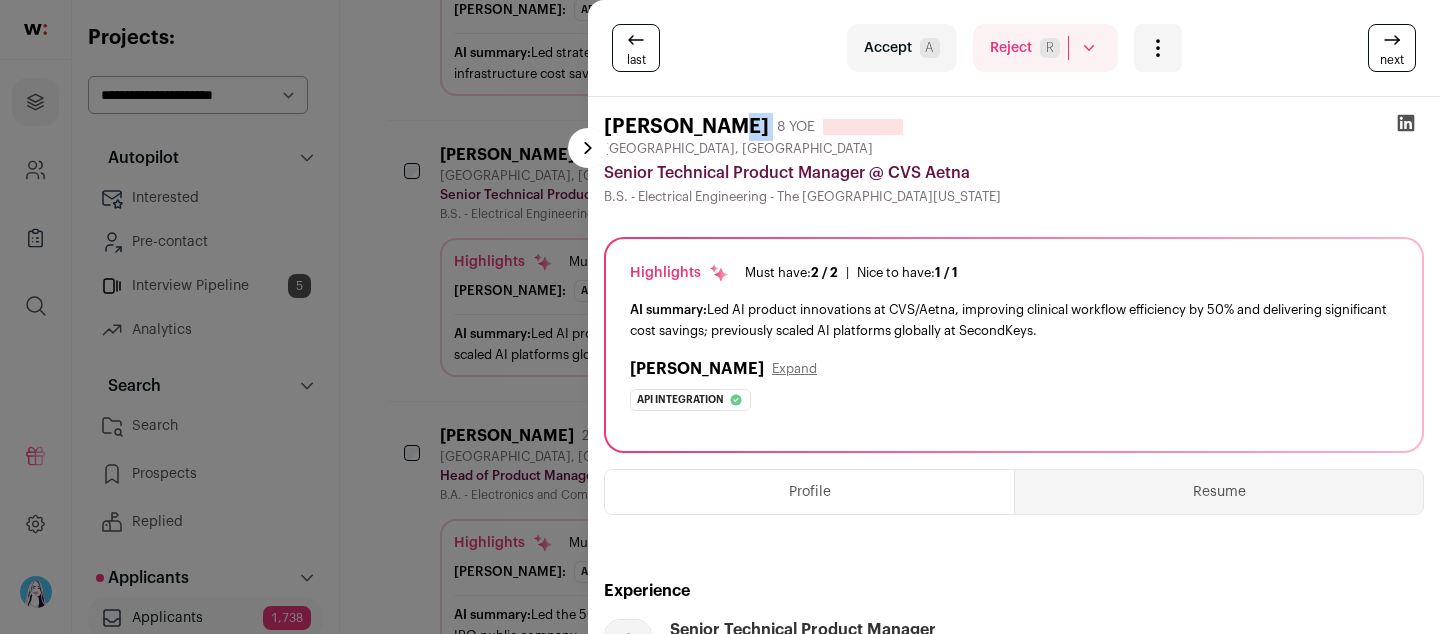 click on "[PERSON_NAME]" at bounding box center [686, 127] 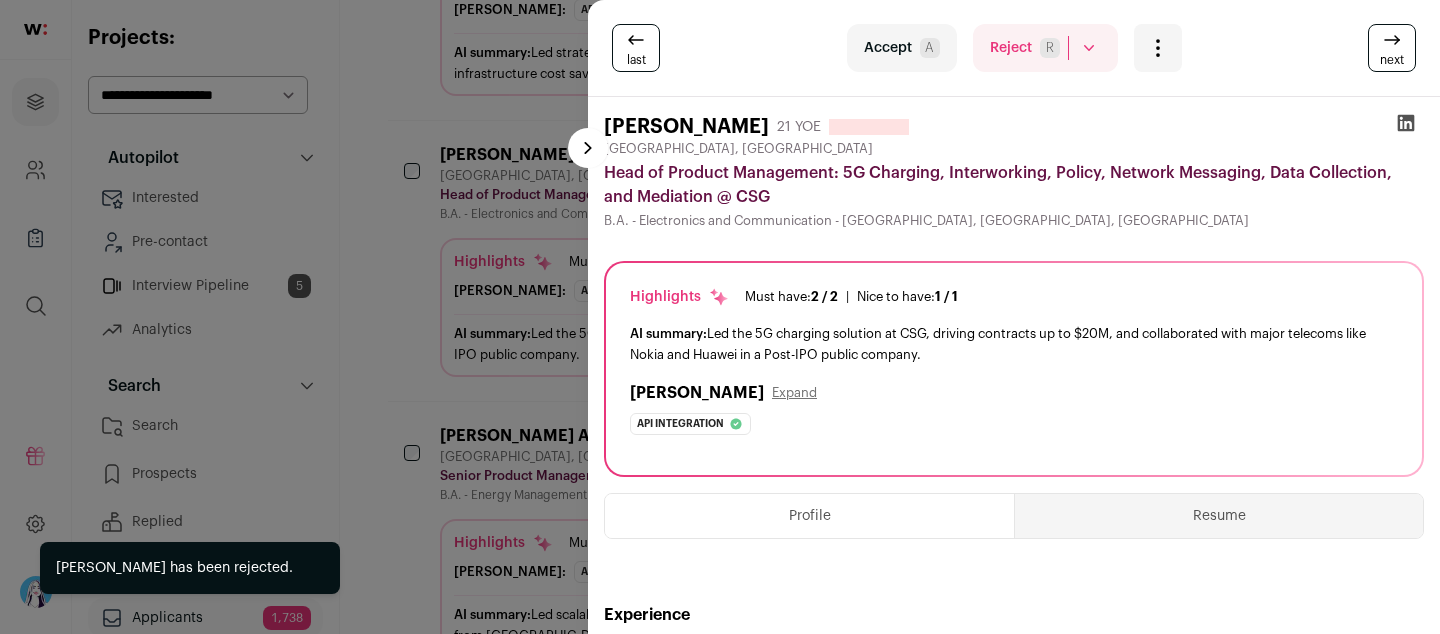 scroll, scrollTop: 1075, scrollLeft: 0, axis: vertical 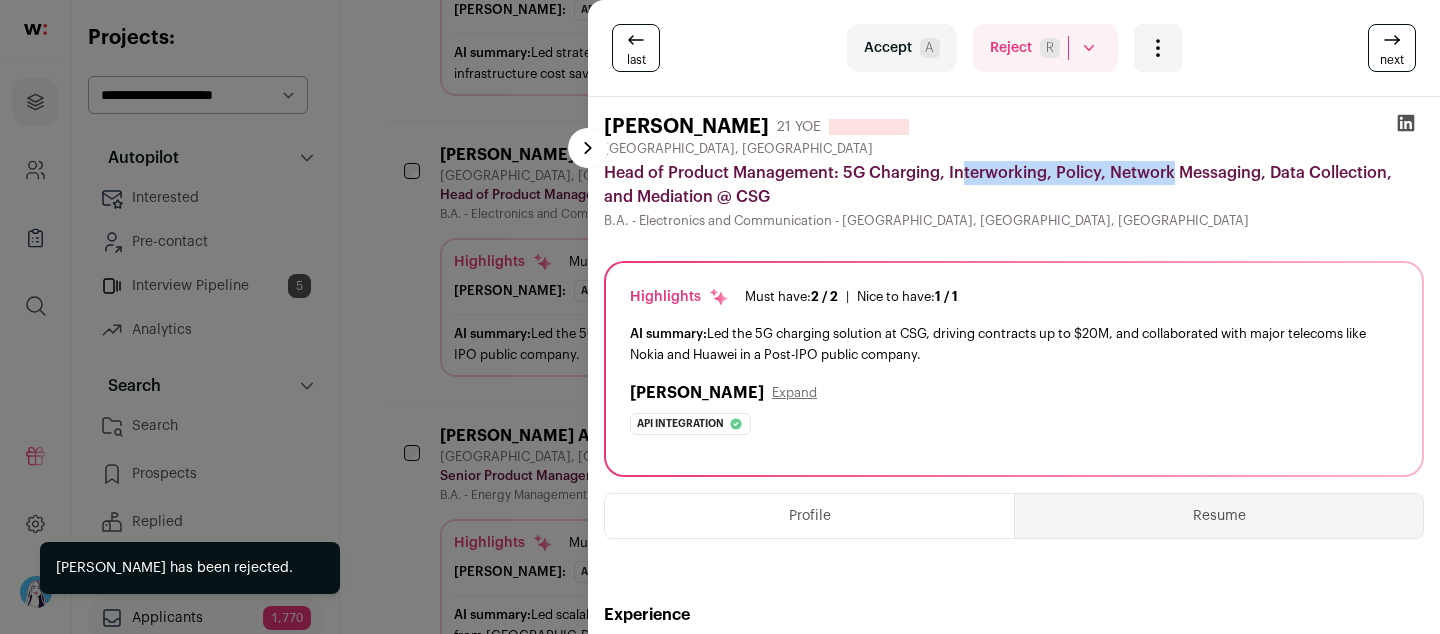drag, startPoint x: 875, startPoint y: 178, endPoint x: 1083, endPoint y: 183, distance: 208.06009 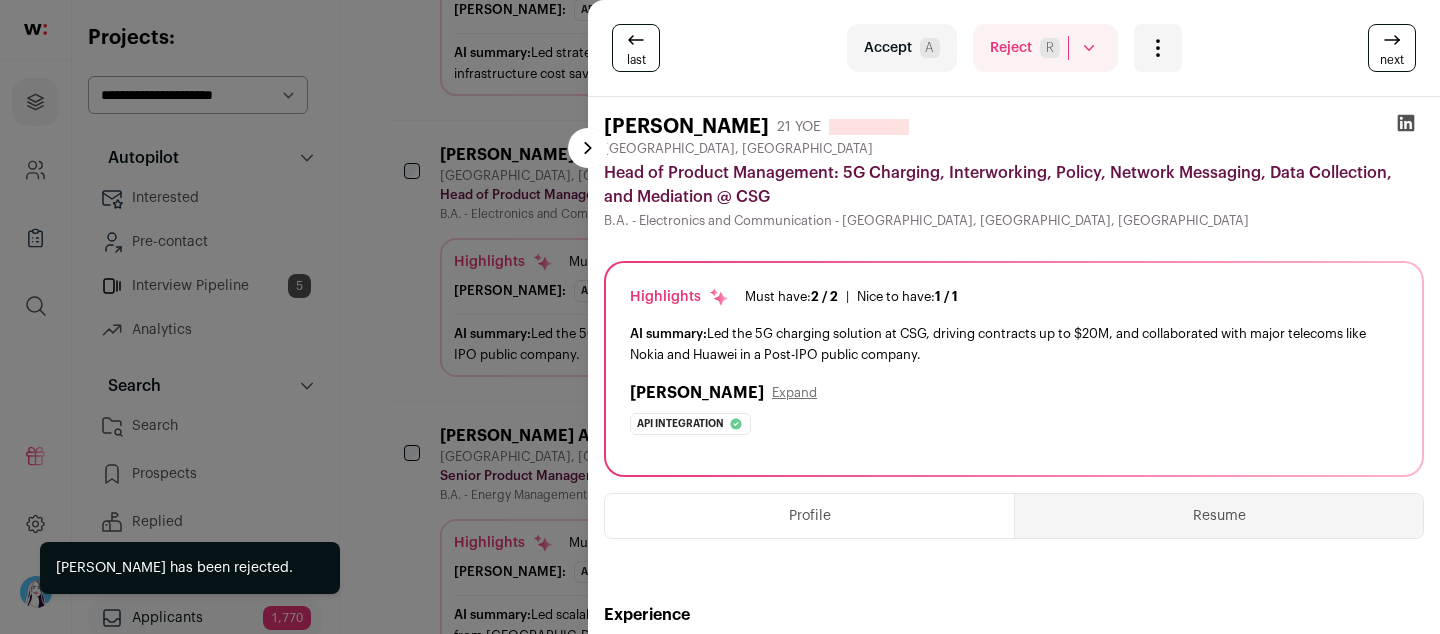 click on "Head of Product Management: 5G Charging, Interworking, Policy, Network Messaging, Data Collection, and Mediation @ CSG" at bounding box center [1014, 185] 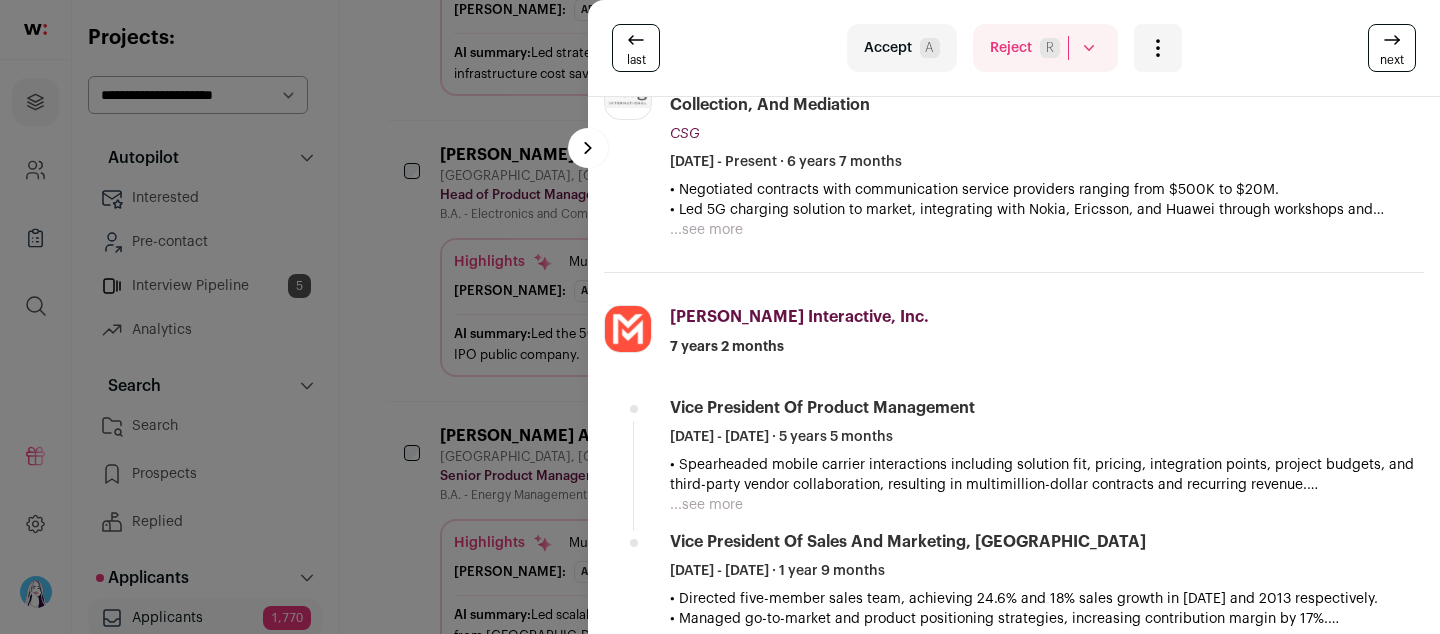 scroll, scrollTop: 470, scrollLeft: 0, axis: vertical 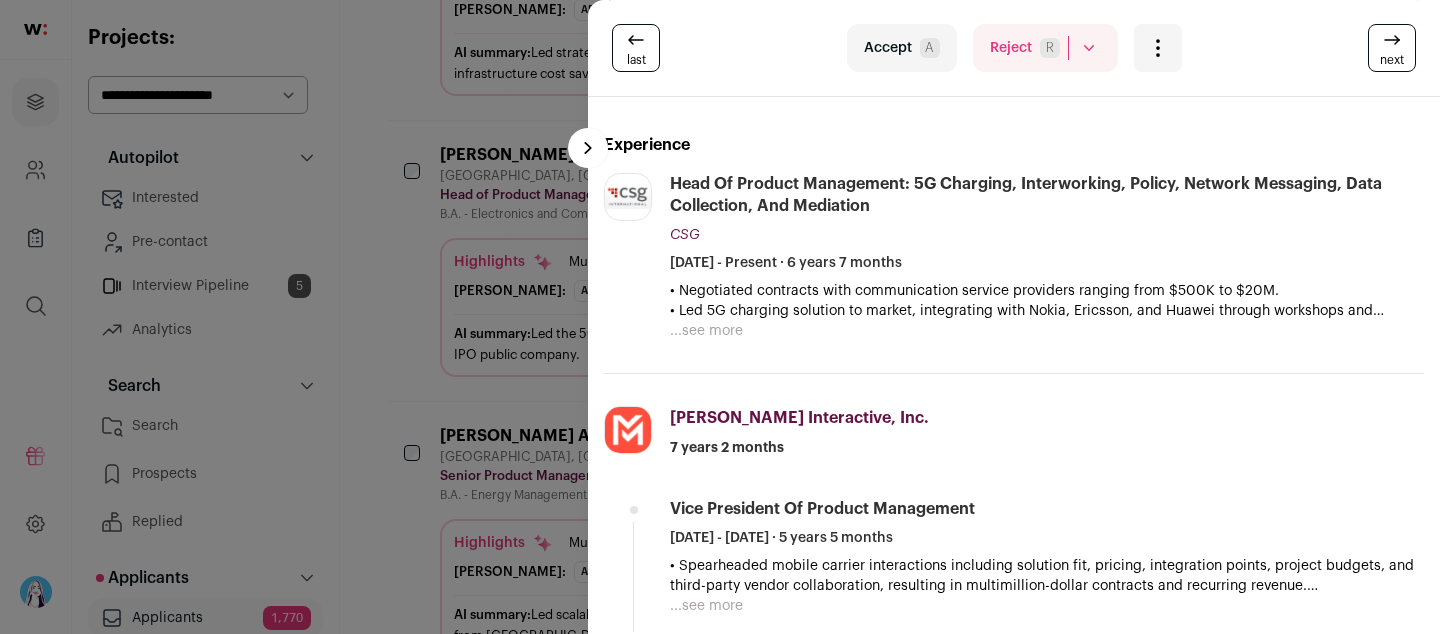 click on "...see more" at bounding box center [706, 331] 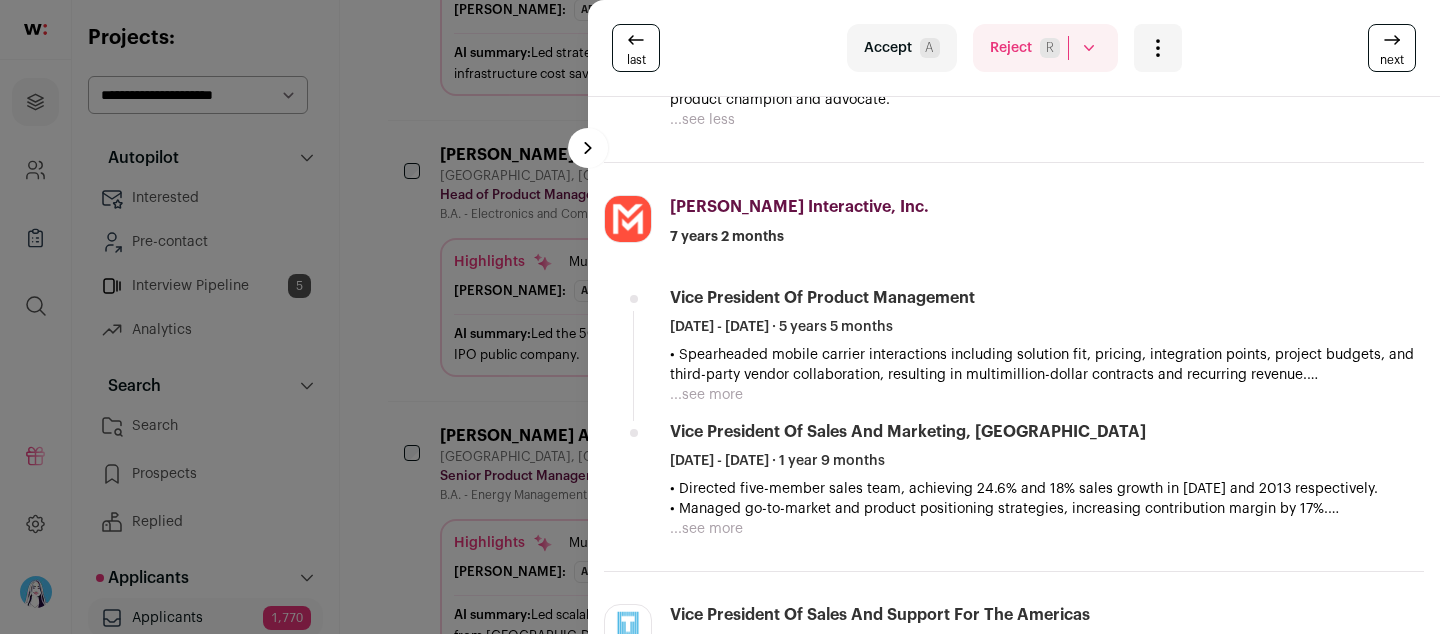 scroll, scrollTop: 902, scrollLeft: 0, axis: vertical 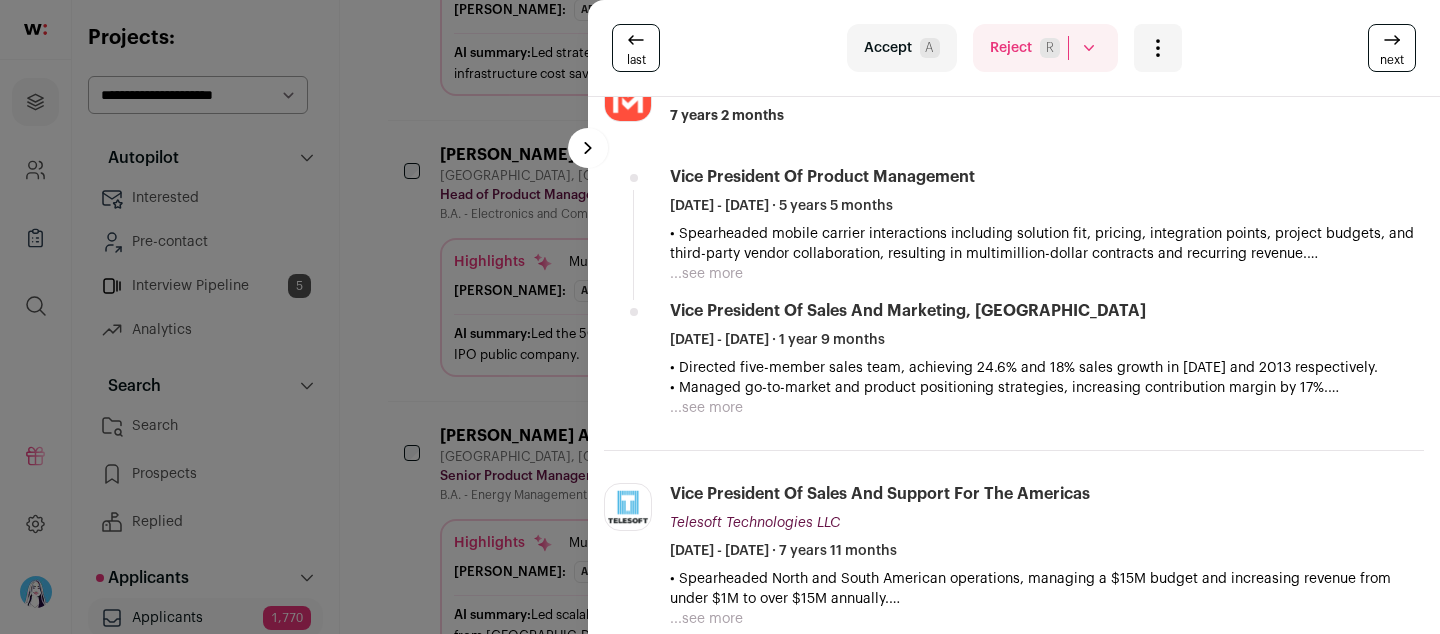 click on "...see more" at bounding box center [706, 274] 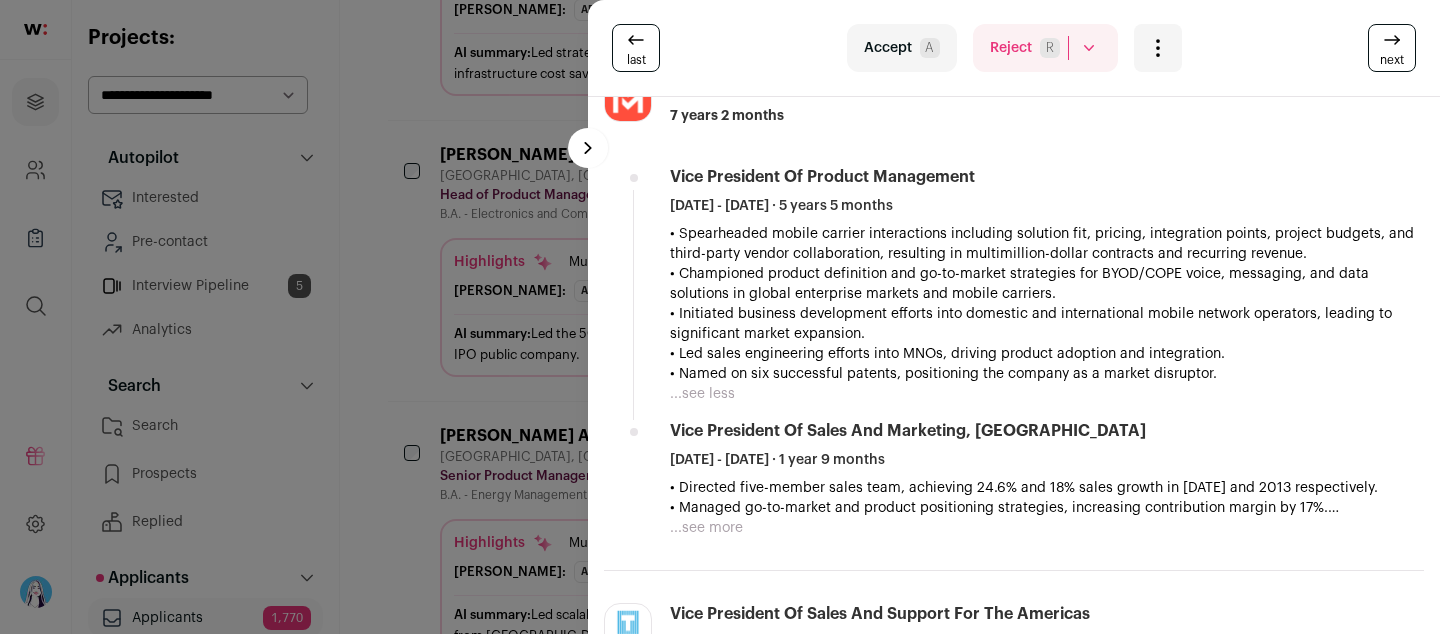 scroll, scrollTop: 0, scrollLeft: 0, axis: both 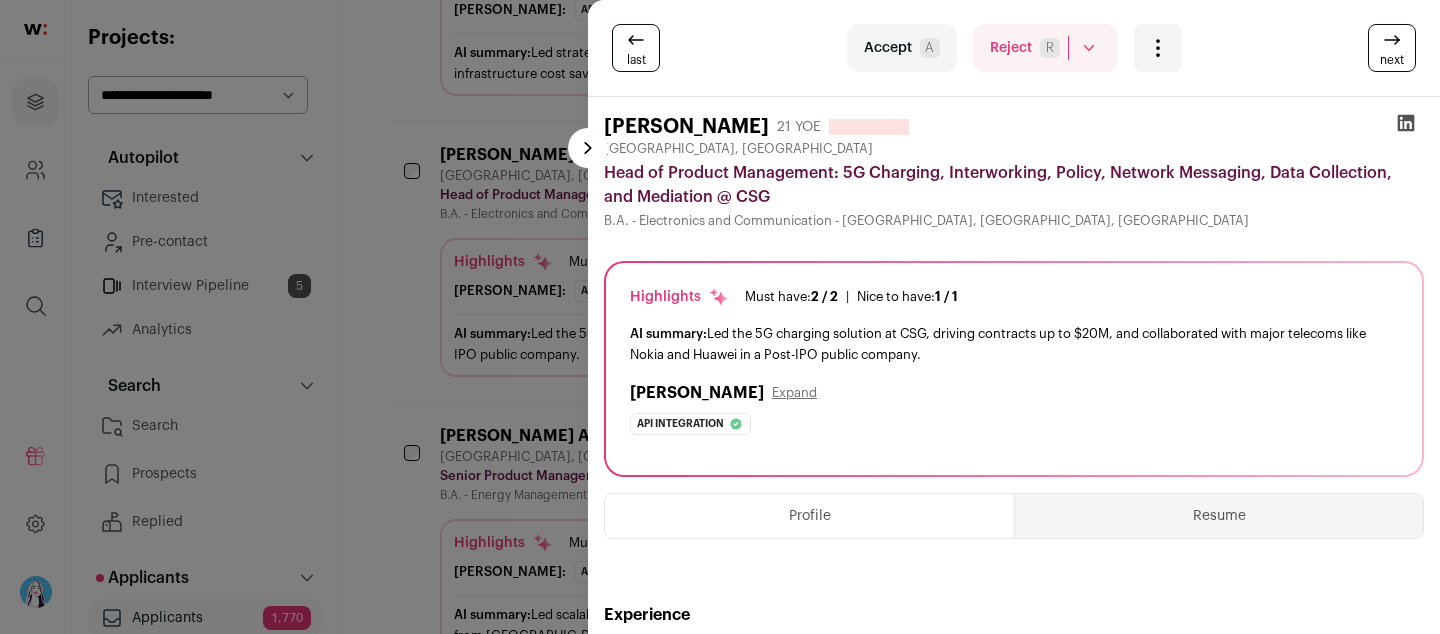 click on "[PERSON_NAME]
21 YOE
[GEOGRAPHIC_DATA], [GEOGRAPHIC_DATA]
Head of Product Management: 5G Charging, Interworking, Policy, Network Messaging, Data Collection, and Mediation @ CSG
B.A. - Electronics and Communication - [GEOGRAPHIC_DATA], [GEOGRAPHIC_DATA], [GEOGRAPHIC_DATA]
Highlights
Must have:
2 / 2
|" at bounding box center (1014, 978) 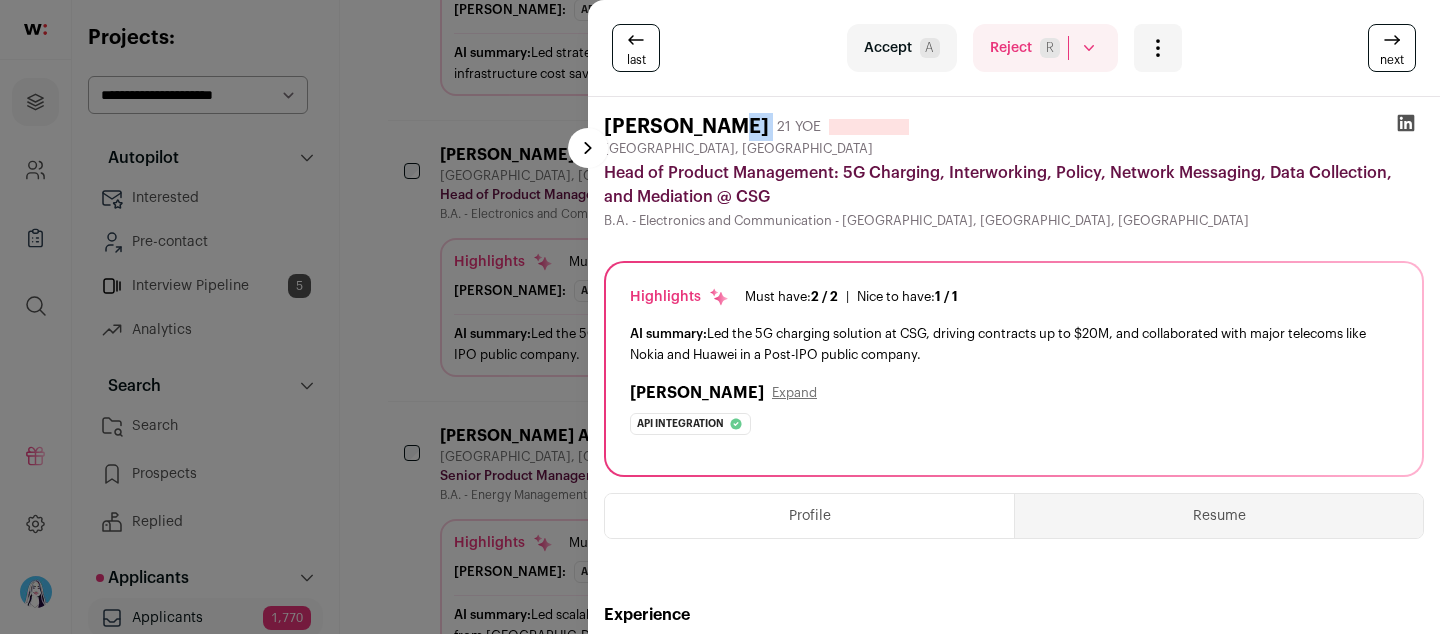 click on "[PERSON_NAME]
21 YOE
[GEOGRAPHIC_DATA], [GEOGRAPHIC_DATA]
Head of Product Management: 5G Charging, Interworking, Policy, Network Messaging, Data Collection, and Mediation @ CSG
B.A. - Electronics and Communication - [GEOGRAPHIC_DATA], [GEOGRAPHIC_DATA], [GEOGRAPHIC_DATA]
Highlights
Must have:
2 / 2
|" at bounding box center [1014, 978] 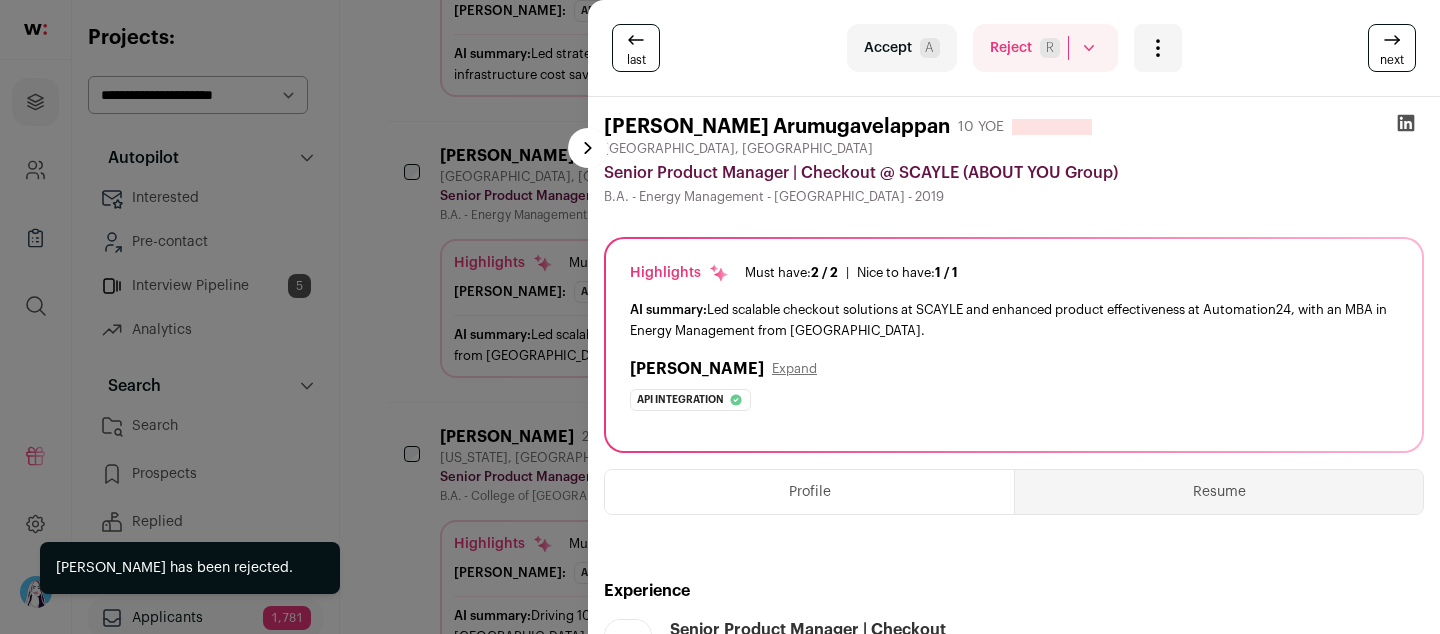 scroll, scrollTop: 1075, scrollLeft: 0, axis: vertical 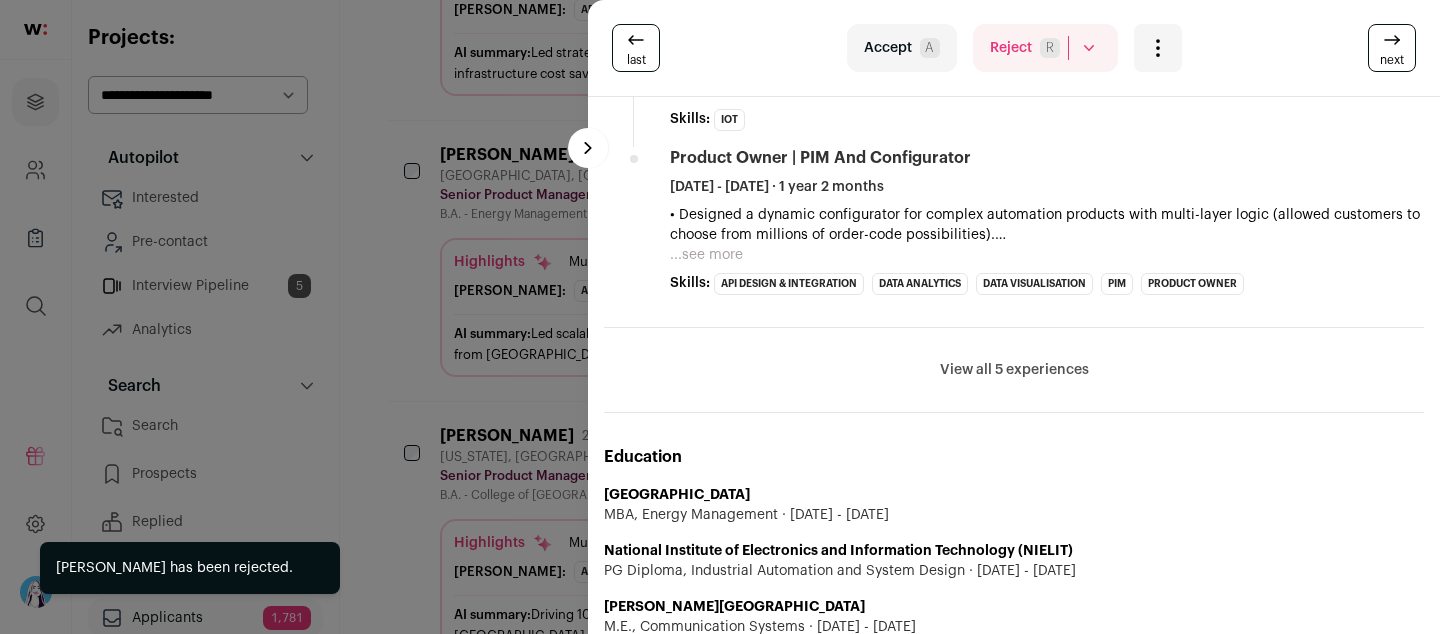 click on "View all 5 experiences
View less" at bounding box center (1014, 370) 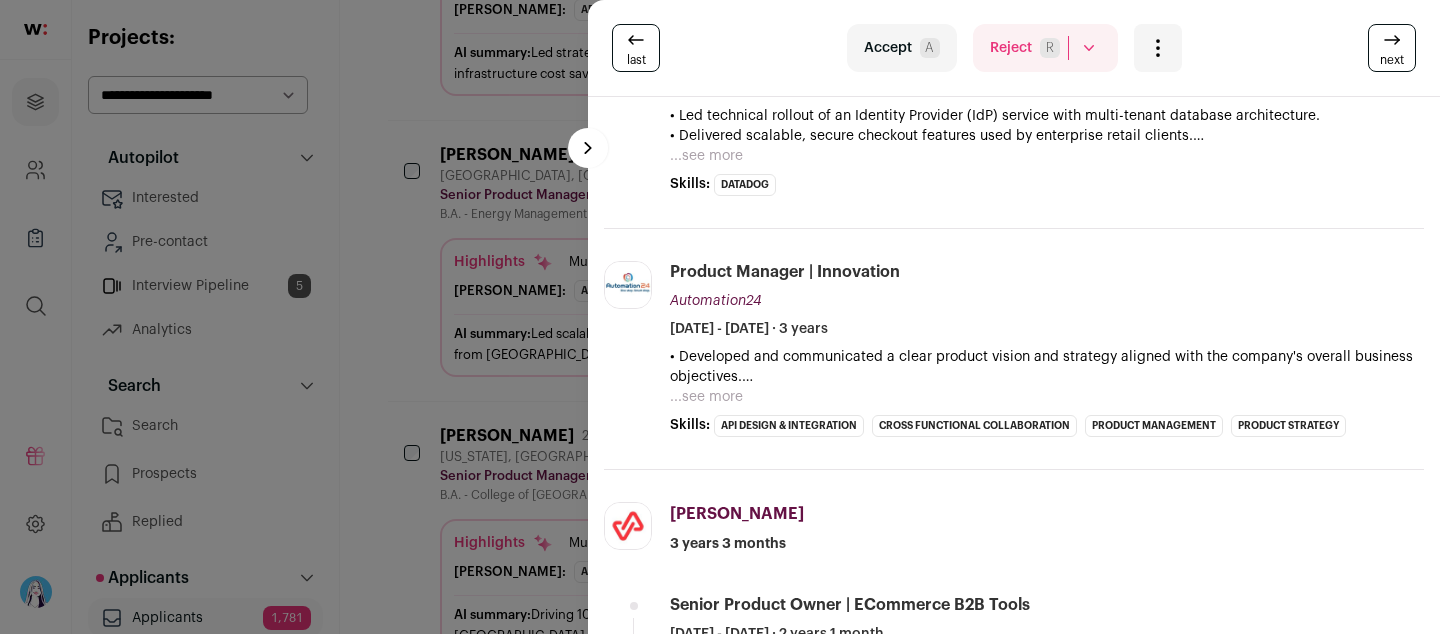 scroll, scrollTop: 442, scrollLeft: 0, axis: vertical 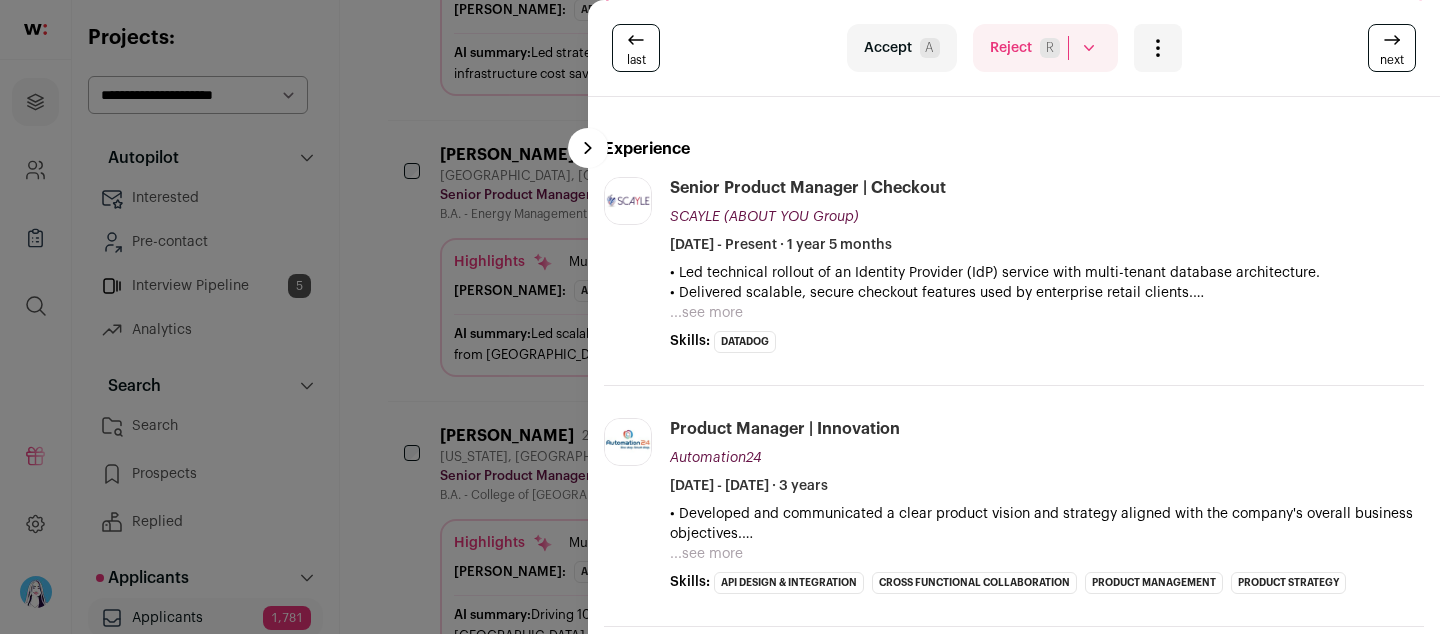 click on "...see more" at bounding box center (706, 313) 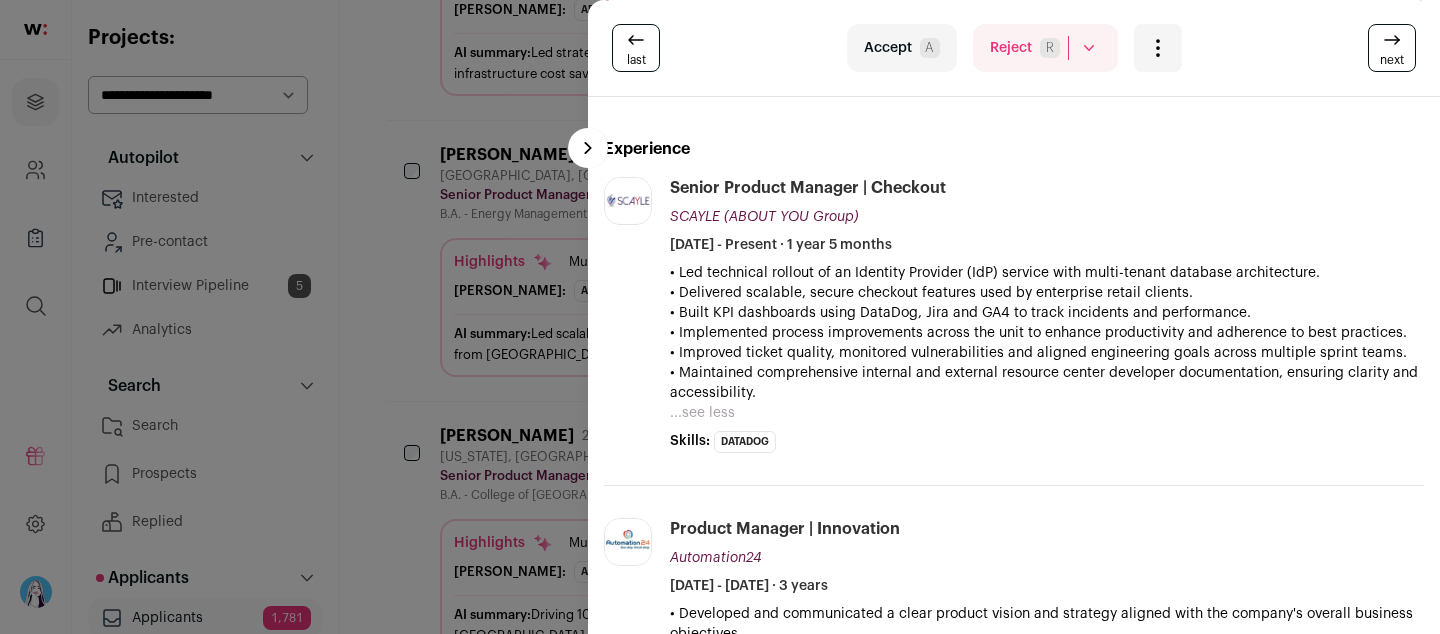 drag, startPoint x: 709, startPoint y: 267, endPoint x: 932, endPoint y: 385, distance: 252.29546 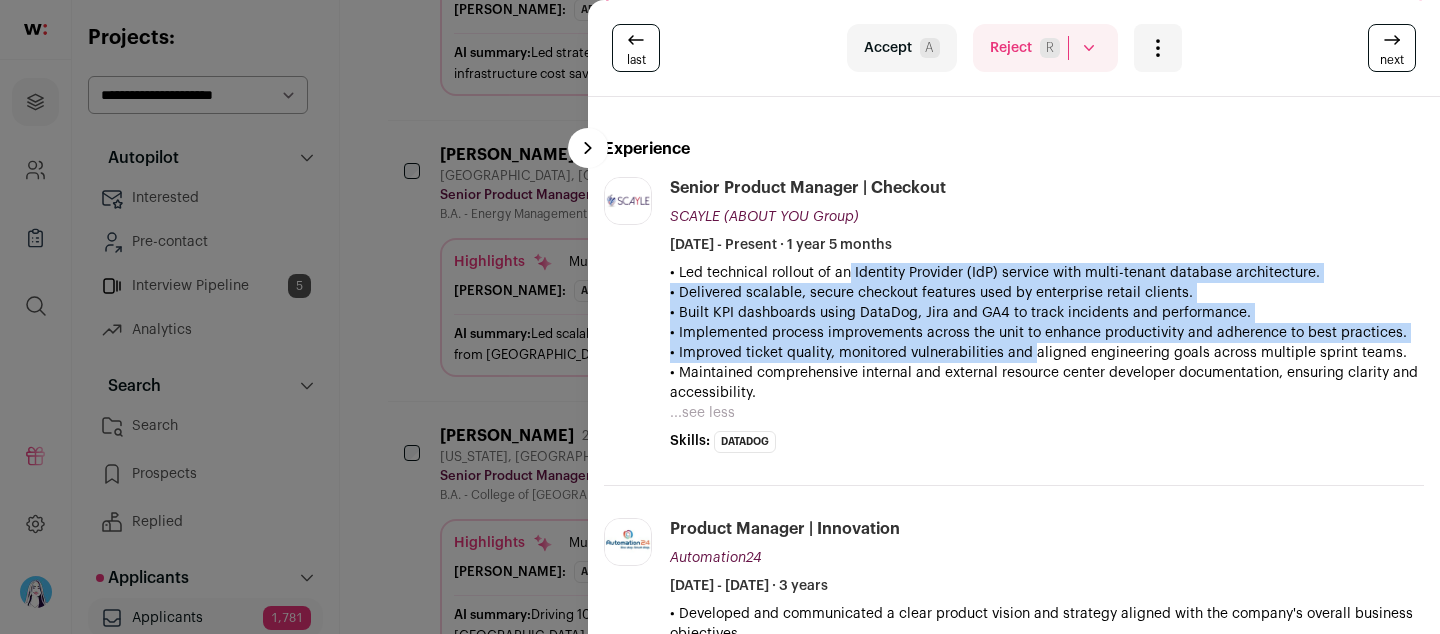 drag, startPoint x: 831, startPoint y: 266, endPoint x: 1040, endPoint y: 347, distance: 224.14728 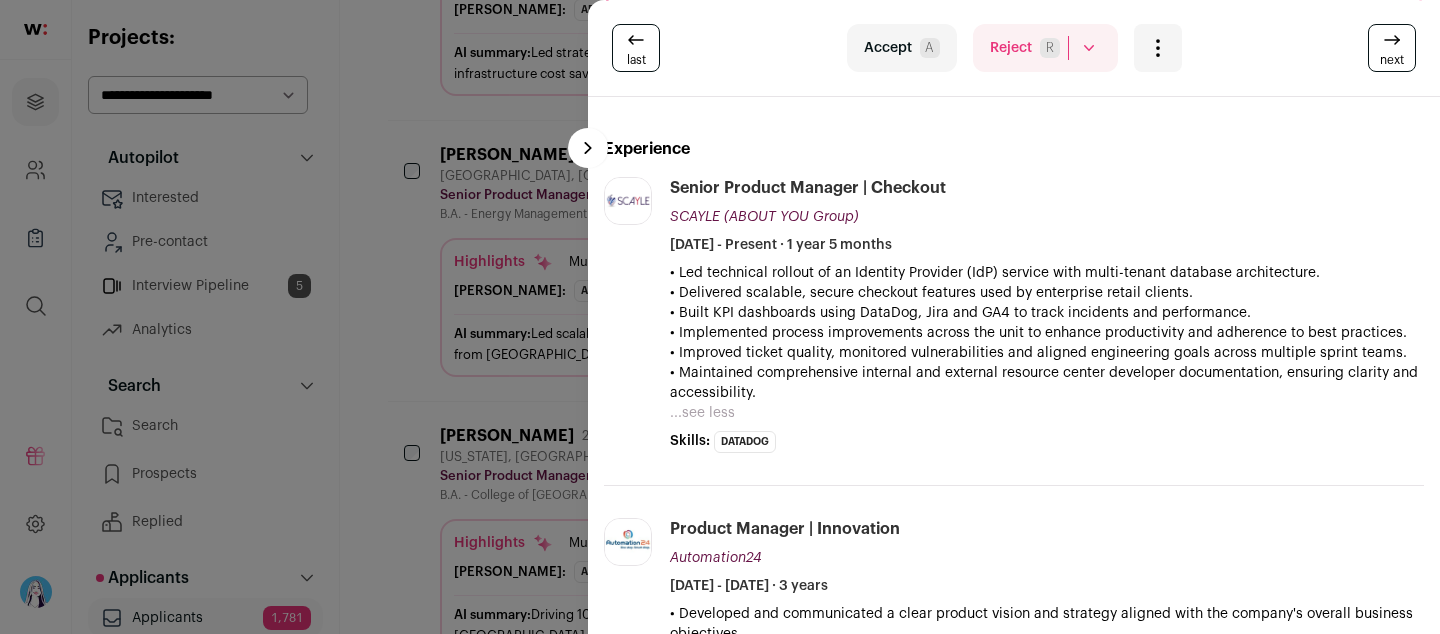 click on "• Improved ticket quality, monitored vulnerabilities and aligned engineering goals across multiple sprint teams." at bounding box center [1047, 353] 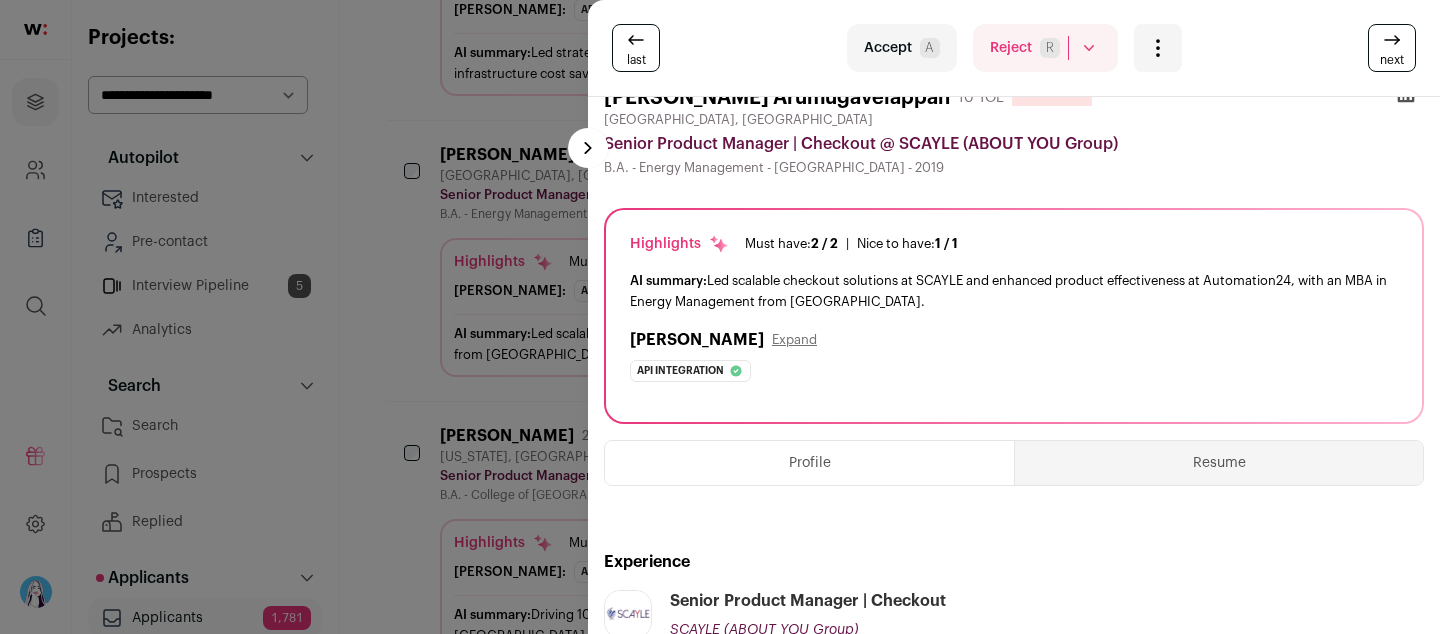 scroll, scrollTop: 0, scrollLeft: 0, axis: both 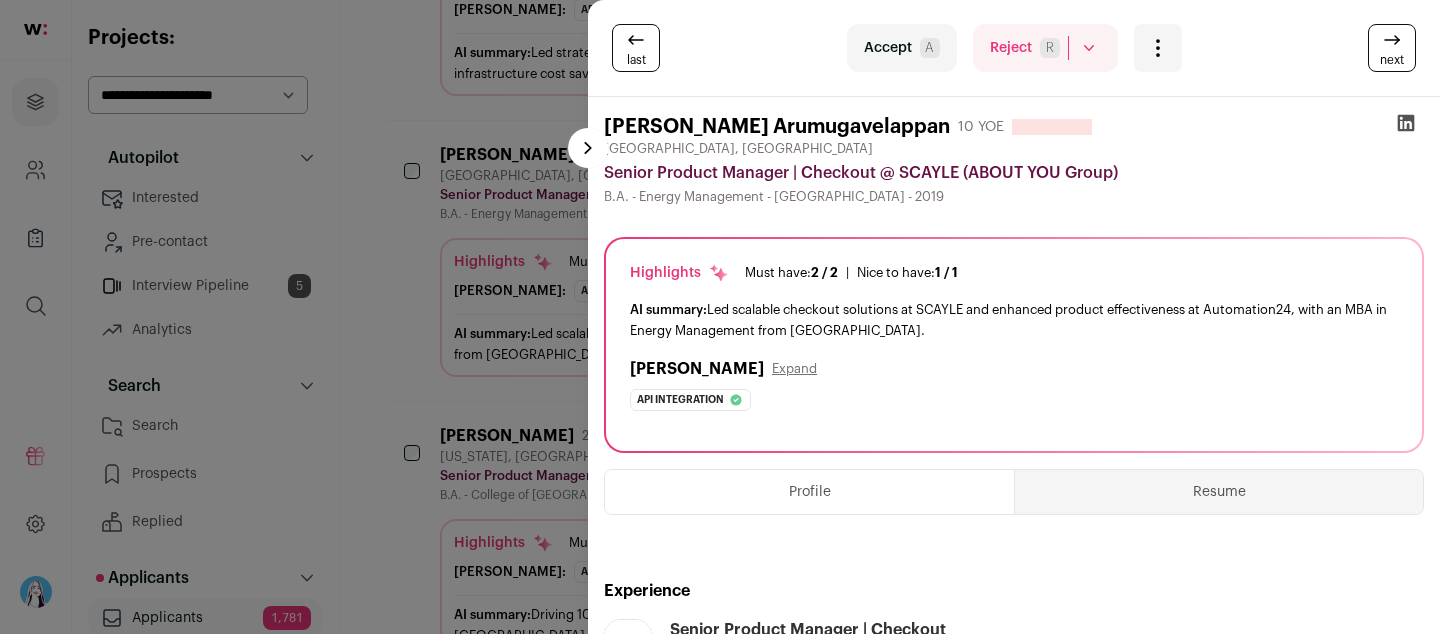 click on "R" at bounding box center (1050, 48) 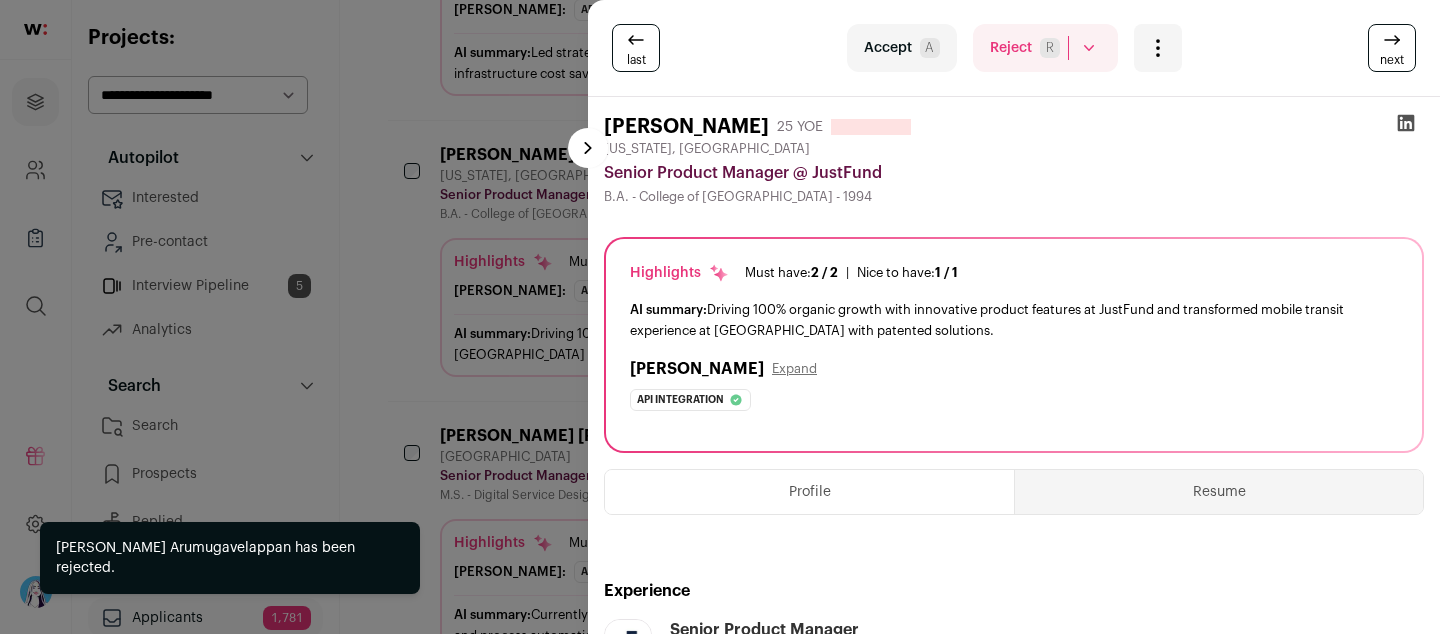 scroll, scrollTop: 1075, scrollLeft: 0, axis: vertical 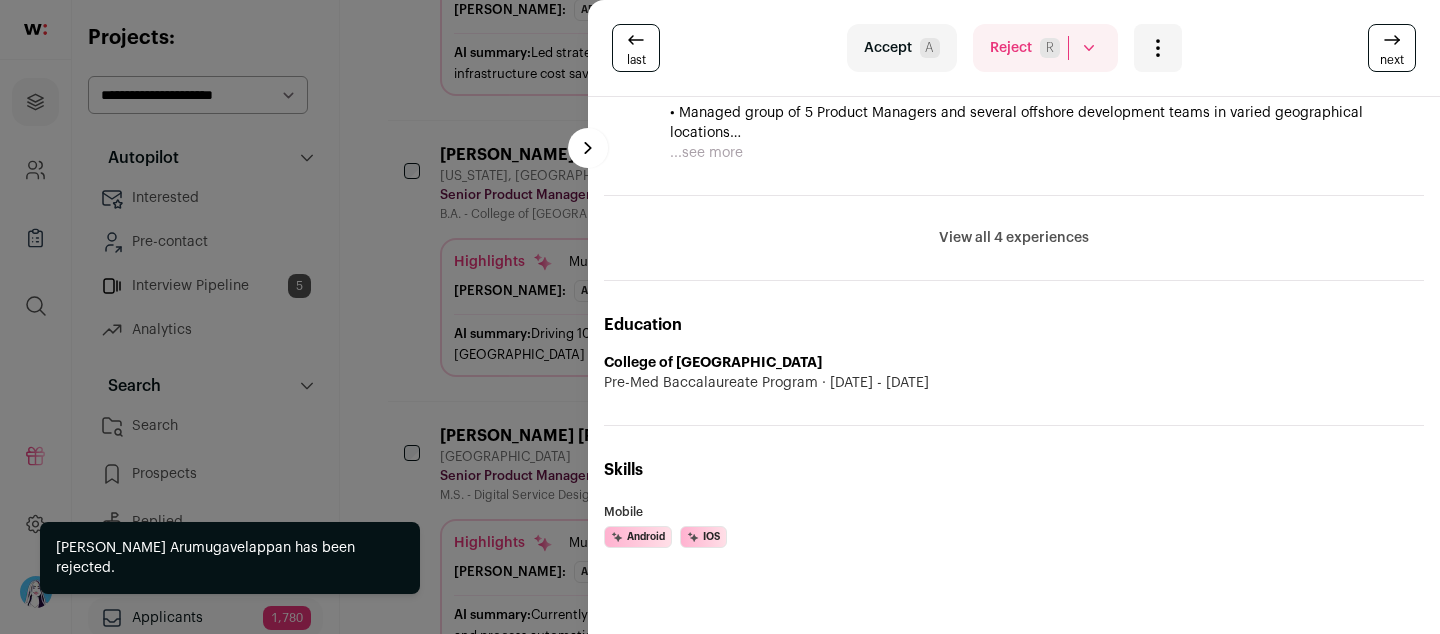 click on "View all 4 experiences" at bounding box center [1014, 238] 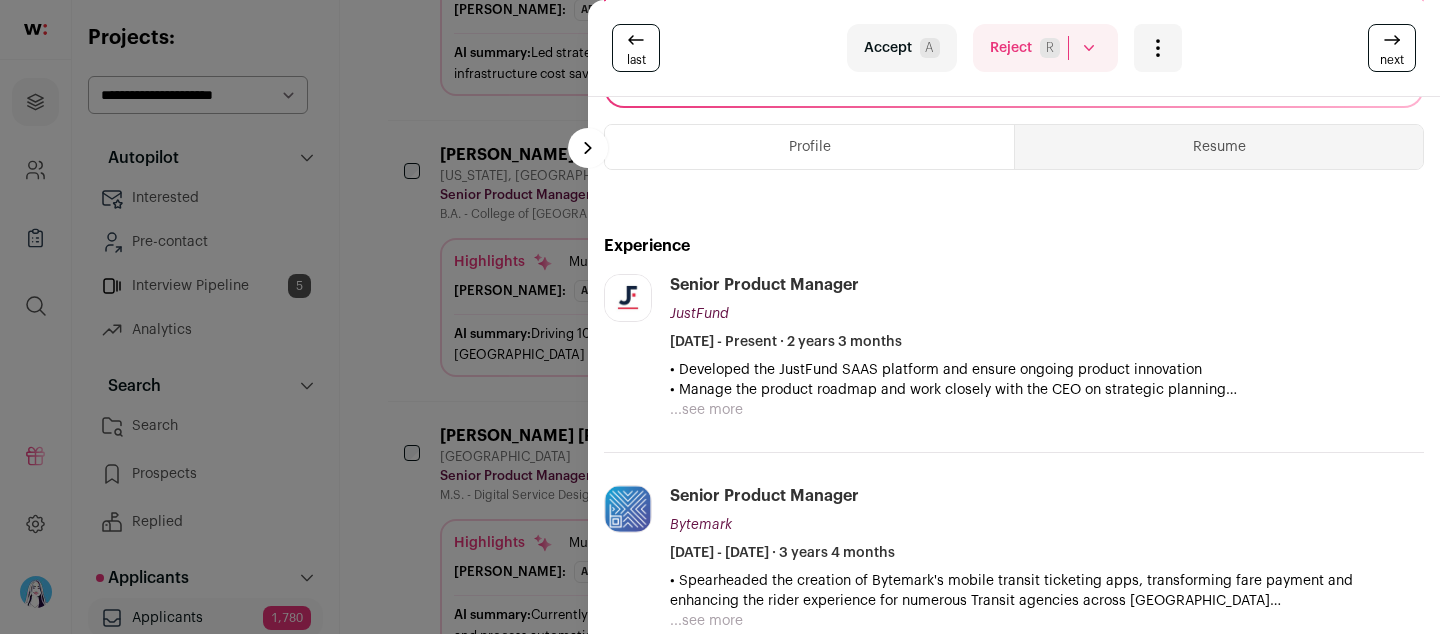 scroll, scrollTop: 379, scrollLeft: 0, axis: vertical 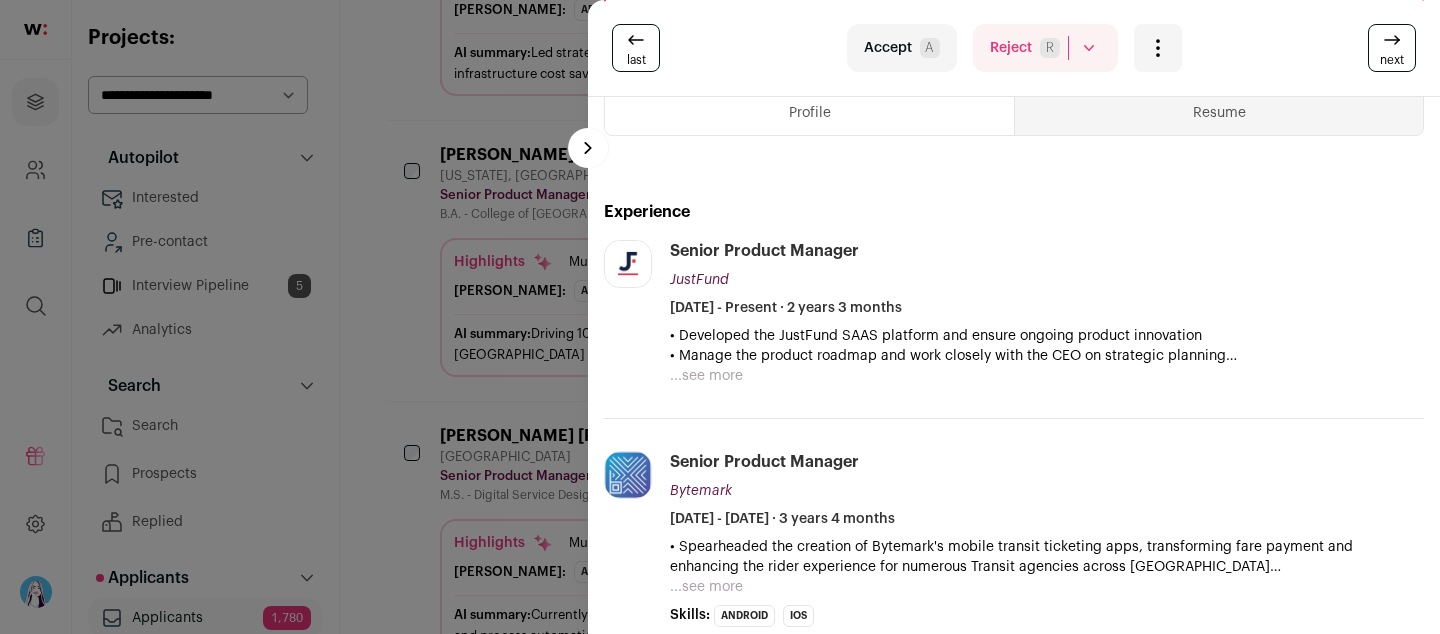click on "...see more" at bounding box center (706, 376) 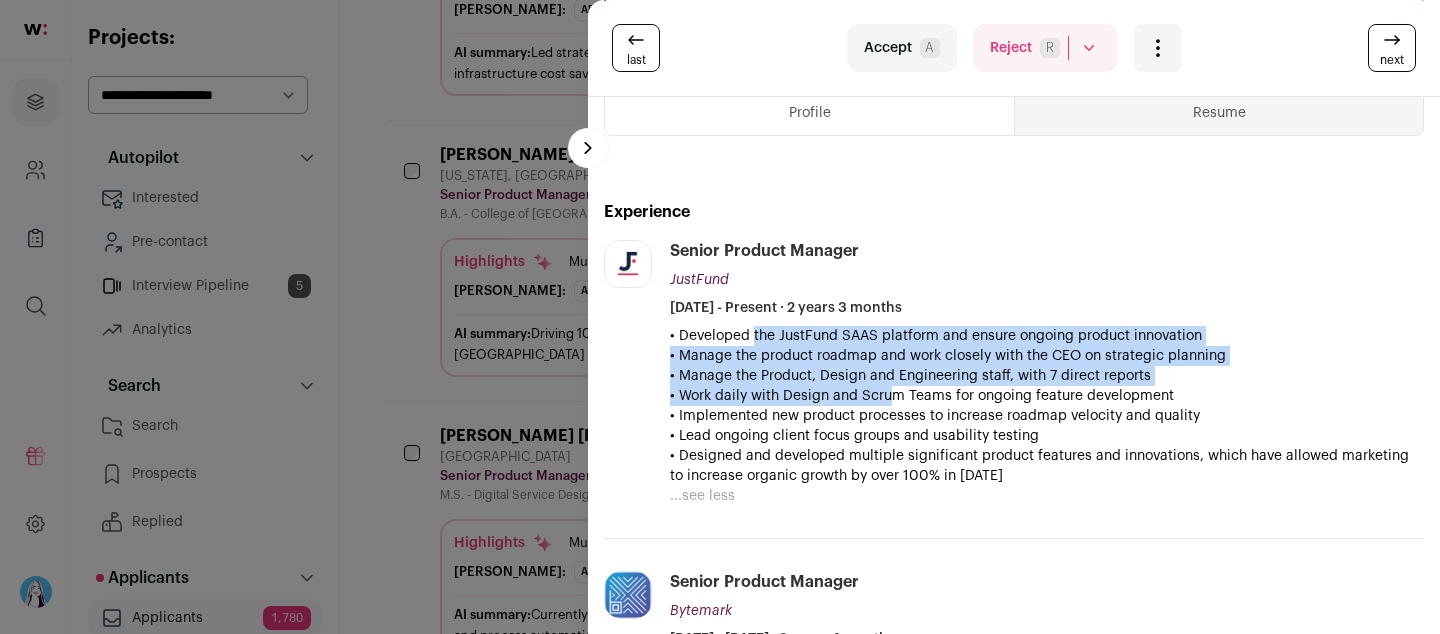 drag, startPoint x: 739, startPoint y: 341, endPoint x: 938, endPoint y: 435, distance: 220.08408 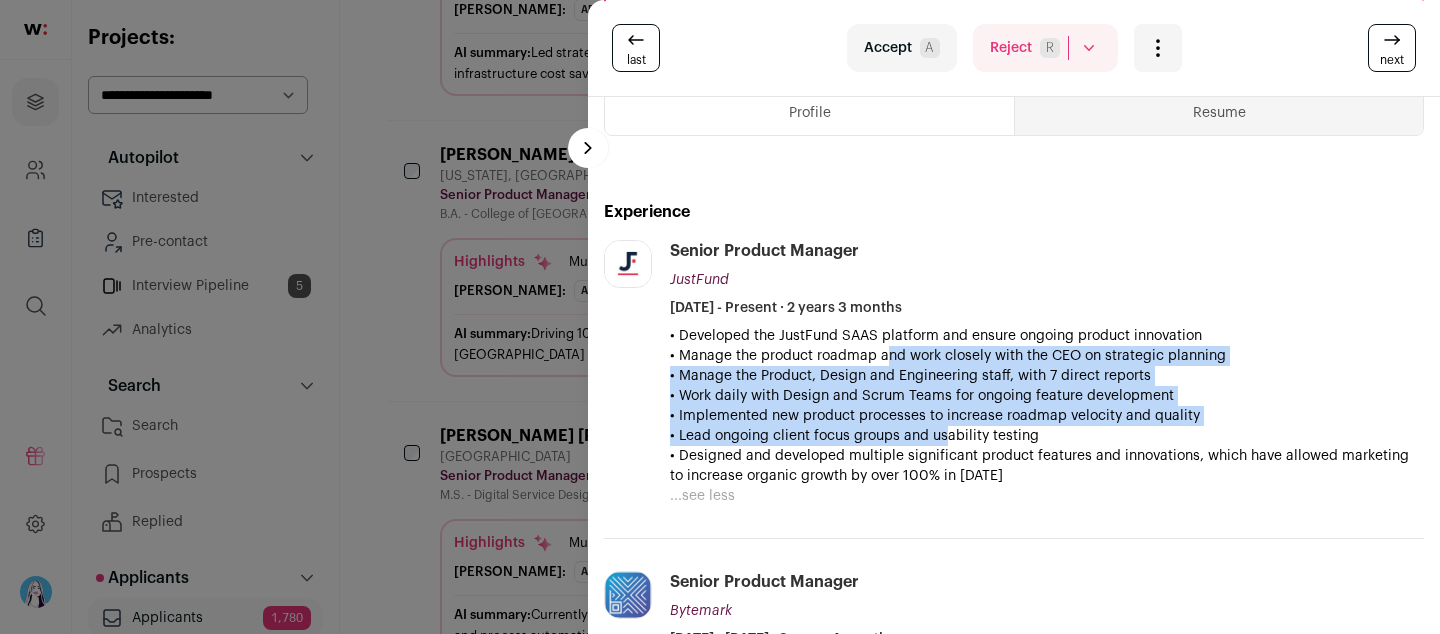 drag, startPoint x: 934, startPoint y: 419, endPoint x: 875, endPoint y: 350, distance: 90.78546 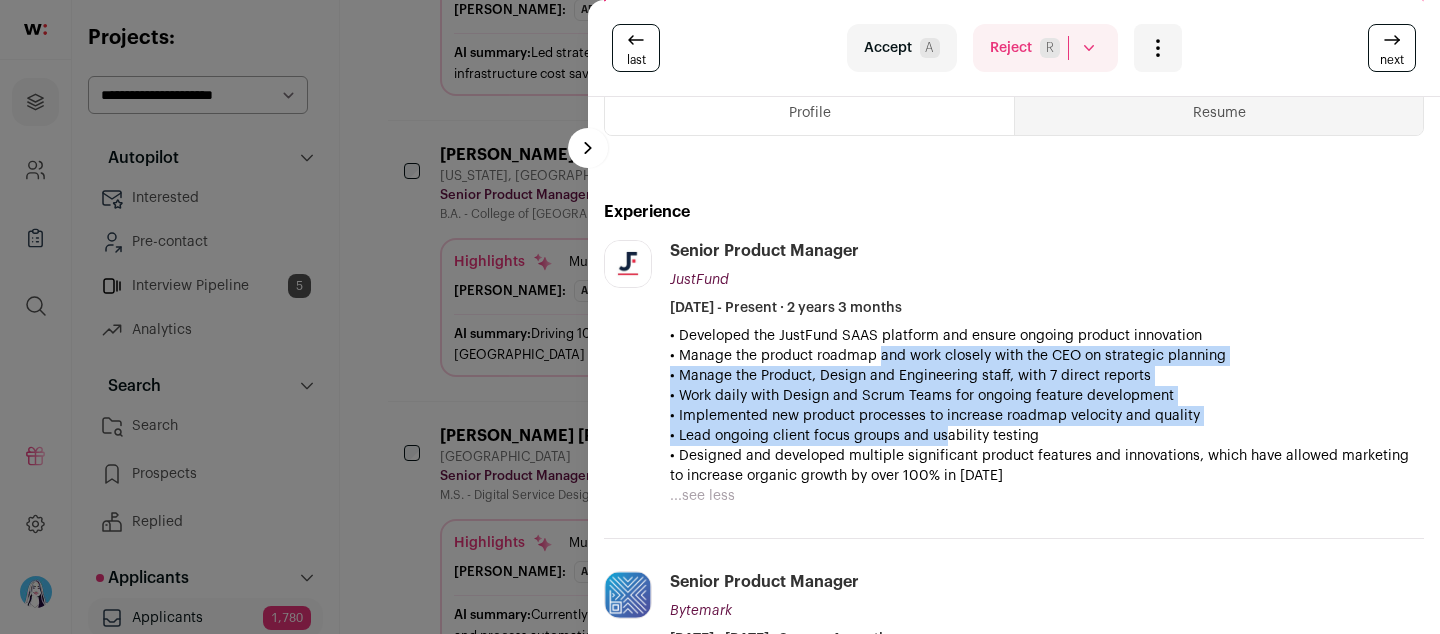 click on "• Manage the product roadmap and work closely with the CEO on strategic planning" at bounding box center (1047, 356) 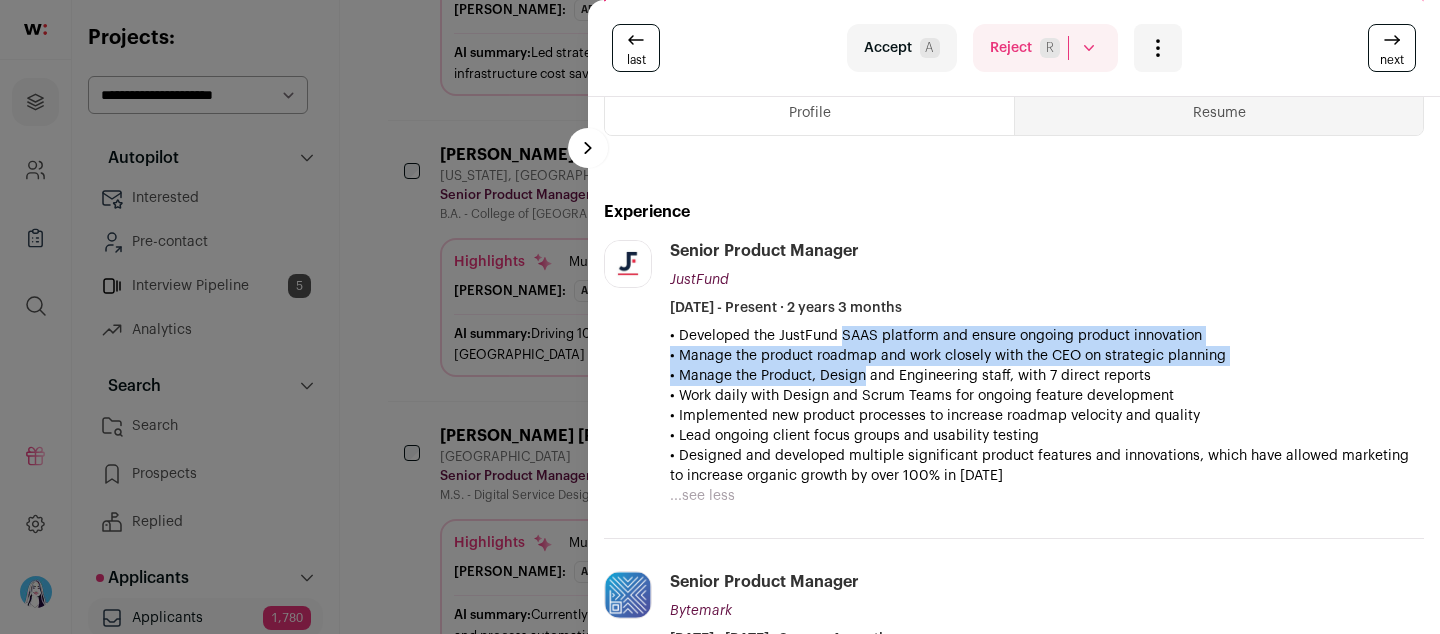 drag, startPoint x: 826, startPoint y: 335, endPoint x: 933, endPoint y: 409, distance: 130.09612 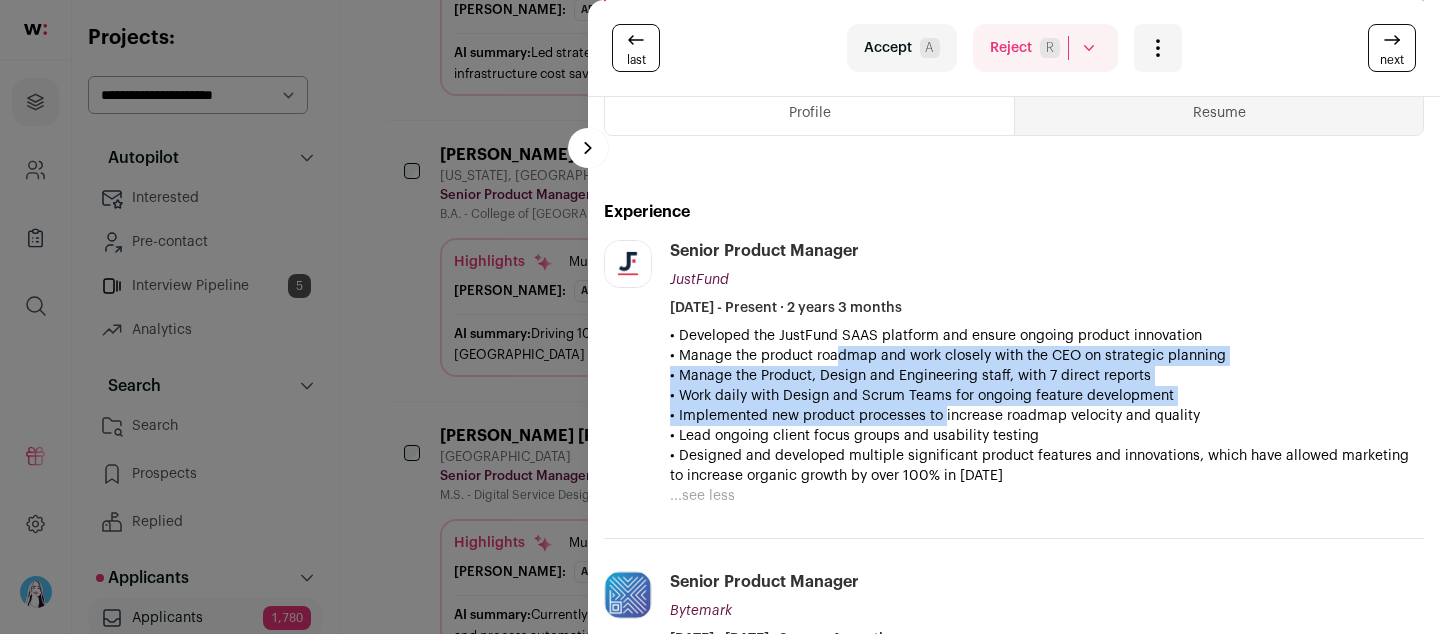 drag, startPoint x: 941, startPoint y: 412, endPoint x: 825, endPoint y: 351, distance: 131.06105 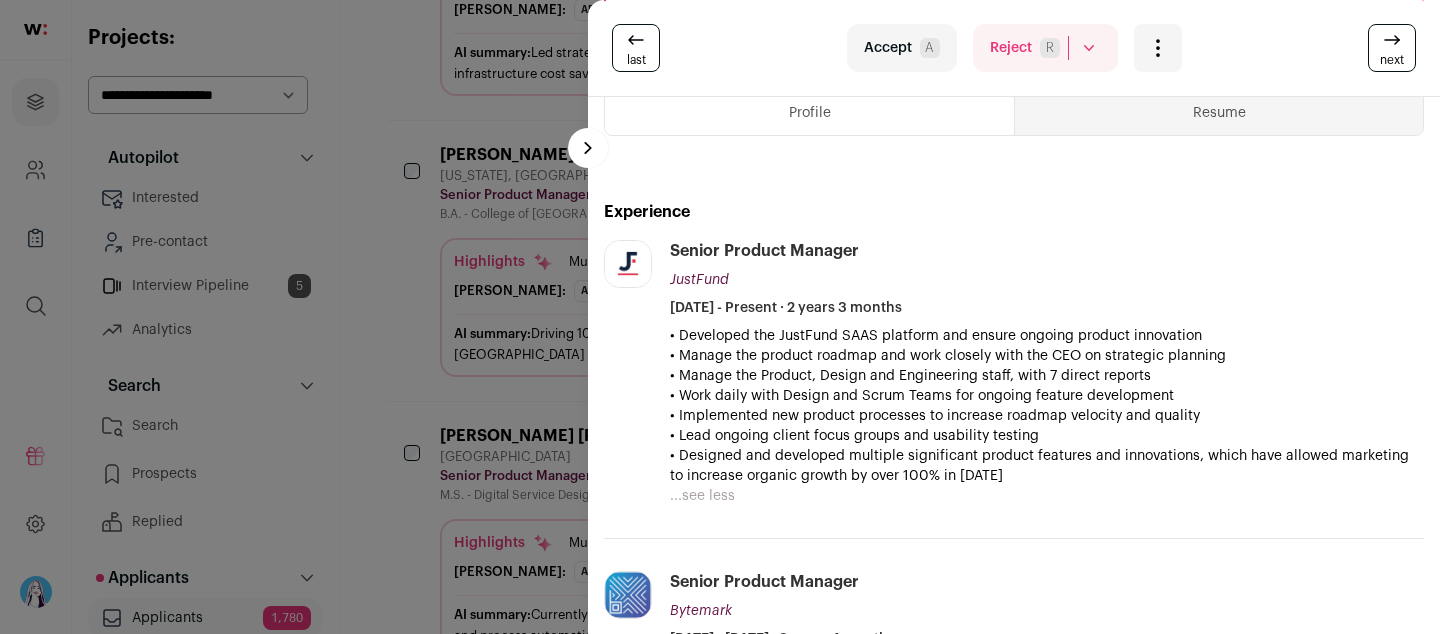 click on "• Manage the product roadmap and work closely with the CEO on strategic planning" at bounding box center (1047, 356) 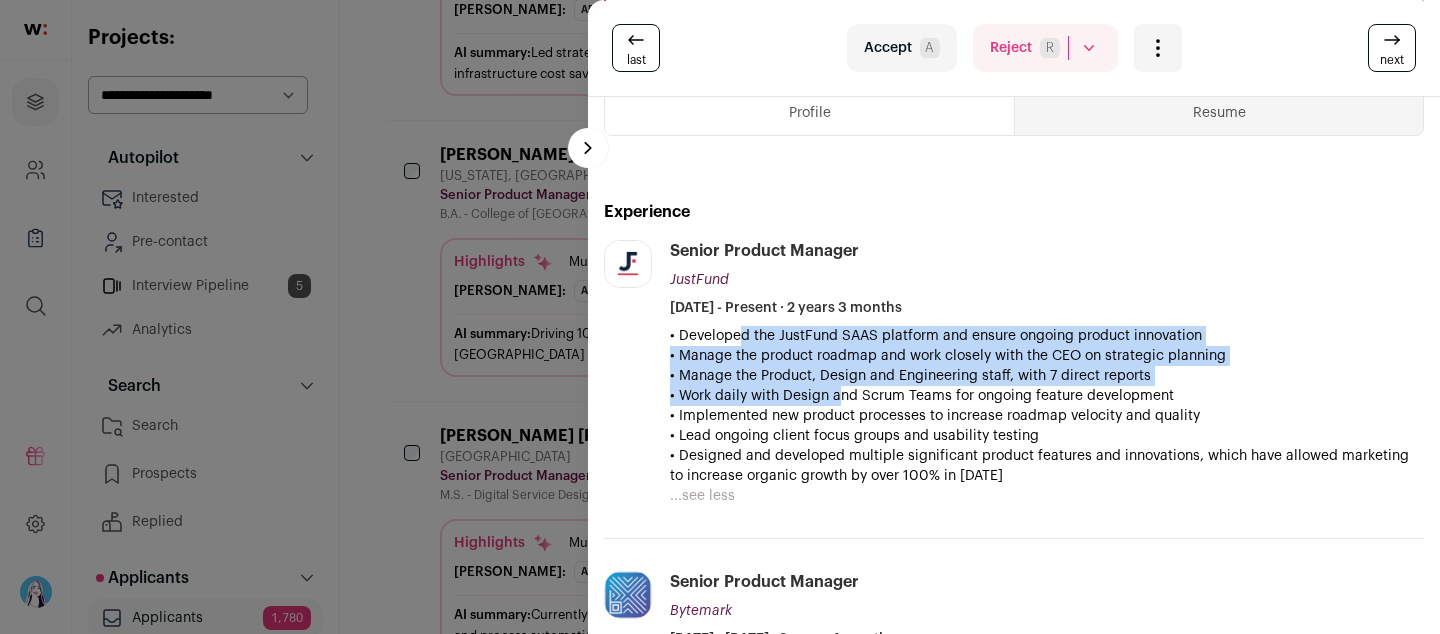 drag, startPoint x: 726, startPoint y: 343, endPoint x: 905, endPoint y: 424, distance: 196.47392 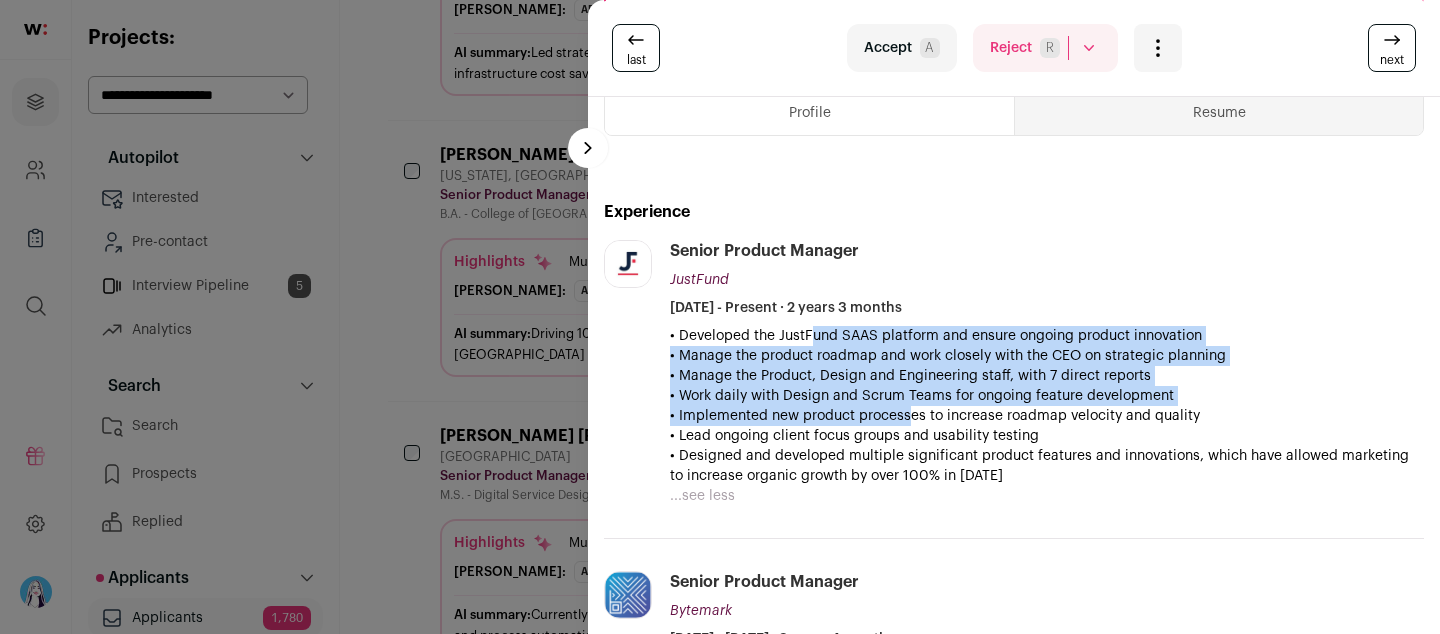 drag, startPoint x: 905, startPoint y: 424, endPoint x: 800, endPoint y: 344, distance: 132.00378 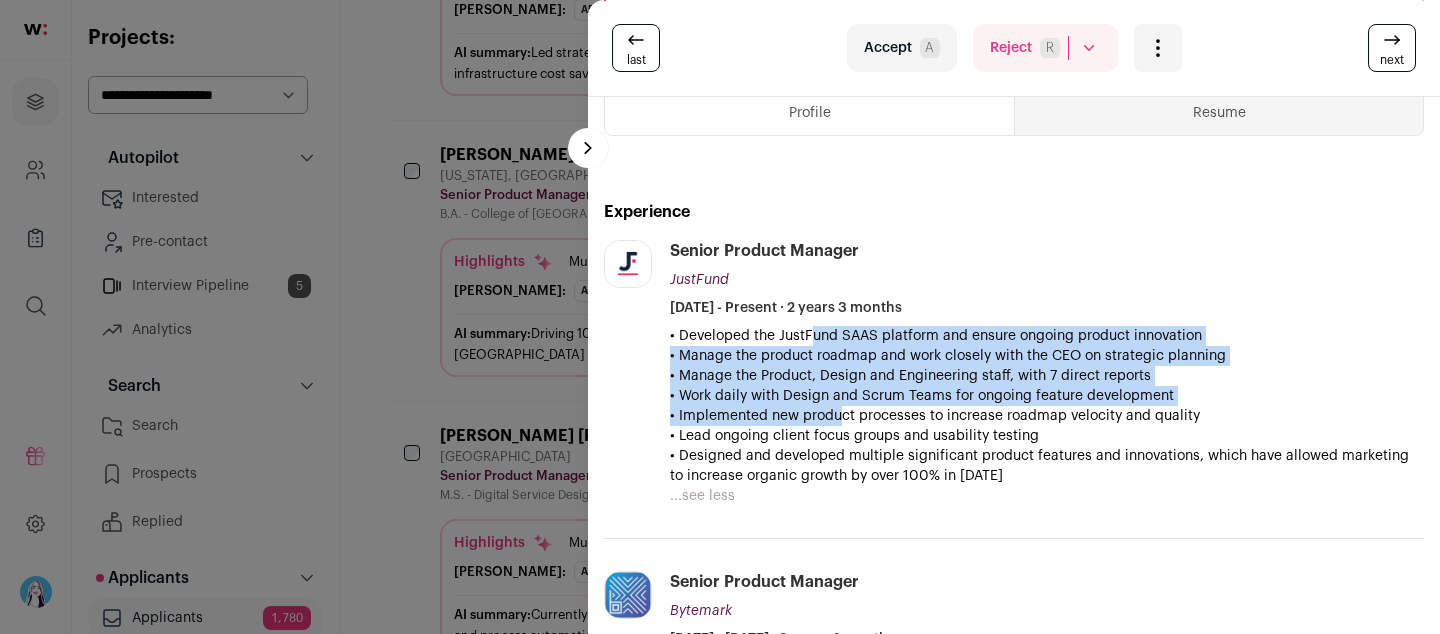 drag, startPoint x: 799, startPoint y: 352, endPoint x: 867, endPoint y: 444, distance: 114.402794 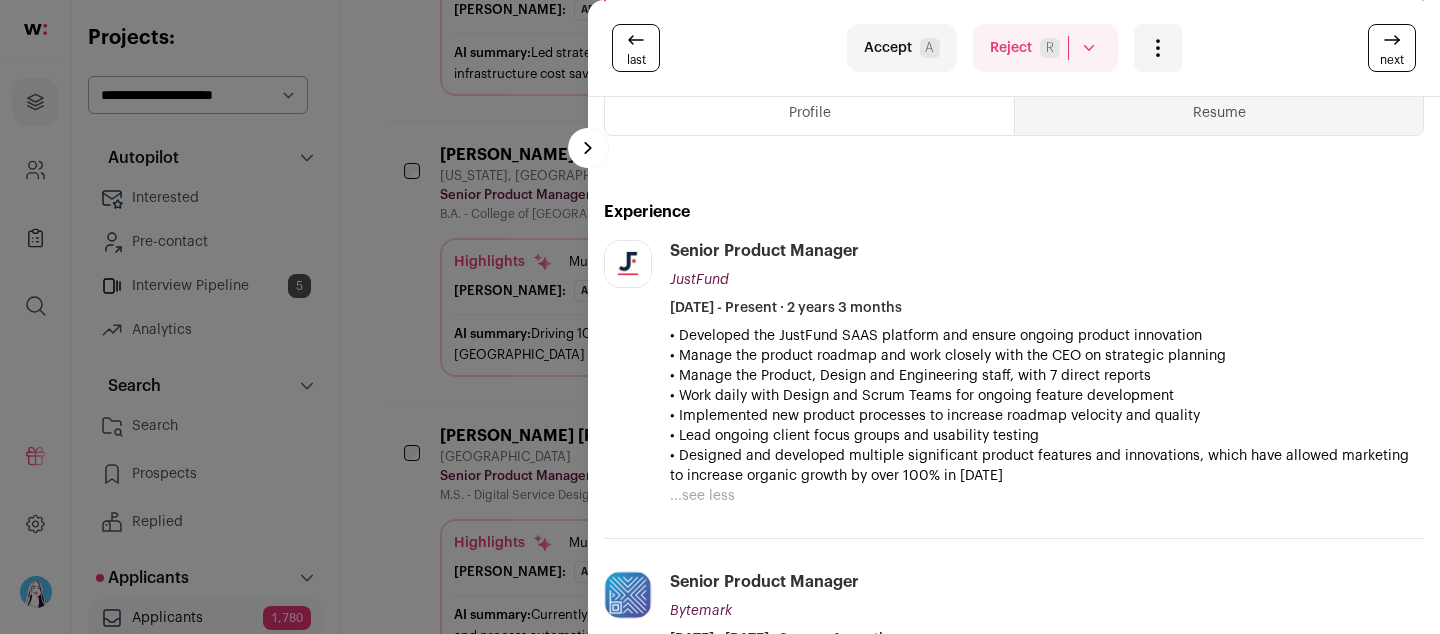 click on "• Designed and developed multiple significant product features and innovations, which have allowed marketing to increase organic growth by over 100% in [DATE]" at bounding box center [1047, 466] 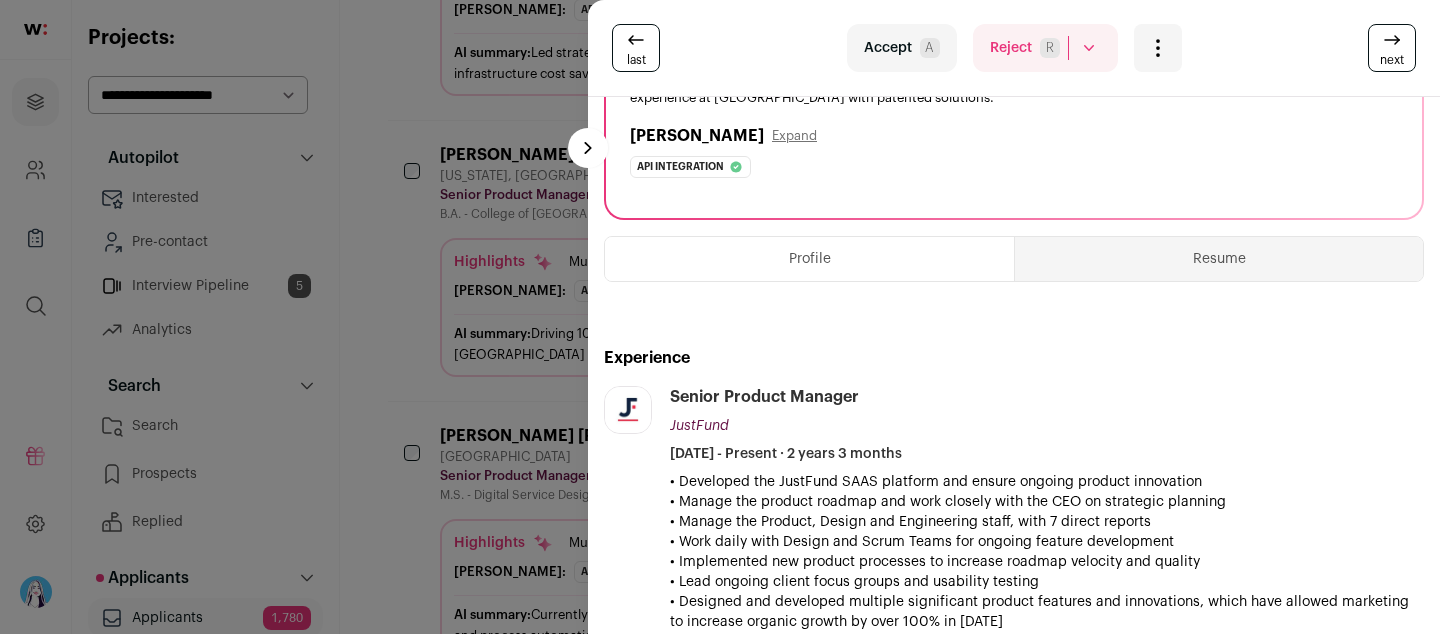 scroll, scrollTop: 0, scrollLeft: 0, axis: both 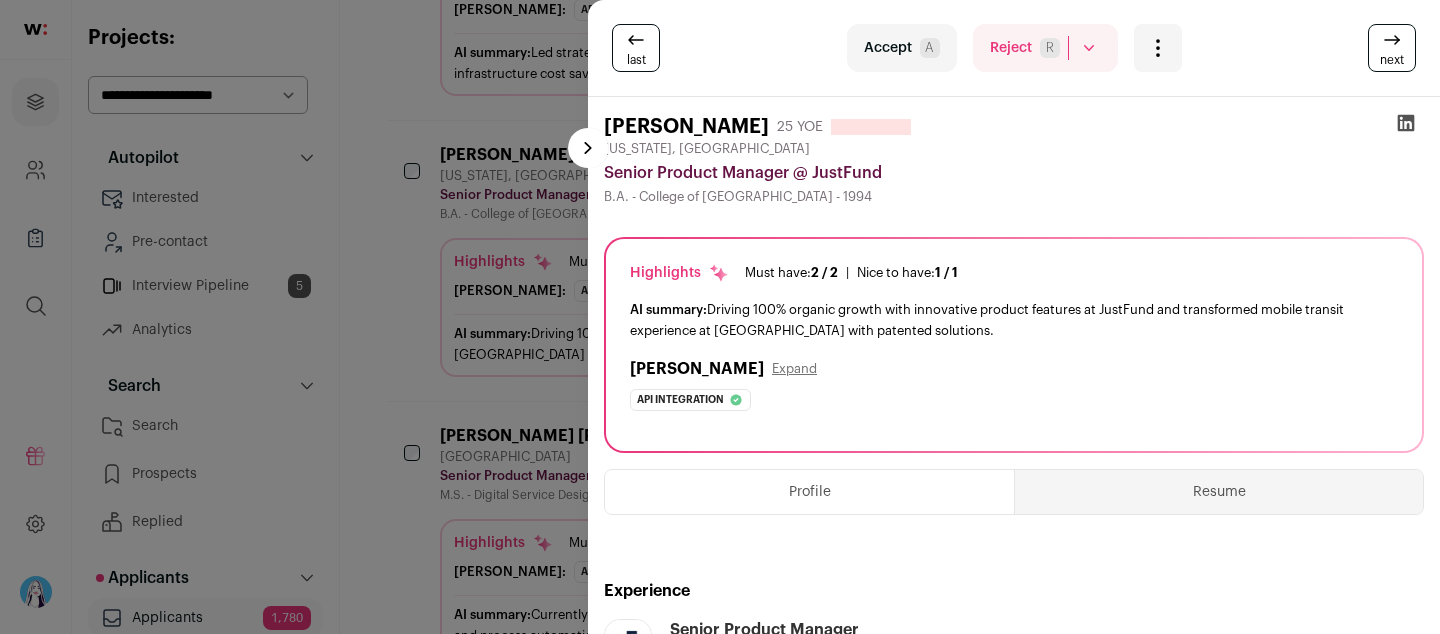 click on "[PERSON_NAME]" at bounding box center [686, 127] 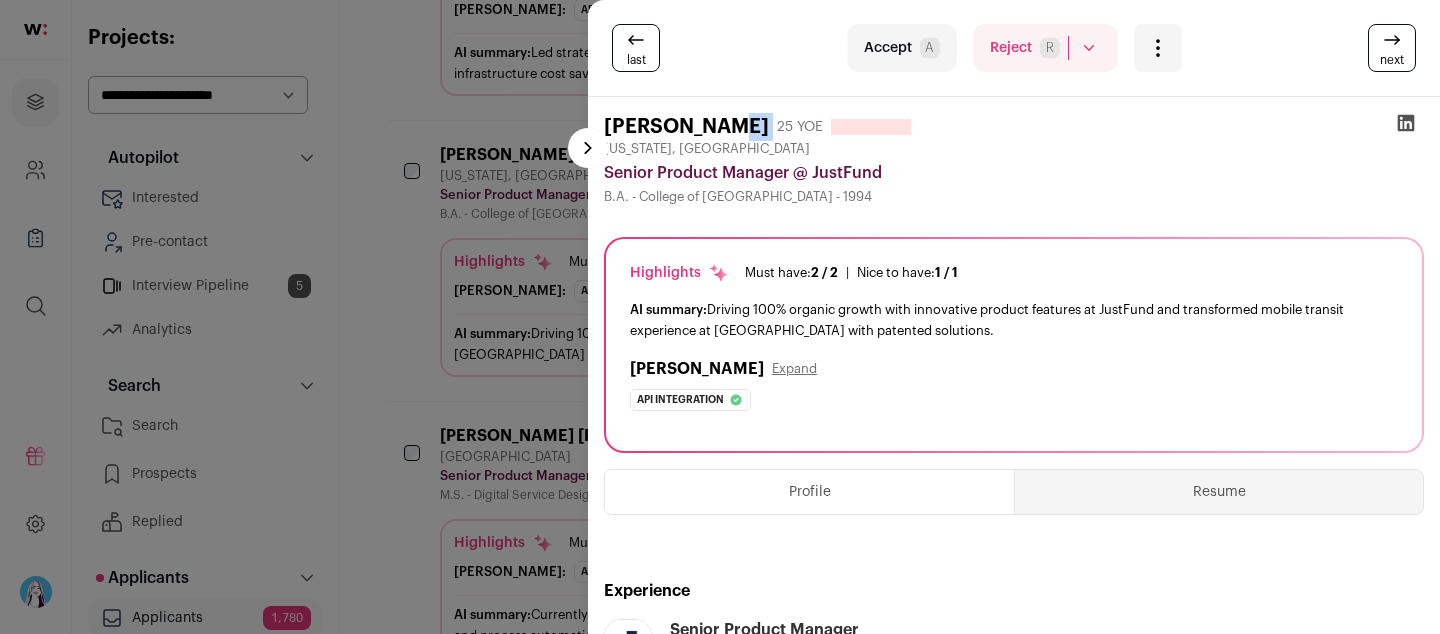 click on "[PERSON_NAME]" at bounding box center (686, 127) 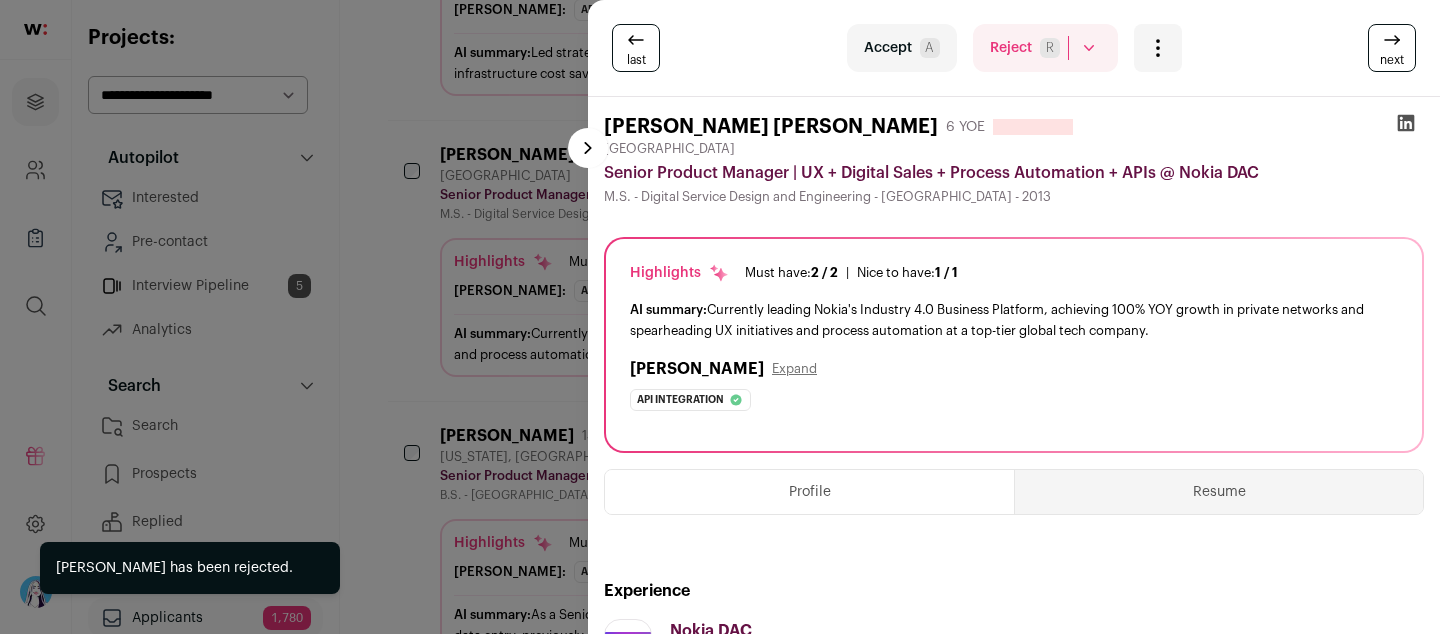scroll, scrollTop: 1075, scrollLeft: 0, axis: vertical 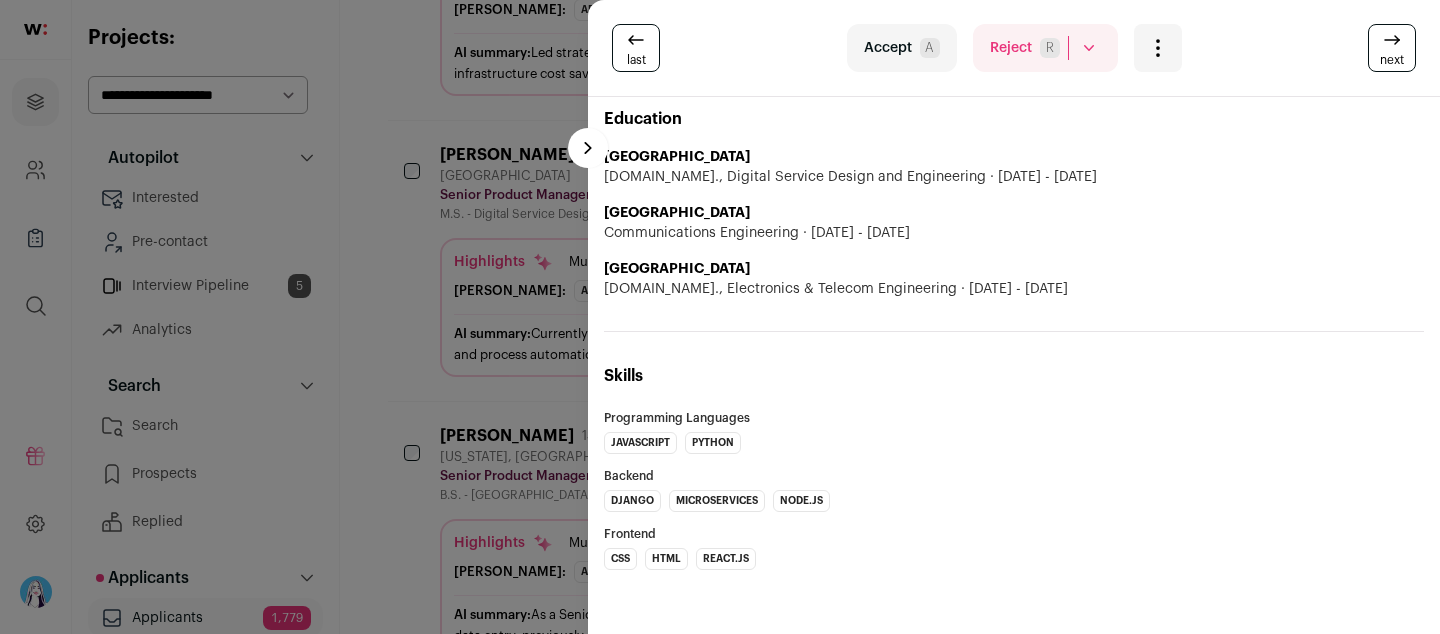 click on "Reject
R" at bounding box center (1045, 48) 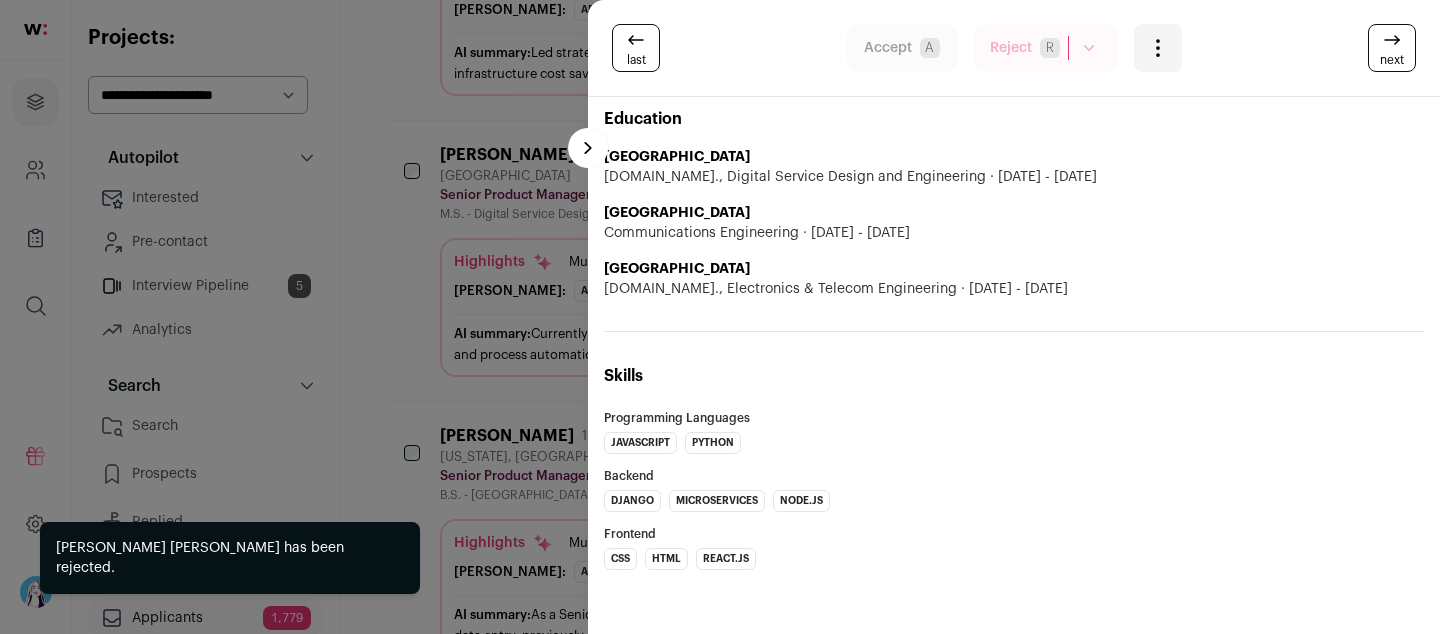 scroll, scrollTop: 1182, scrollLeft: 0, axis: vertical 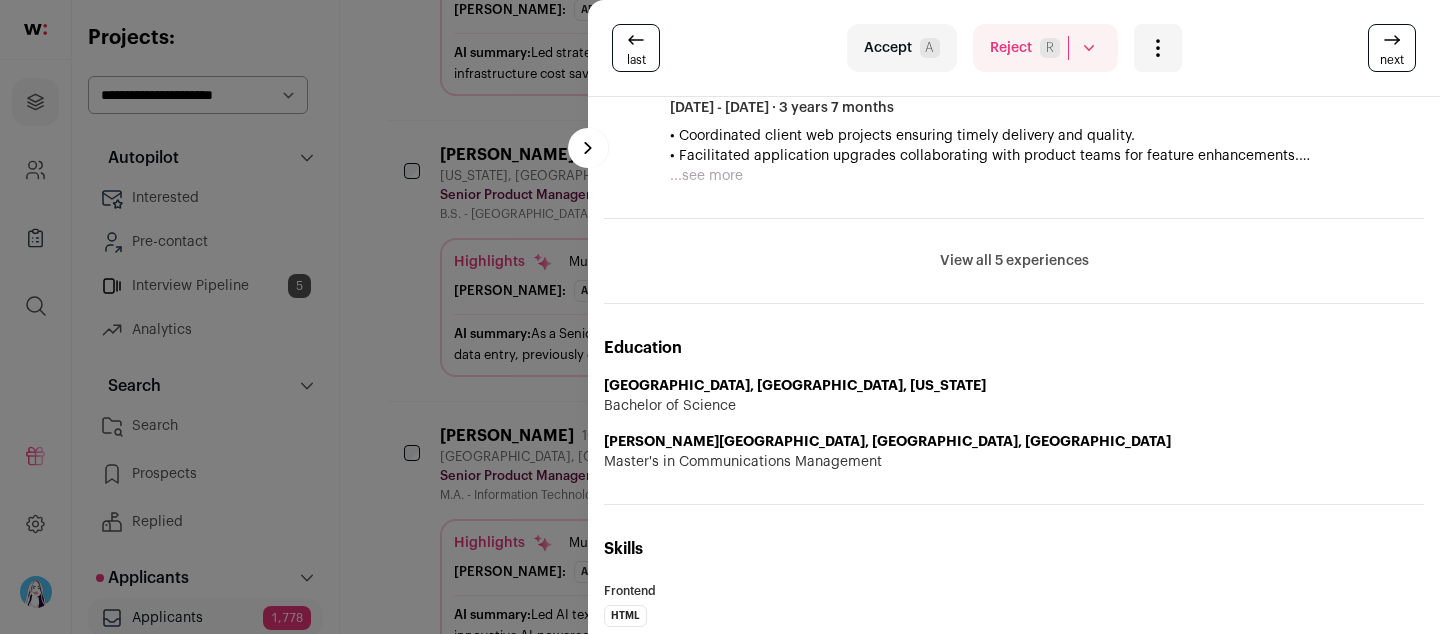 click on "last
Accept
A
Reject
R
Candidate rejected
Doesn't have required qualifications
0
Doesn't have required experience
1
Area of speciality doesn't match job
2
Doesn't match job location
3
Job no longer receiving applications
4
5
6" at bounding box center (720, 317) 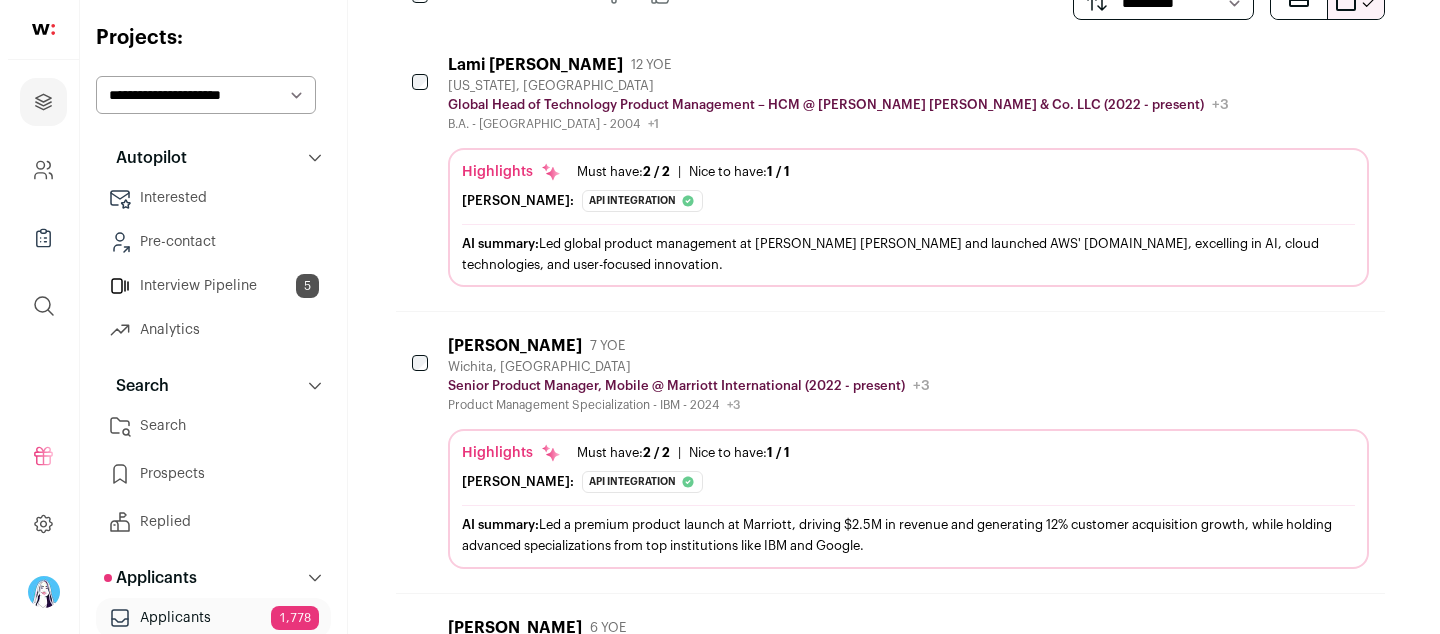 scroll, scrollTop: 0, scrollLeft: 0, axis: both 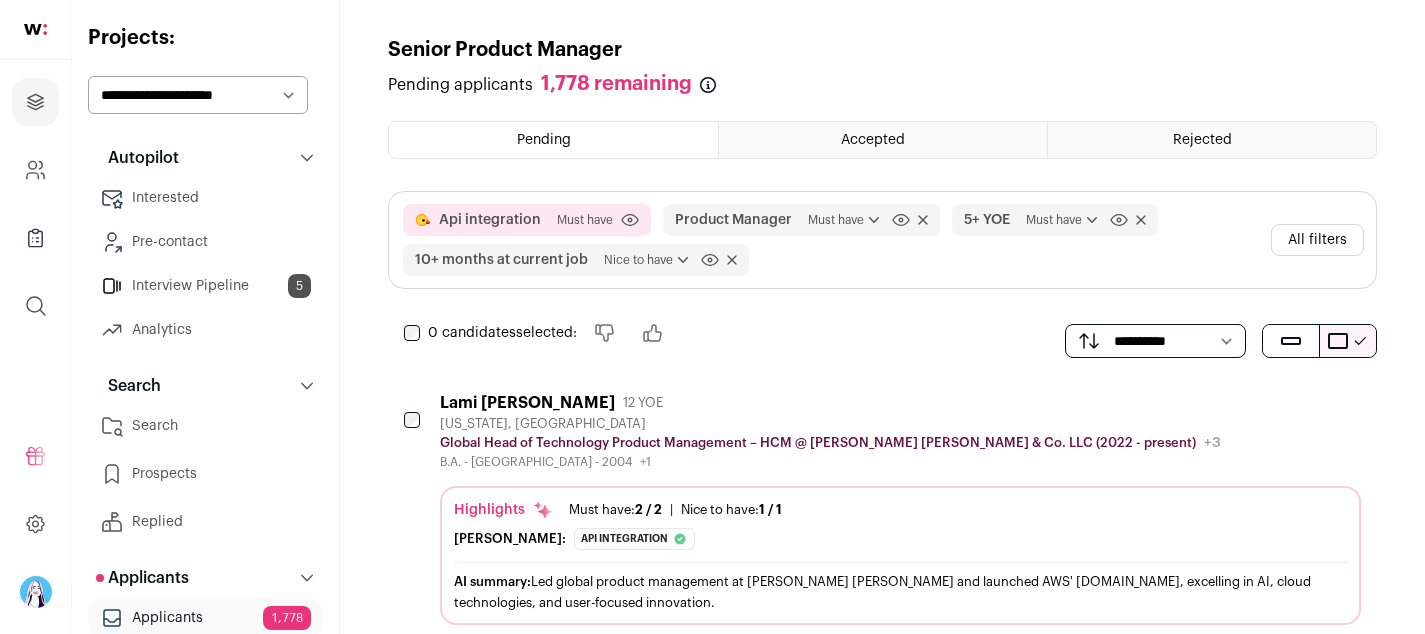 click on "All filters" at bounding box center [1317, 240] 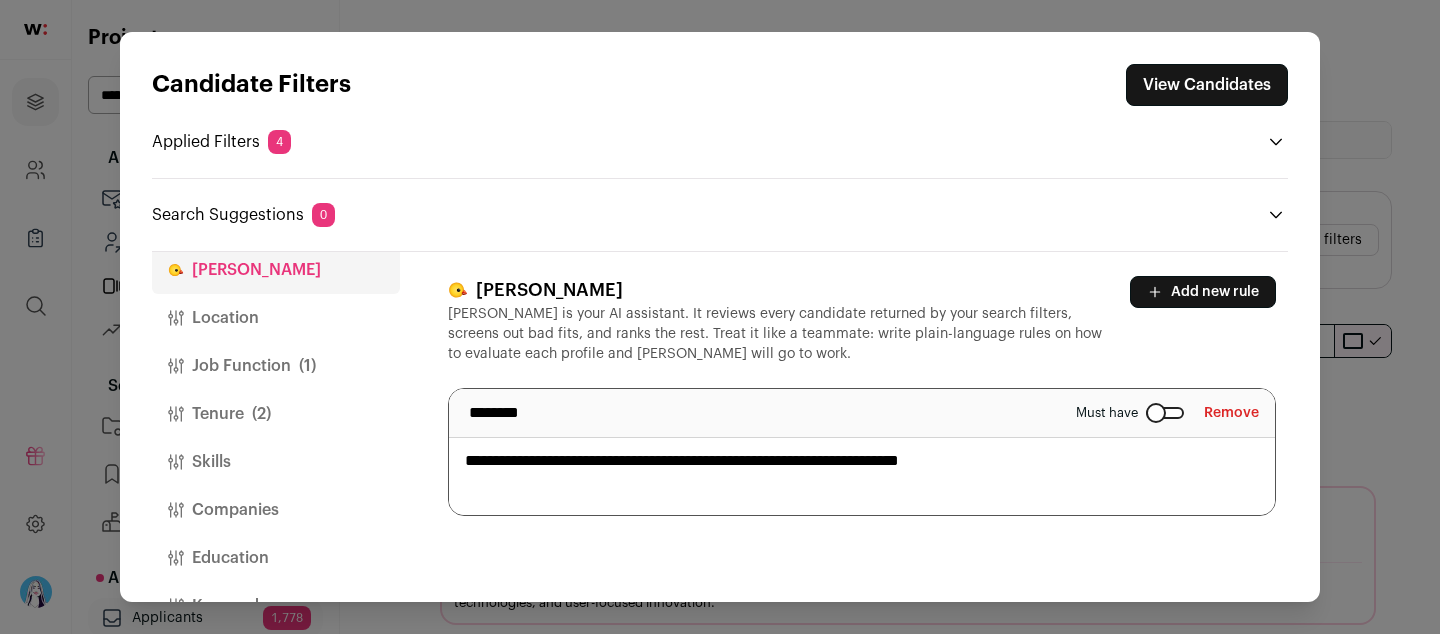 scroll, scrollTop: 81, scrollLeft: 0, axis: vertical 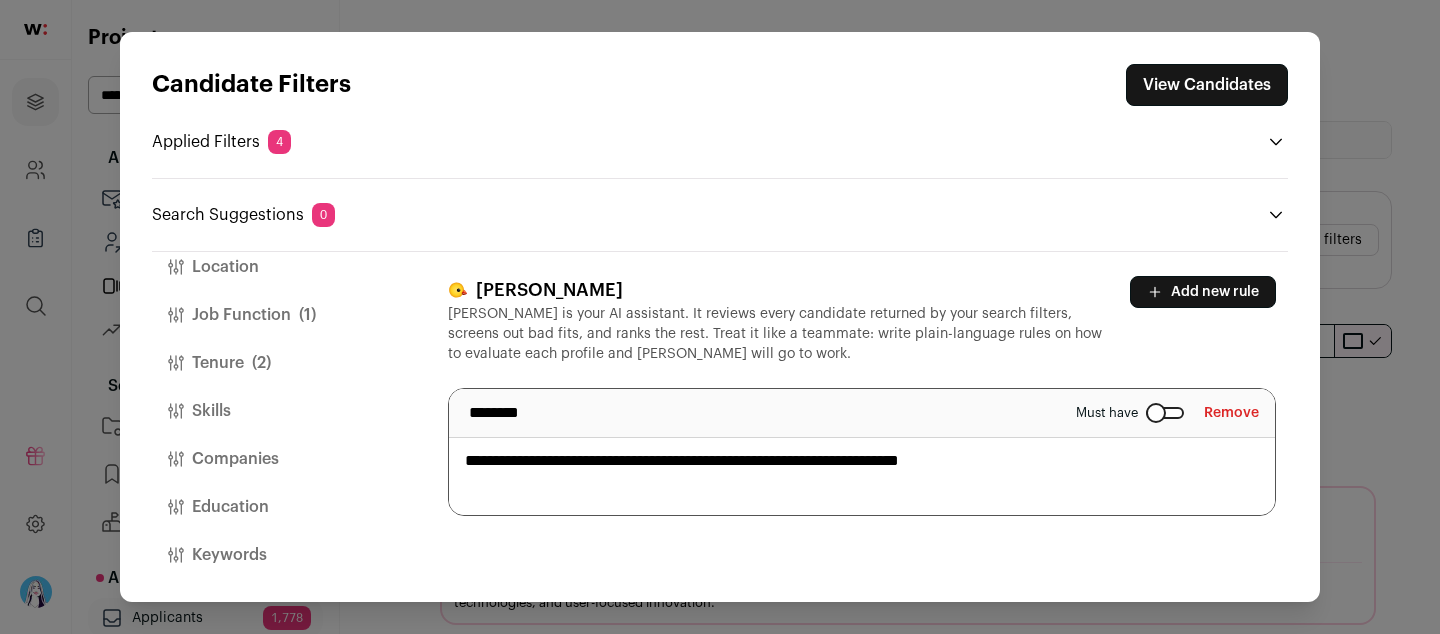 click on "Companies" at bounding box center [276, 459] 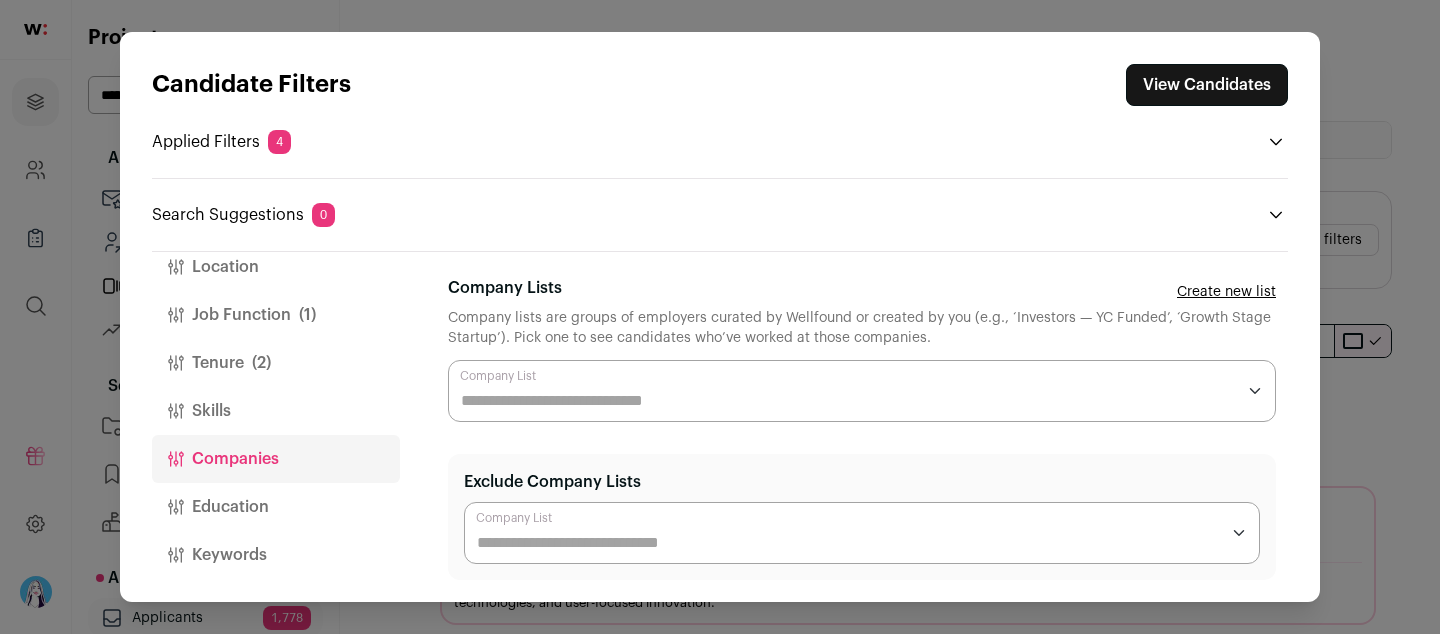click at bounding box center (862, 391) 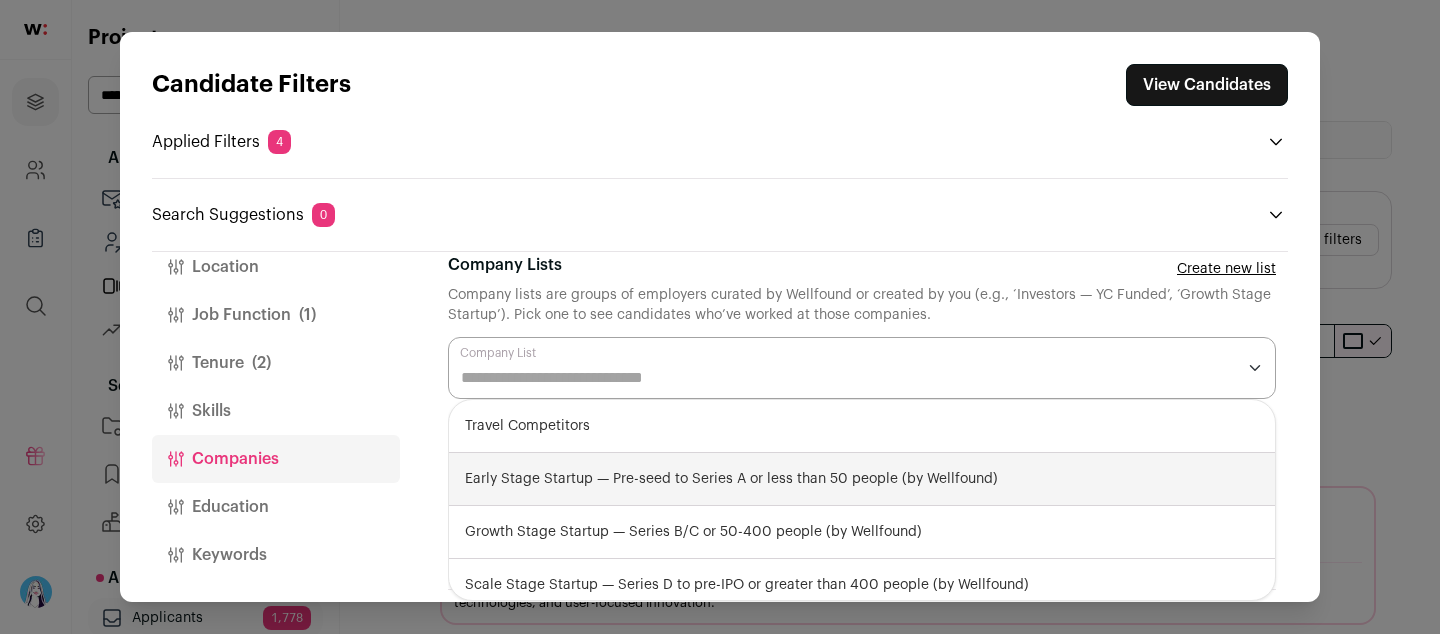 scroll, scrollTop: 22, scrollLeft: 0, axis: vertical 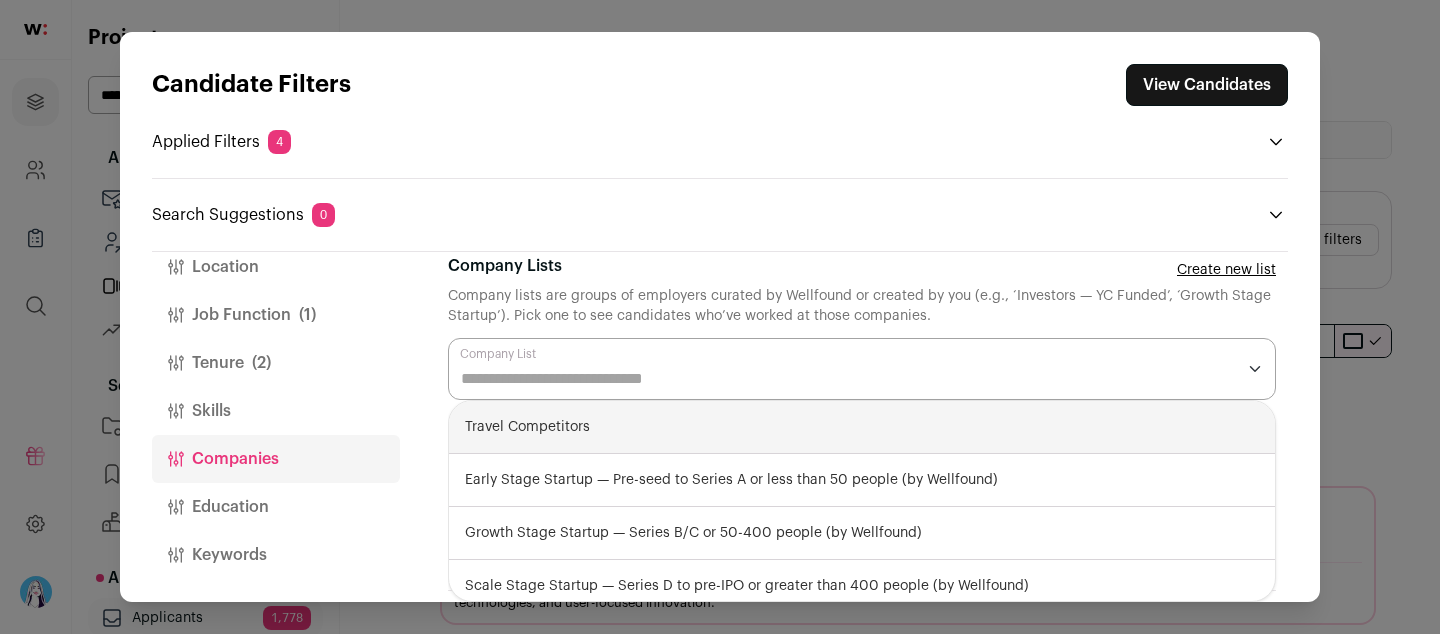 click on "Travel Competitors" at bounding box center [862, 427] 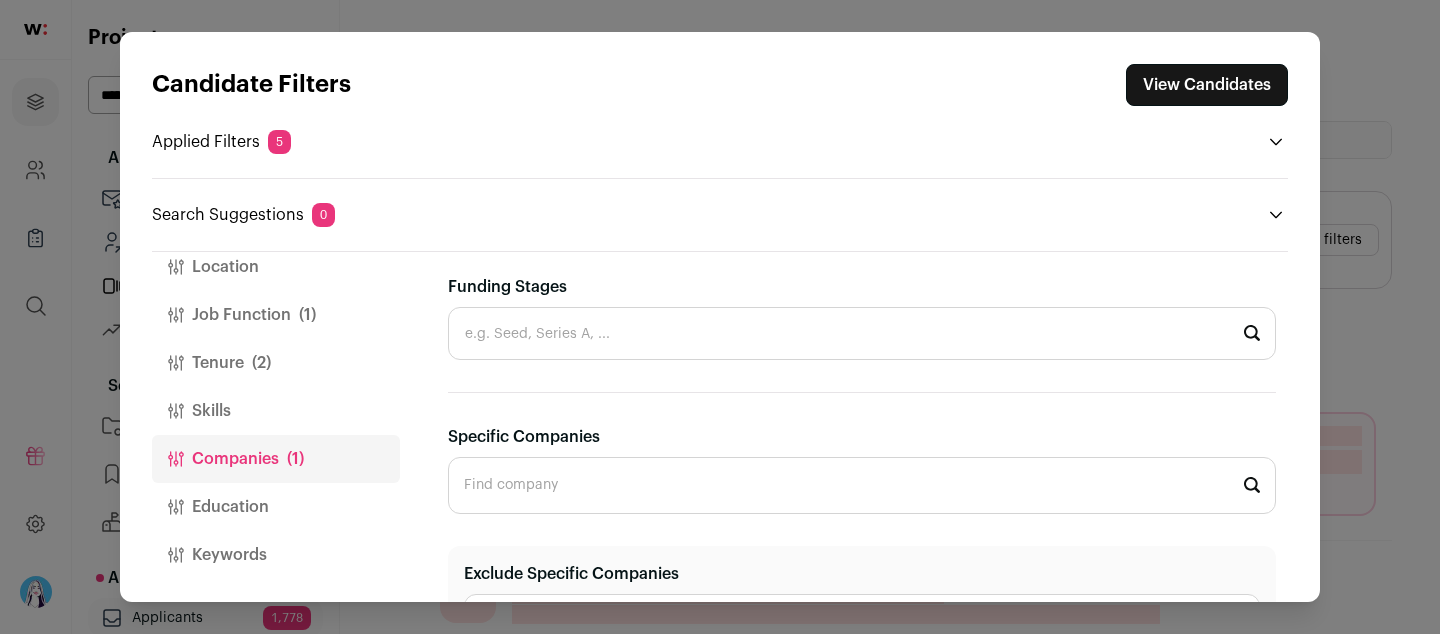 scroll, scrollTop: 876, scrollLeft: 0, axis: vertical 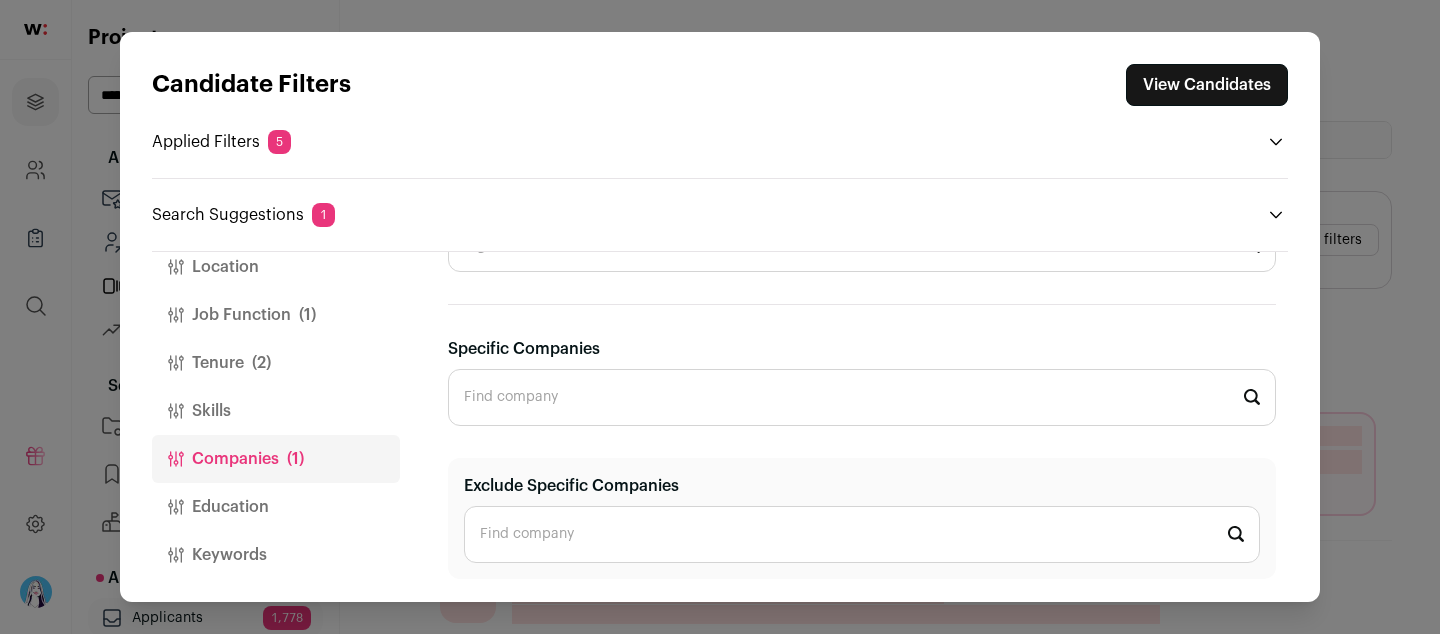 click on "View Candidates" at bounding box center [1207, 85] 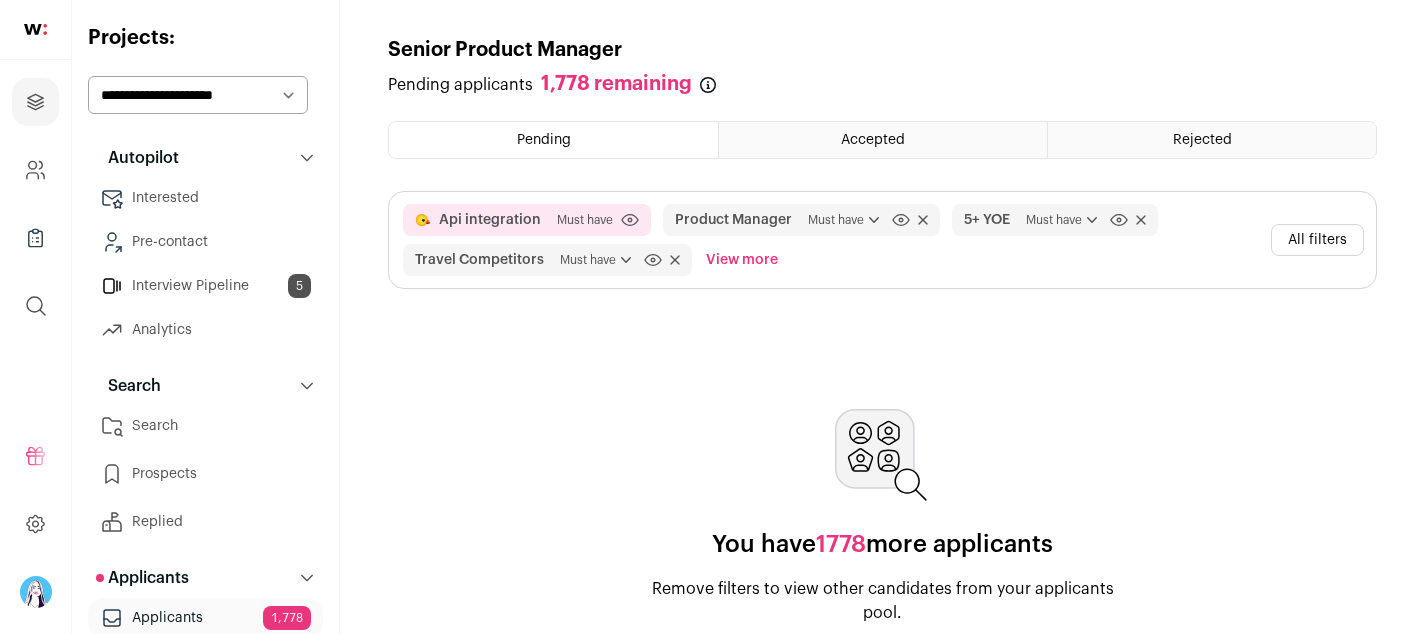 click on "All filters" at bounding box center [1317, 240] 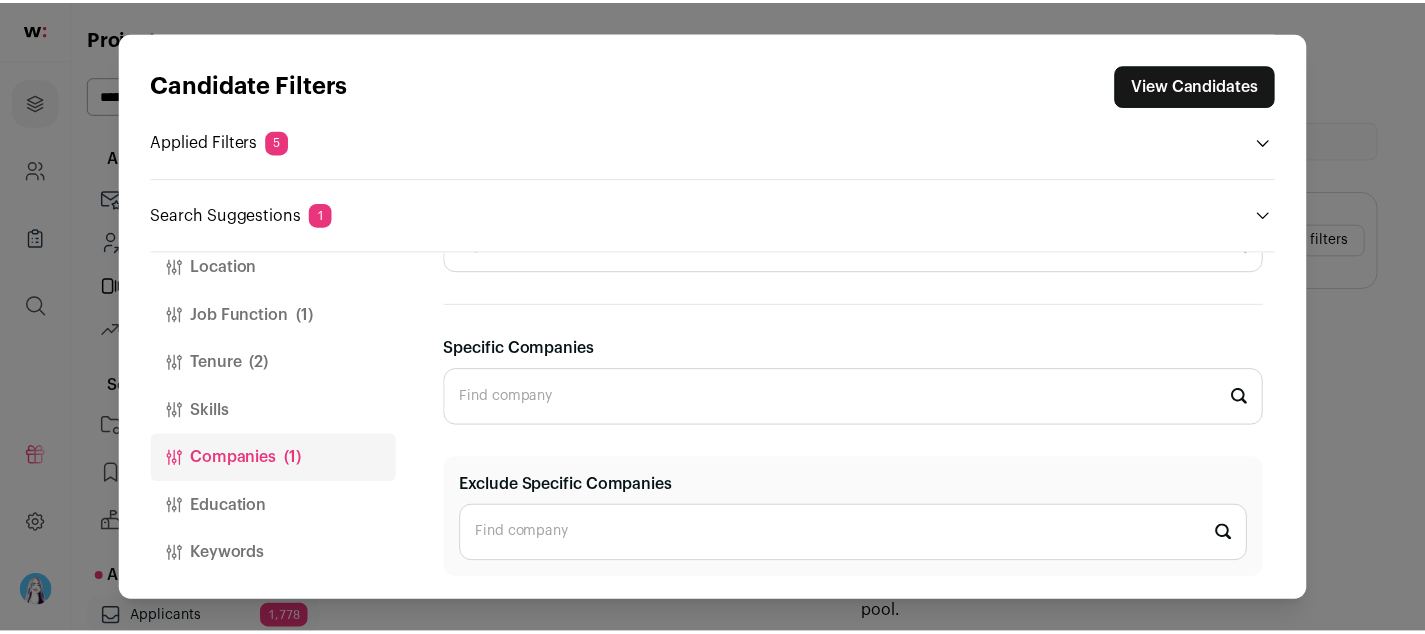 scroll, scrollTop: 0, scrollLeft: 0, axis: both 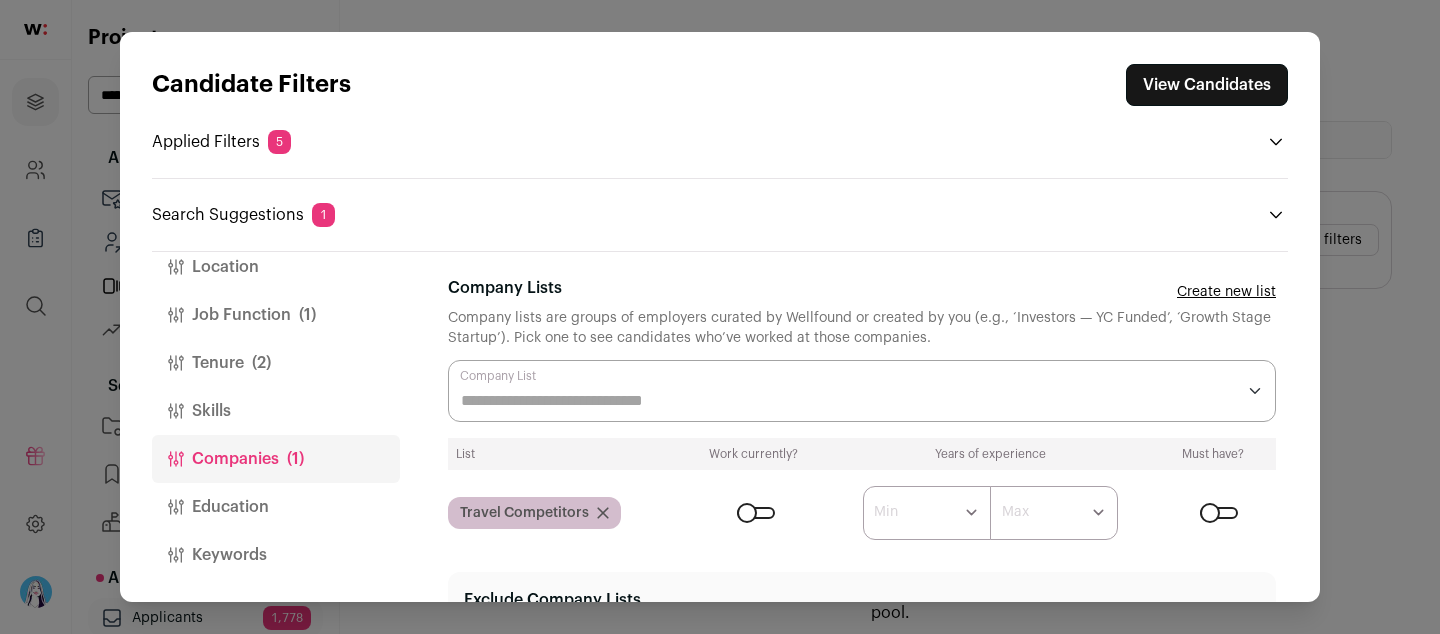 click on "View Candidates" at bounding box center [1207, 85] 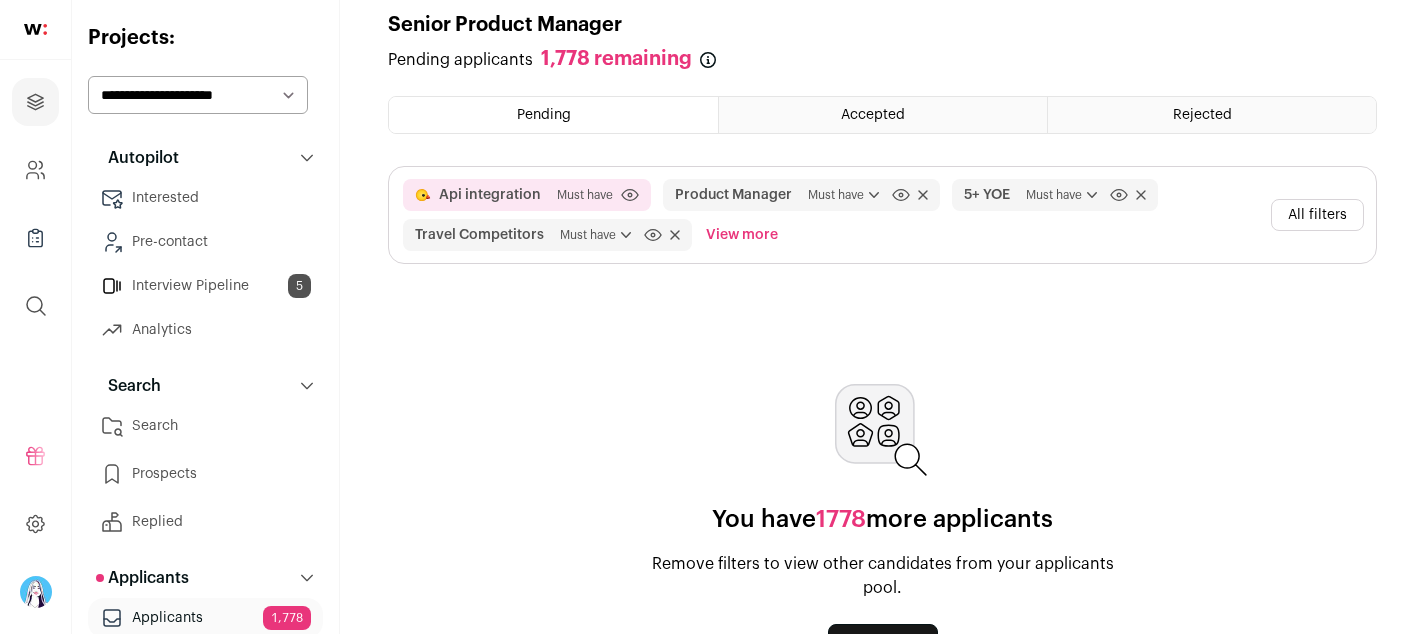 scroll, scrollTop: 38, scrollLeft: 0, axis: vertical 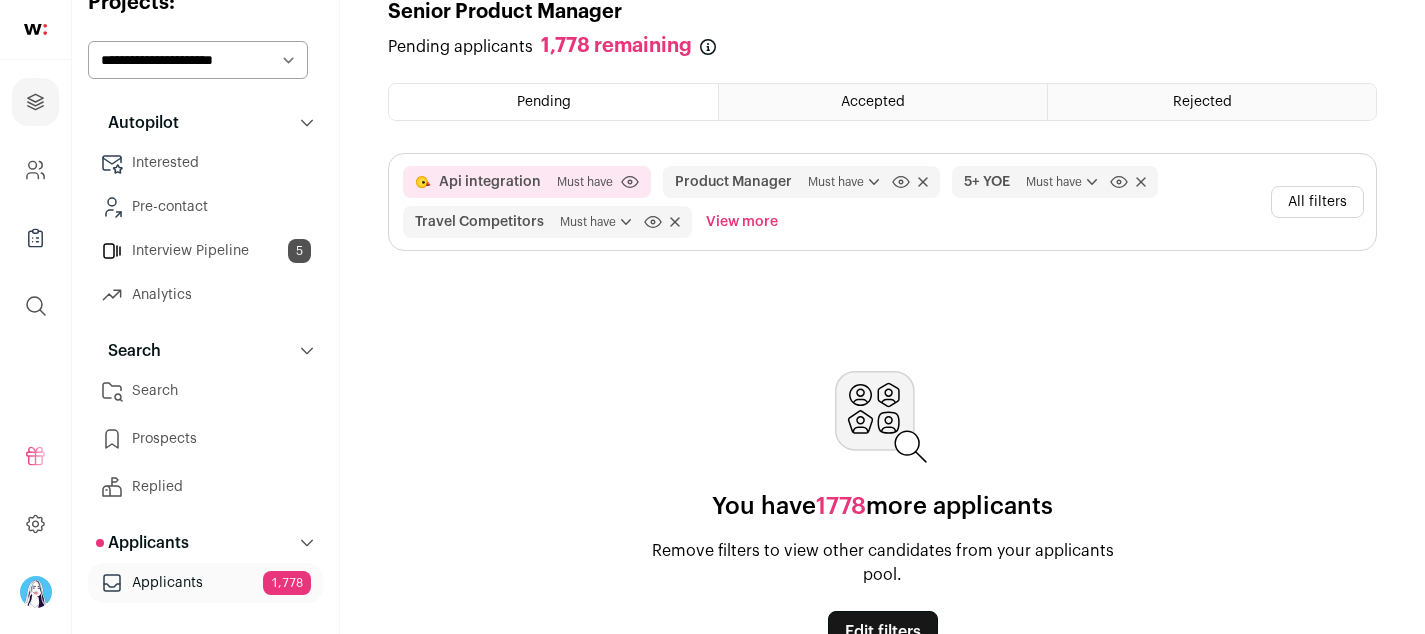 click on "All filters" at bounding box center [1317, 202] 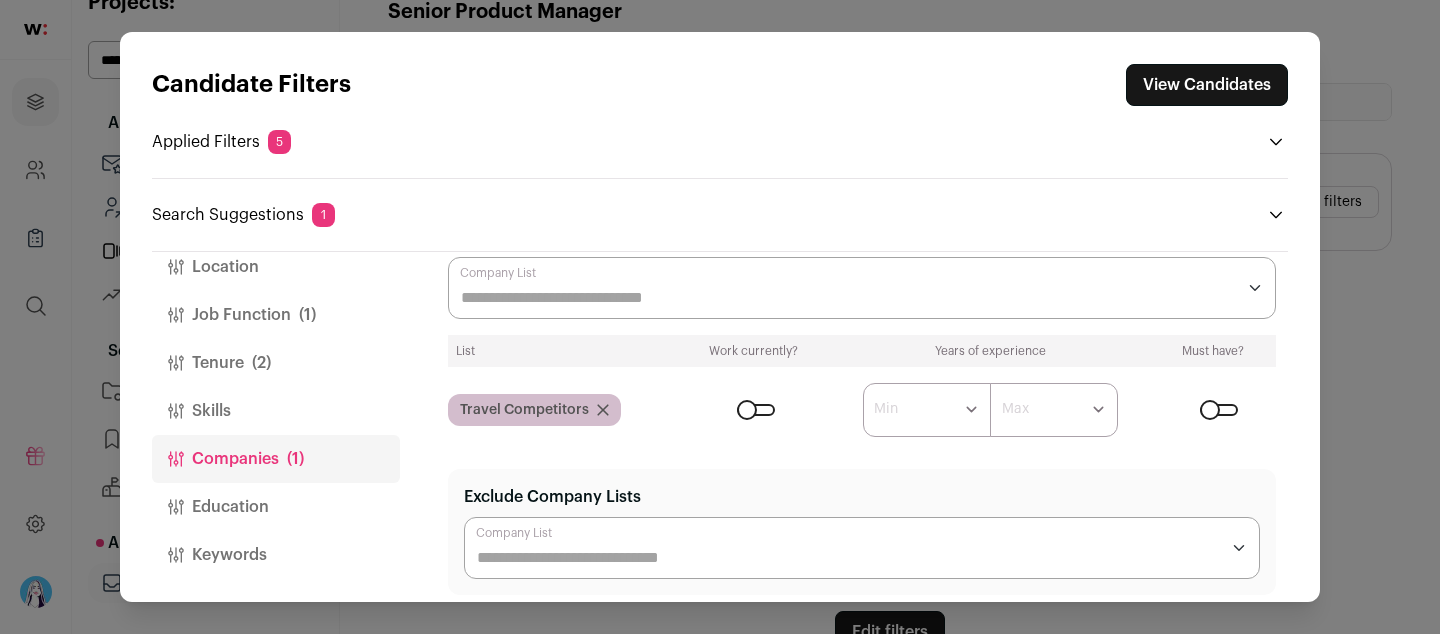 scroll, scrollTop: 0, scrollLeft: 0, axis: both 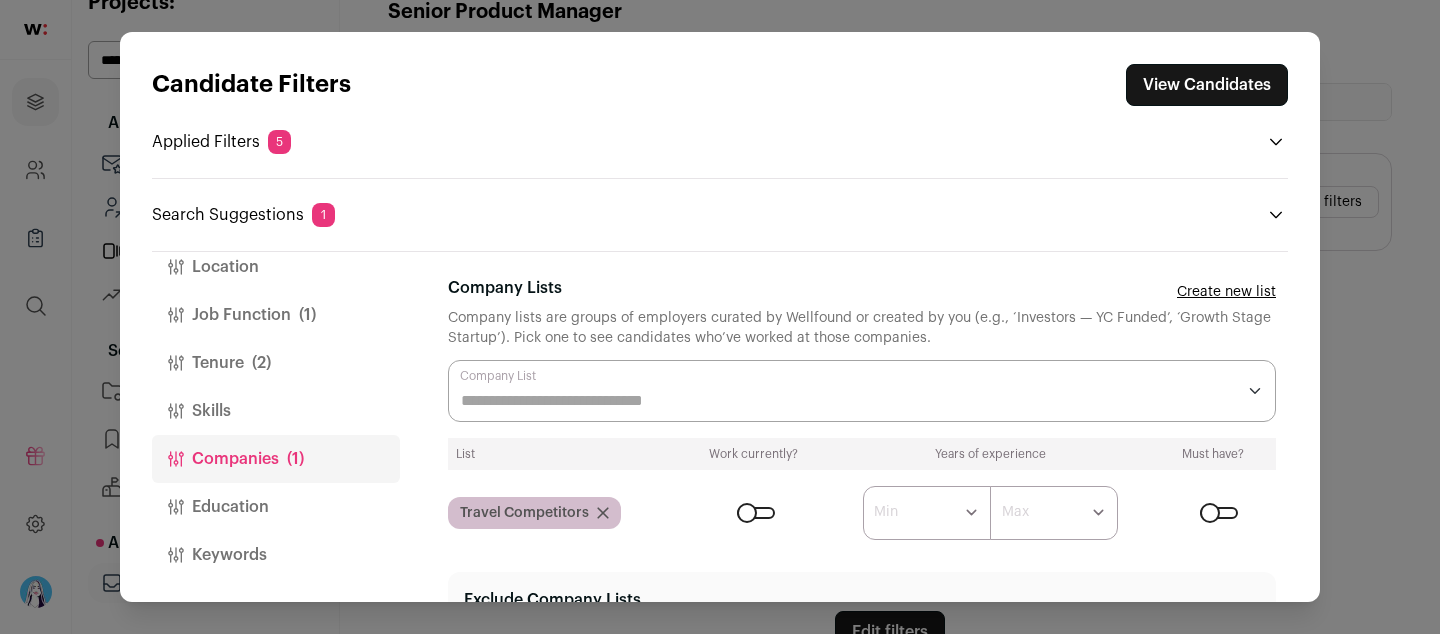 click at bounding box center (1219, 513) 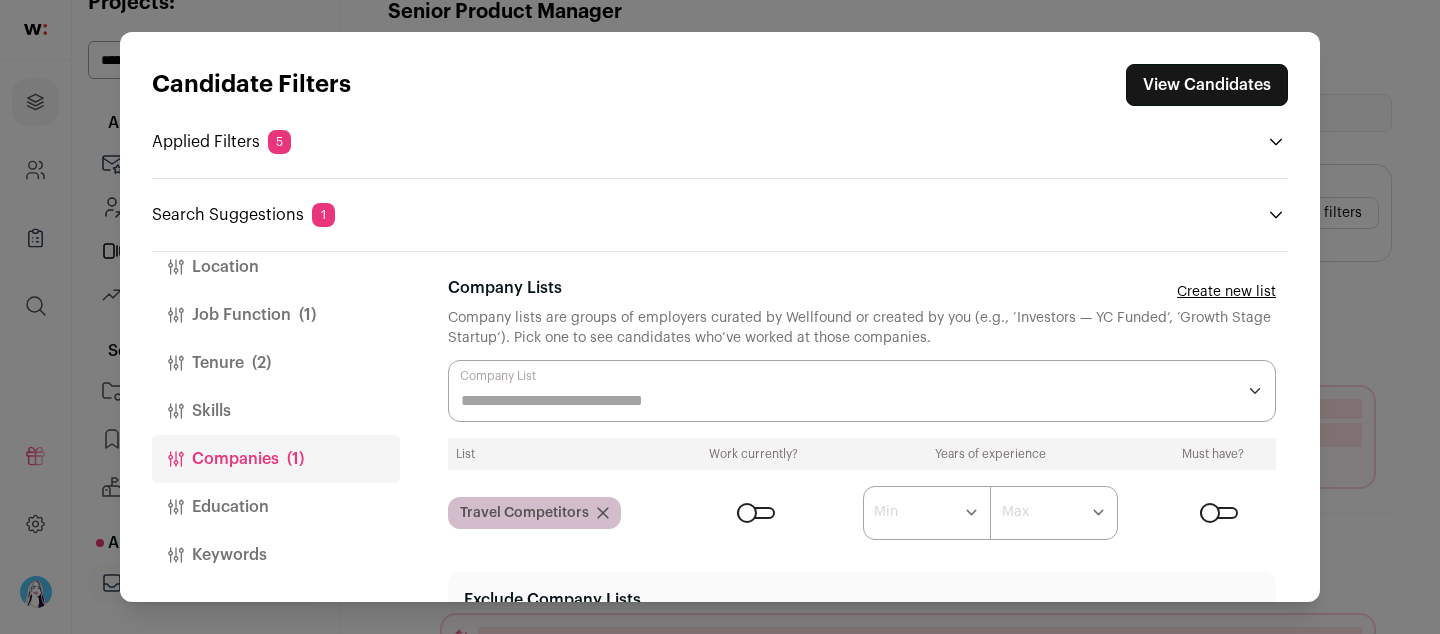 drag, startPoint x: 611, startPoint y: 508, endPoint x: 601, endPoint y: 511, distance: 10.440307 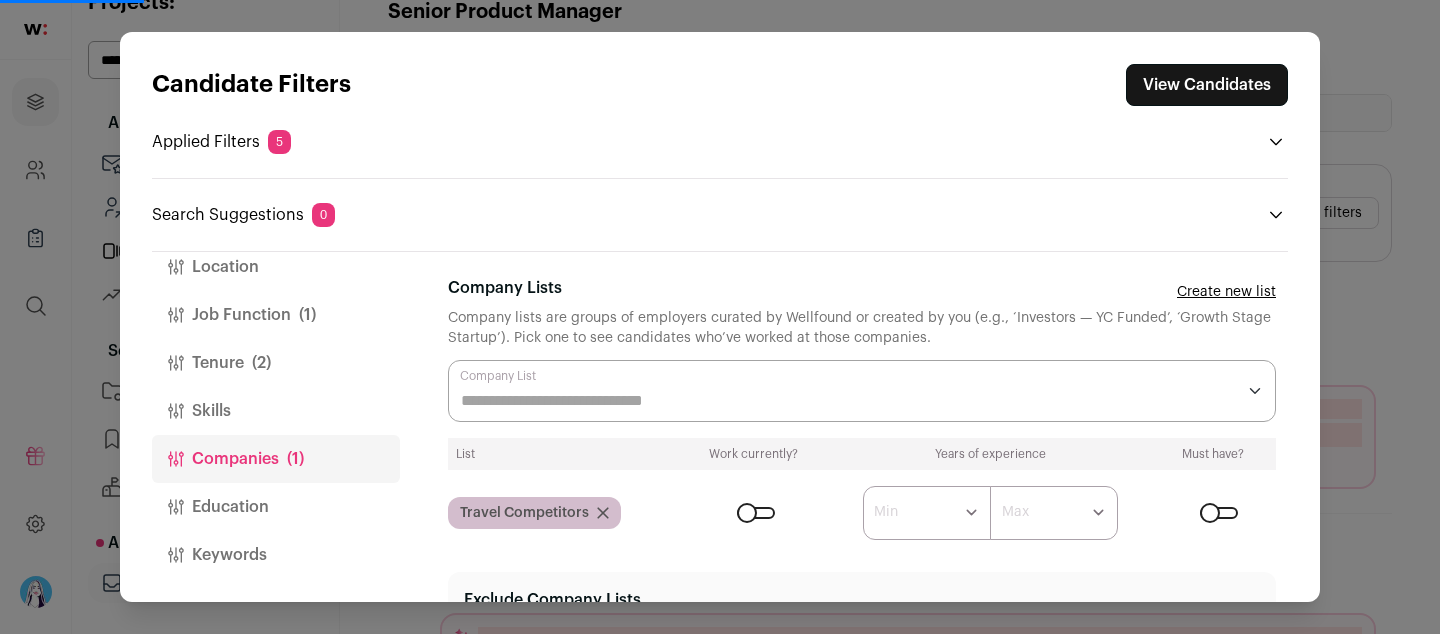 click on "Job Function
(1)" at bounding box center [276, 315] 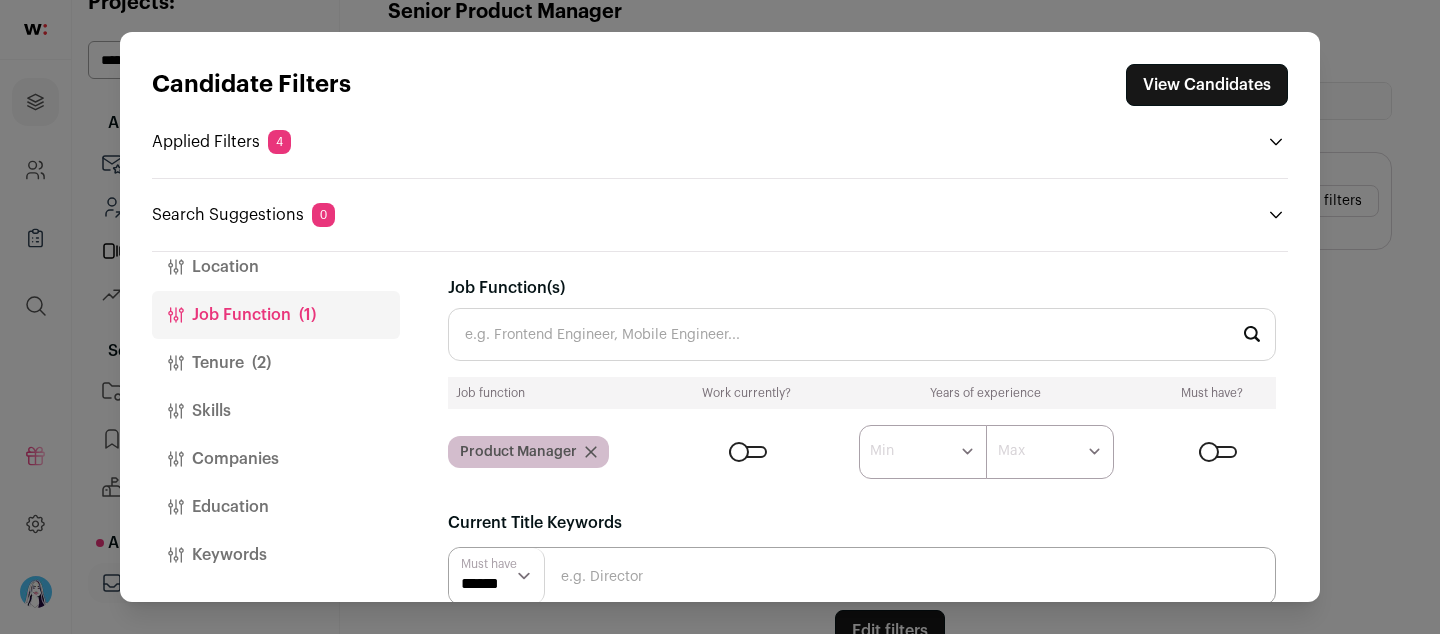 click on "Location" at bounding box center (276, 267) 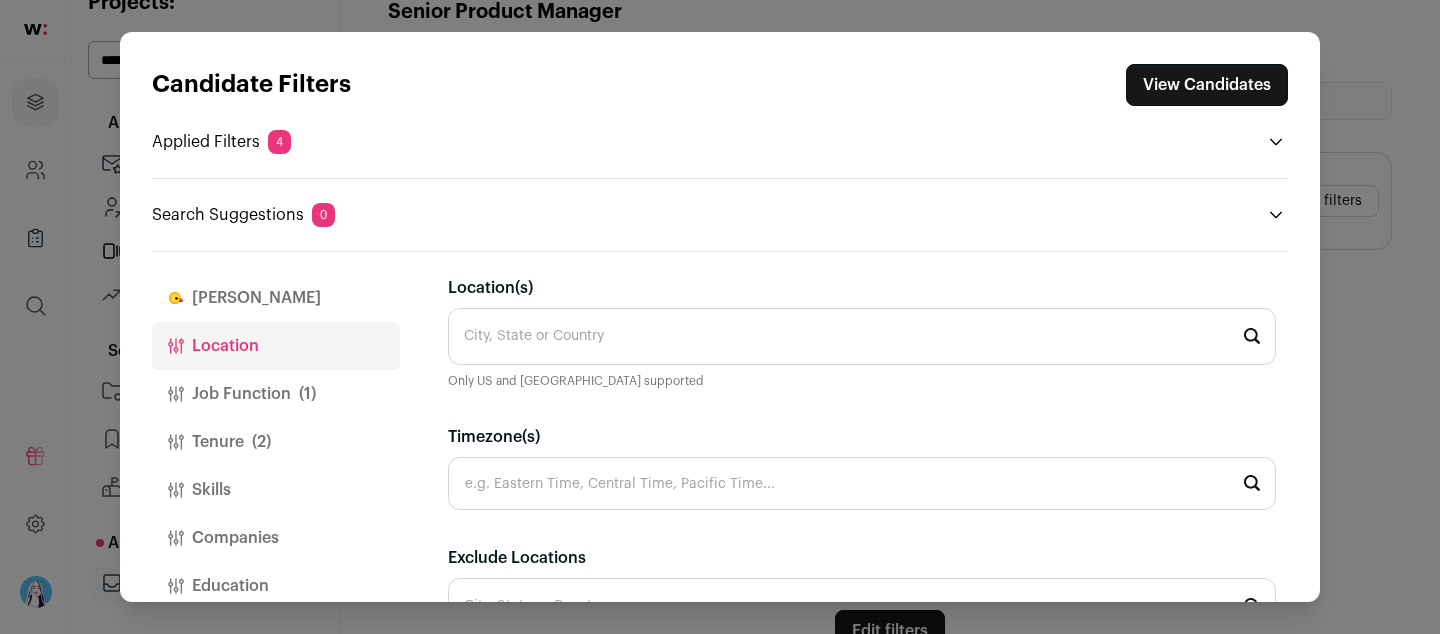 scroll, scrollTop: 0, scrollLeft: 0, axis: both 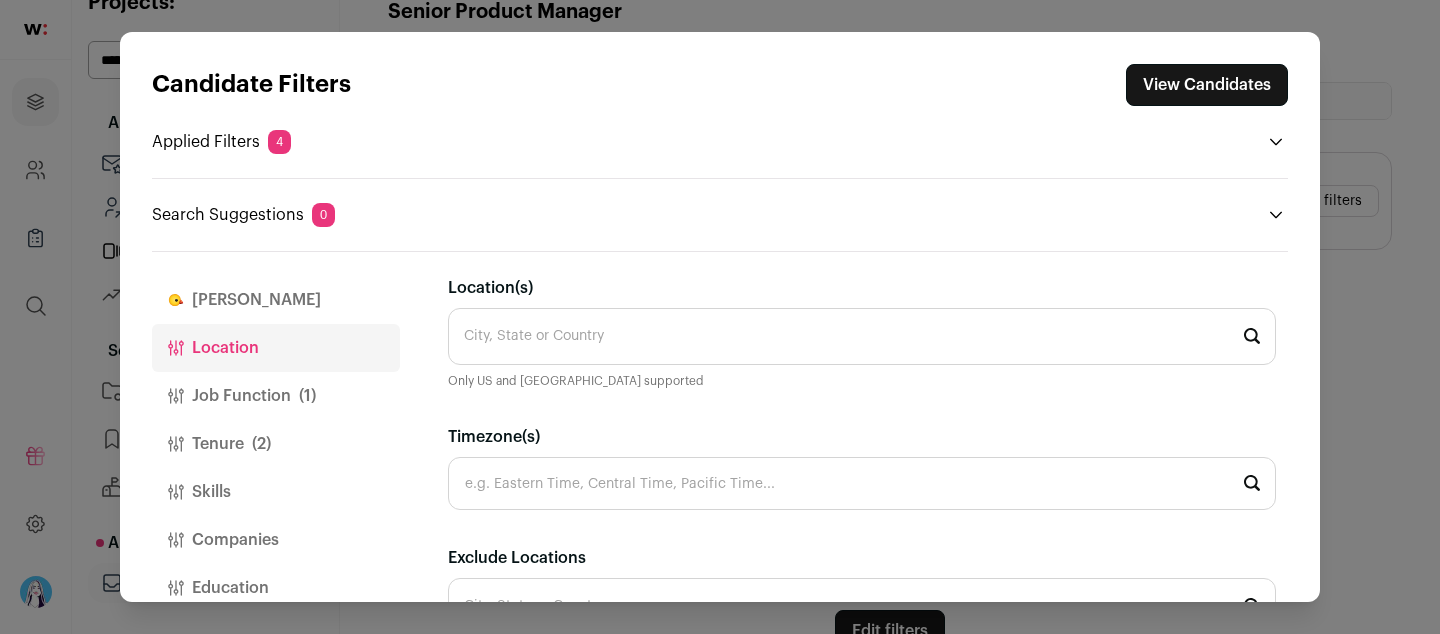 click on "[PERSON_NAME]" at bounding box center (276, 300) 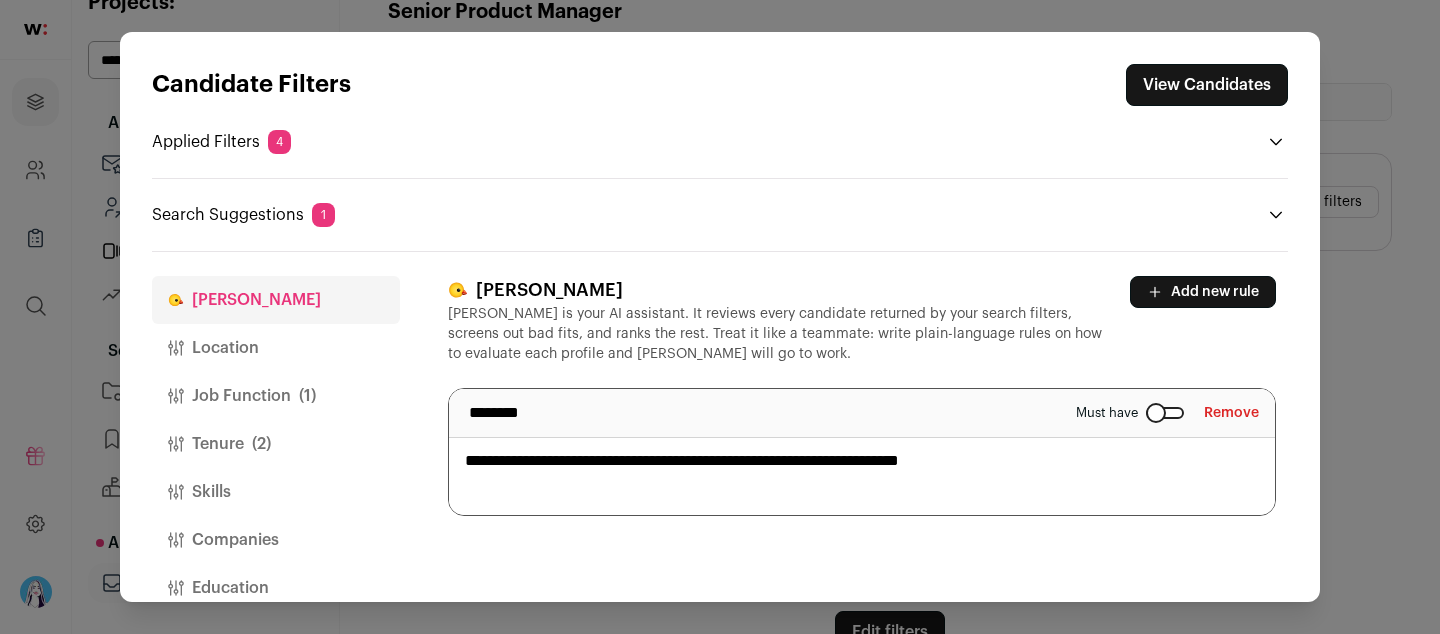click on "Remove" at bounding box center (1231, 413) 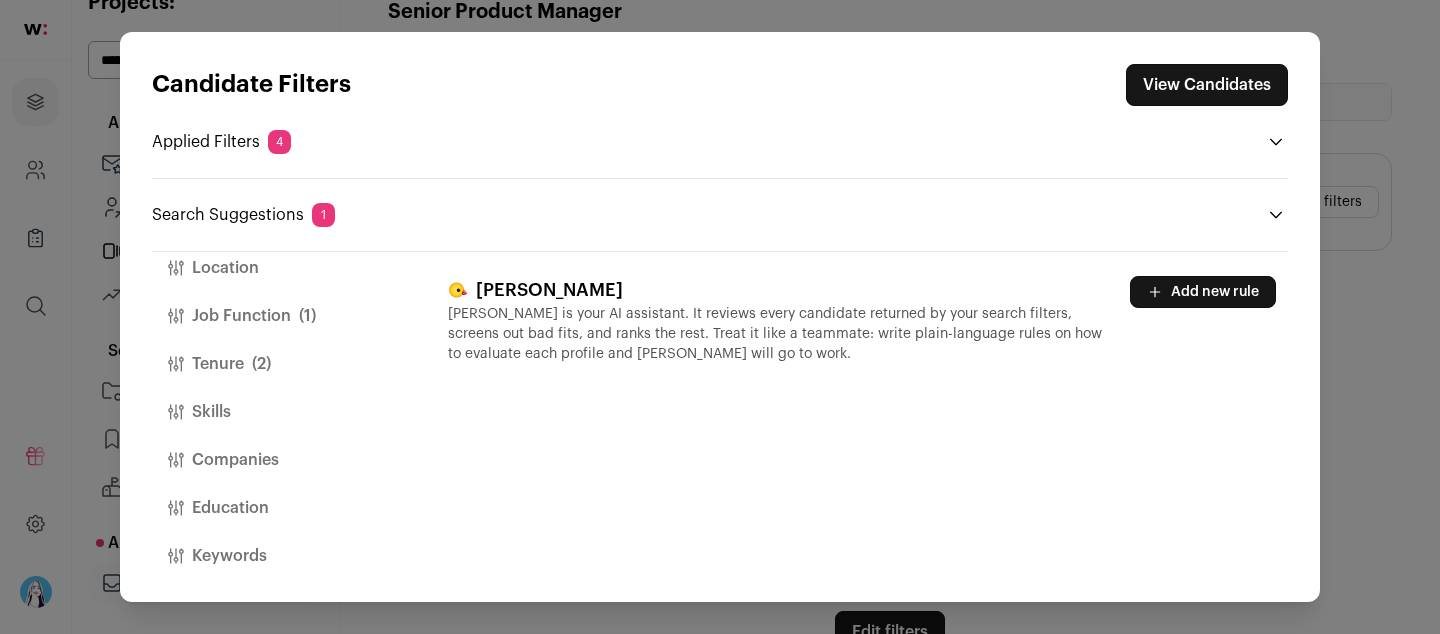 scroll, scrollTop: 81, scrollLeft: 0, axis: vertical 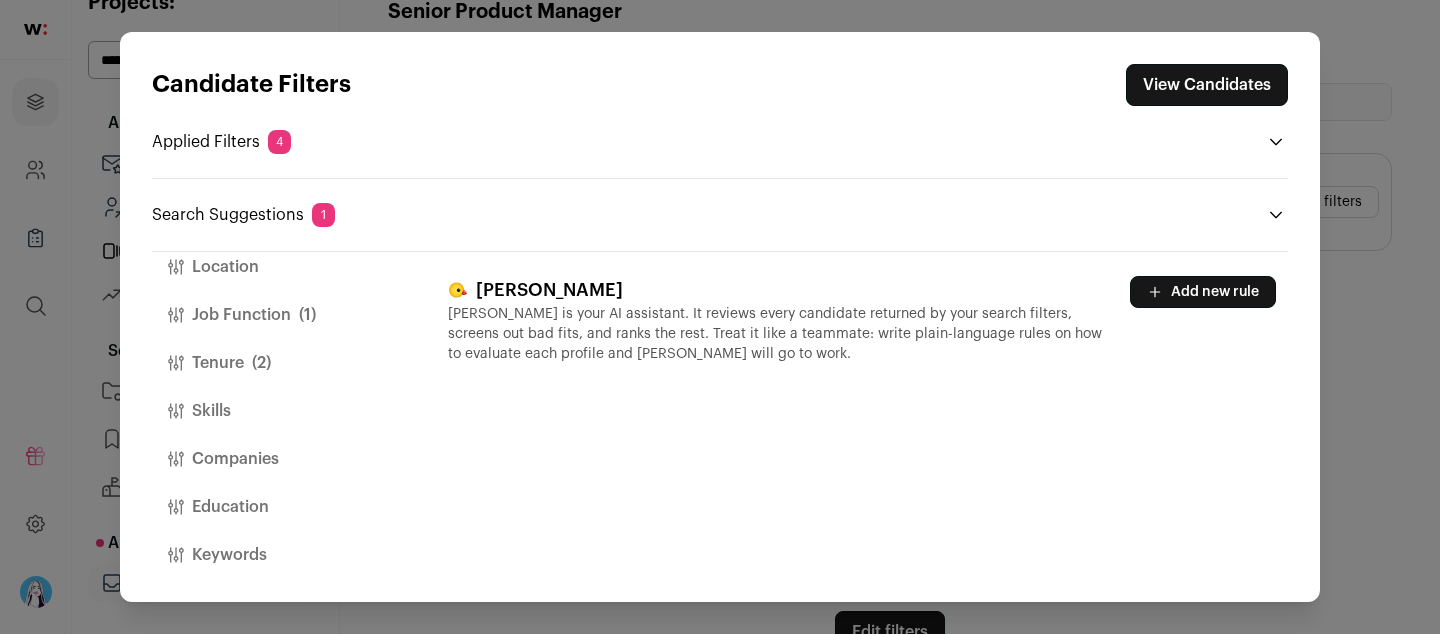 click on "Companies" at bounding box center (276, 459) 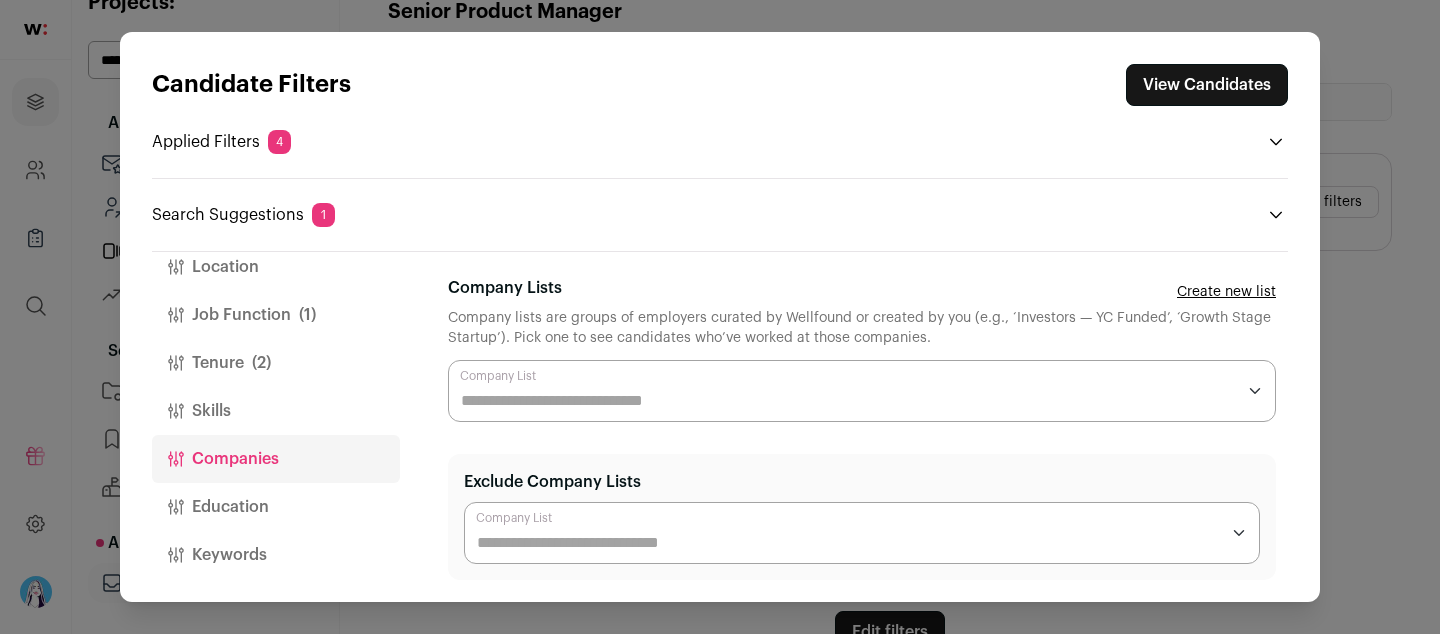 click on "Company Lists" at bounding box center [848, 401] 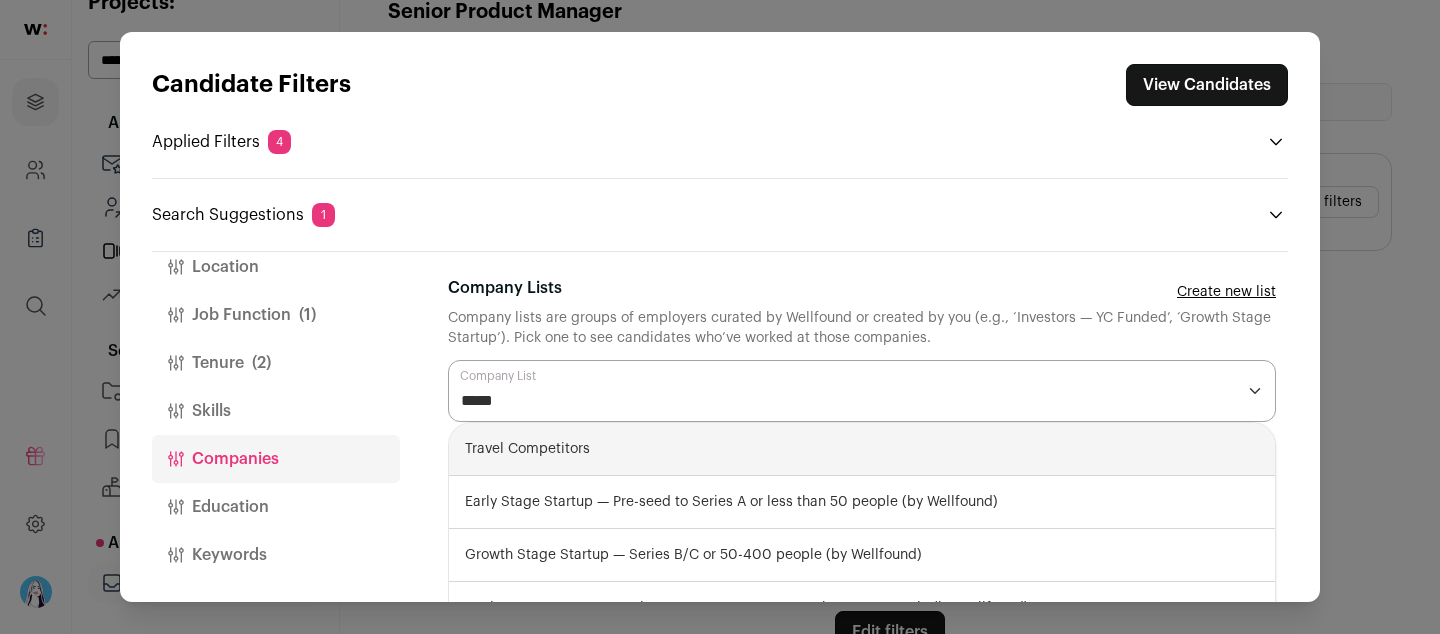 type on "******" 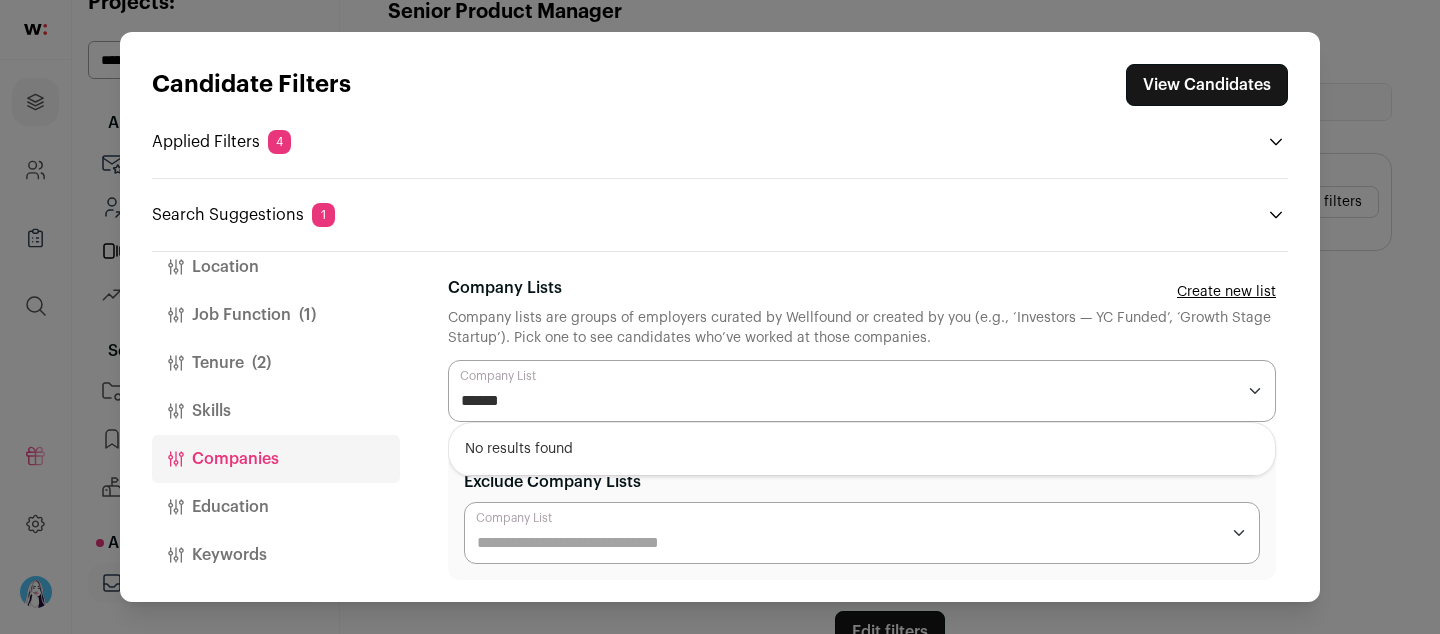 scroll, scrollTop: 0, scrollLeft: 0, axis: both 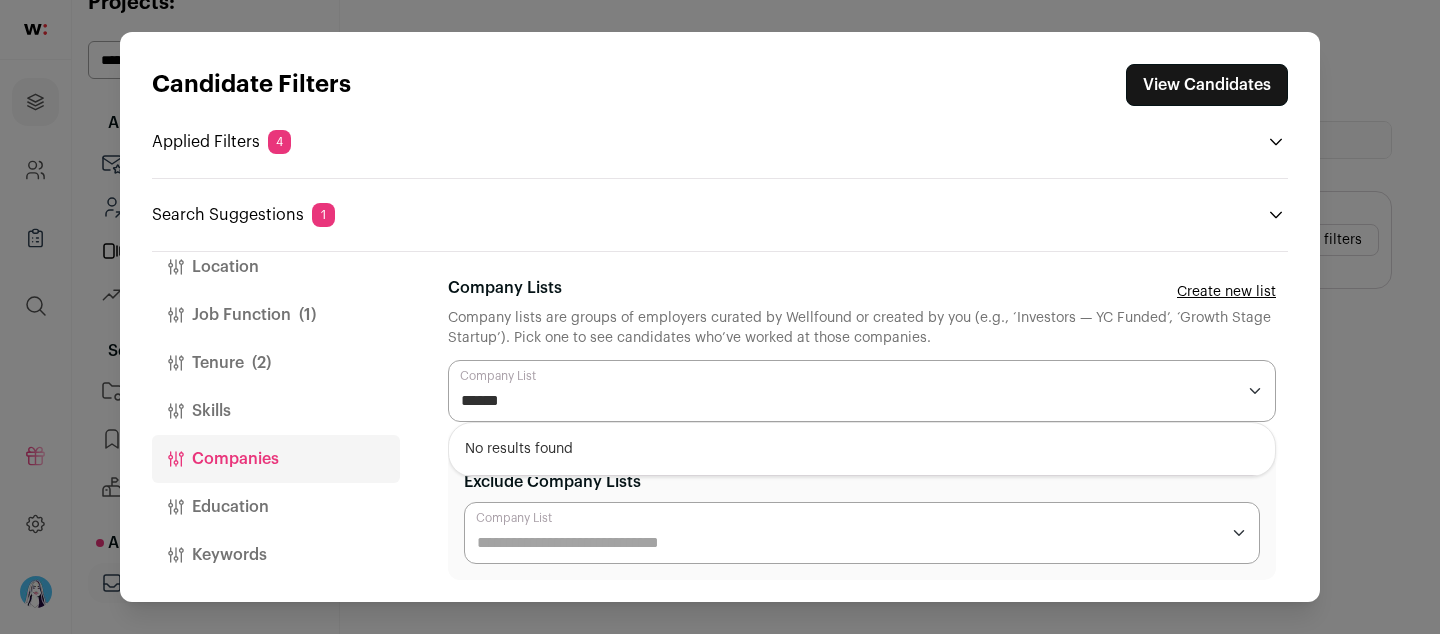 click on "******" at bounding box center [848, 401] 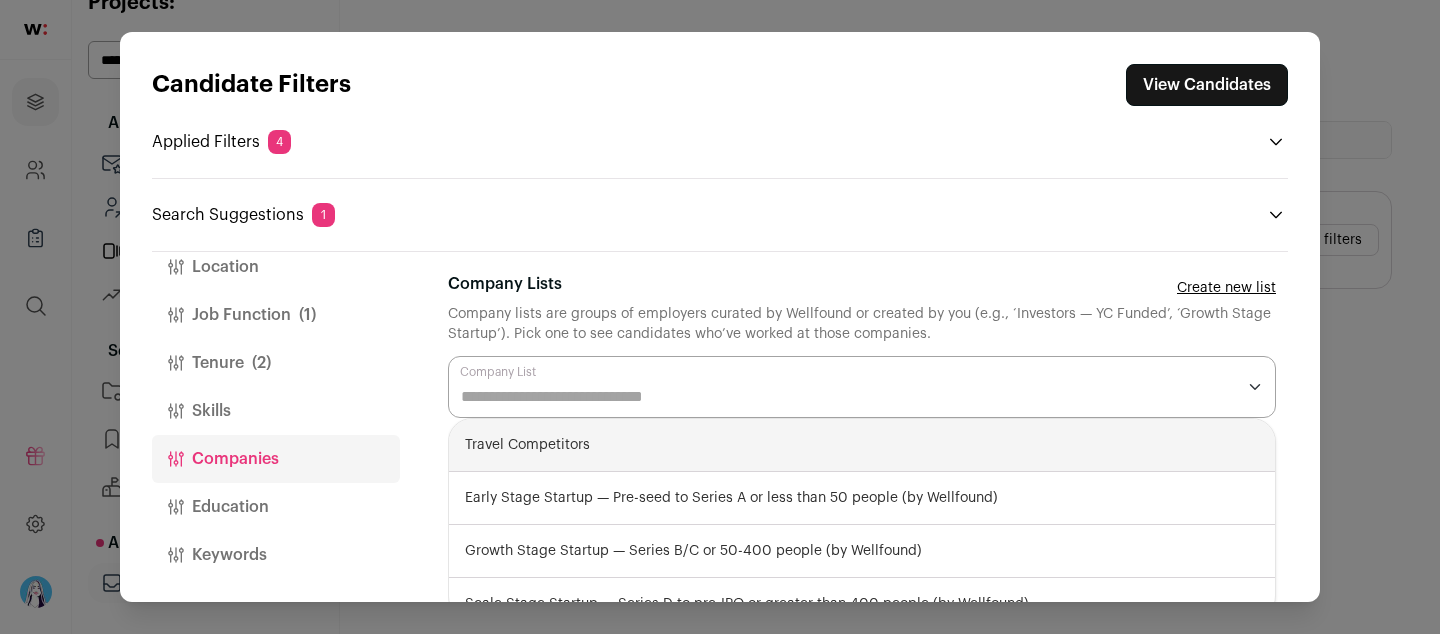 click on "Company lists are groups of employers curated by Wellfound or created by you
(e.g., ‘Investors — YC Funded’, ‘Growth Stage Startup’).
Pick one to see candidates who’ve worked at those companies." at bounding box center (862, 324) 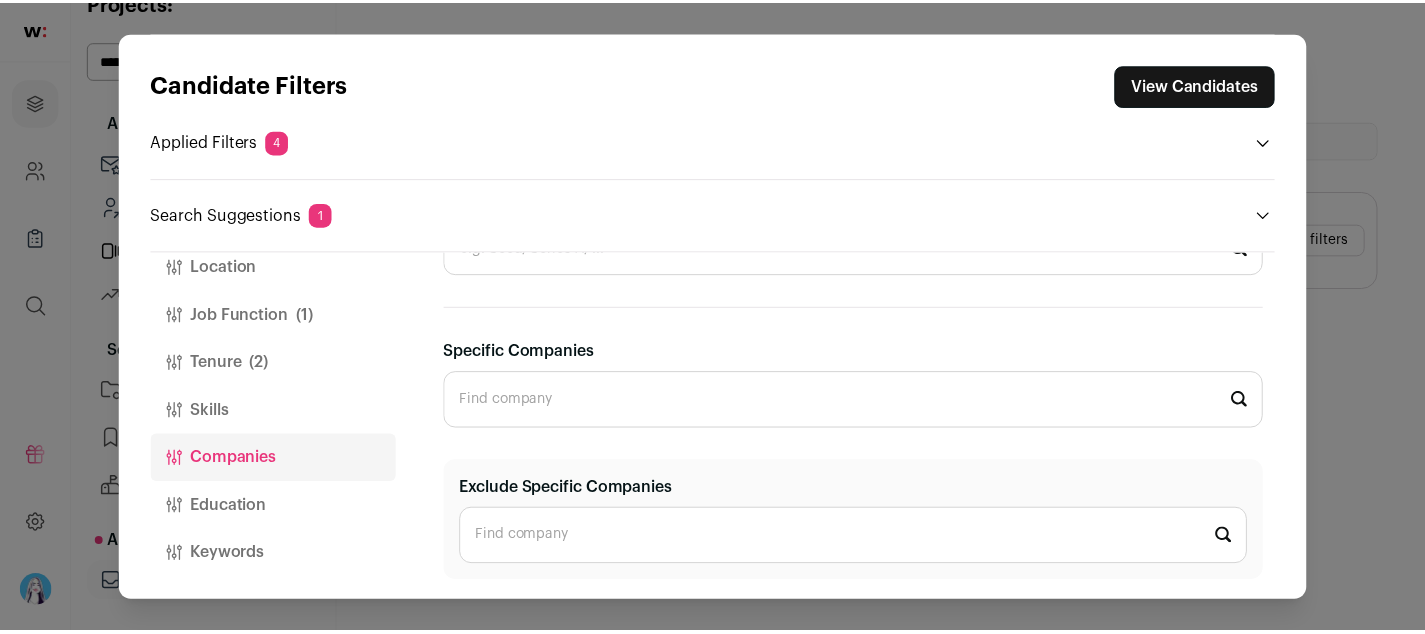 scroll, scrollTop: 758, scrollLeft: 0, axis: vertical 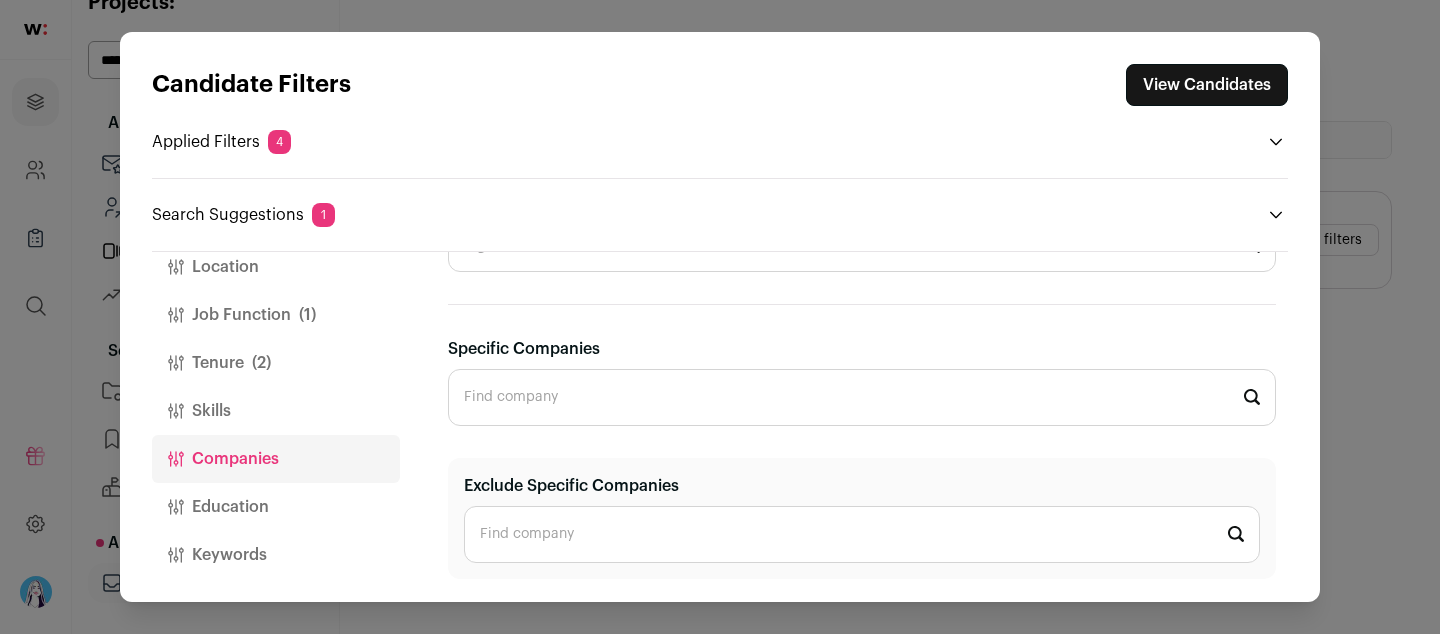click on "Specific Companies" at bounding box center (862, 397) 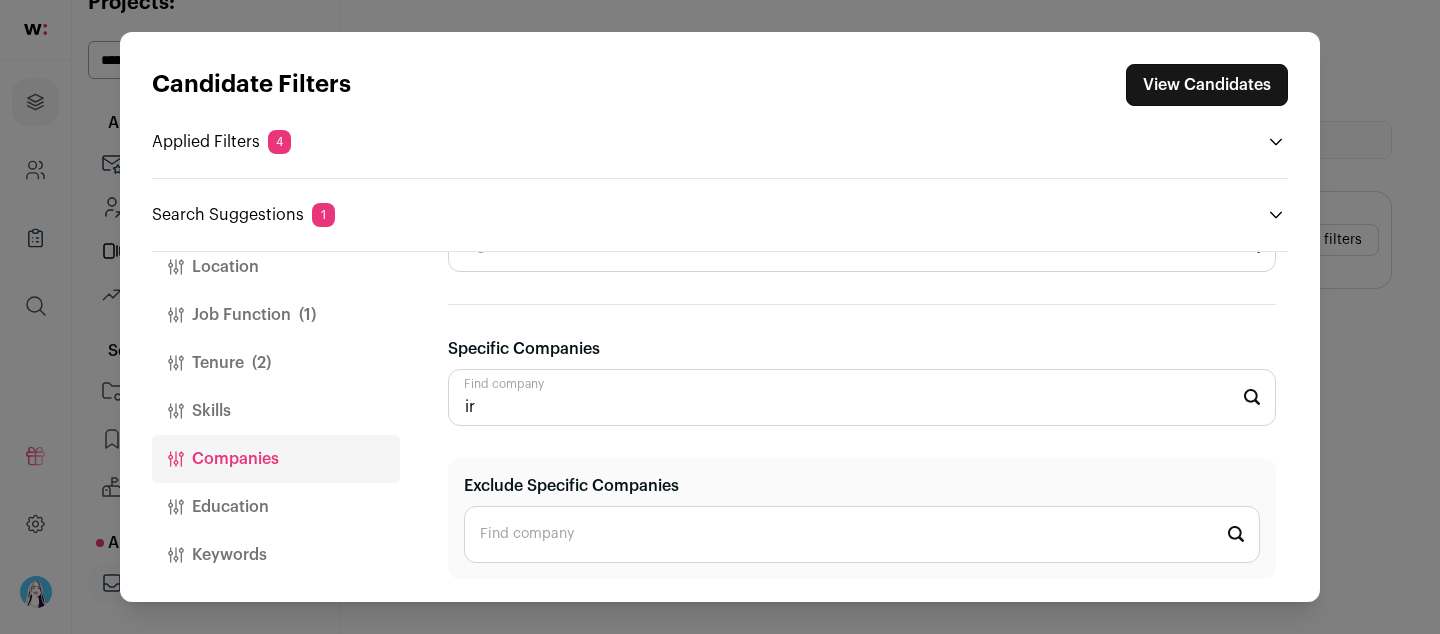 type on "i" 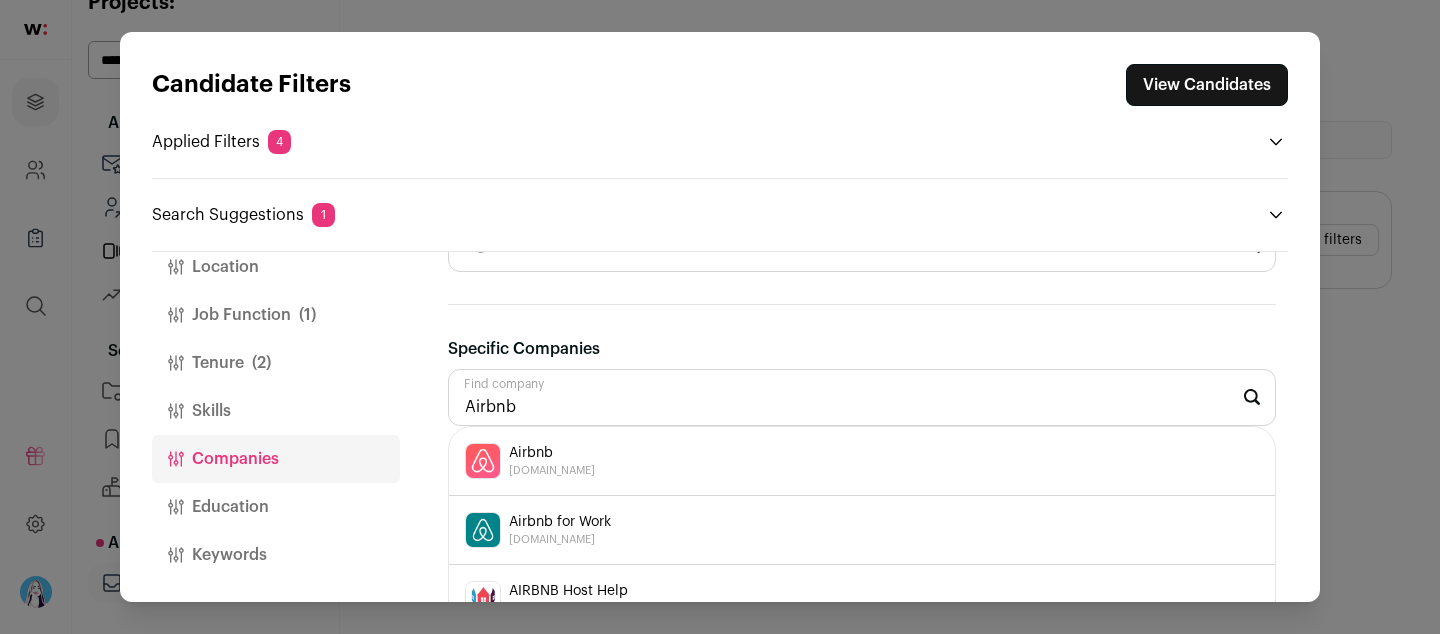 click on "Airbnb
[DOMAIN_NAME]" at bounding box center [862, 461] 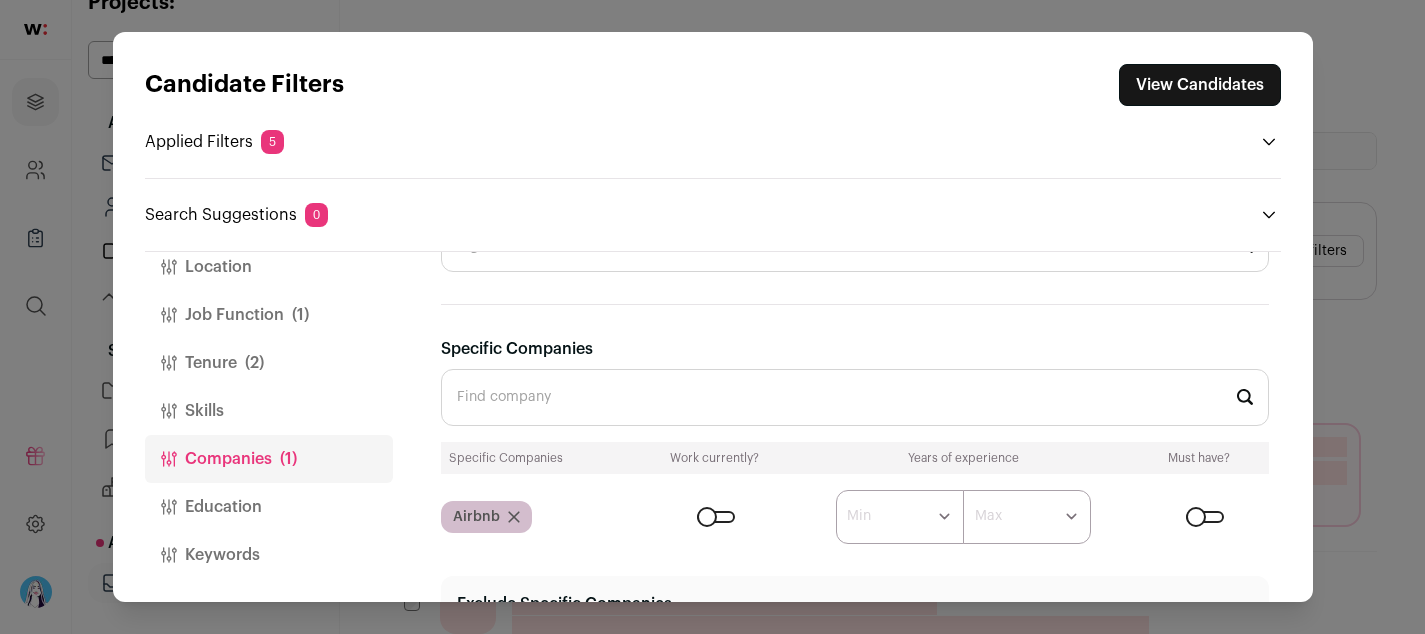 click on "Specific Companies" at bounding box center (855, 397) 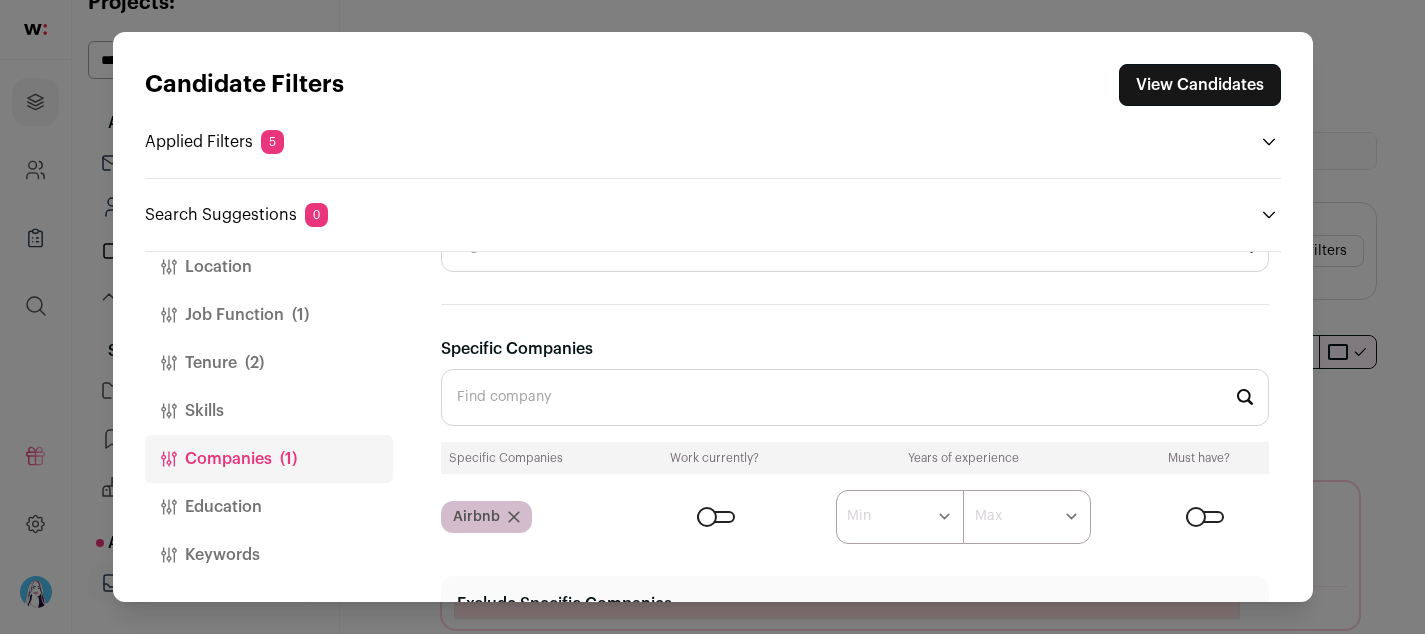 click on "Projects
Company and ATS Settings
Company Lists (Experimental)
Global Search
Refer and earn $
User Settings
Logout" at bounding box center [712, 1662] 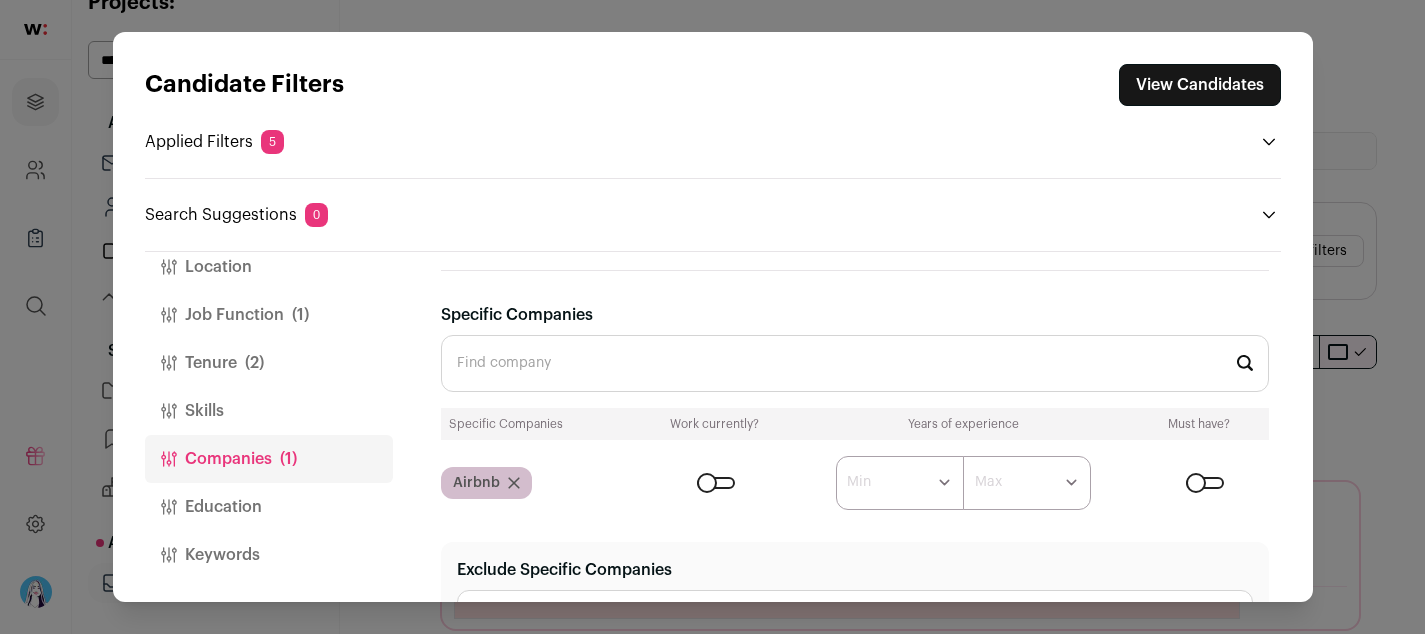 scroll, scrollTop: 876, scrollLeft: 0, axis: vertical 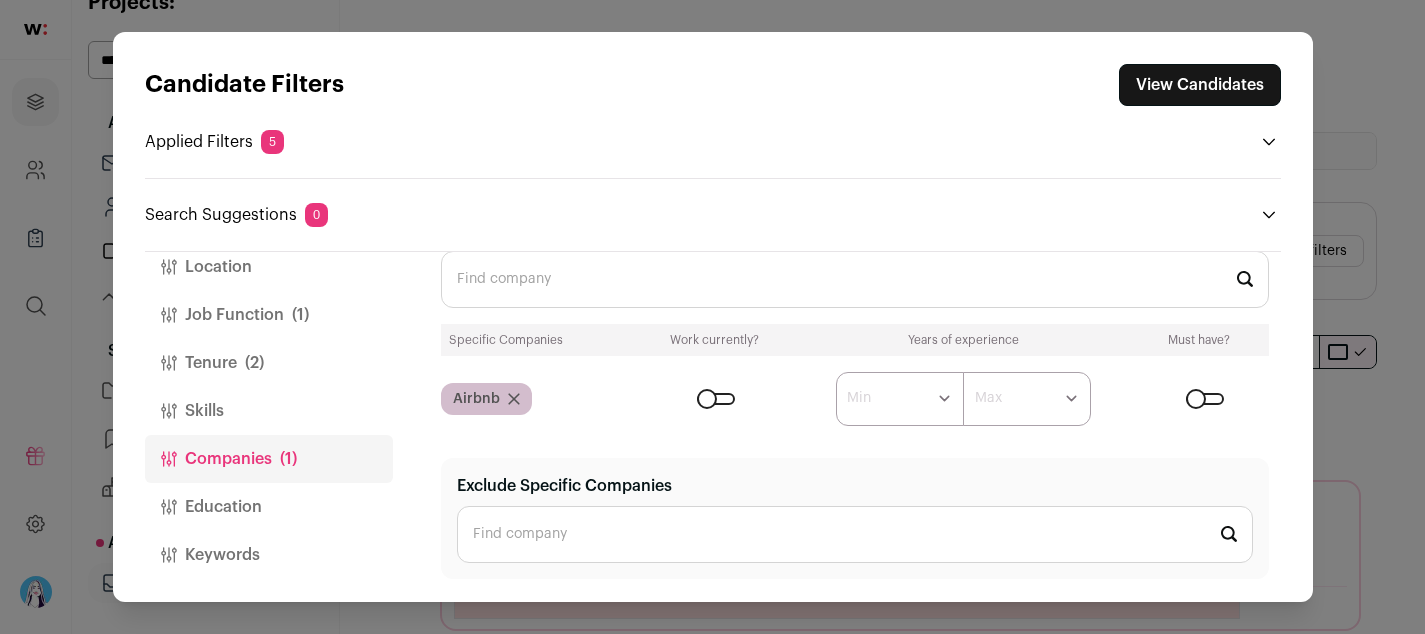 click on "View Candidates" at bounding box center (1200, 85) 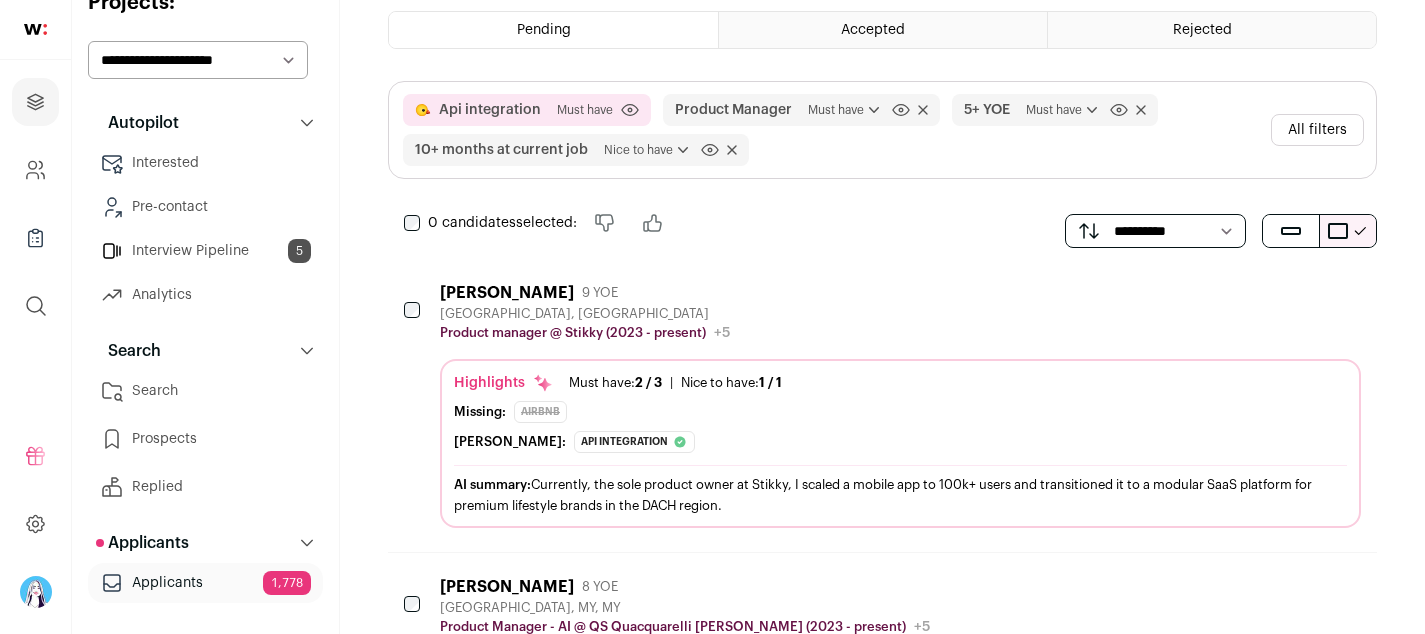 scroll, scrollTop: 173, scrollLeft: 0, axis: vertical 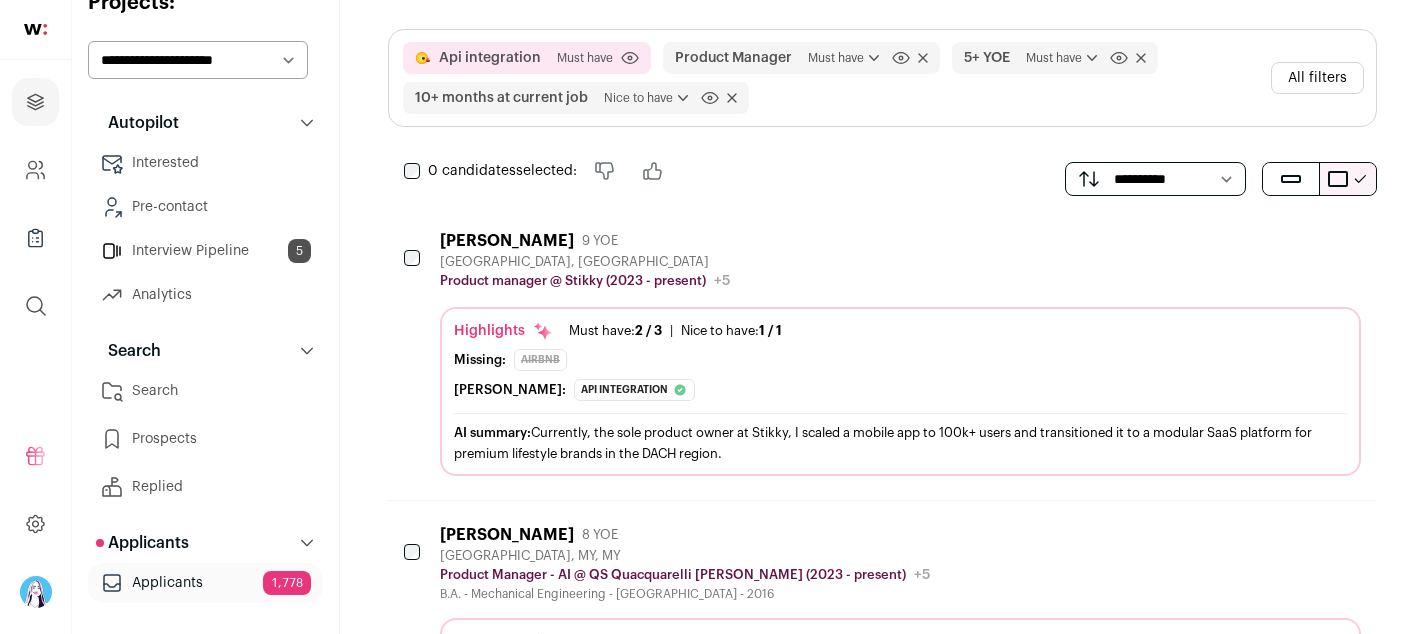 click on "[PERSON_NAME]
9 YOE
[GEOGRAPHIC_DATA], [GEOGRAPHIC_DATA]
Product manager @ Stikky
(2023 - present)
Stikky
Public / Private
Private
Valuation
Unknown
+5
Product manager
[PERSON_NAME] ([DATE] - [DATE])
---
Client Integration Manager
PrimeRevenue ([DATE] - [DATE])
---
Client Integration Specialist
---
2 more" at bounding box center (900, 261) 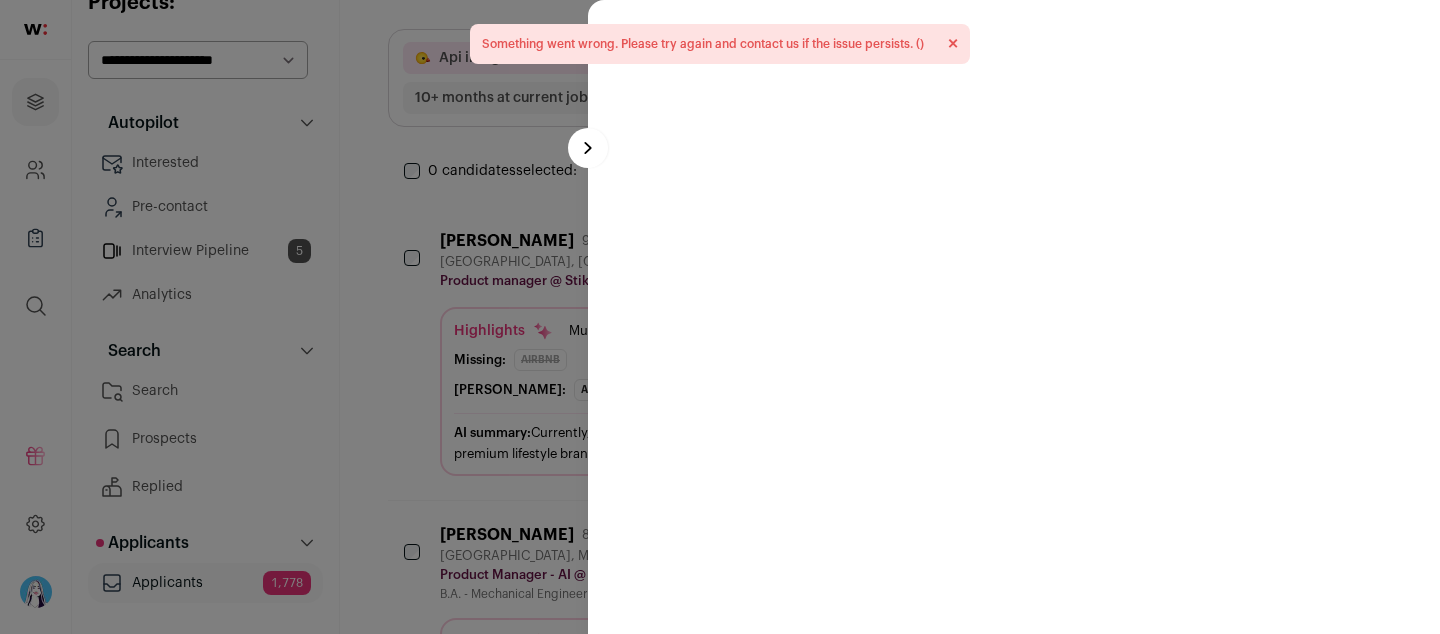 click at bounding box center (720, 317) 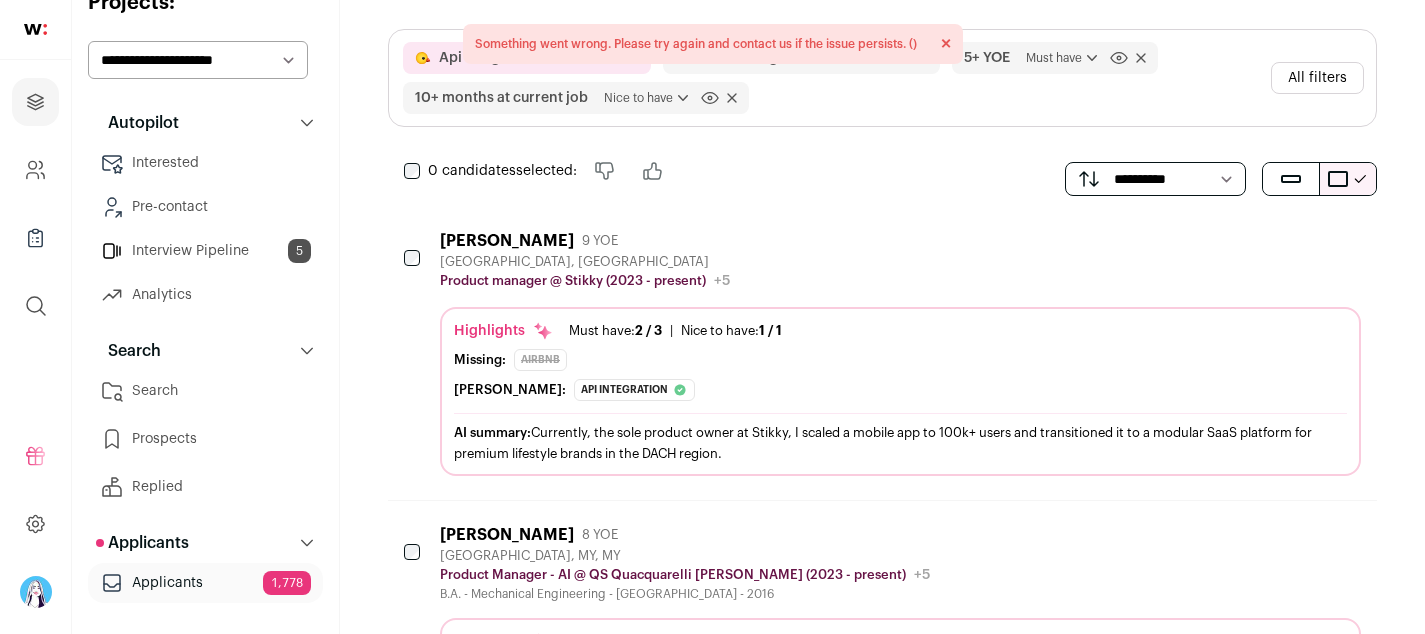 click on "[PERSON_NAME]
9 YOE
[GEOGRAPHIC_DATA], [GEOGRAPHIC_DATA]
Product manager @ Stikky
(2023 - present)
Stikky
Public / Private
Private
Valuation
Unknown
+5
Product manager
[PERSON_NAME] ([DATE] - [DATE])
---
Client Integration Manager
PrimeRevenue ([DATE] - [DATE])
---
Client Integration Specialist
---
2 more" at bounding box center [900, 261] 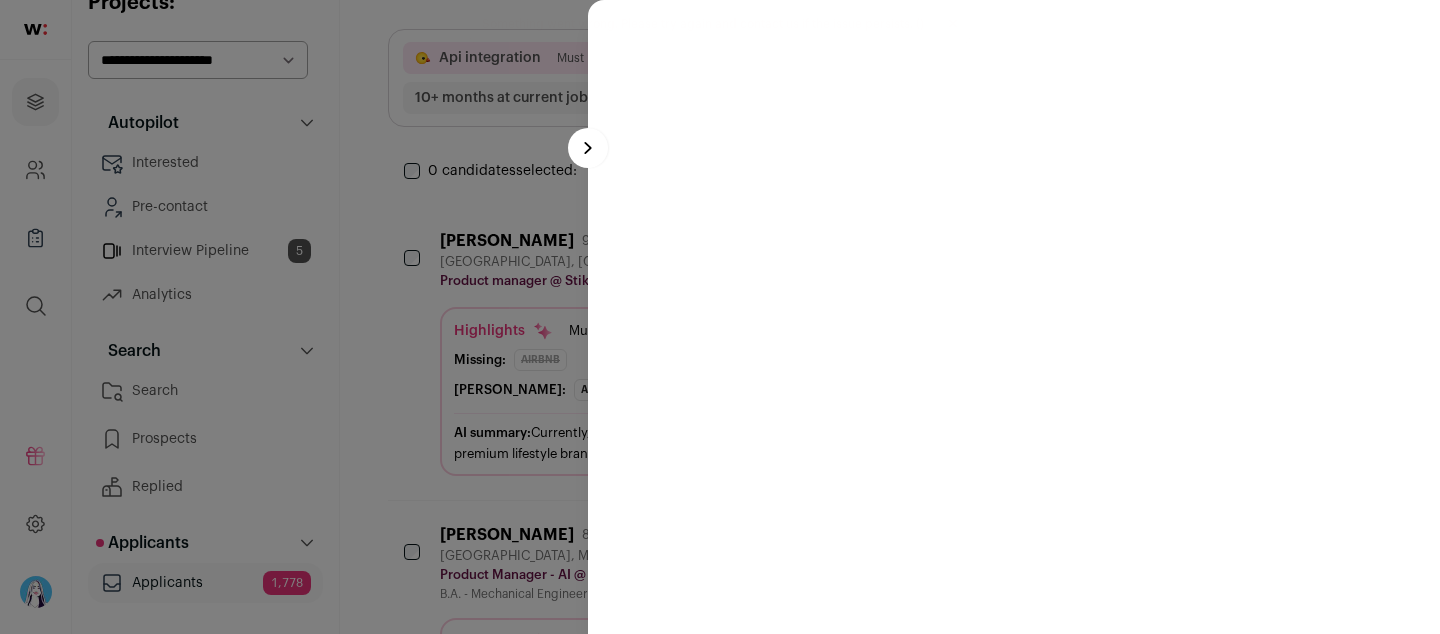 click at bounding box center [720, 317] 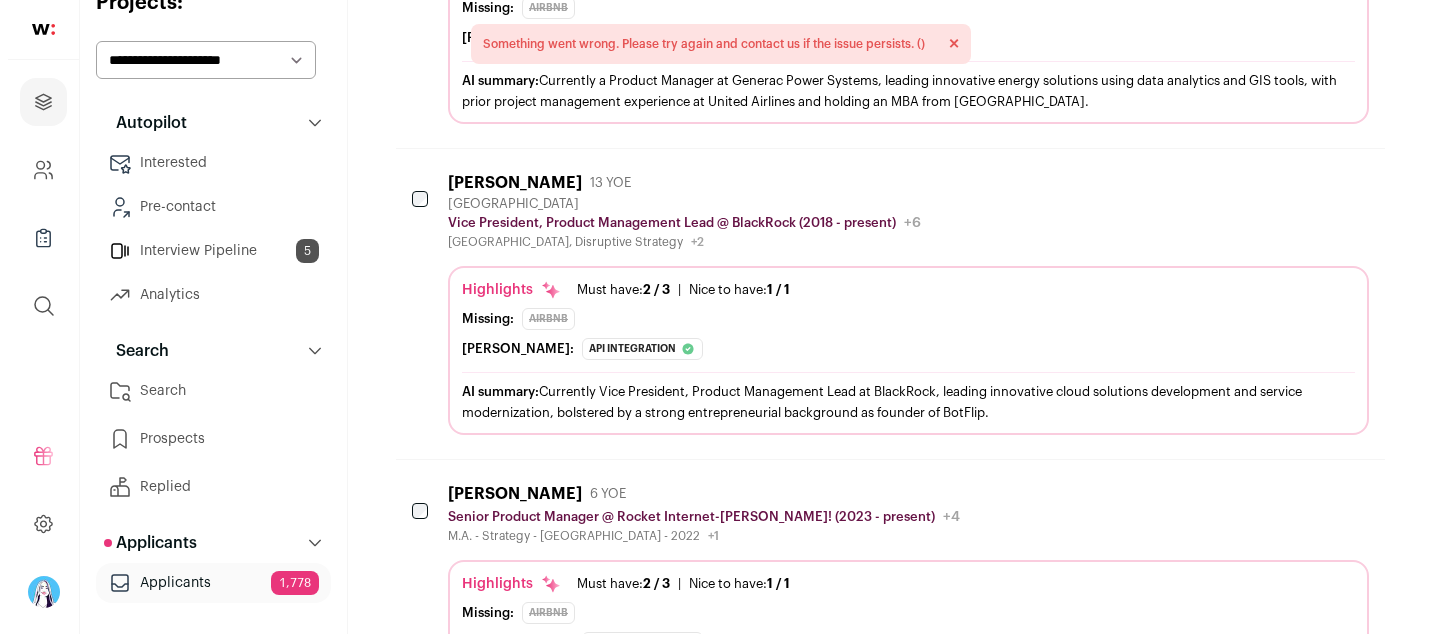 scroll, scrollTop: 1508, scrollLeft: 0, axis: vertical 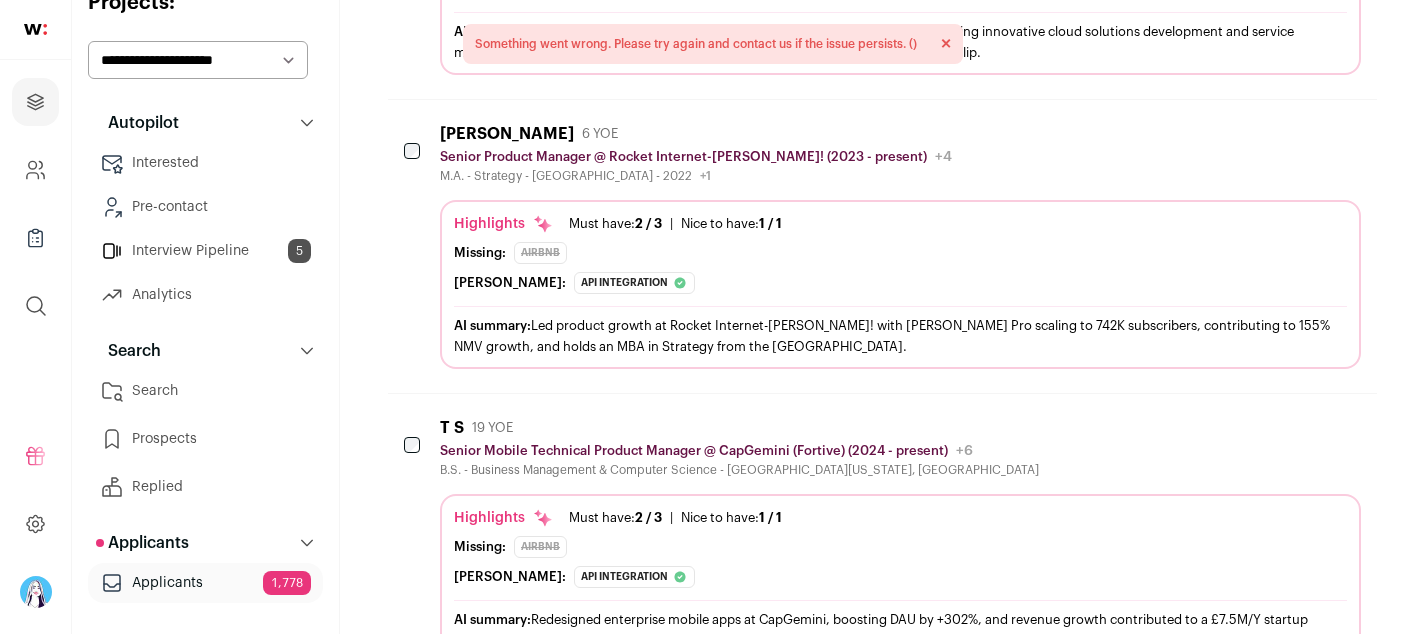 click on "M.A. - Strategy - [GEOGRAPHIC_DATA] - 2022
+1
[DATE] - [DATE] [GEOGRAPHIC_DATA]" at bounding box center [696, 176] 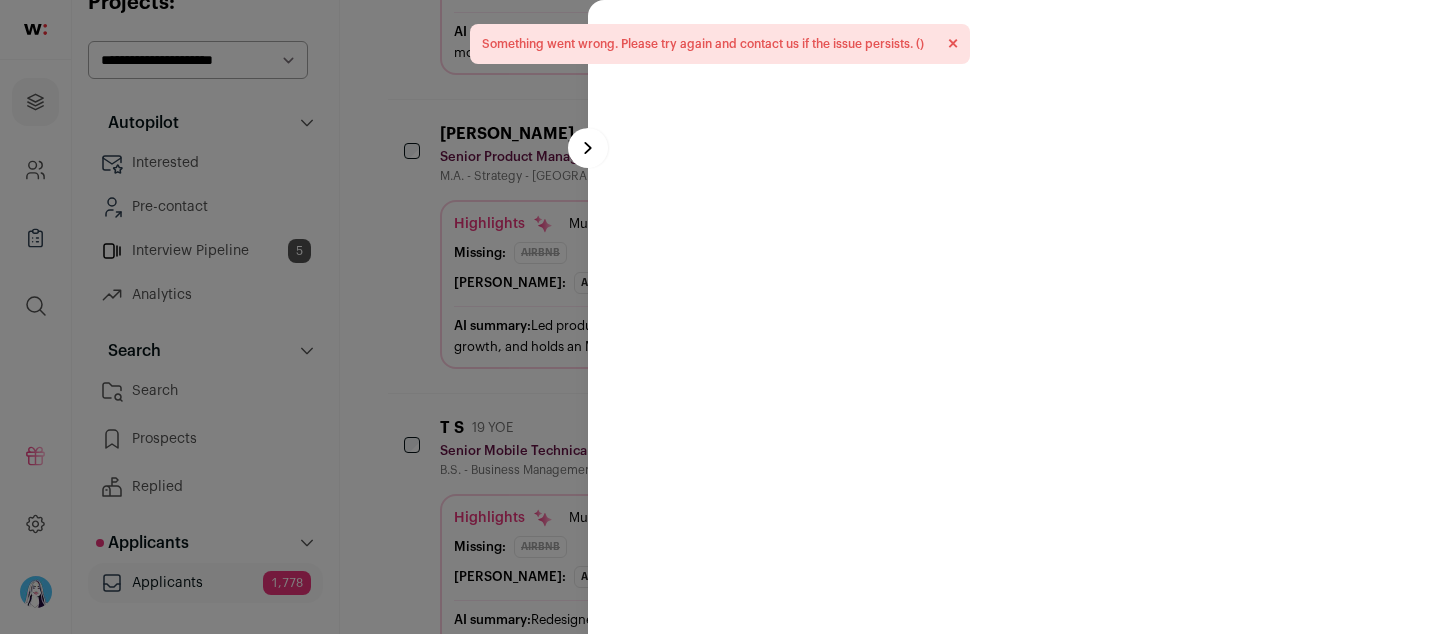 click at bounding box center (720, 317) 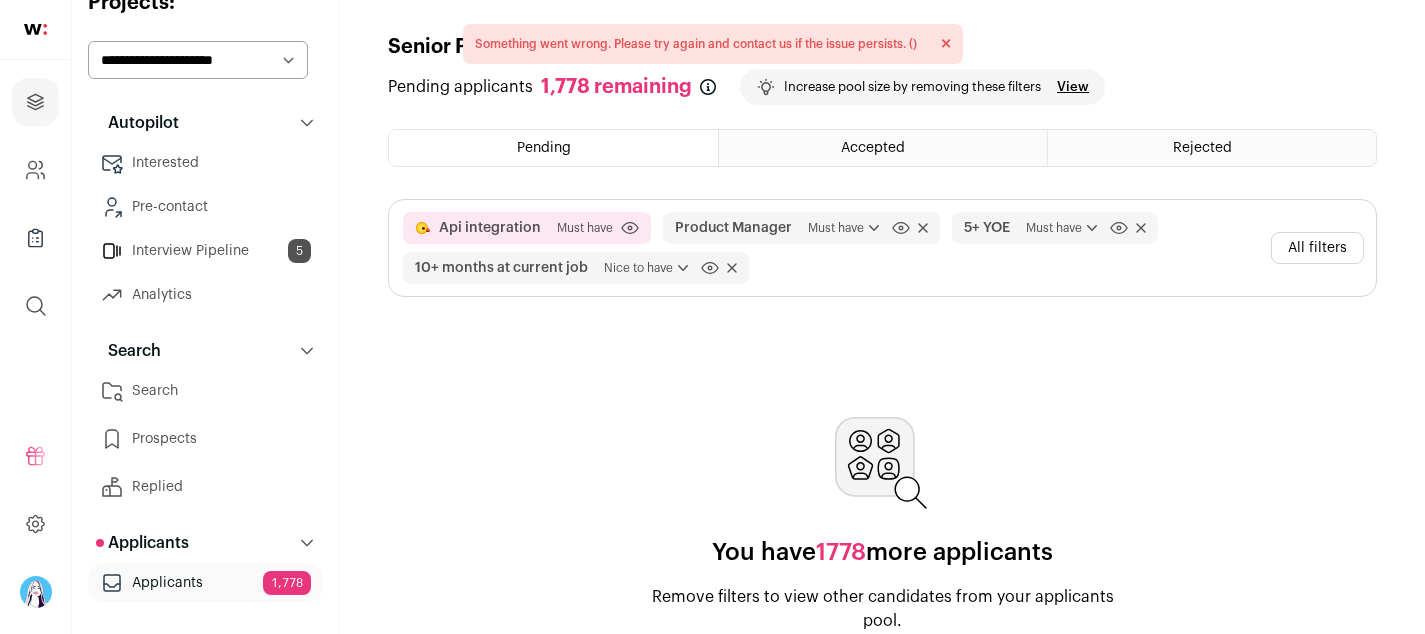 scroll, scrollTop: 0, scrollLeft: 0, axis: both 